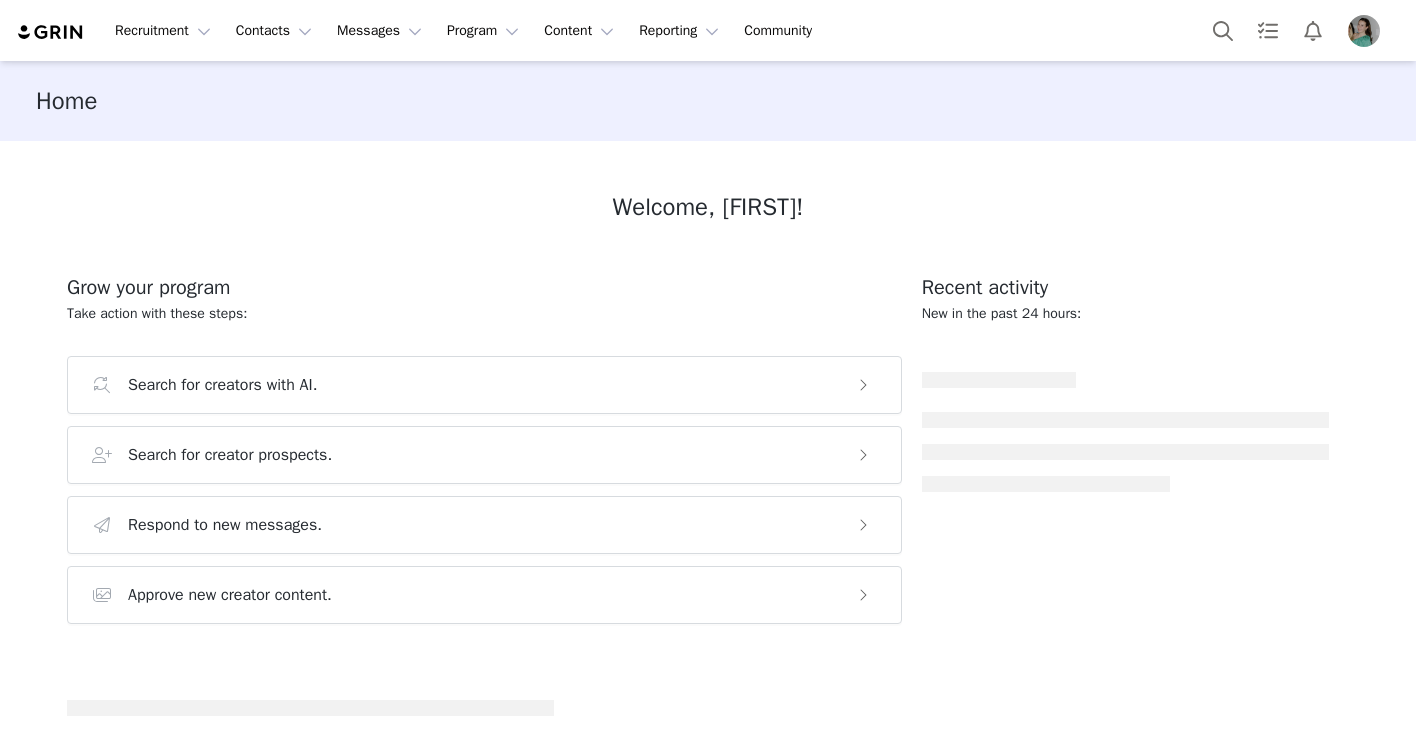scroll, scrollTop: 0, scrollLeft: 0, axis: both 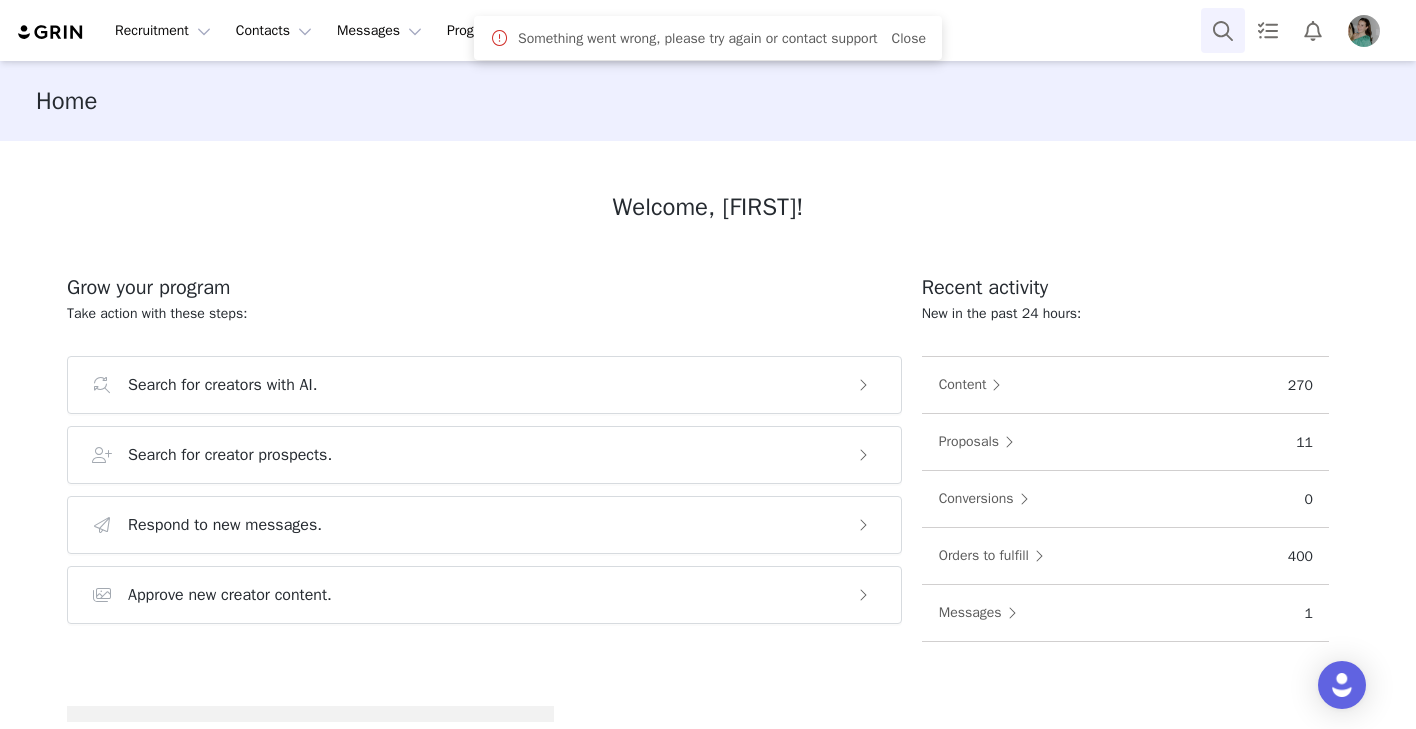 click at bounding box center (1223, 30) 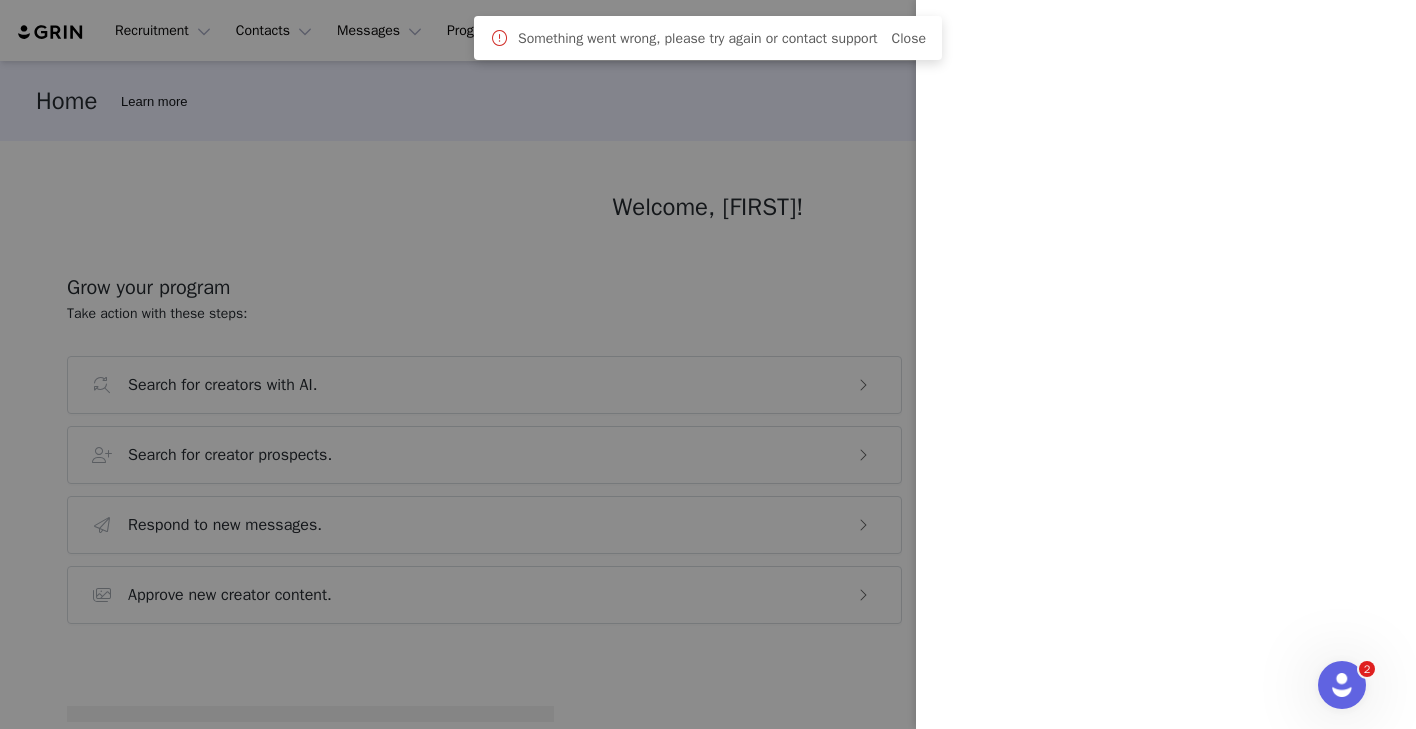 scroll, scrollTop: 0, scrollLeft: 0, axis: both 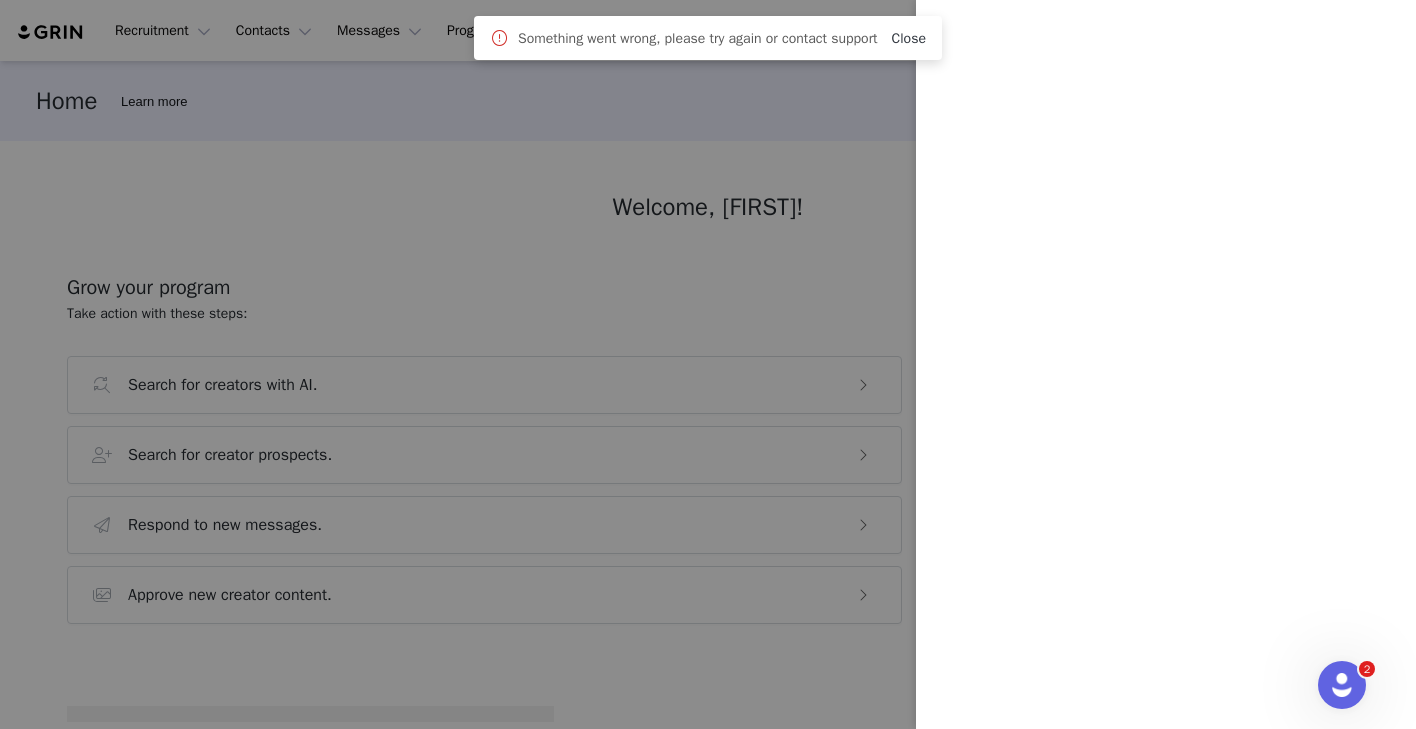 click on "Close" at bounding box center (909, 38) 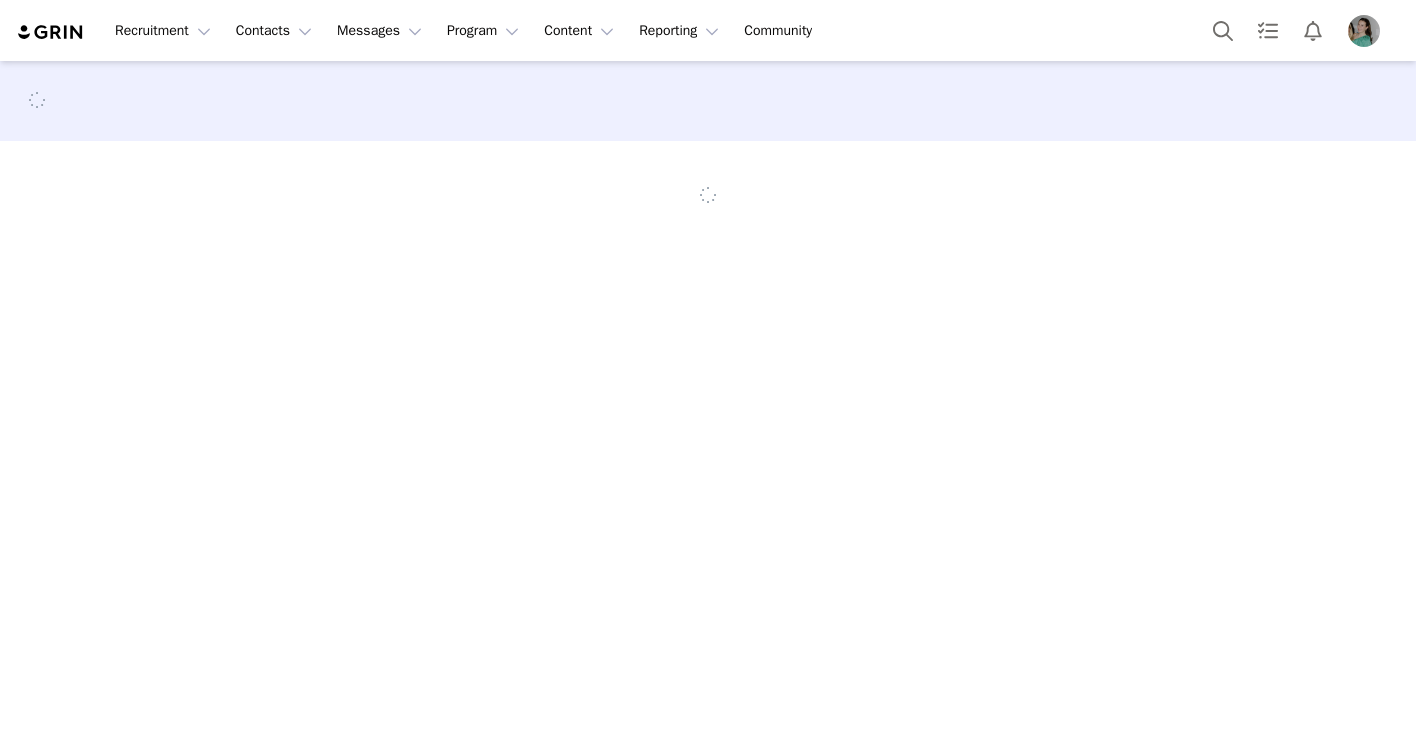 scroll, scrollTop: 0, scrollLeft: 0, axis: both 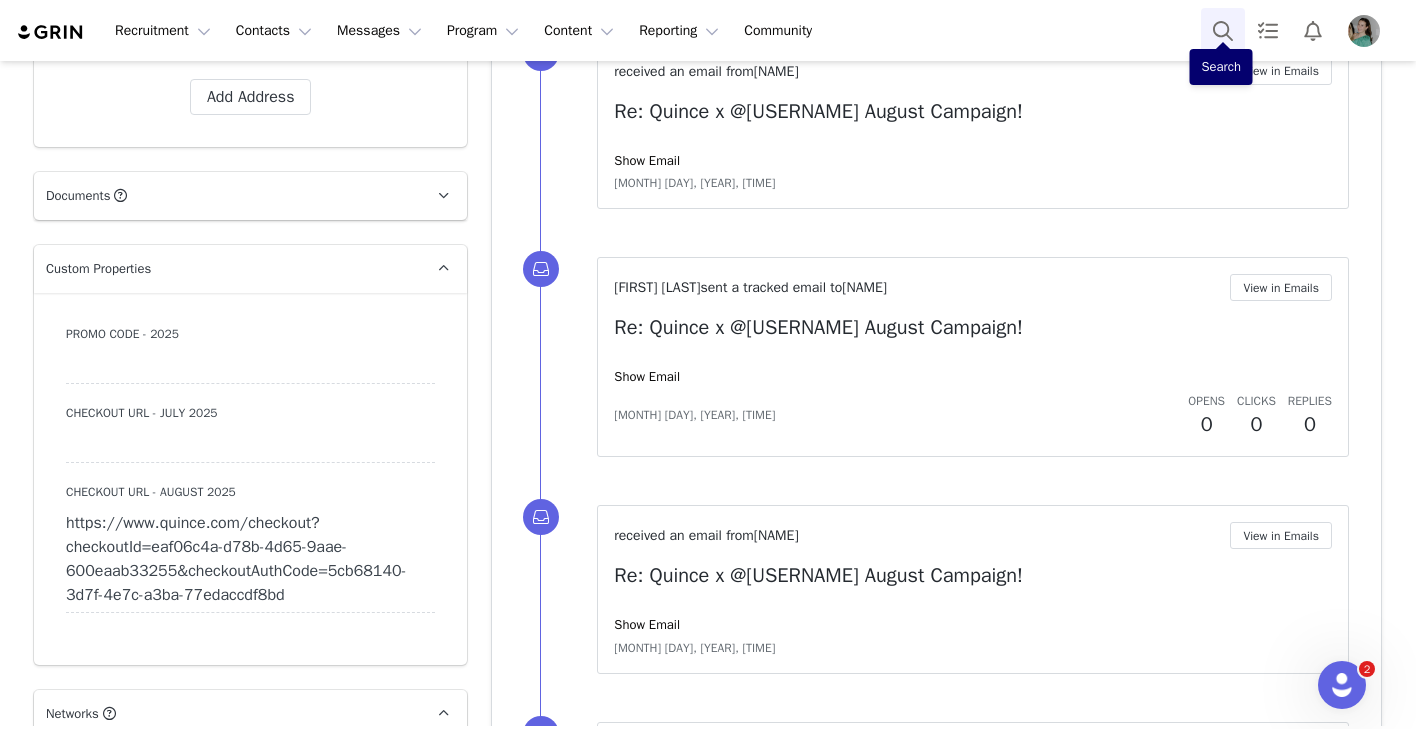 click at bounding box center (1223, 30) 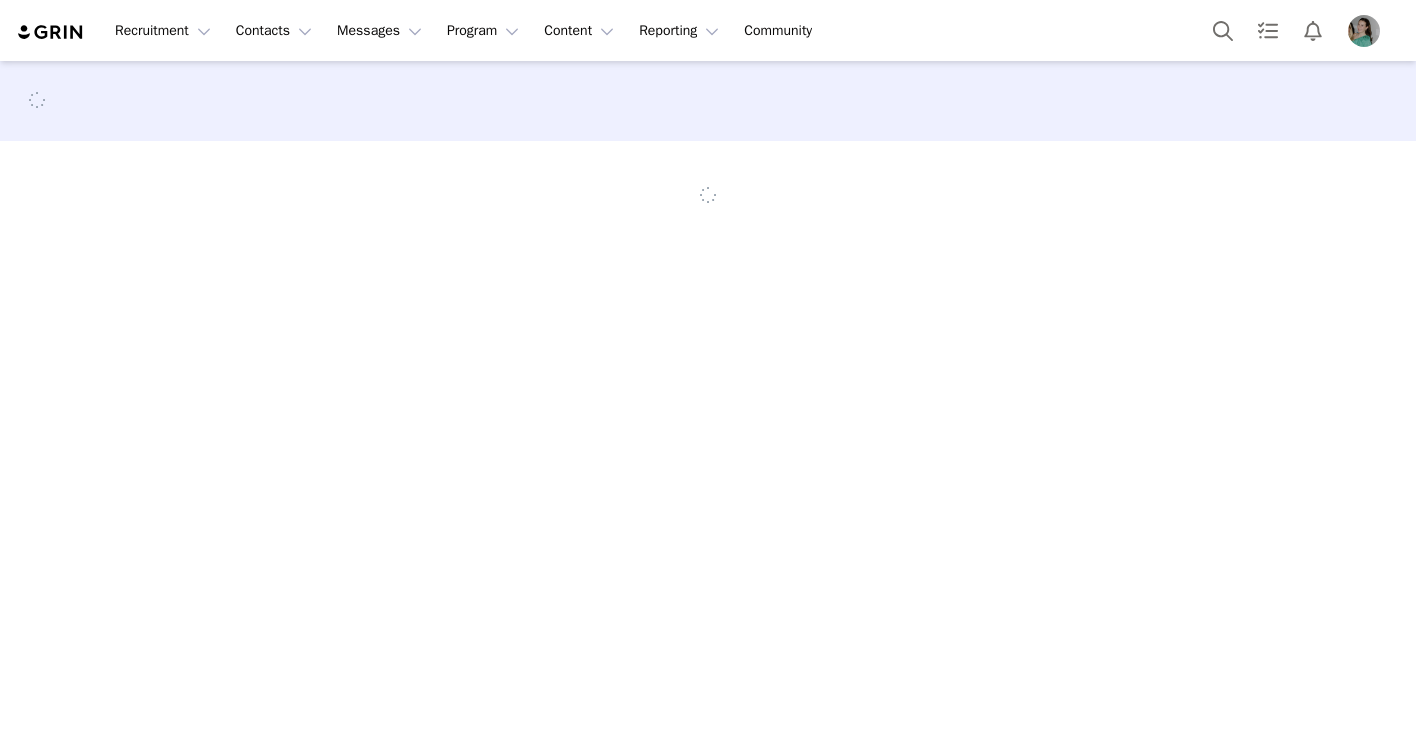 scroll, scrollTop: 0, scrollLeft: 0, axis: both 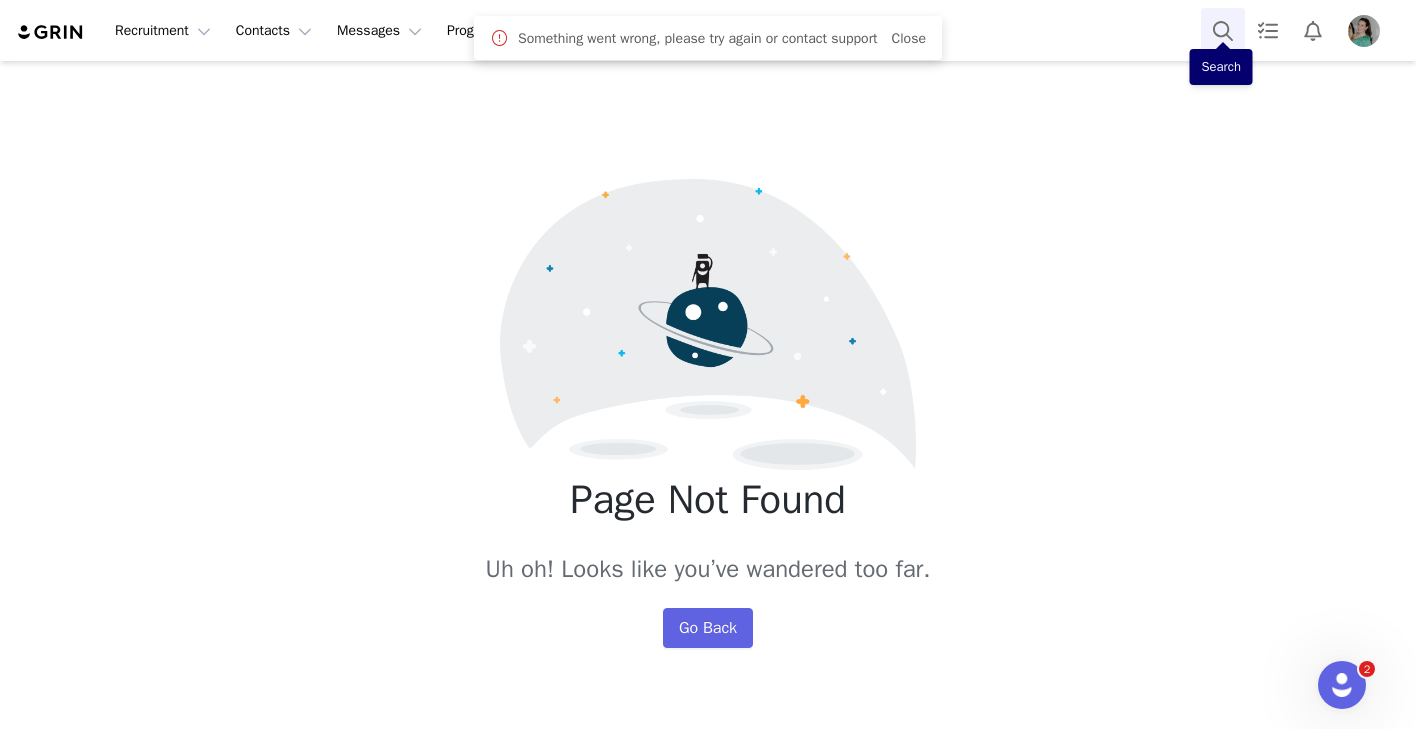 click at bounding box center (1223, 30) 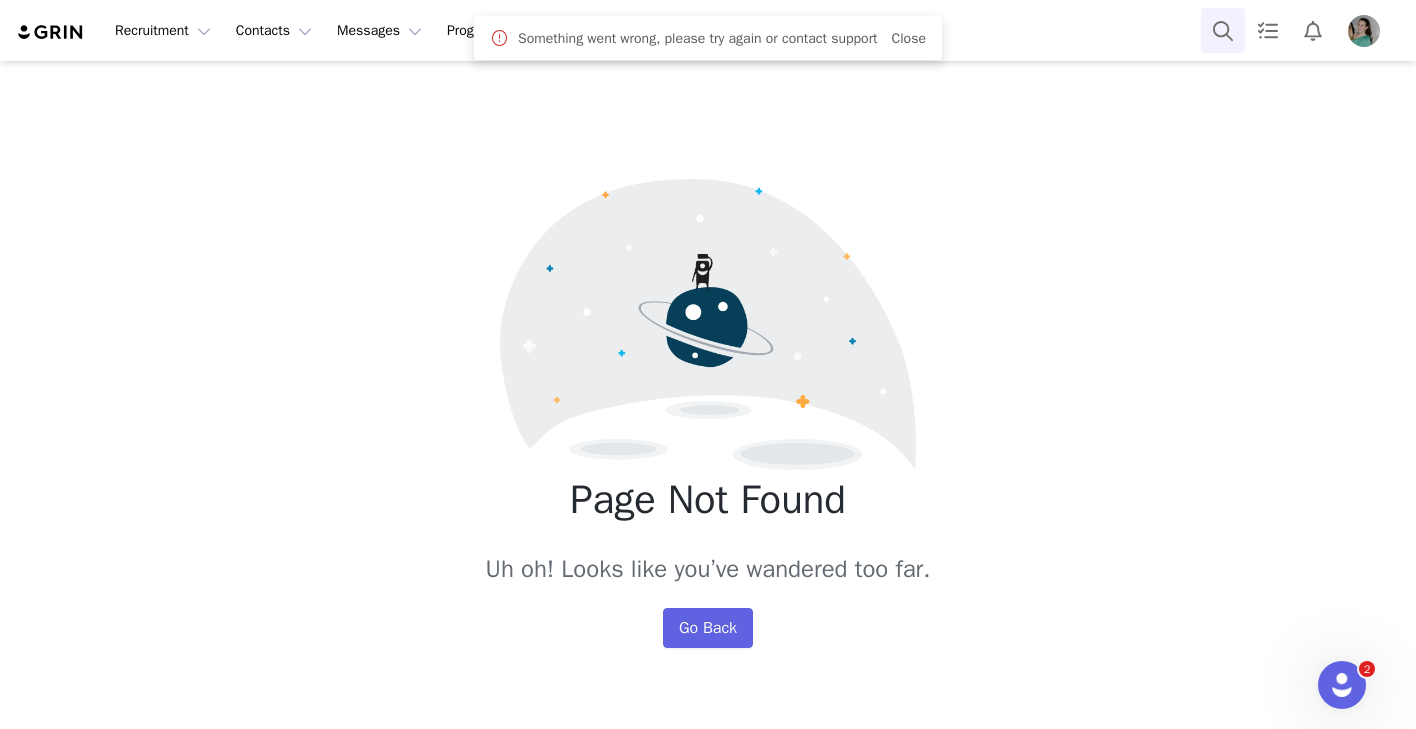 click at bounding box center (1223, 30) 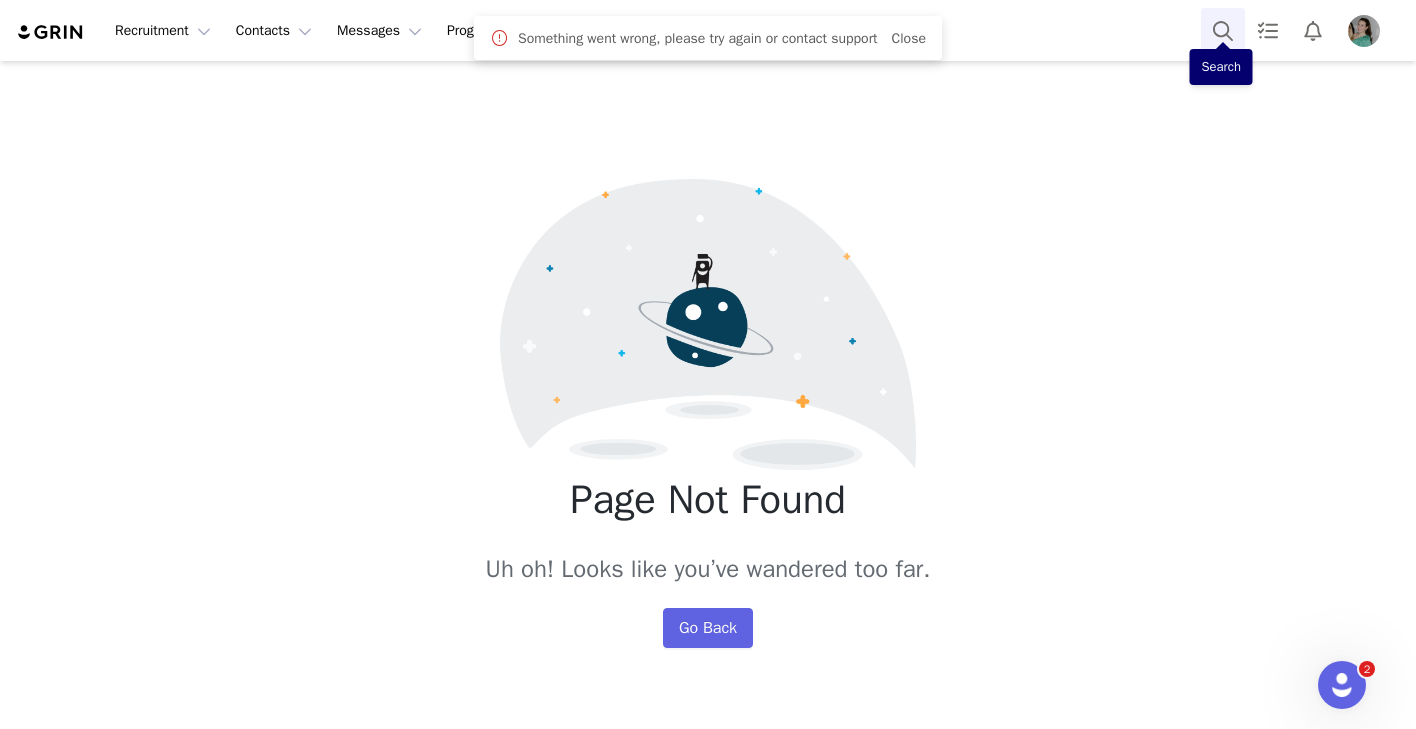 click at bounding box center (1223, 30) 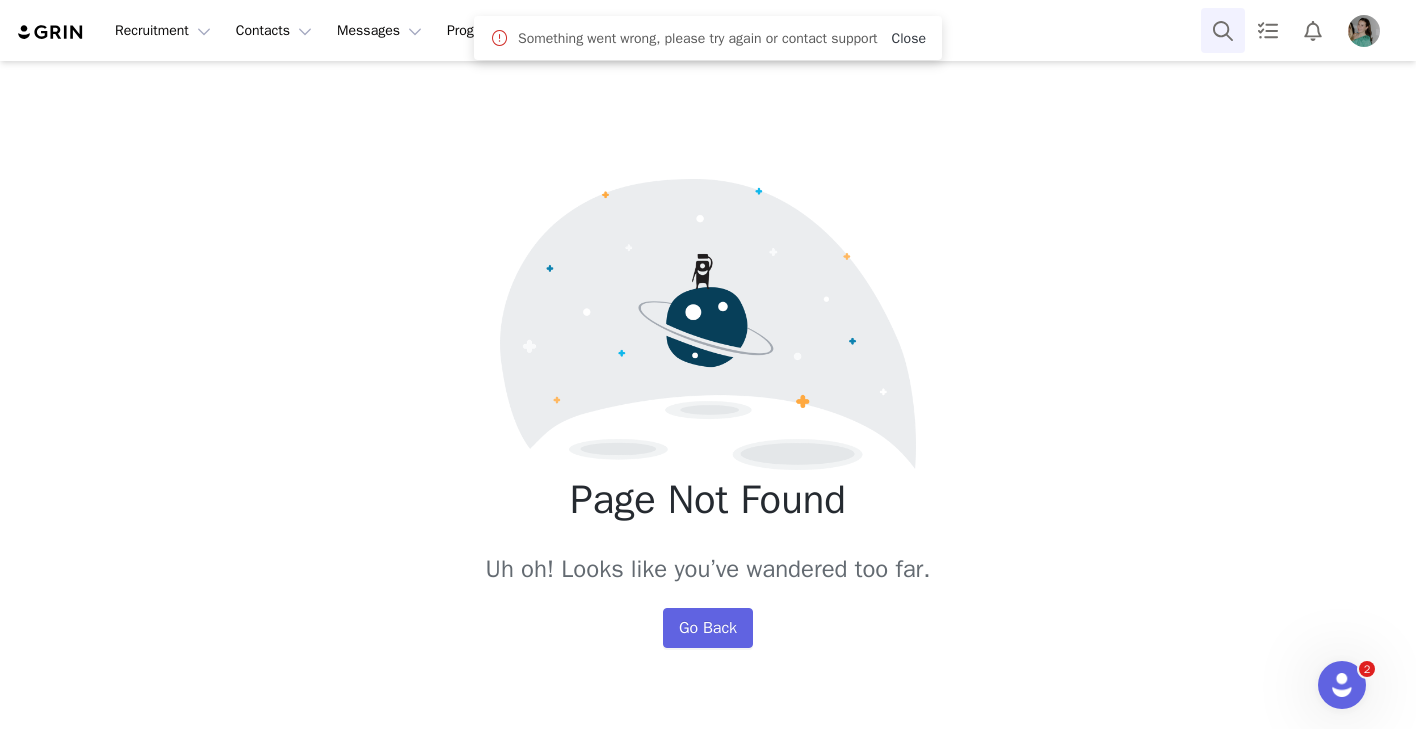 click on "Close" at bounding box center [909, 38] 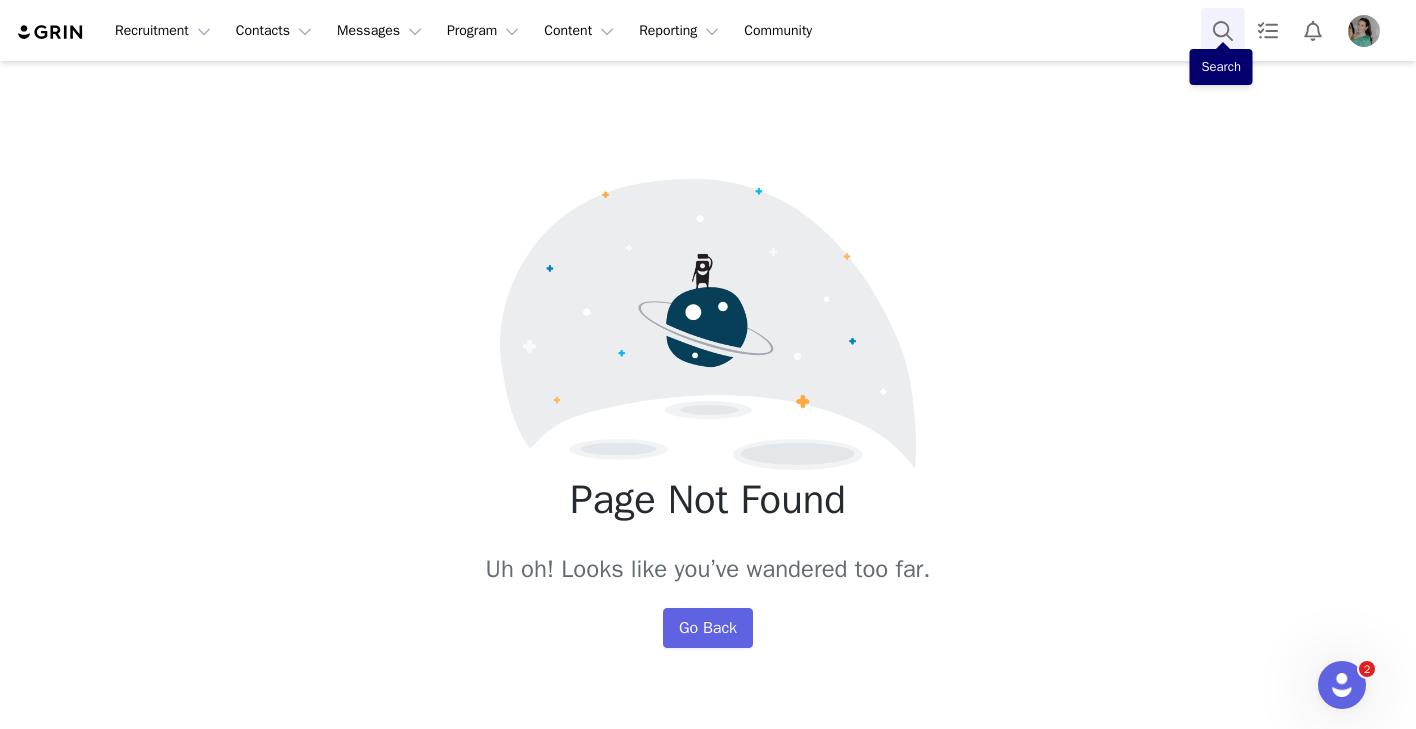 click at bounding box center [1223, 30] 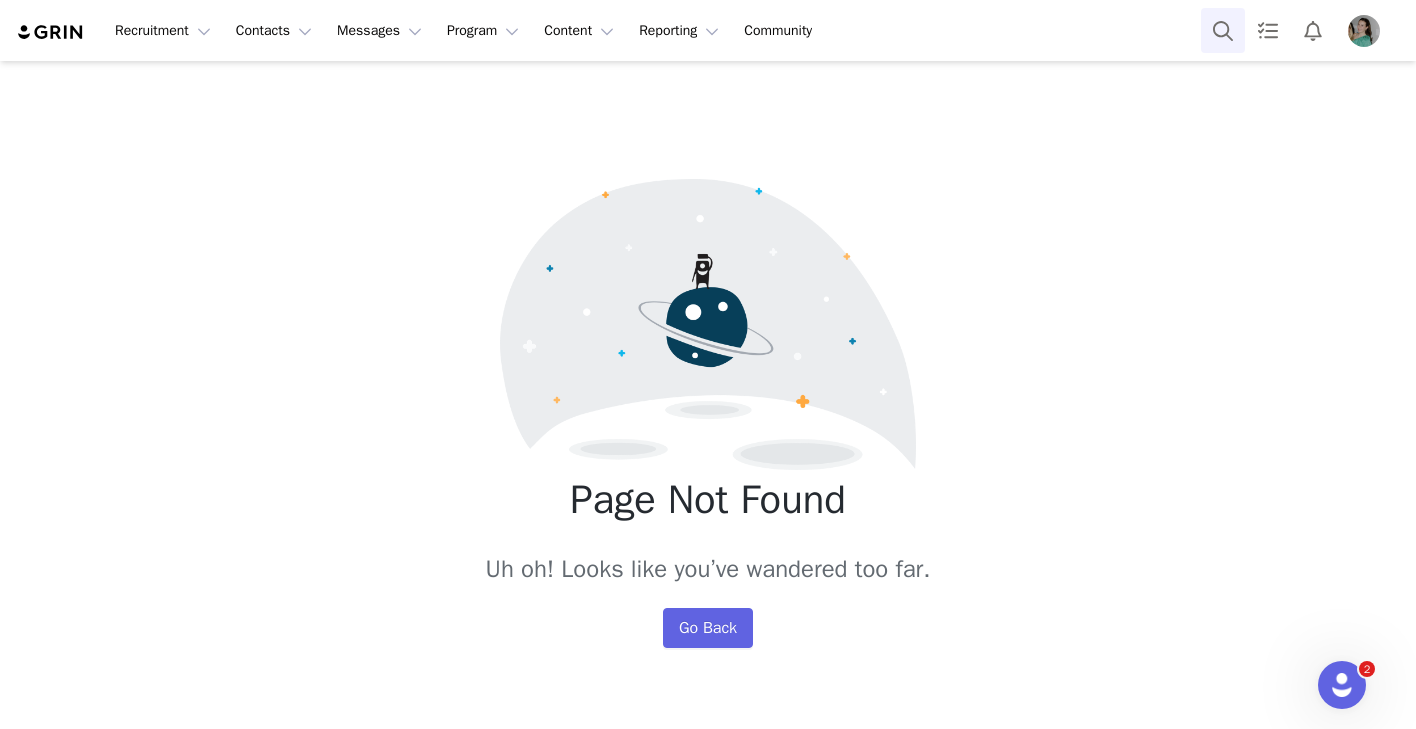 click at bounding box center [1223, 30] 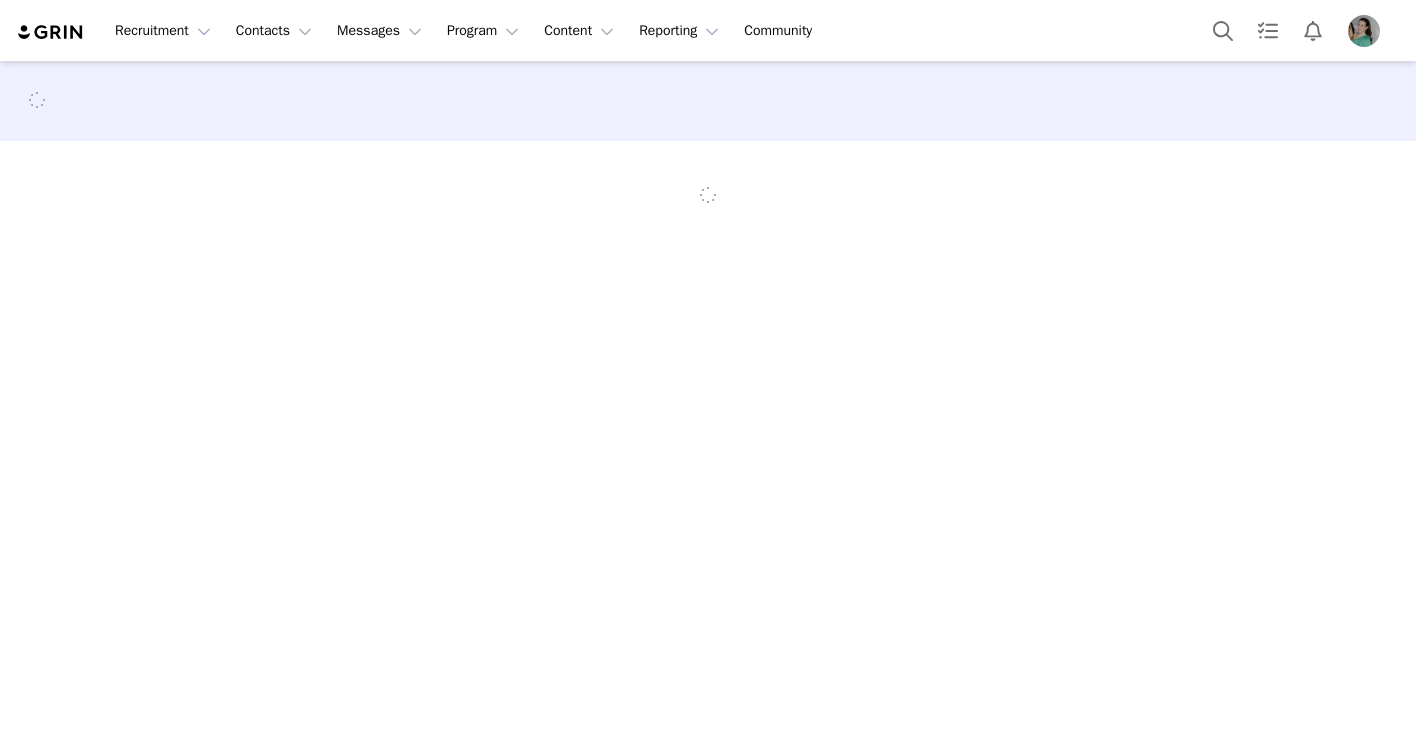 scroll, scrollTop: 0, scrollLeft: 0, axis: both 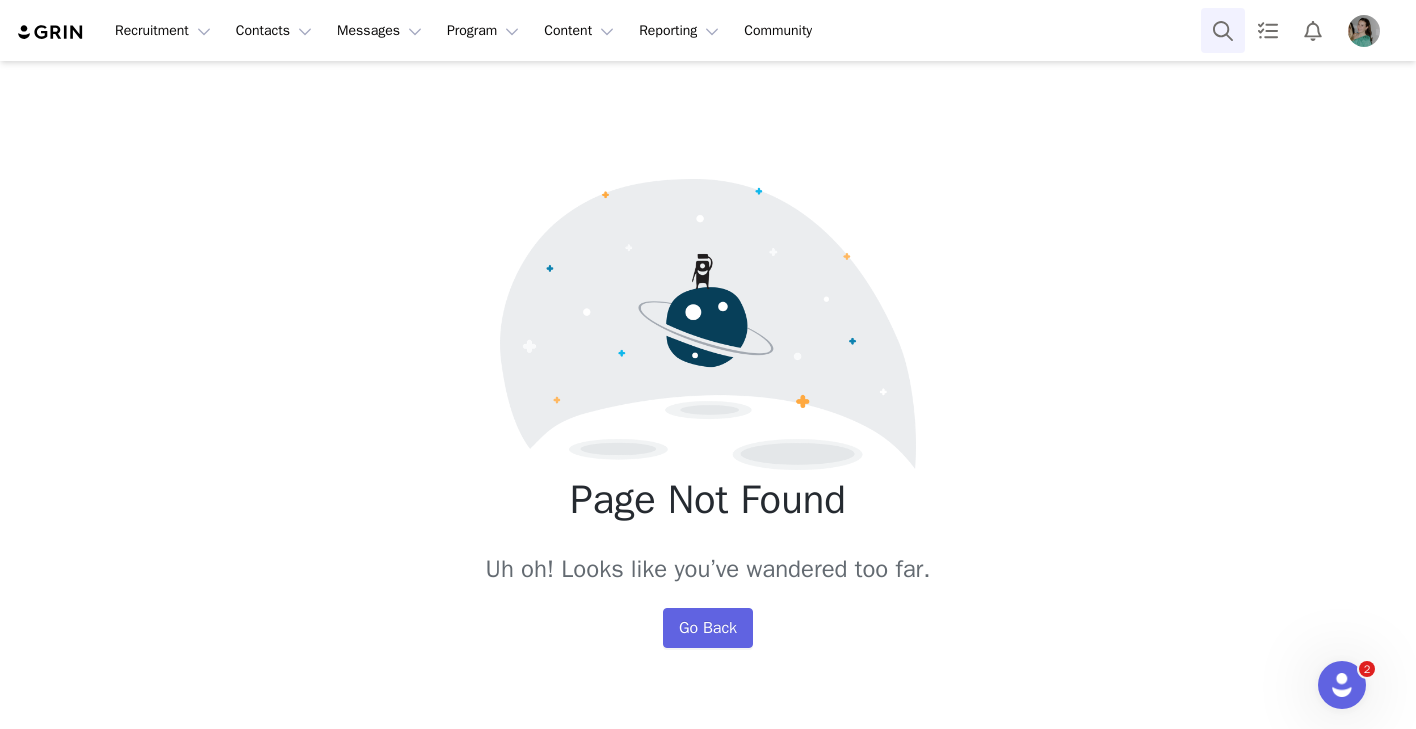 click at bounding box center [1223, 30] 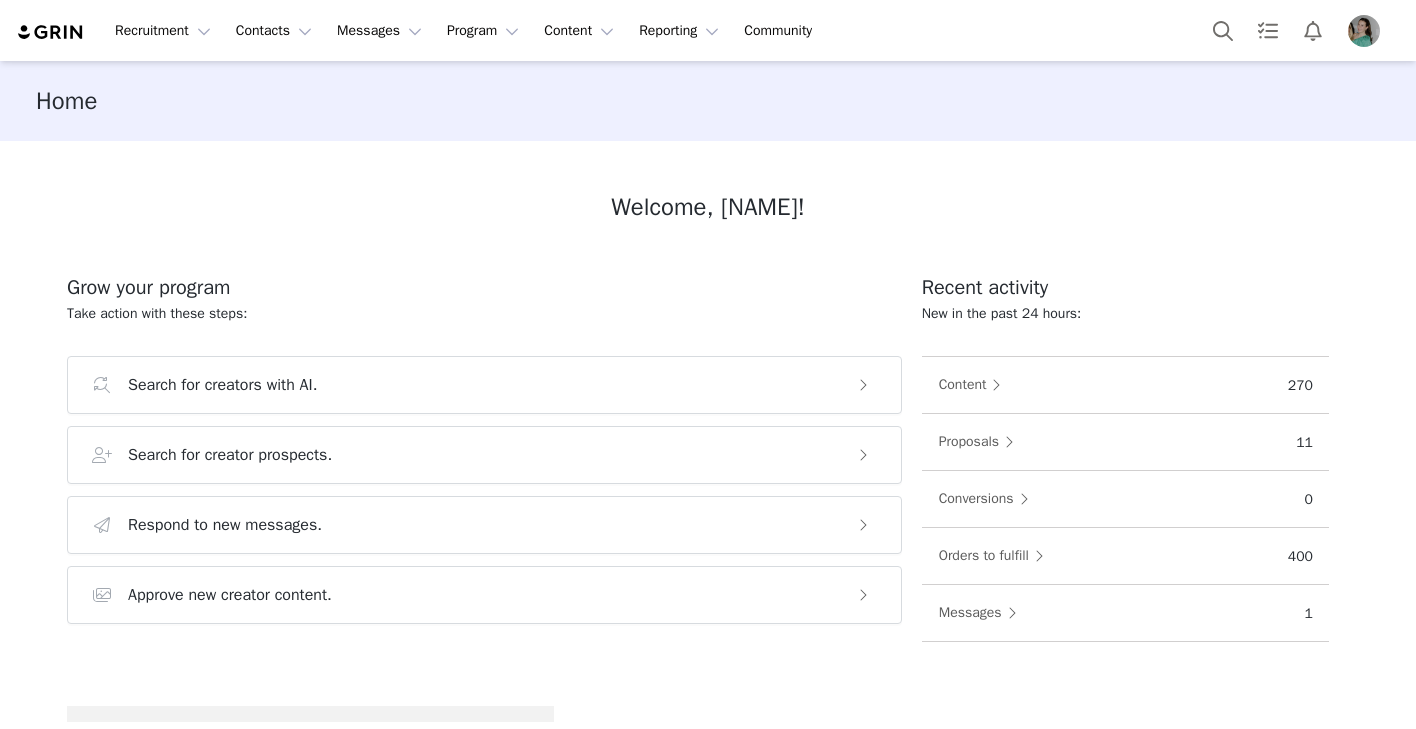 scroll, scrollTop: 0, scrollLeft: 0, axis: both 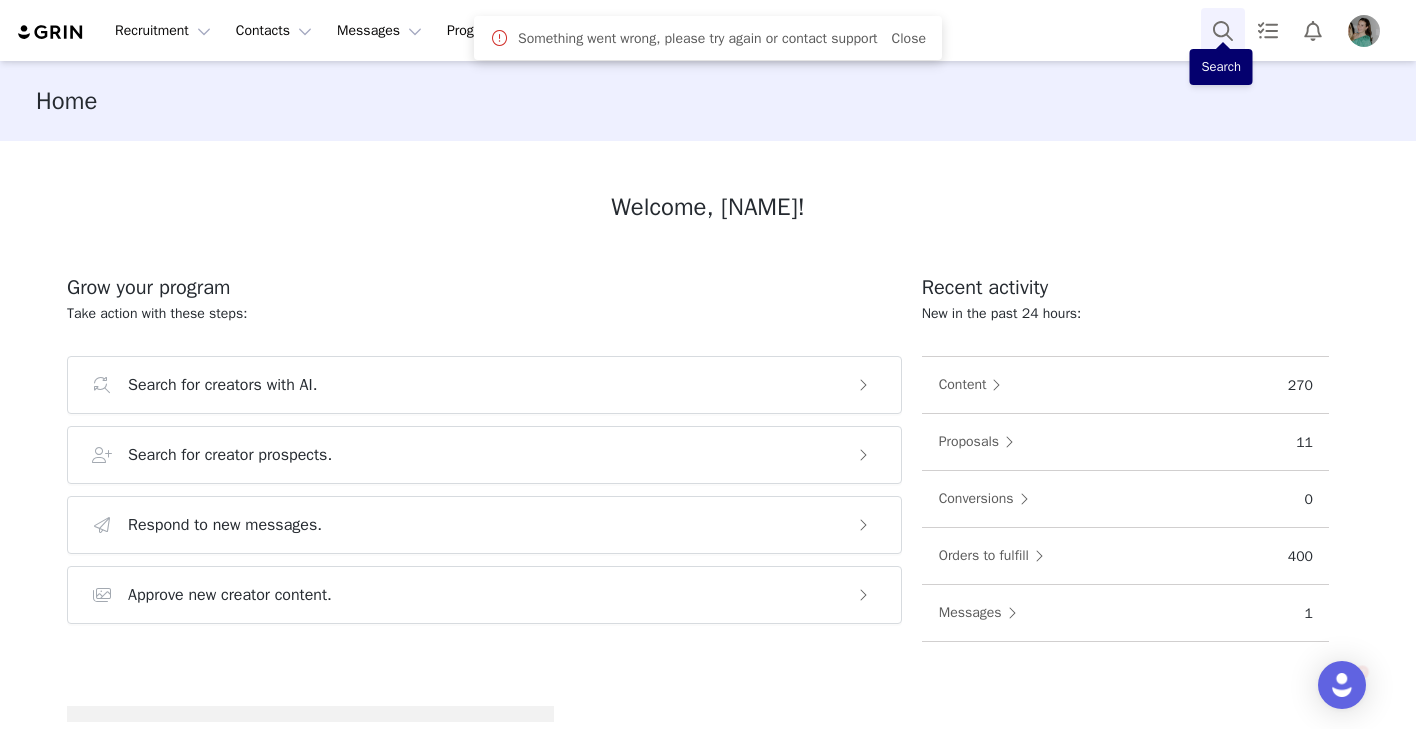 click at bounding box center [1223, 30] 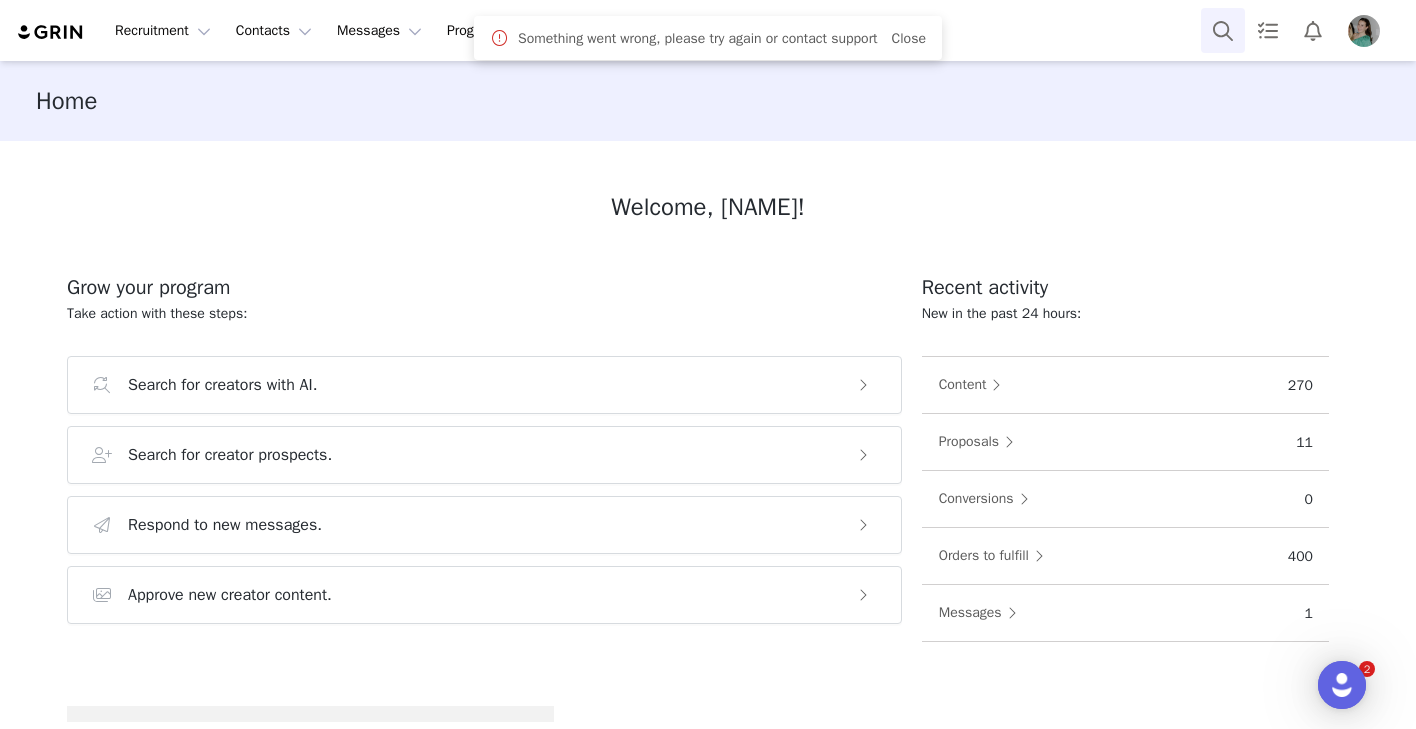 scroll, scrollTop: 0, scrollLeft: 0, axis: both 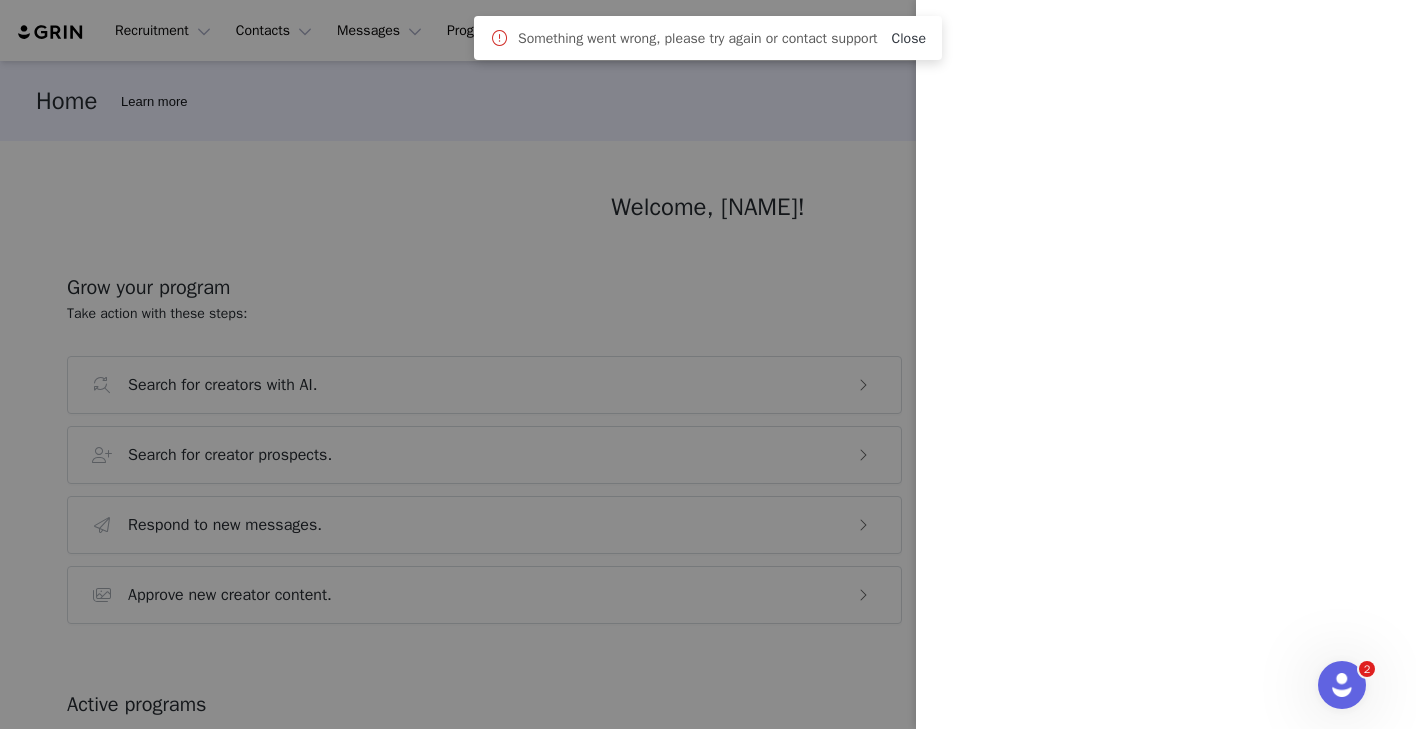 click on "Close" at bounding box center [909, 38] 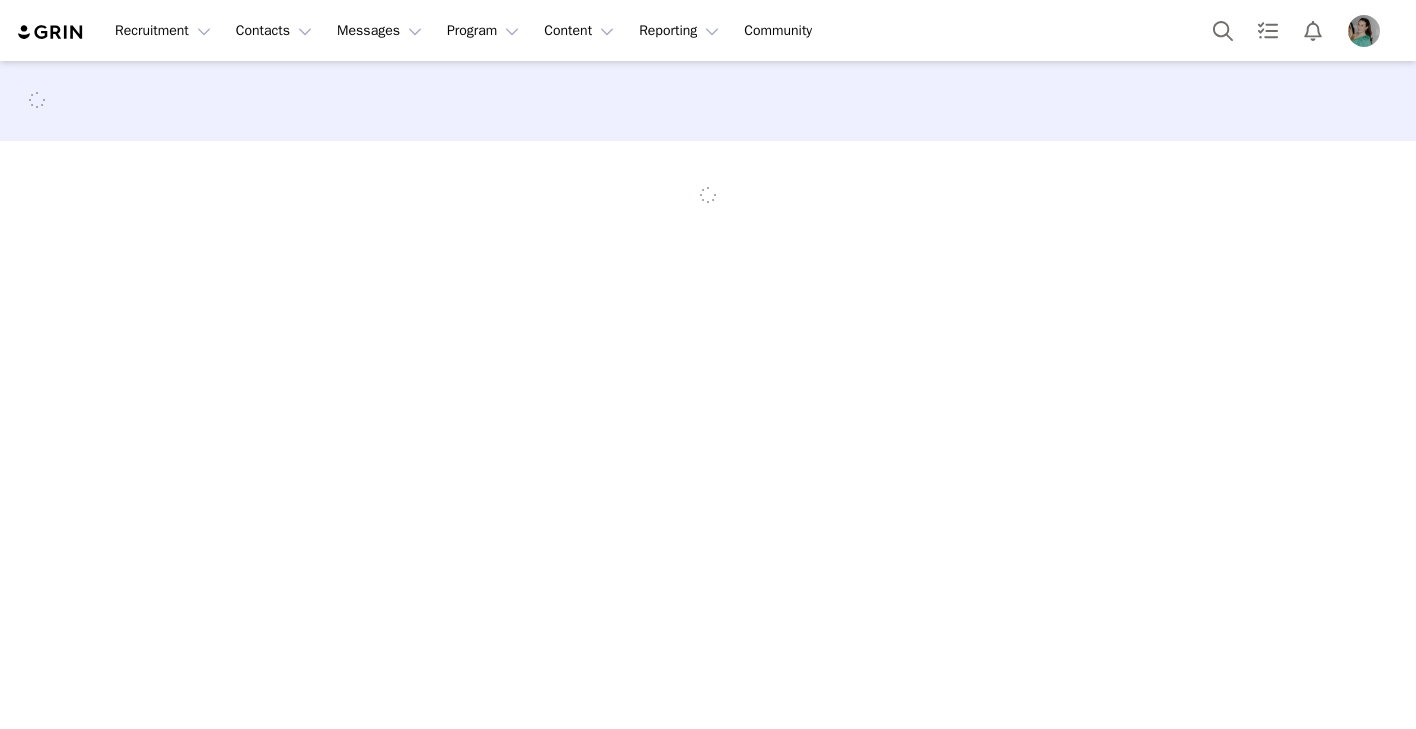 scroll, scrollTop: 0, scrollLeft: 0, axis: both 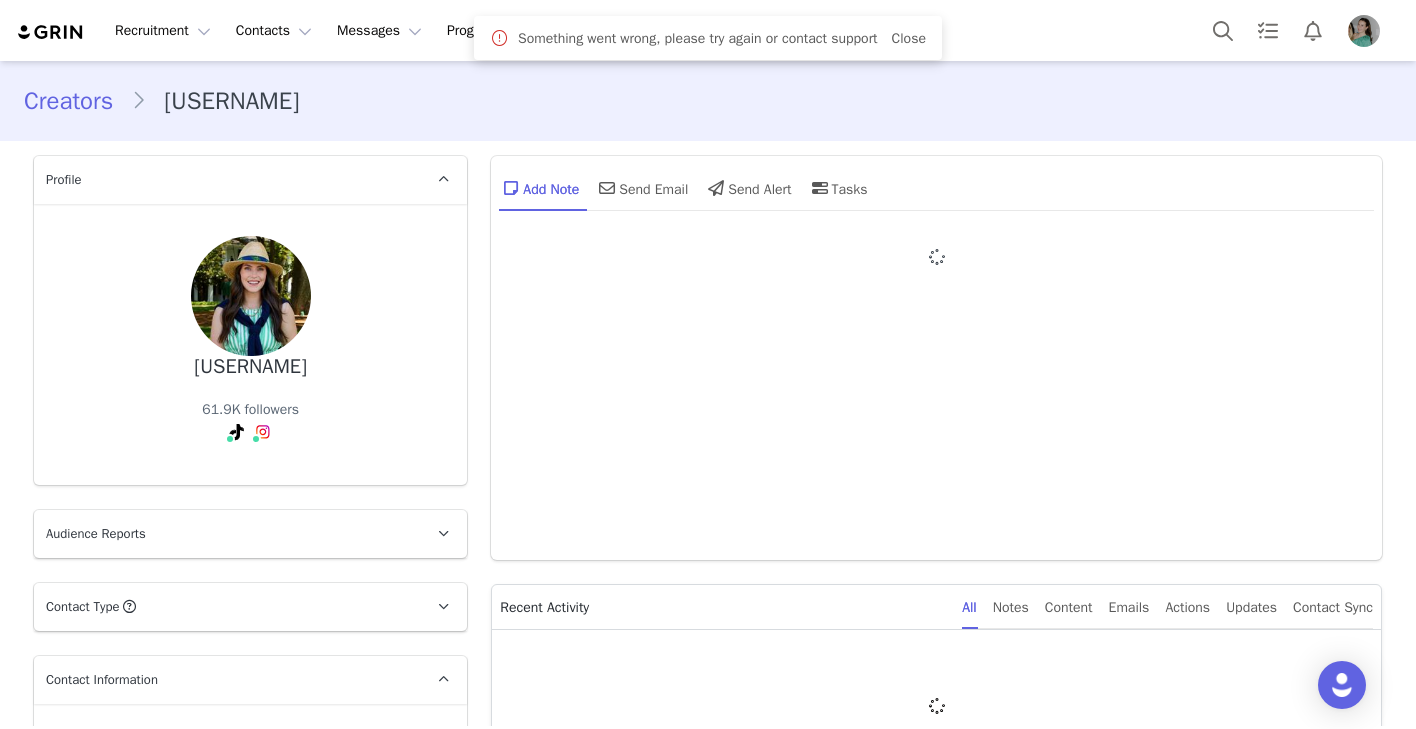 type on "+1 (United States)" 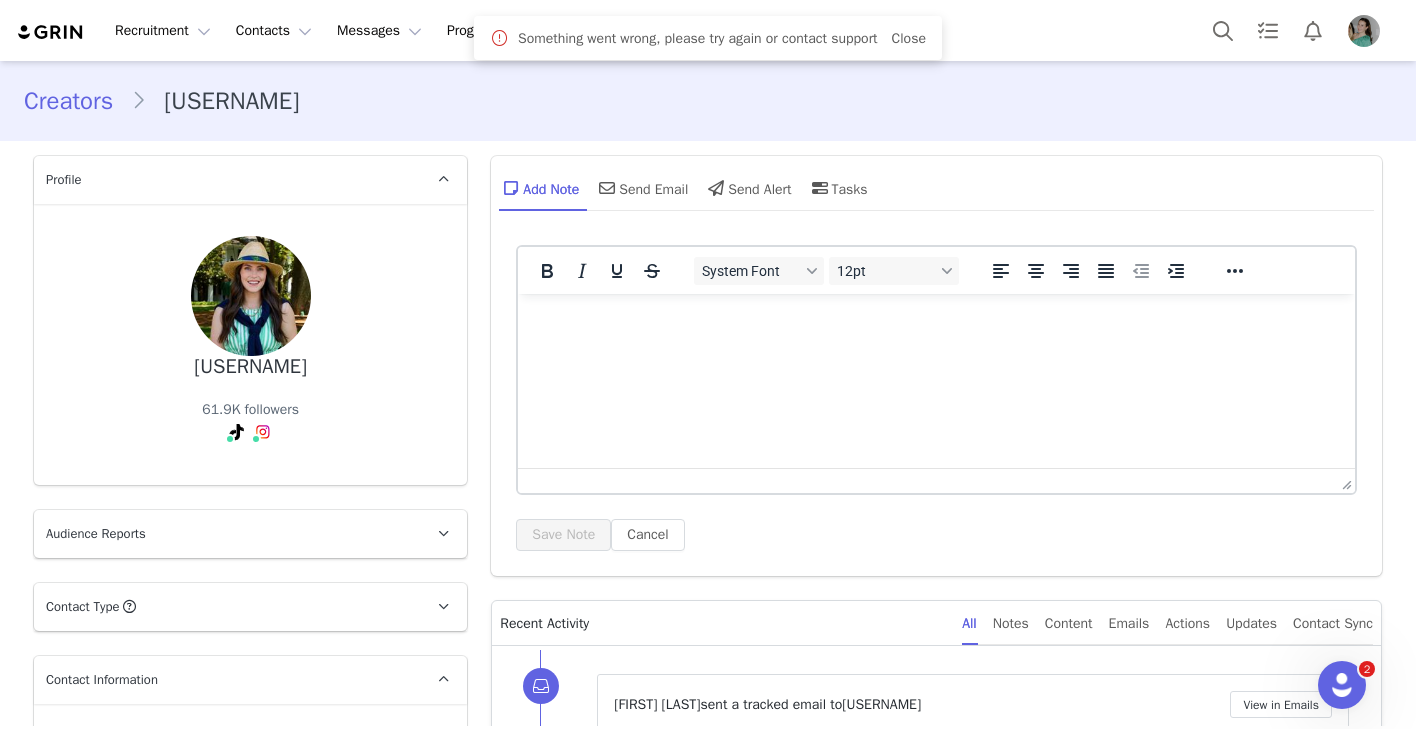 scroll, scrollTop: 0, scrollLeft: 0, axis: both 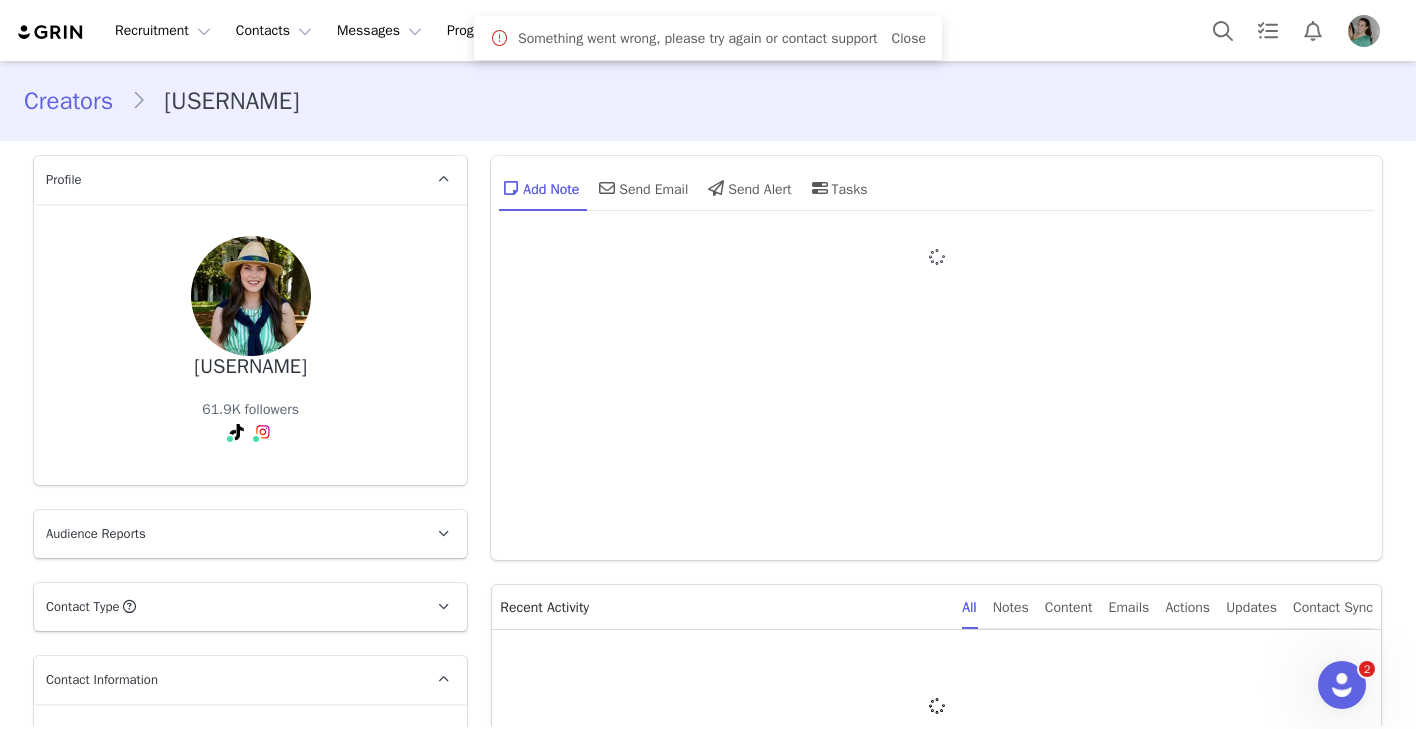 type on "+1 (United States)" 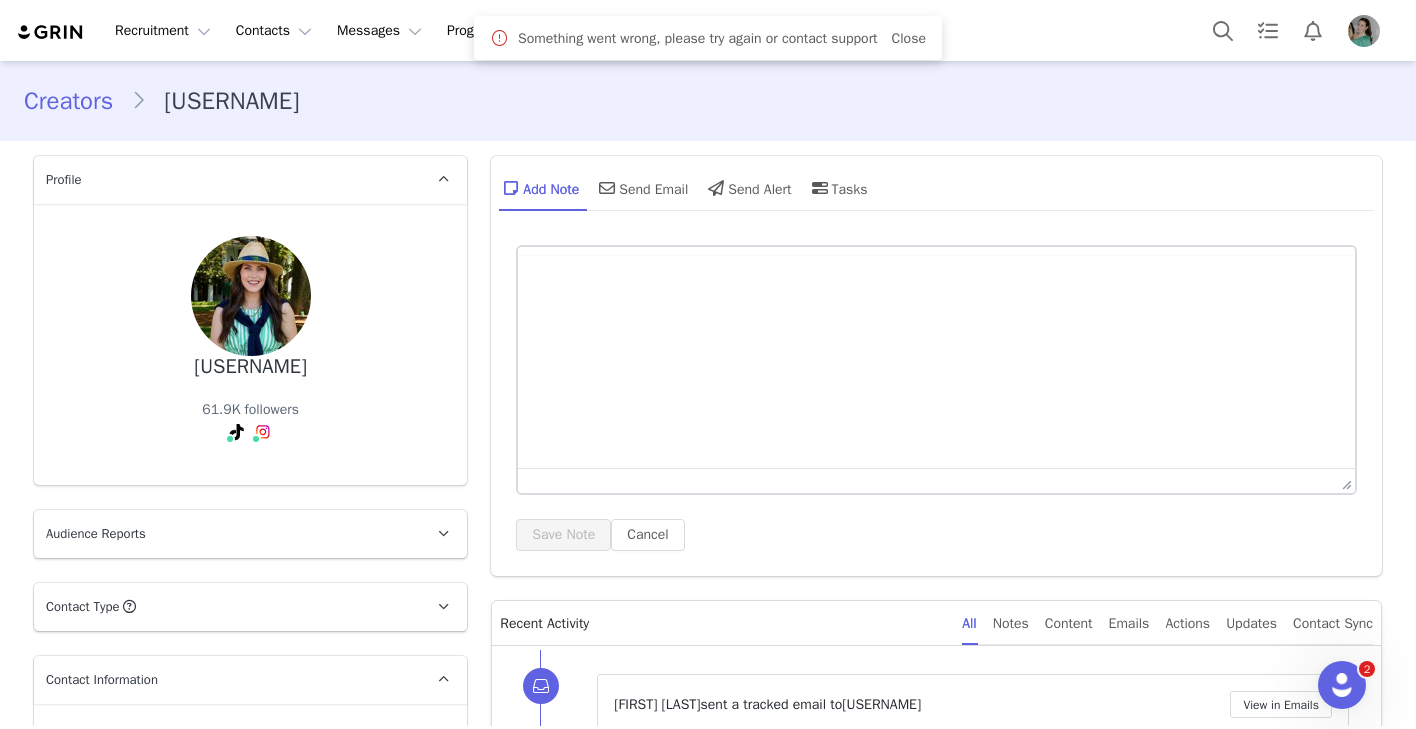 scroll, scrollTop: 0, scrollLeft: 0, axis: both 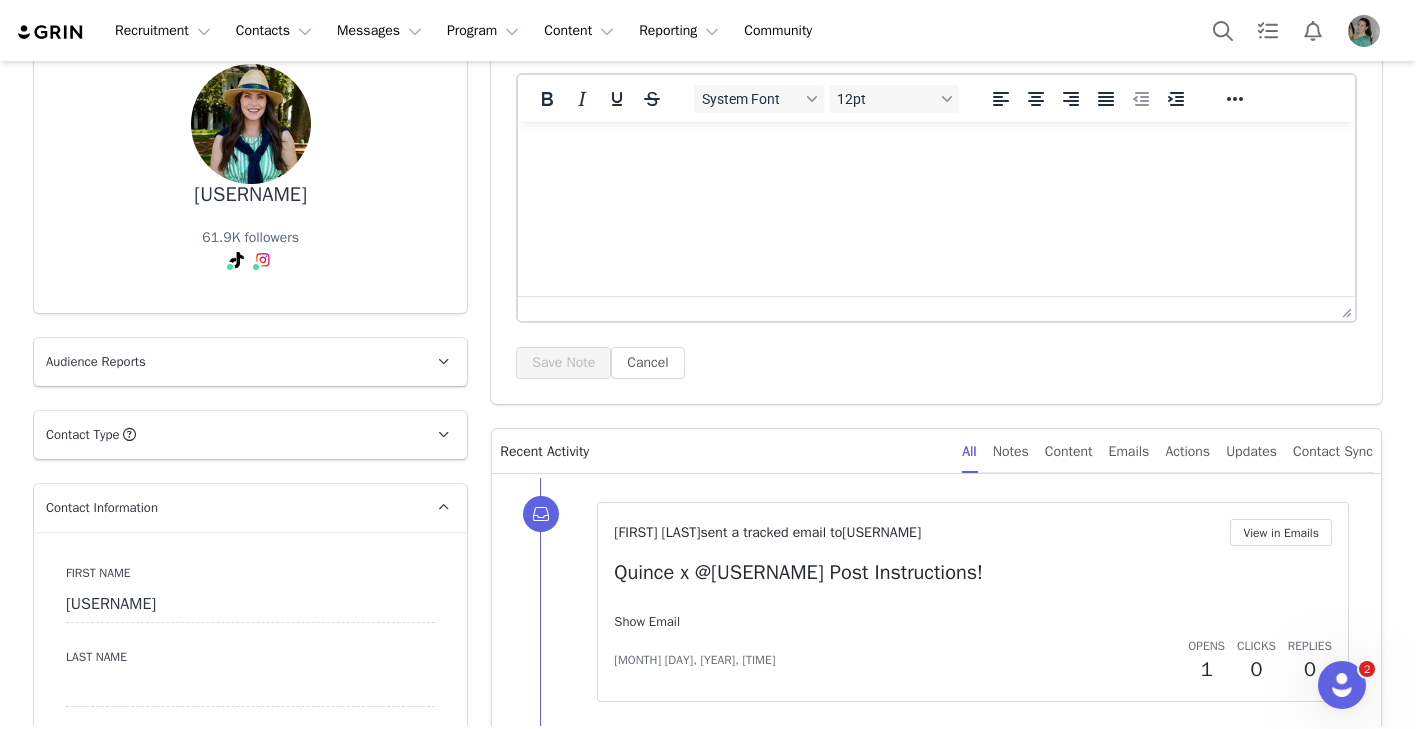 click on "Show Email" at bounding box center (647, 621) 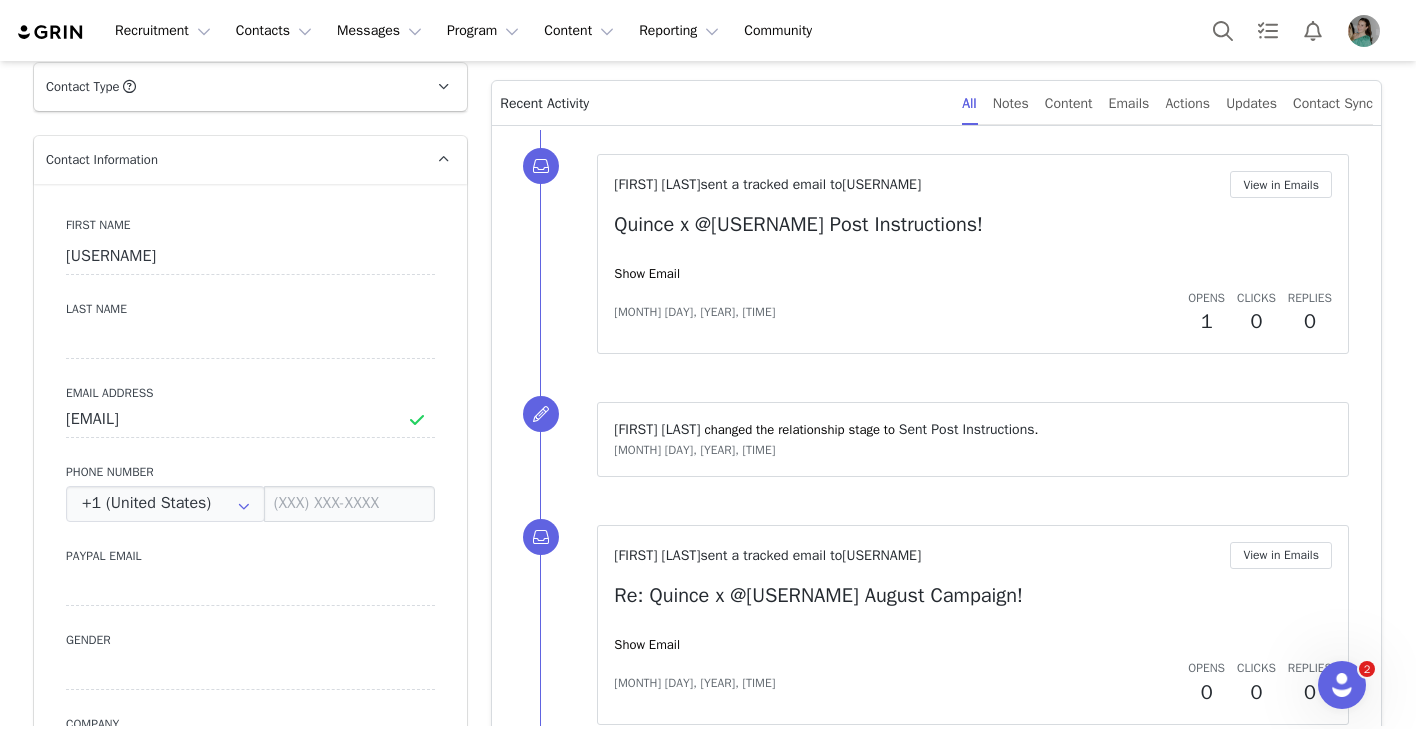 scroll, scrollTop: 540, scrollLeft: 0, axis: vertical 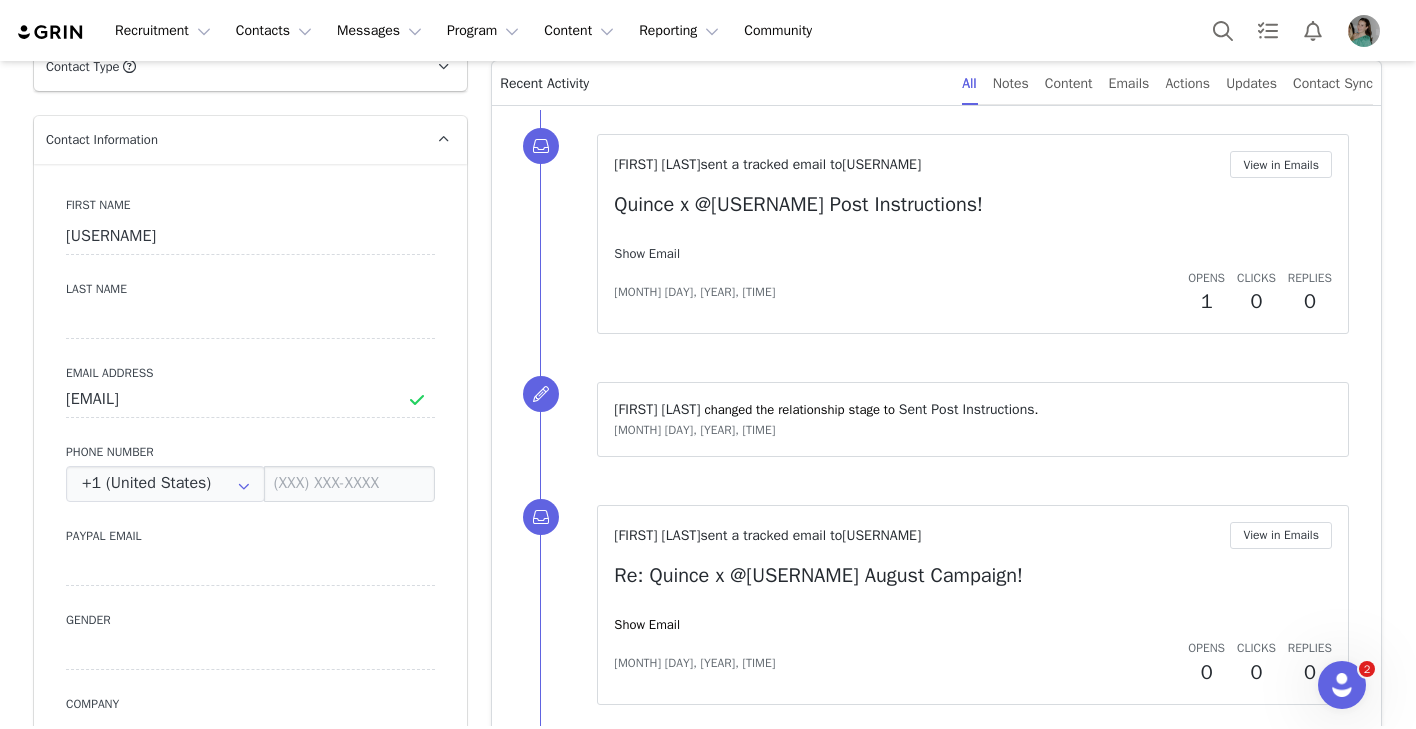 click on "Show Email" at bounding box center (647, 253) 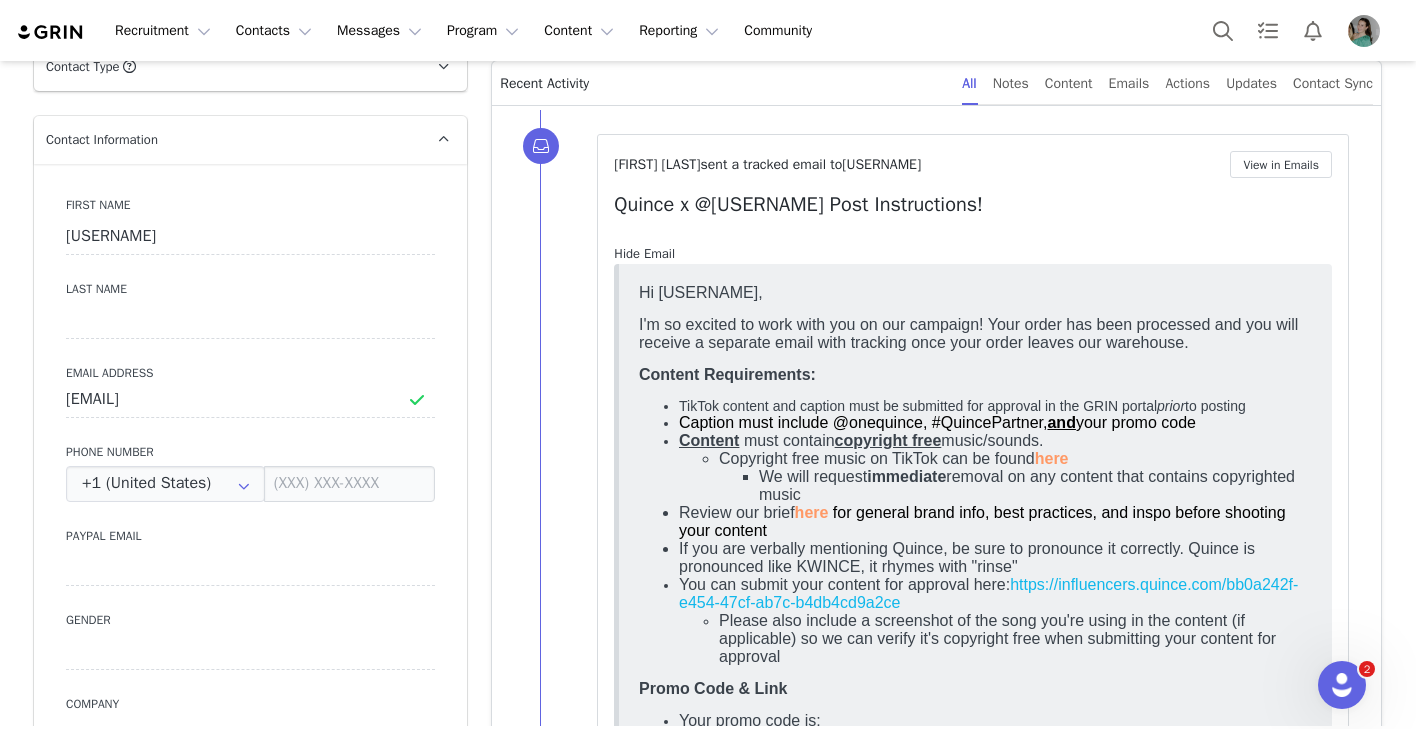 scroll, scrollTop: 0, scrollLeft: 0, axis: both 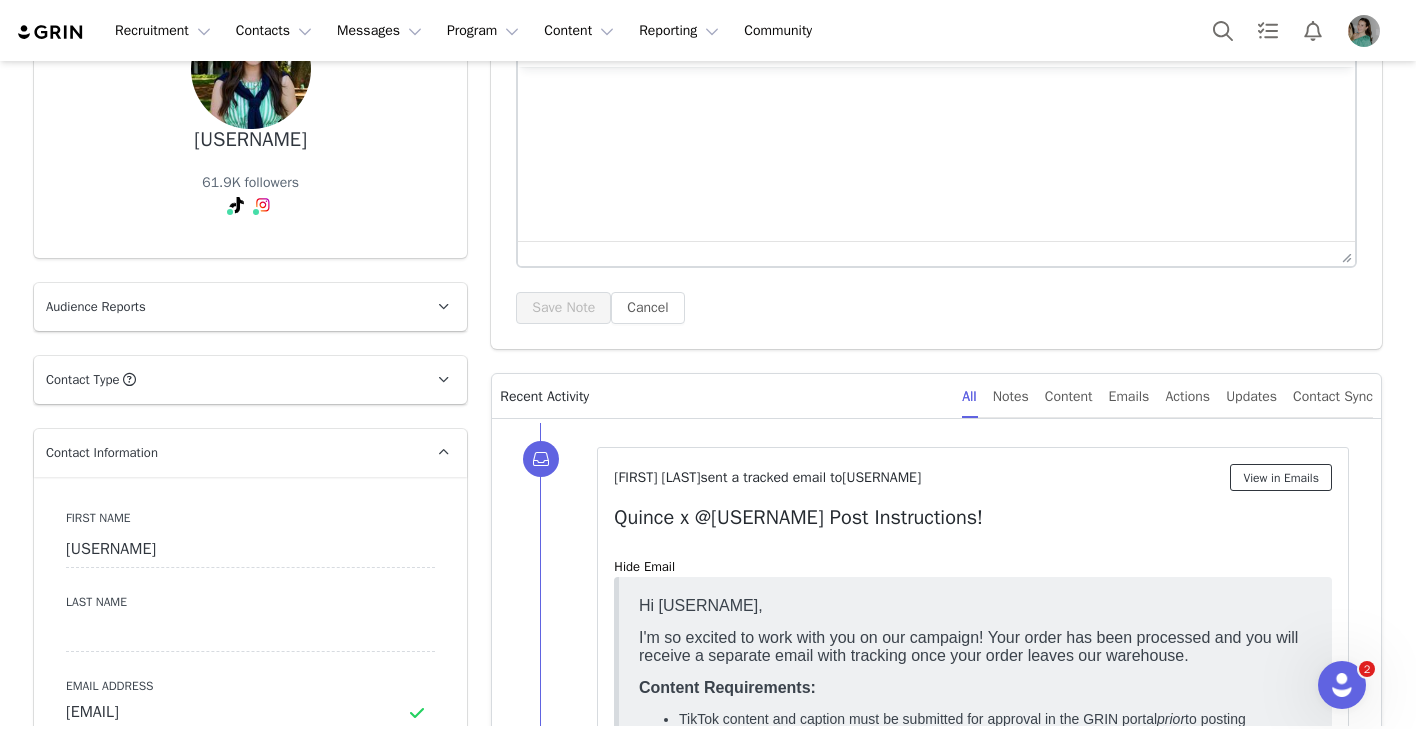 click on "View in Emails" at bounding box center (1281, 477) 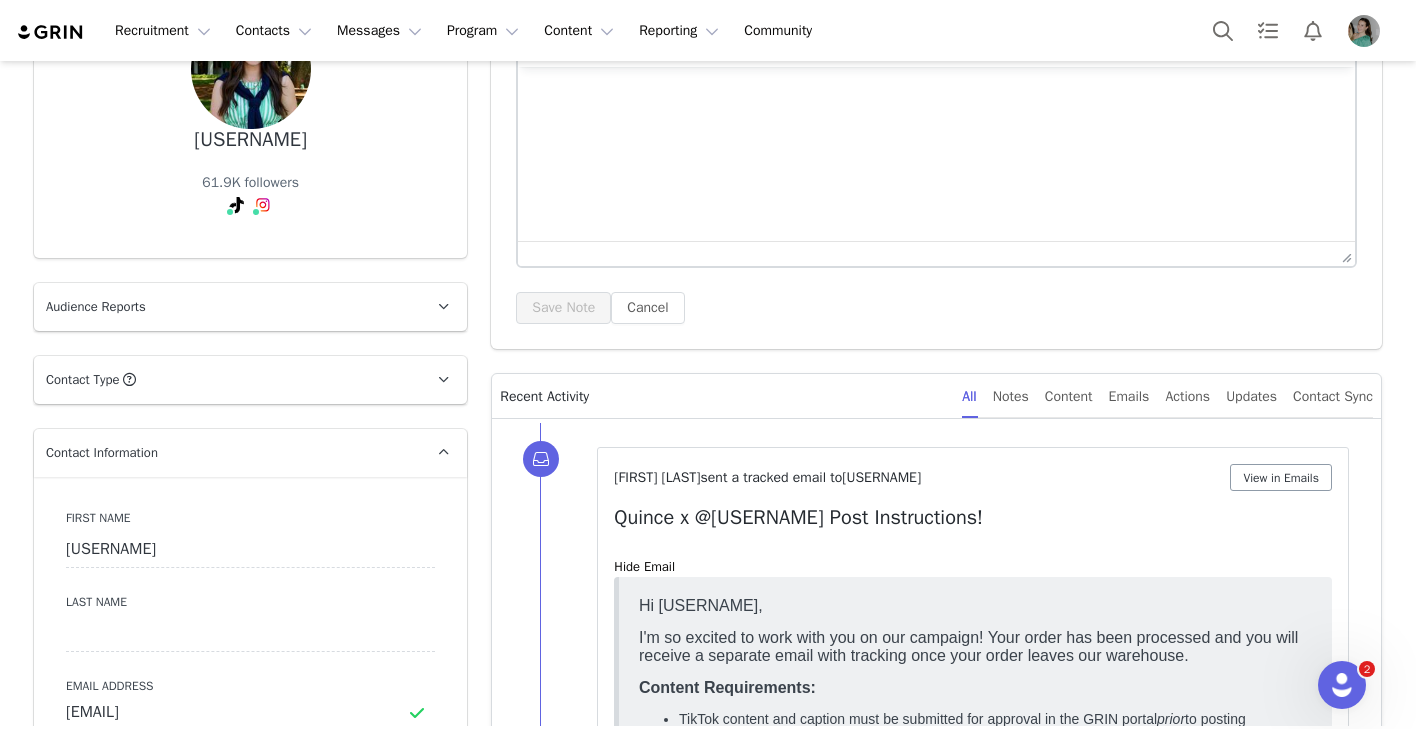 scroll, scrollTop: 0, scrollLeft: 0, axis: both 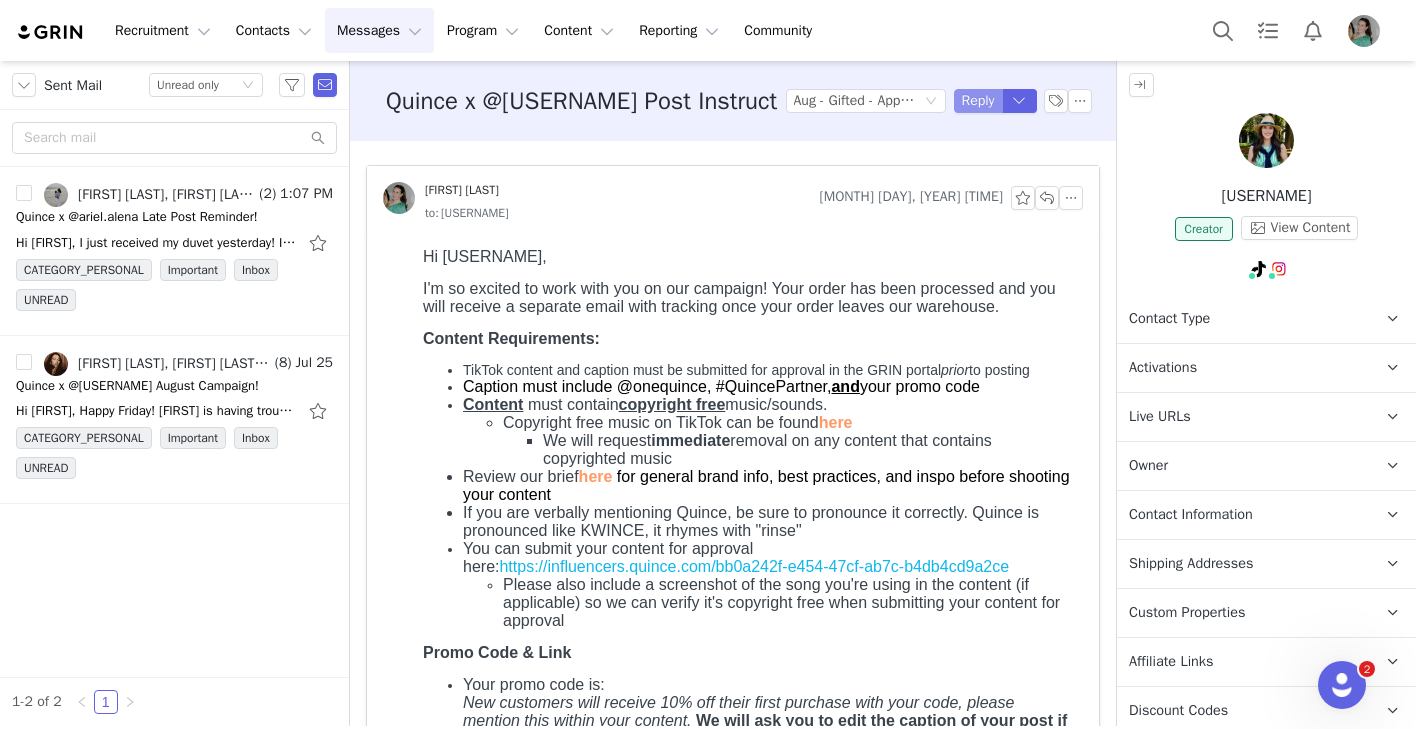 click on "Reply" at bounding box center [978, 101] 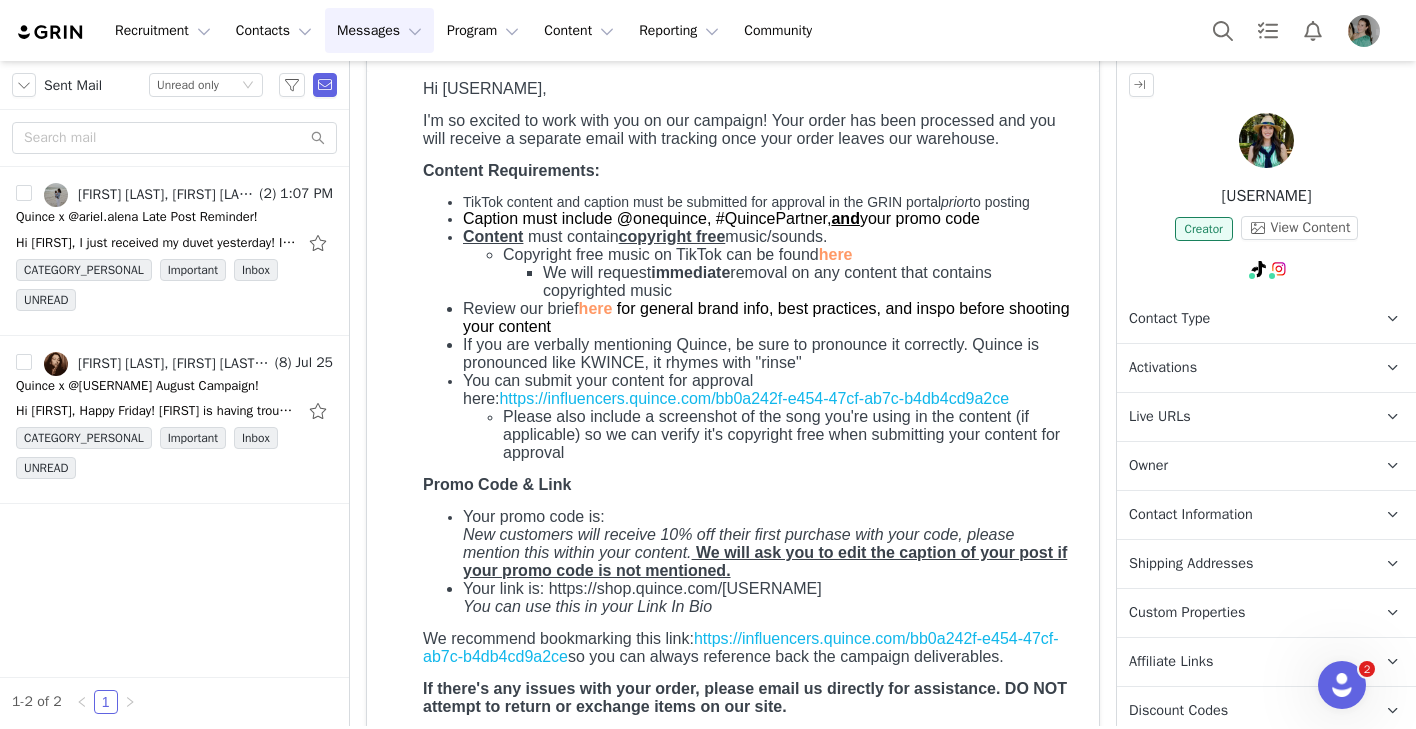scroll, scrollTop: 656, scrollLeft: 0, axis: vertical 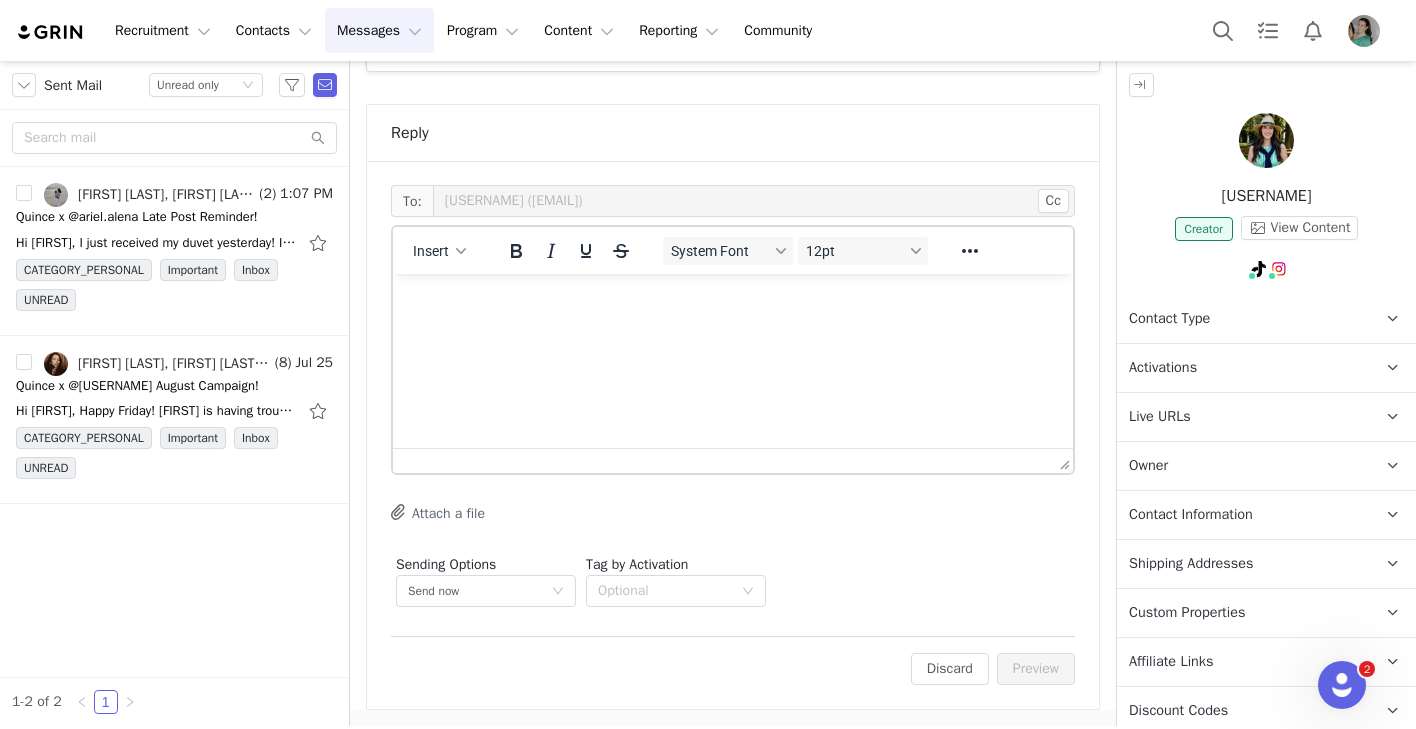 click at bounding box center (733, 301) 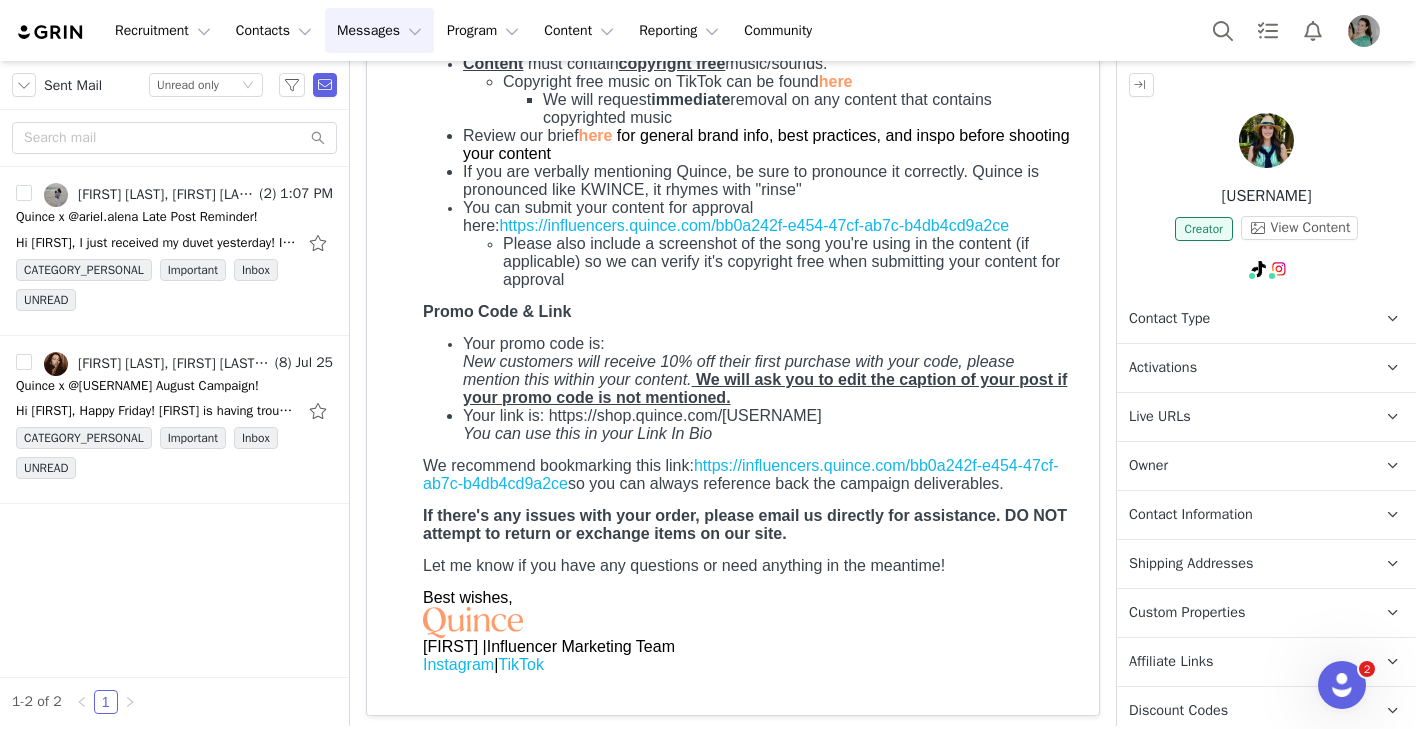 scroll, scrollTop: 0, scrollLeft: 0, axis: both 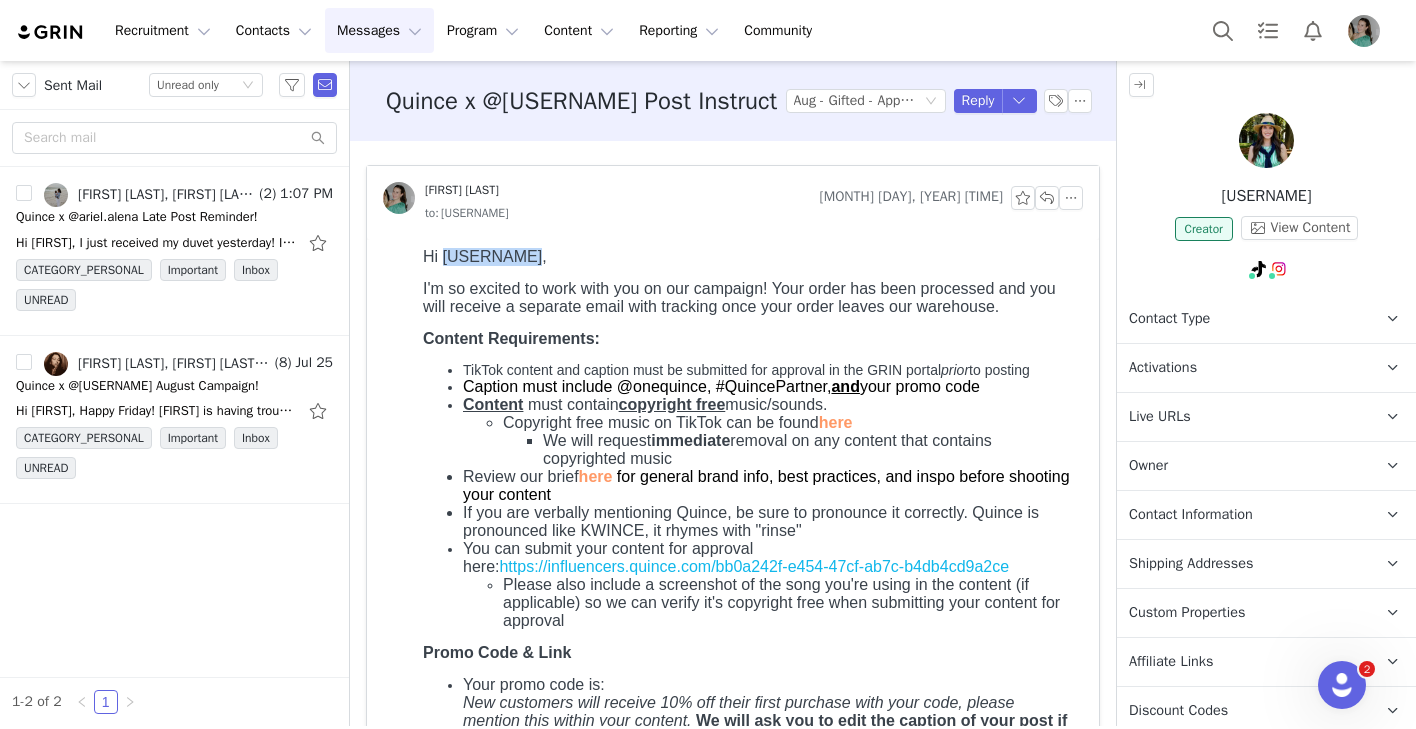 copy on "samanator," 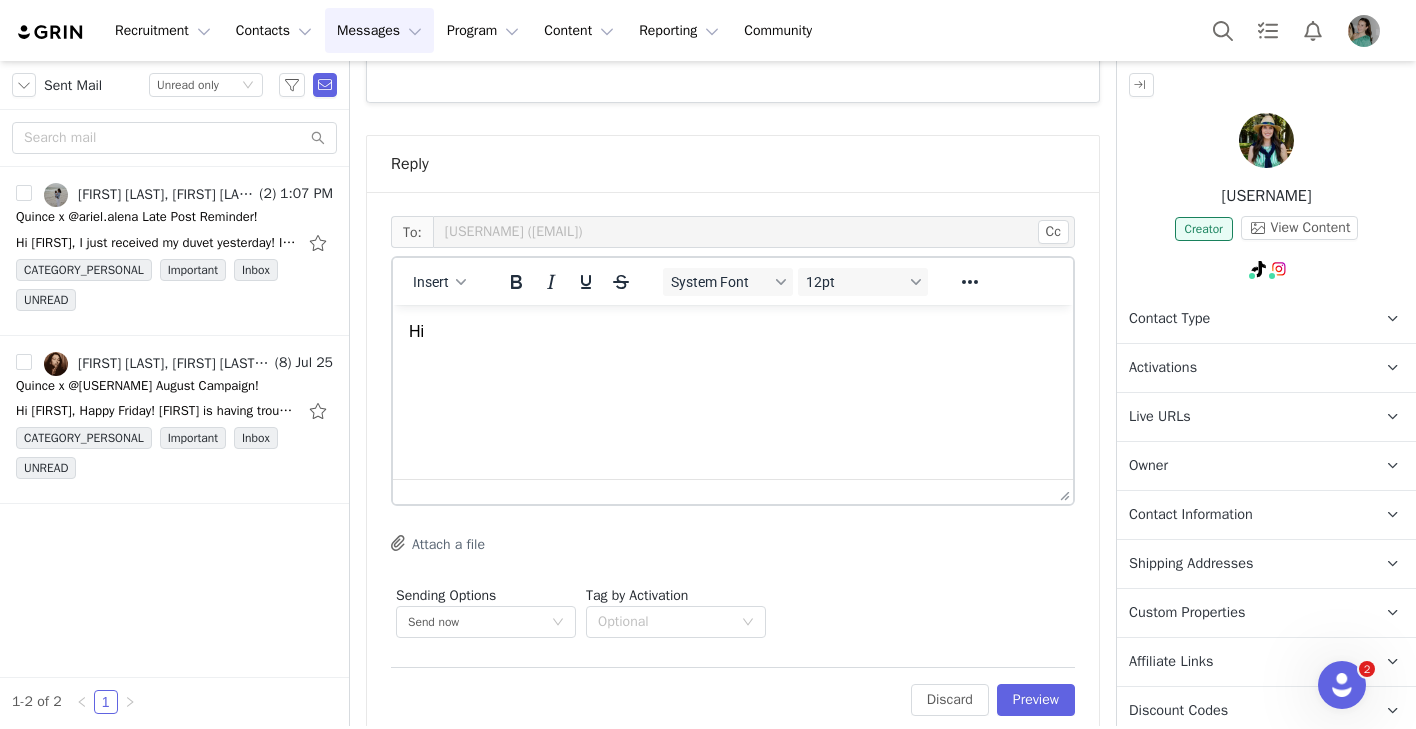 scroll, scrollTop: 985, scrollLeft: 0, axis: vertical 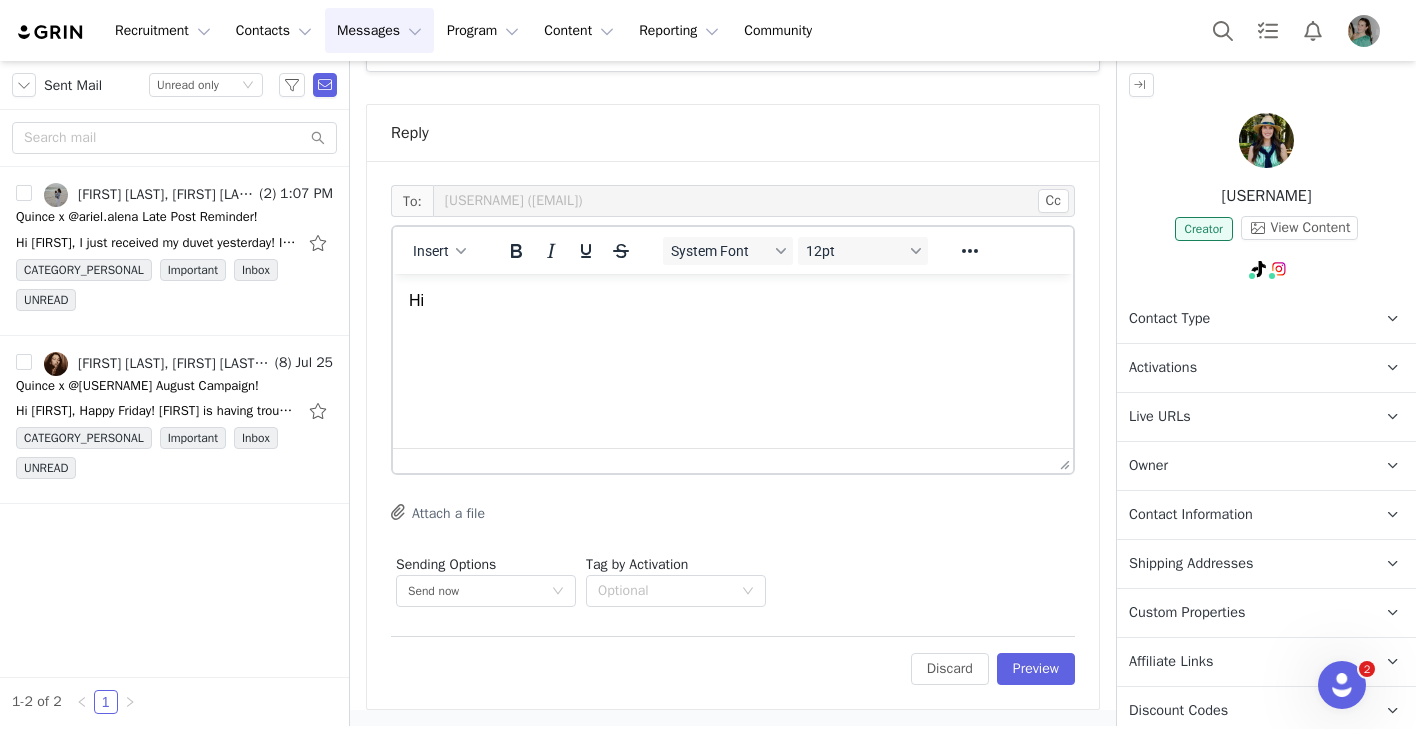 click on "Hi" at bounding box center (733, 301) 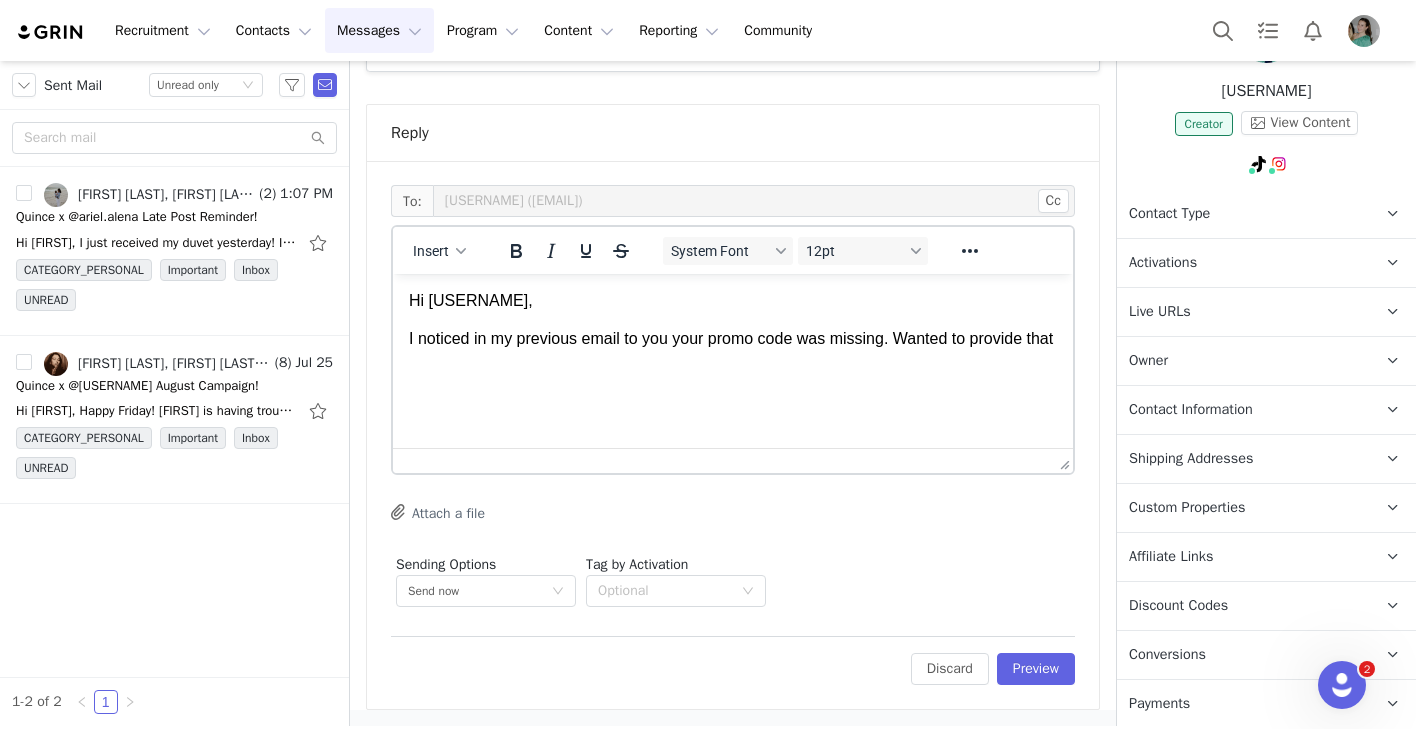 click on "Custom Properties" at bounding box center [1187, 508] 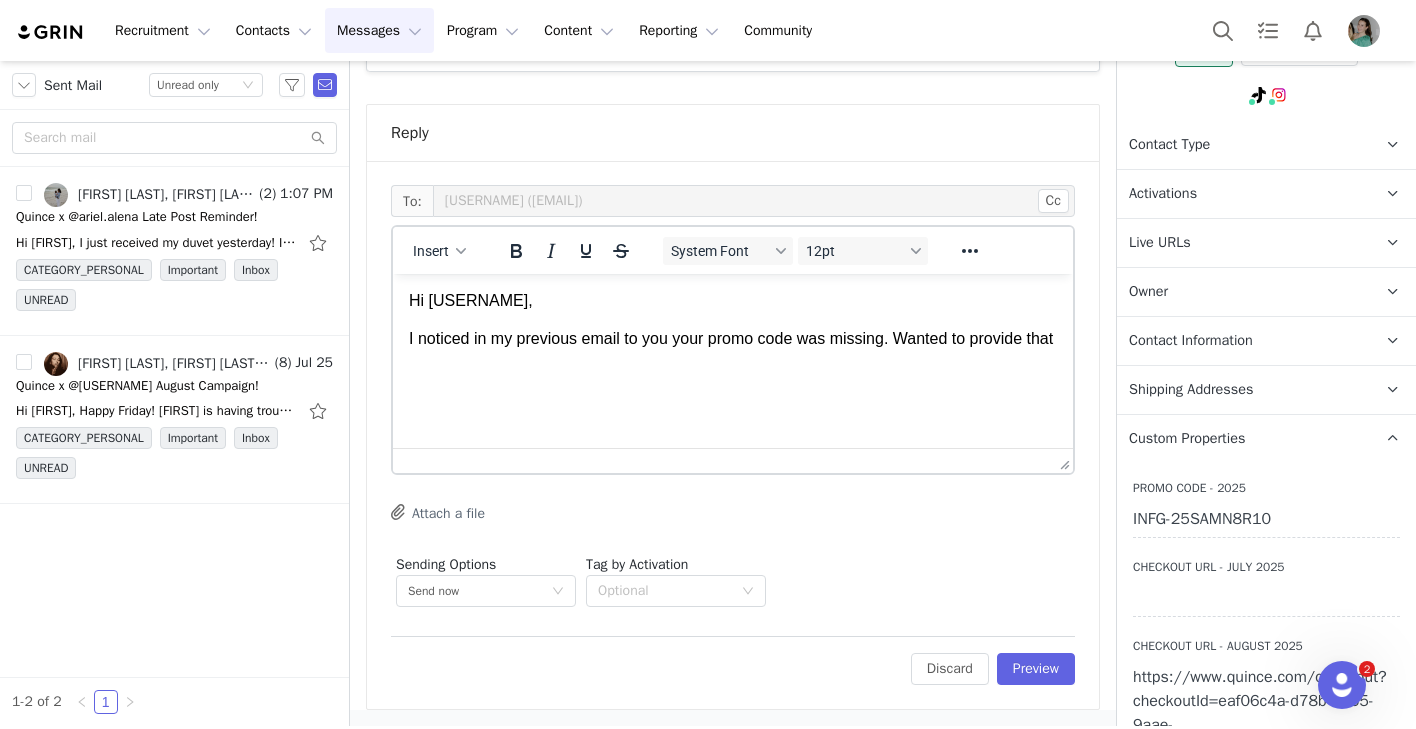 scroll, scrollTop: 193, scrollLeft: 0, axis: vertical 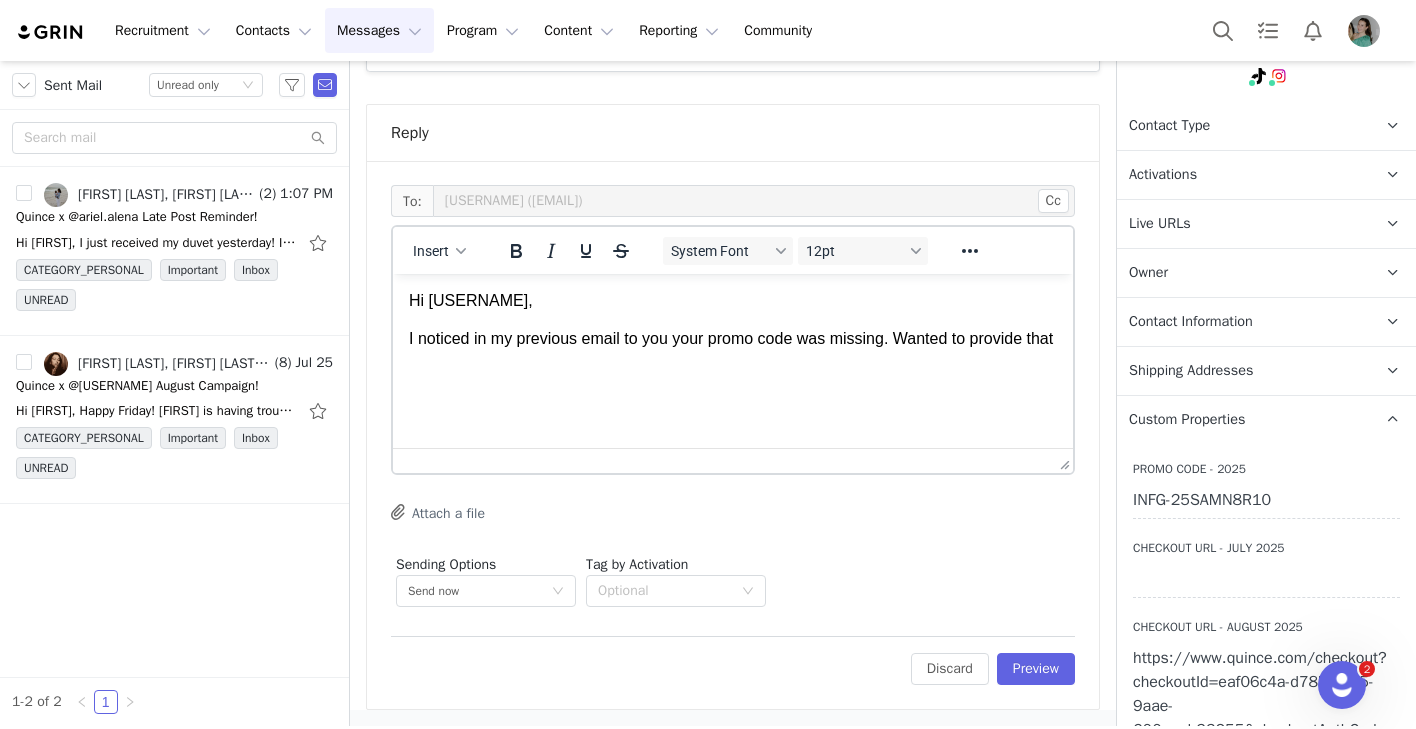 click on "INFG-25SAMN8R10" at bounding box center (1266, 501) 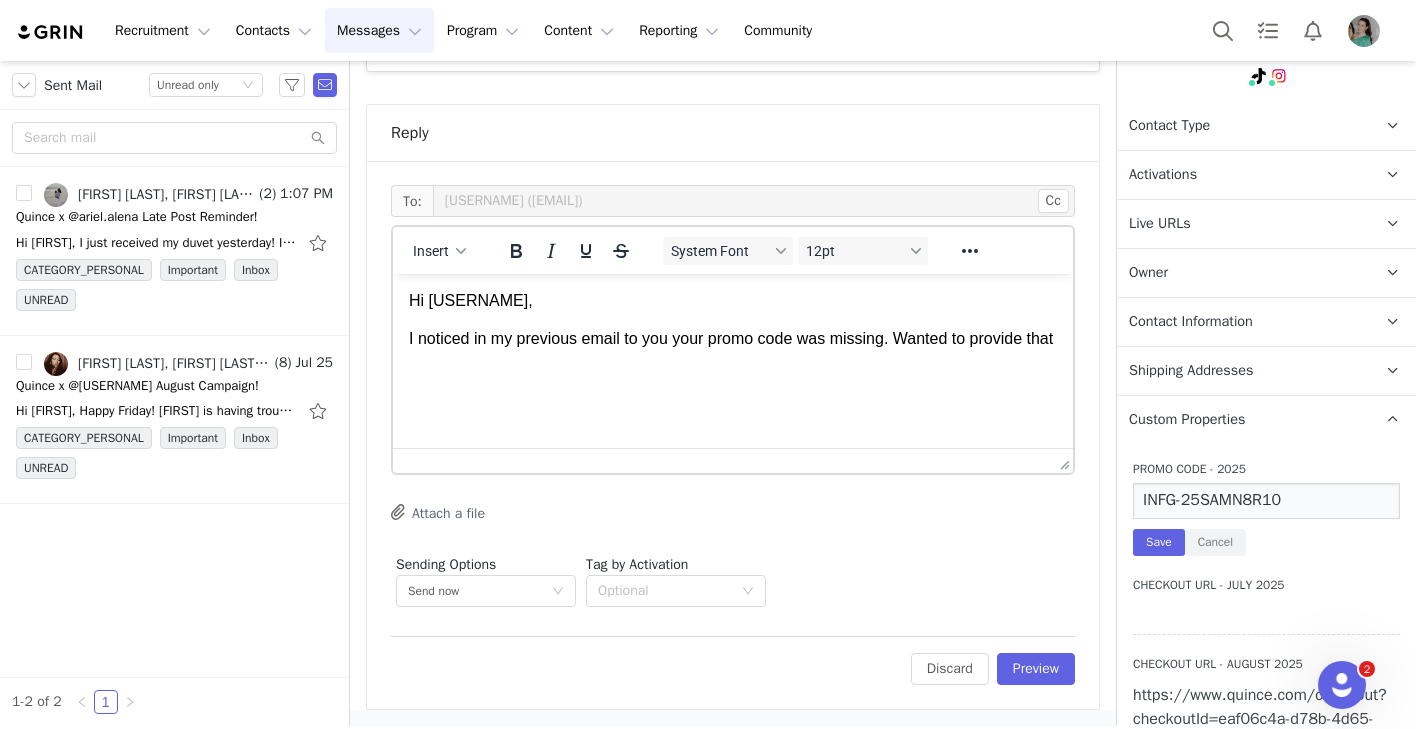 click on "INFG-25SAMN8R10" at bounding box center [1266, 501] 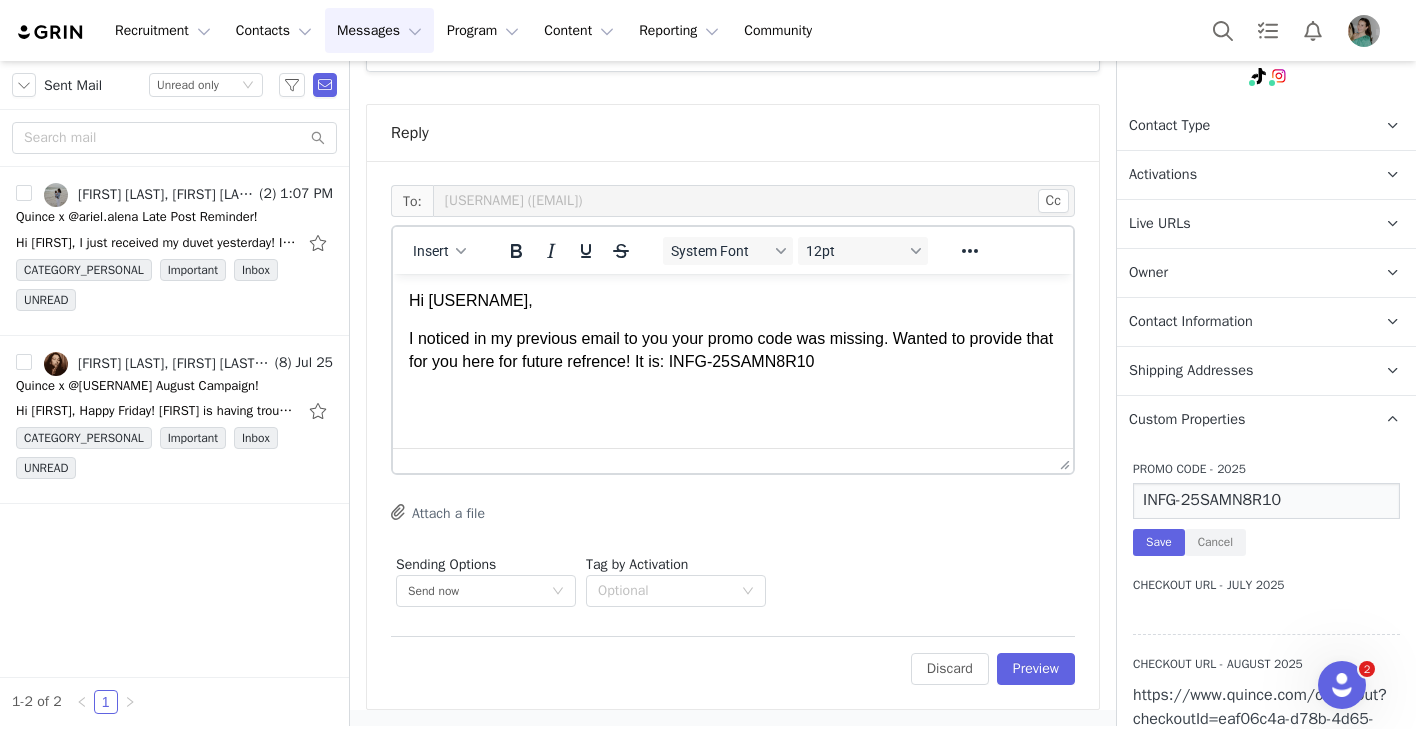 click on "I noticed in my previous email to you your promo code was missing. Wanted to provide that for you here for future refrence! It is: INFG-25SAMN8R10" at bounding box center (733, 350) 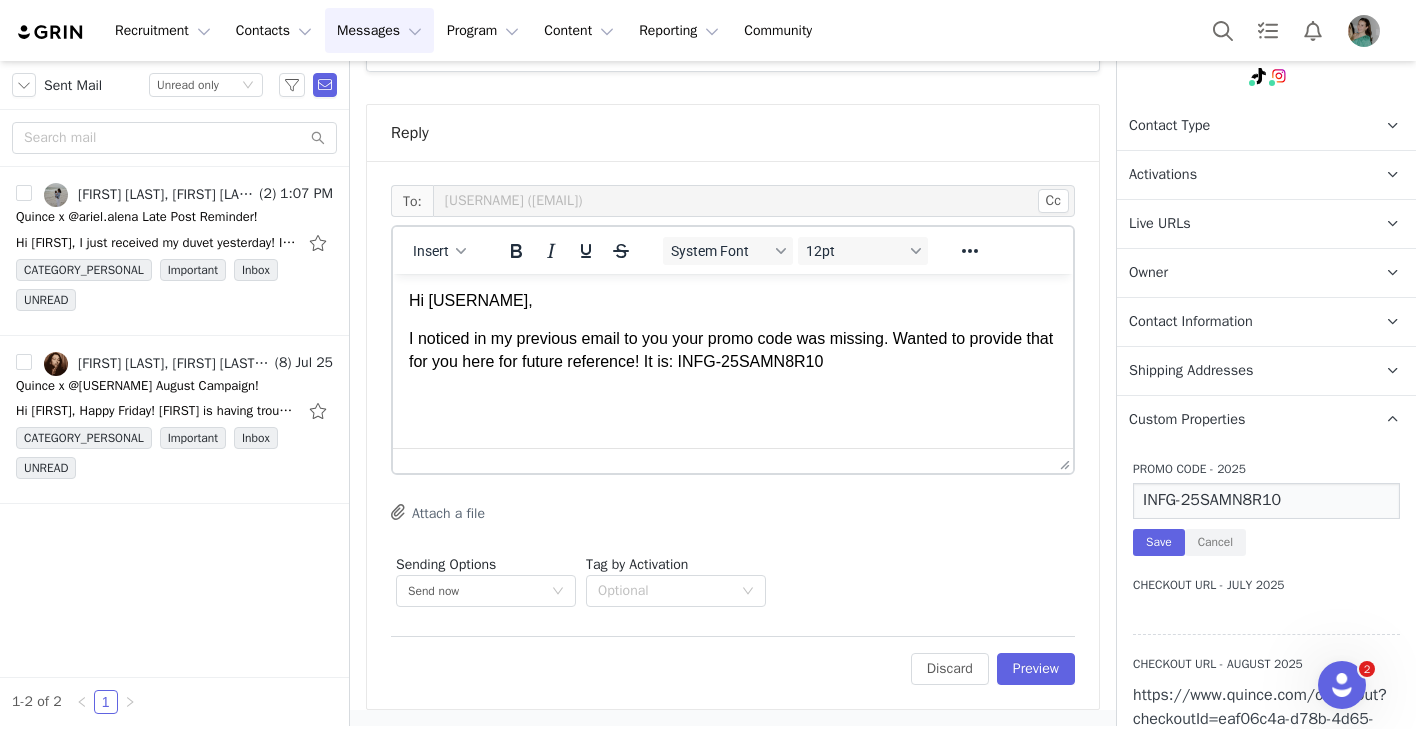 click on "I noticed in my previous email to you your promo code was missing. Wanted to provide that for you here for future reference! It is: INFG-25SAMN8R10" at bounding box center (733, 350) 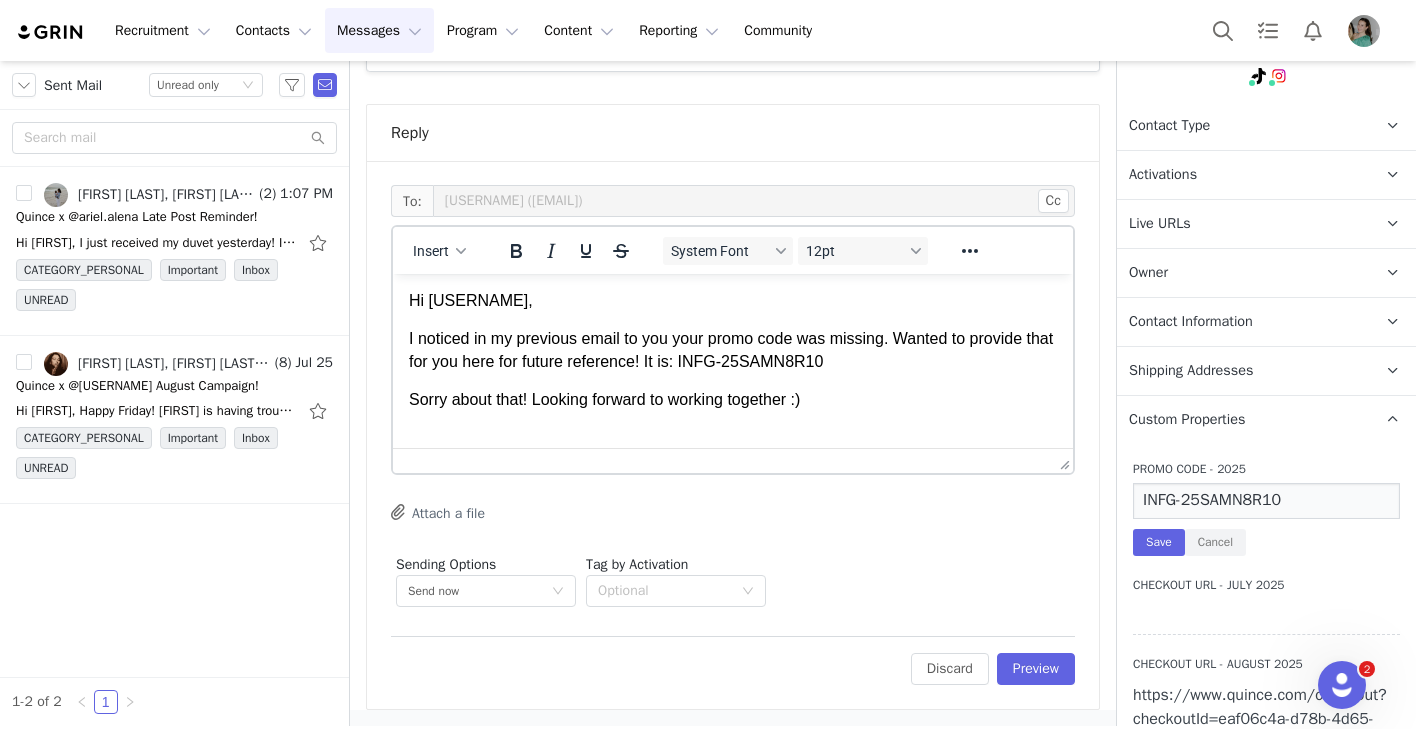 scroll, scrollTop: 2, scrollLeft: 0, axis: vertical 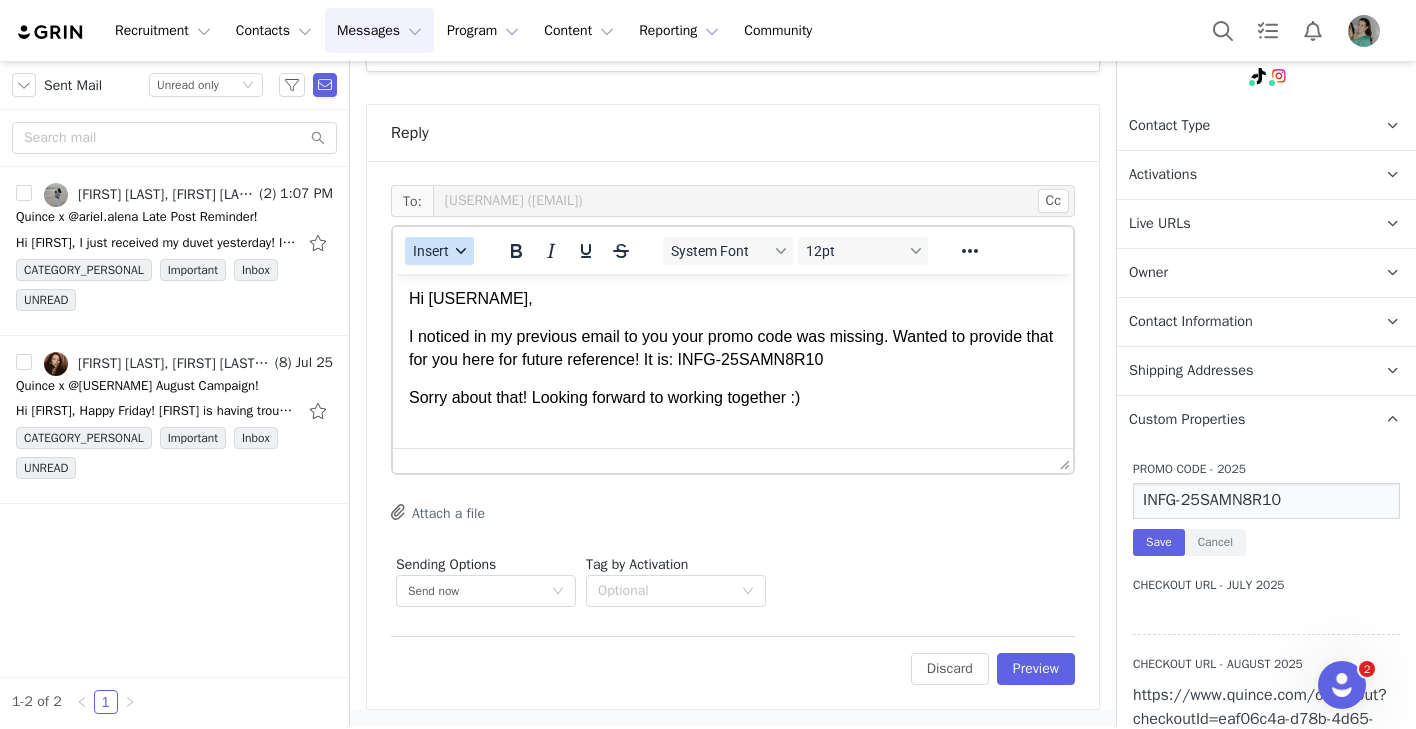 click on "Insert" at bounding box center [439, 251] 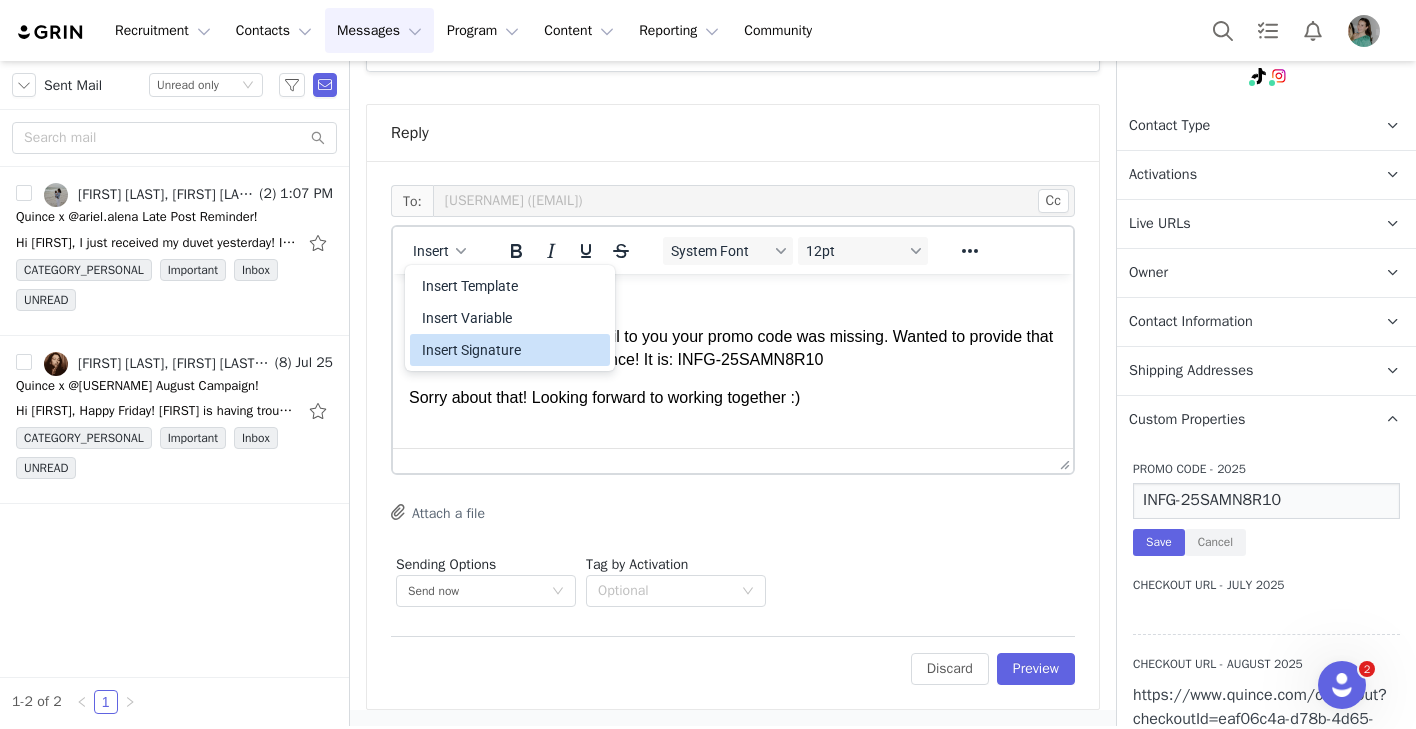 click on "Insert Signature" at bounding box center (512, 350) 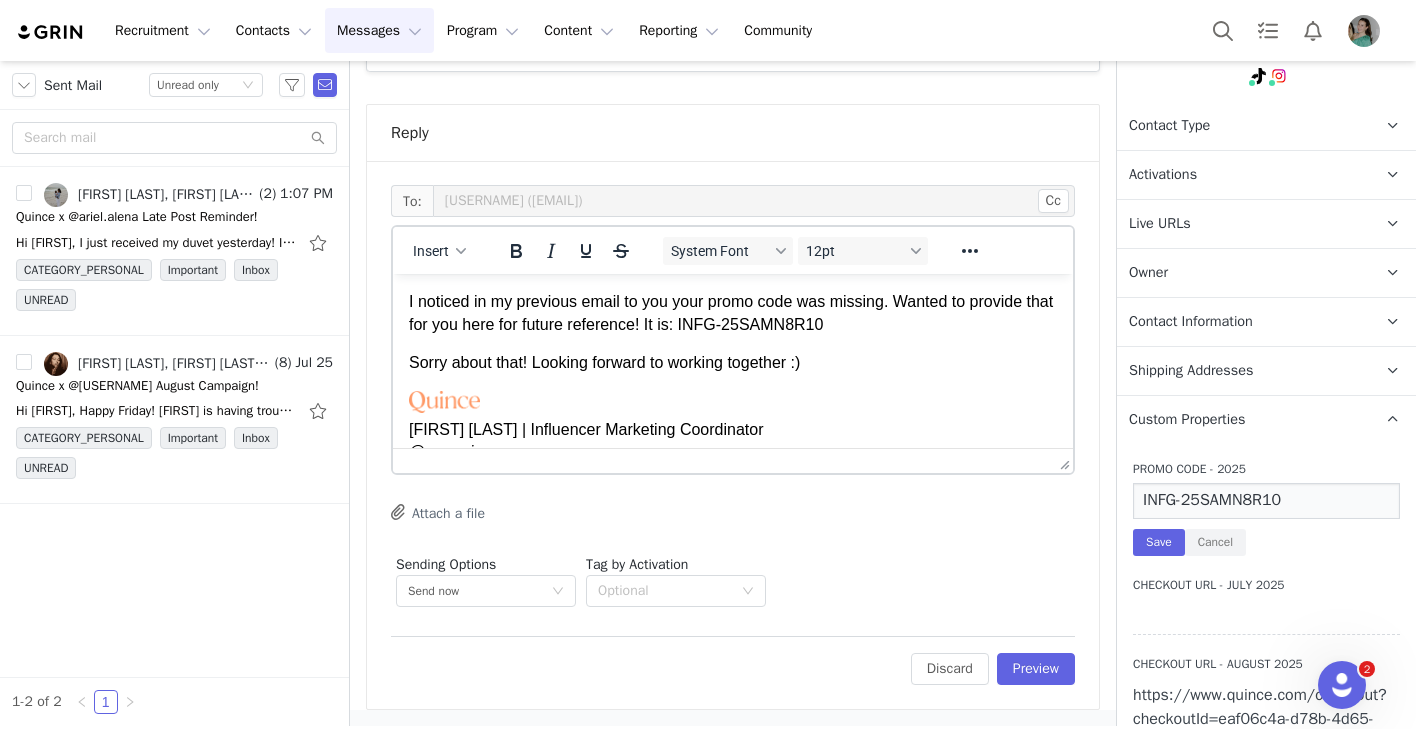 scroll, scrollTop: 40, scrollLeft: 0, axis: vertical 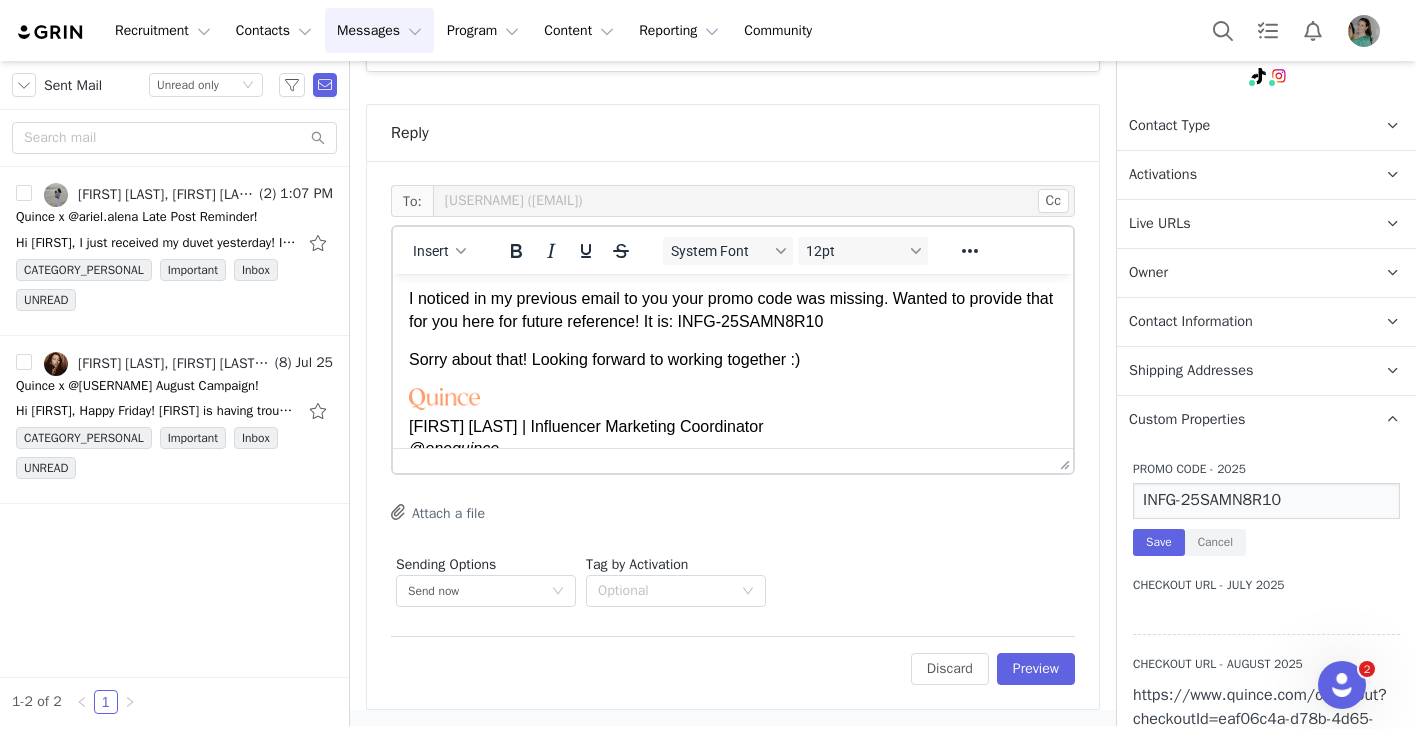 click on "Sorry about that! Looking forward to working together :)" at bounding box center [733, 360] 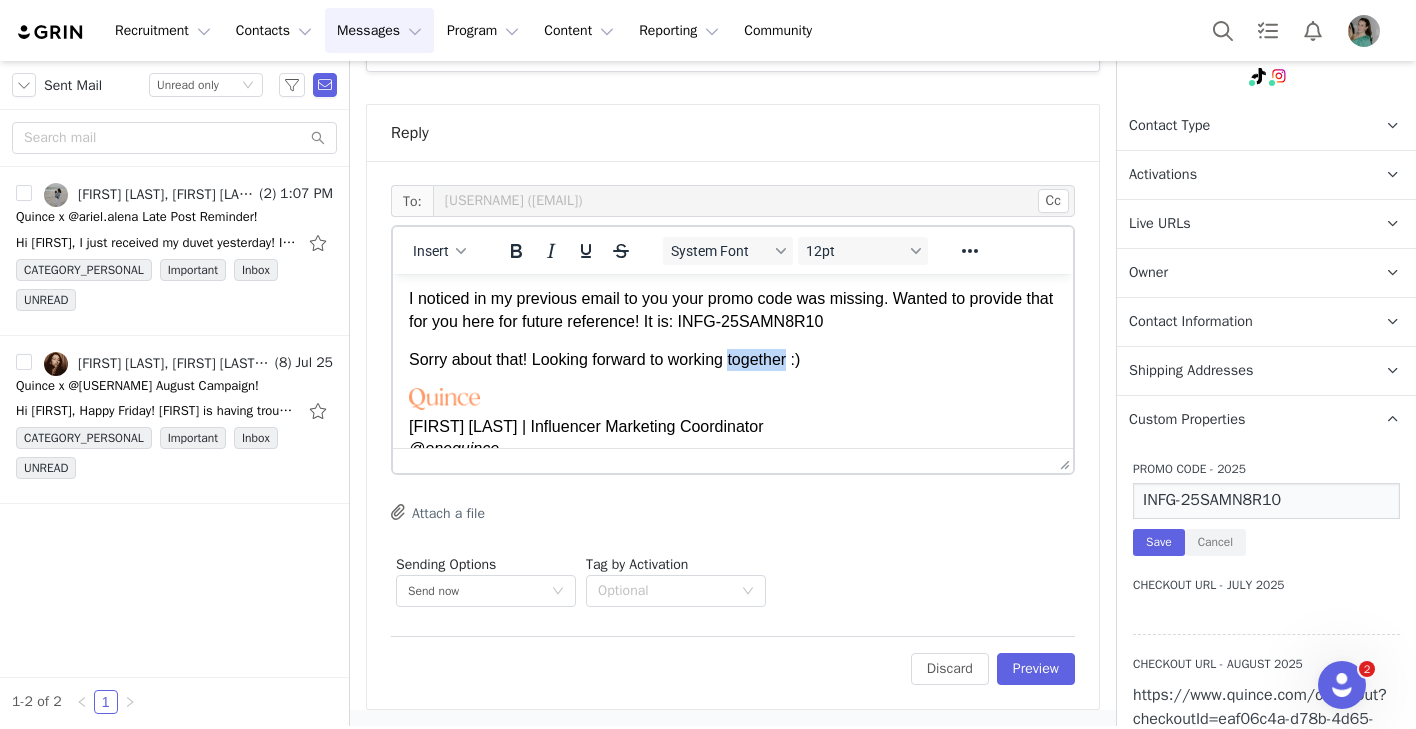 click on "Sorry about that! Looking forward to working together :)" at bounding box center (733, 360) 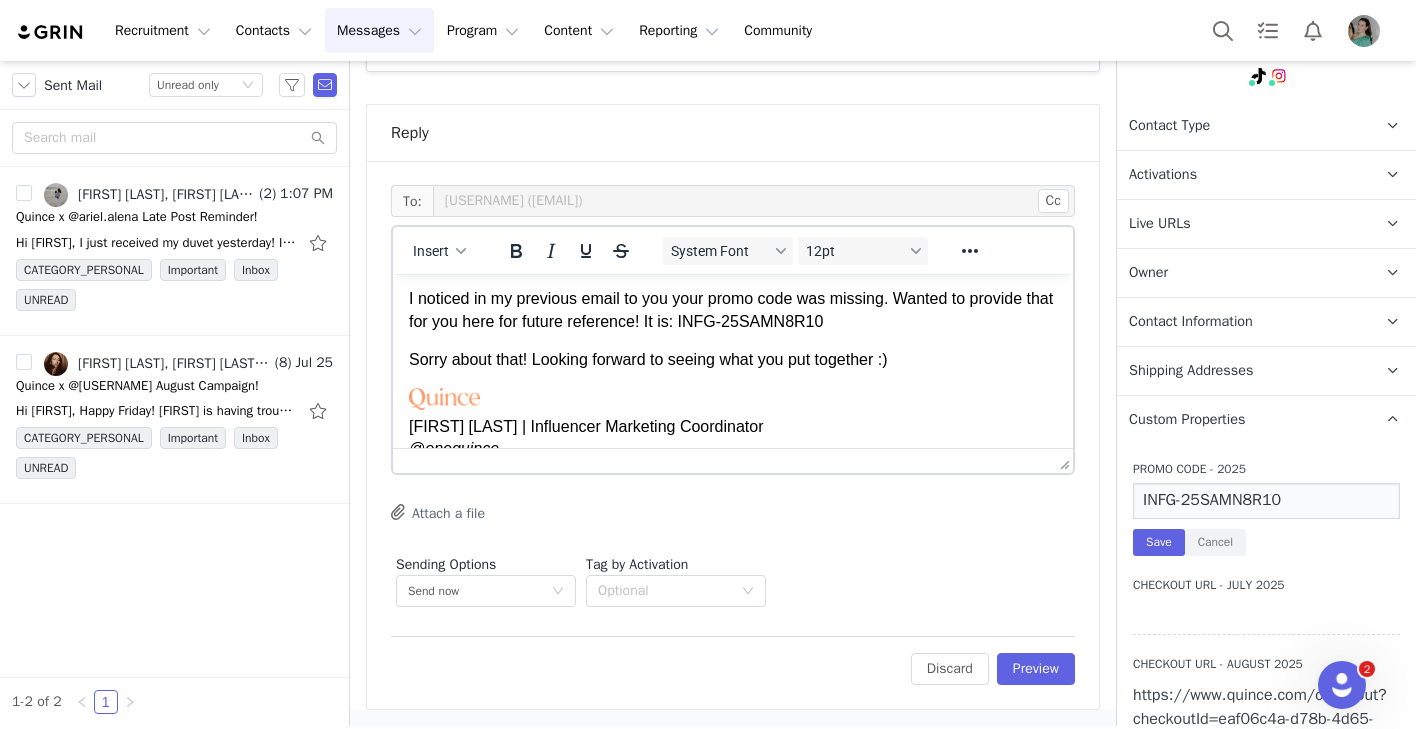 click on "Hi samanator, I noticed in my previous email to you your promo code was missing. Wanted to provide that for you here for future reference! It is: INFG-25SAMN8R10 Sorry about that! Looking forward to seeing what you put together :) Nuala Sullivan | Influencer Marketing Coordinator  @onequince" at bounding box center (733, 355) 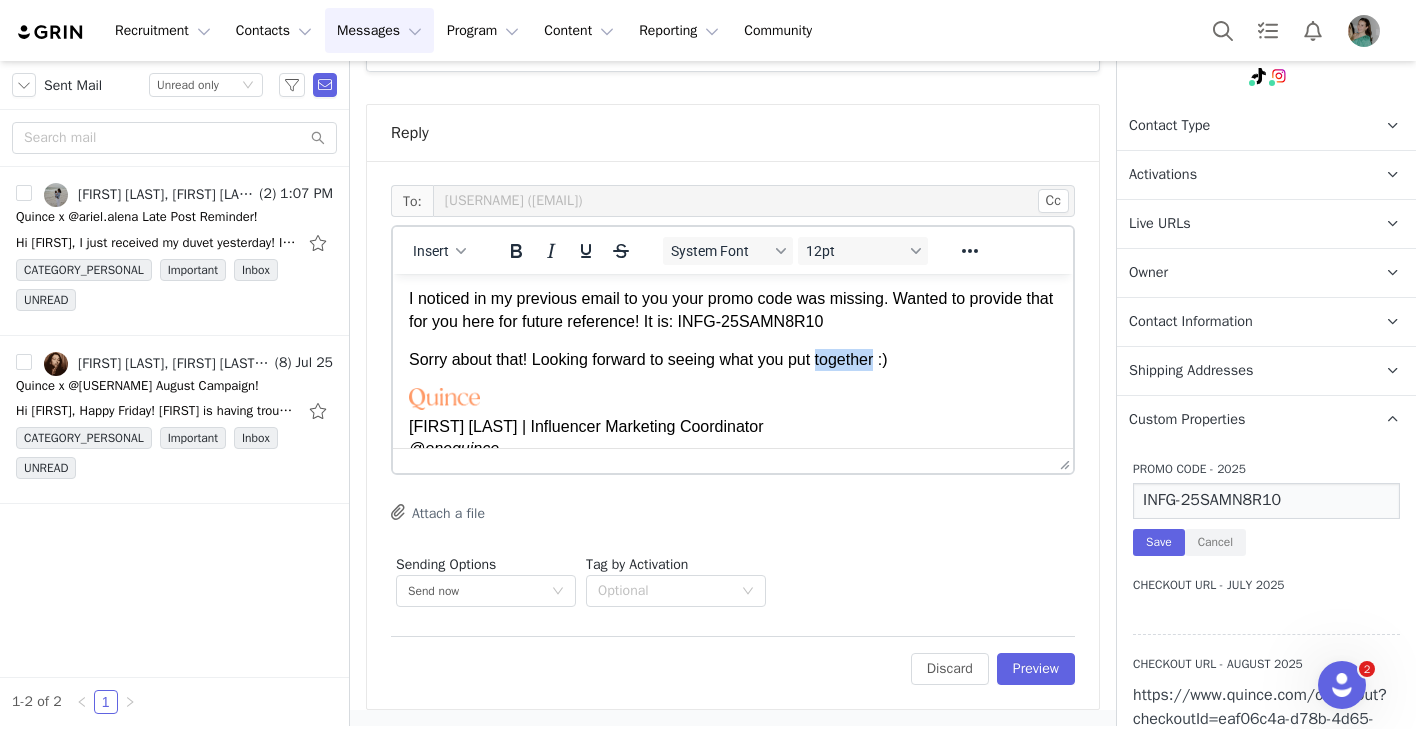 click on "Sorry about that! Looking forward to seeing what you put together :)" at bounding box center (733, 360) 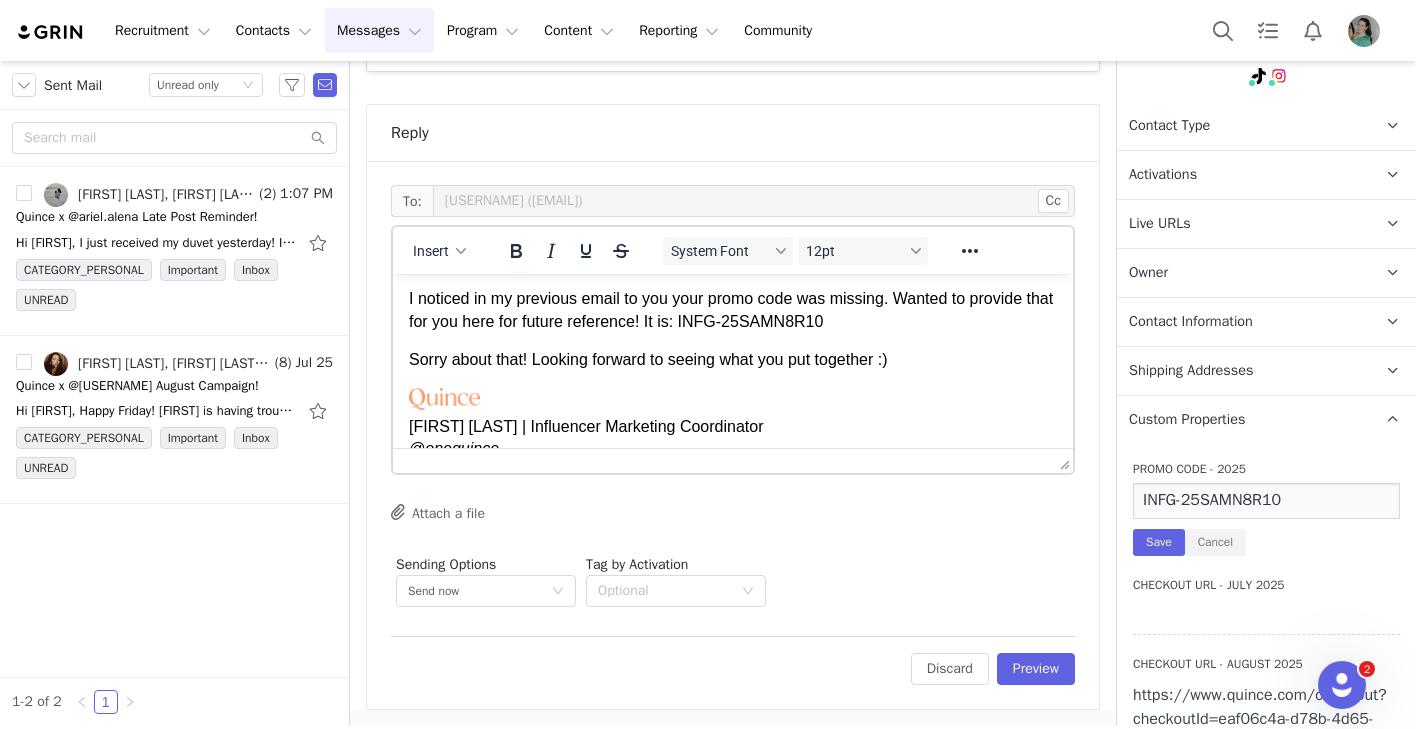 click on "[LAST] [LAST] | Influencer Marketing Coordinator  @onequince" at bounding box center (733, 424) 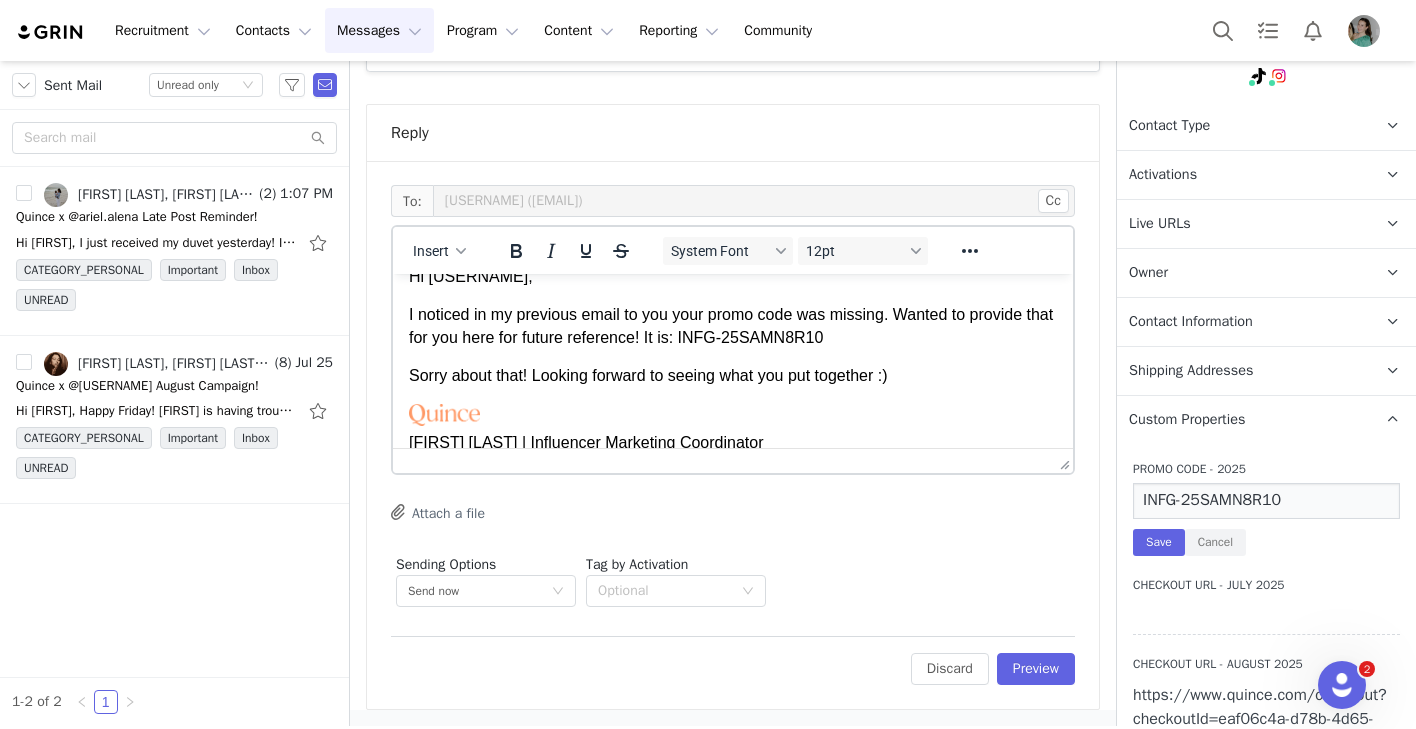 scroll, scrollTop: 0, scrollLeft: 0, axis: both 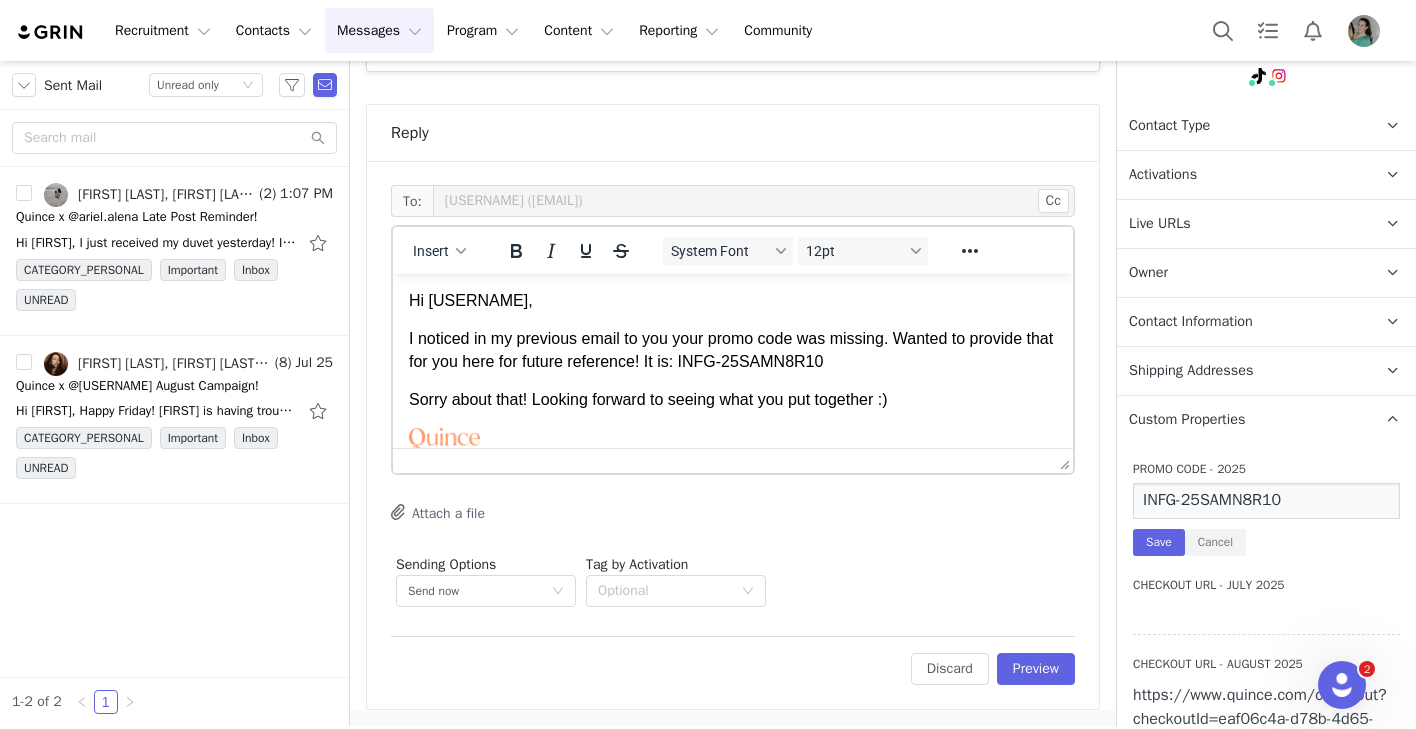 click on "I noticed in my previous email to you your promo code was missing. Wanted to provide that for you here for future reference! It is: INFG-25SAMN8R10" at bounding box center [733, 350] 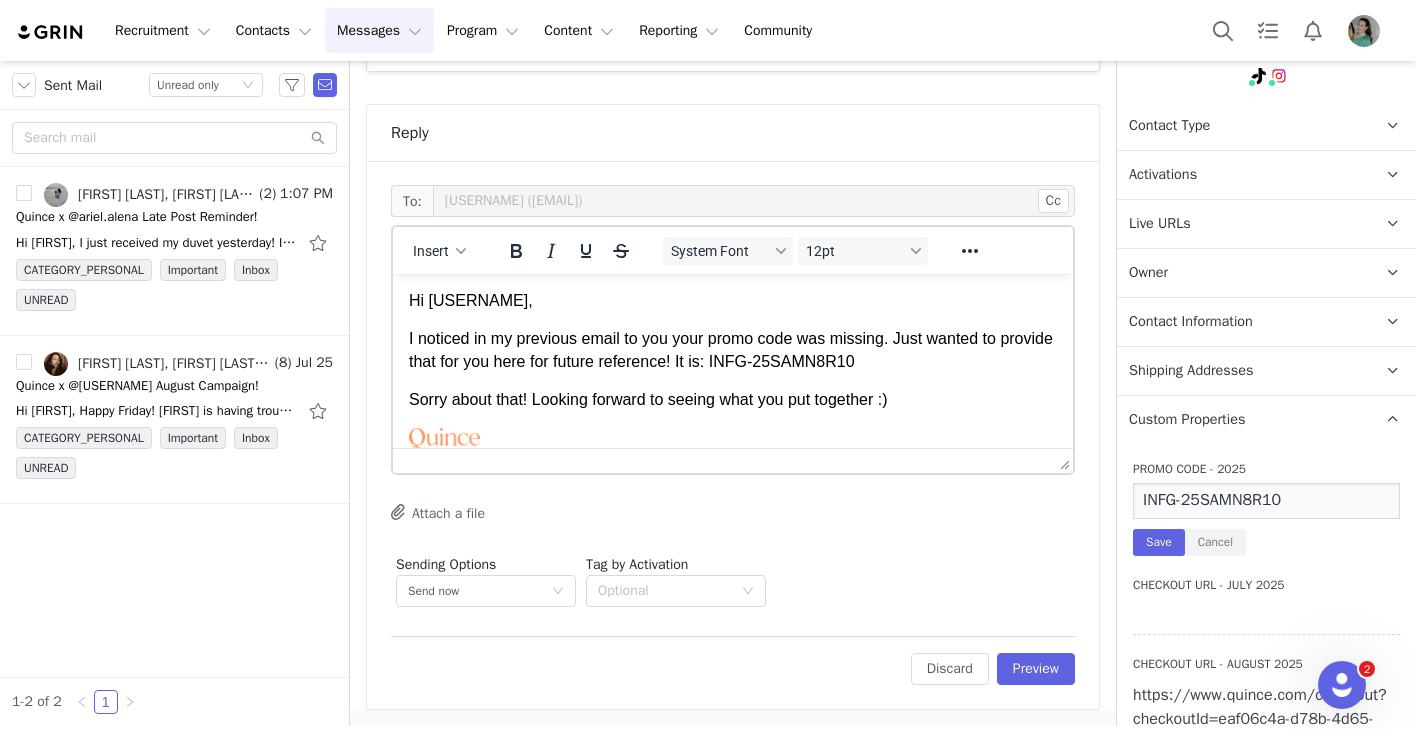 click on "I noticed in my previous email to you your promo code was missing. Just wanted to provide that for you here for future reference! It is: INFG-25SAMN8R10" at bounding box center (733, 350) 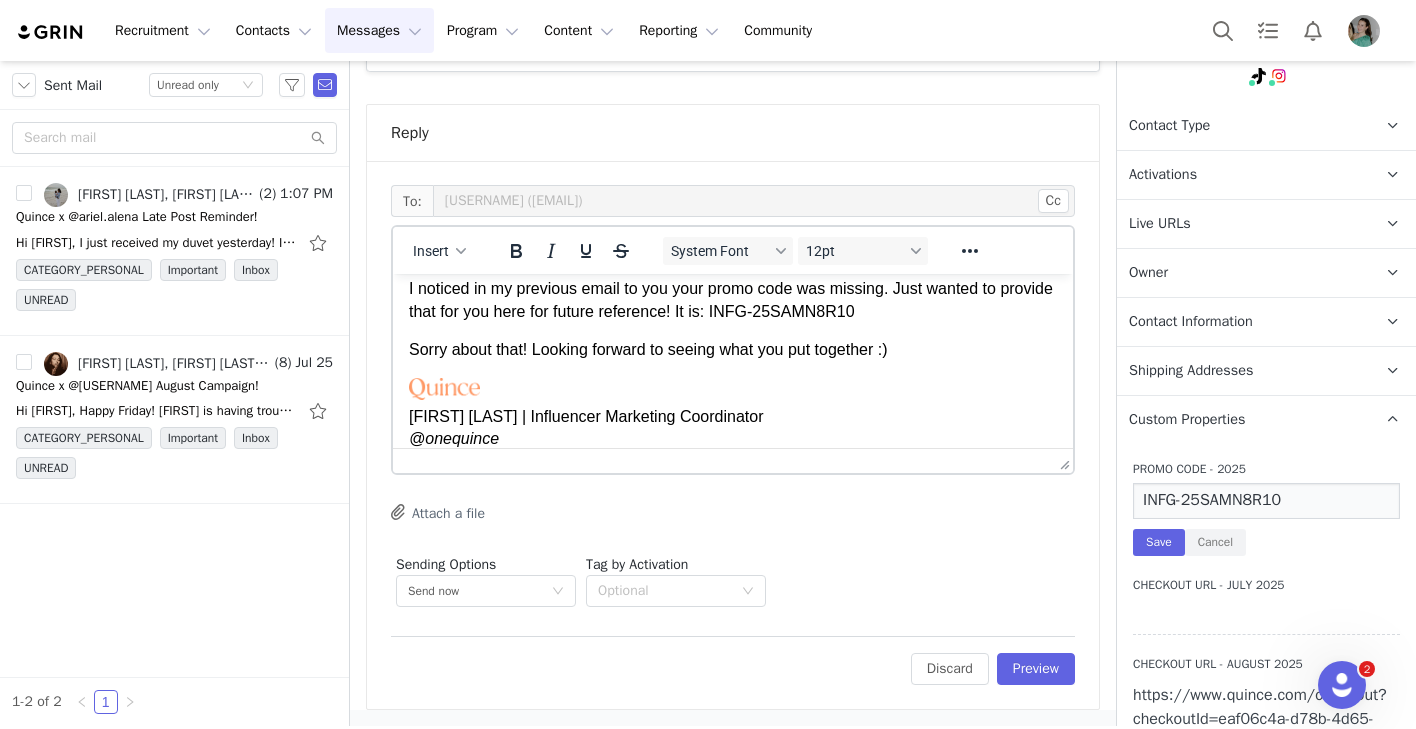 scroll, scrollTop: 56, scrollLeft: 0, axis: vertical 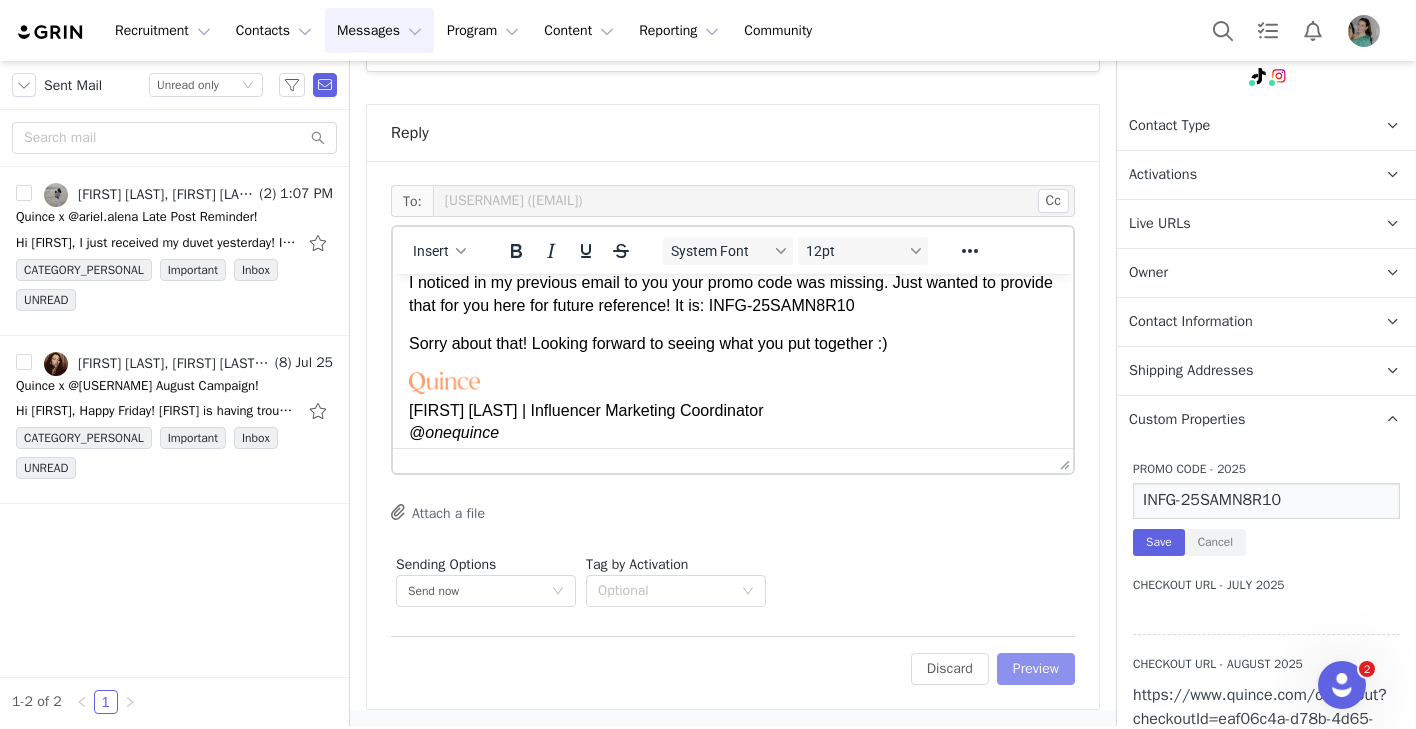 click on "Preview" at bounding box center (1036, 669) 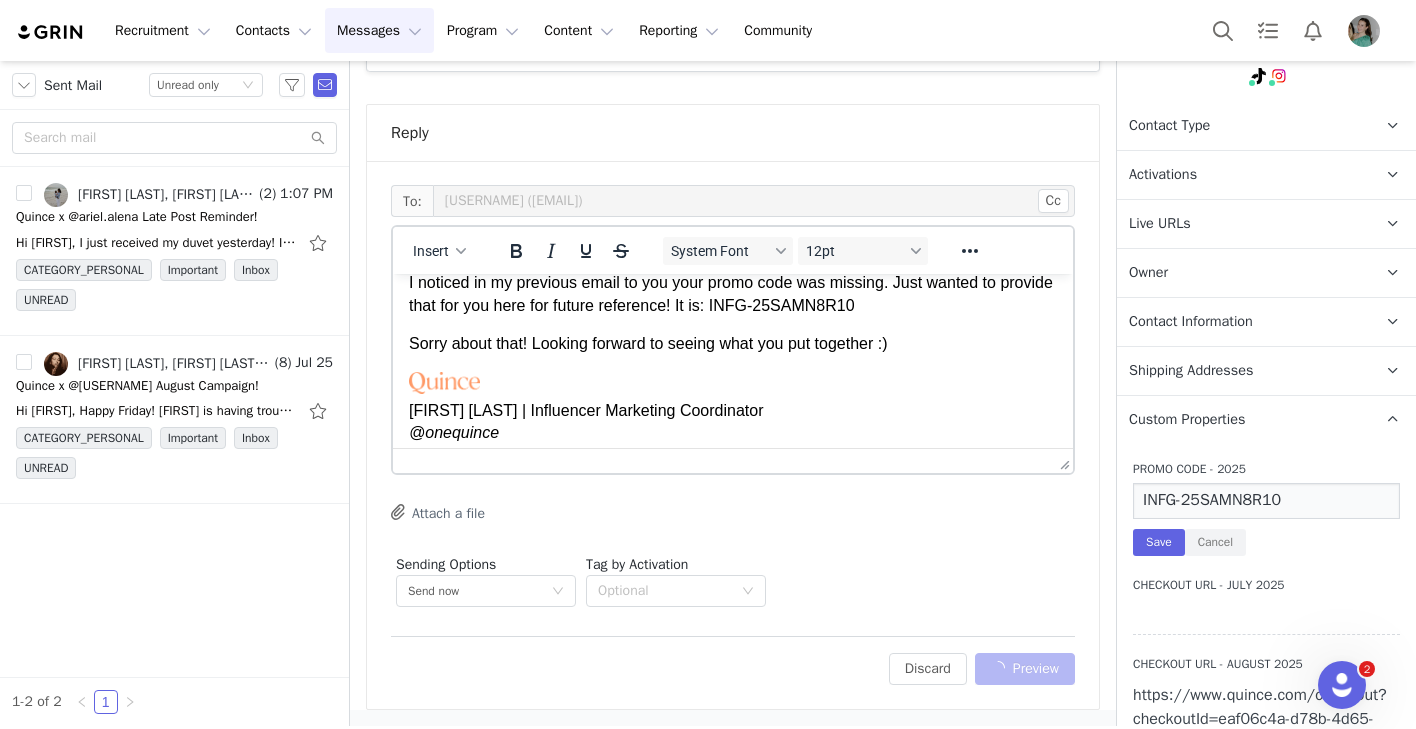 scroll, scrollTop: 909, scrollLeft: 0, axis: vertical 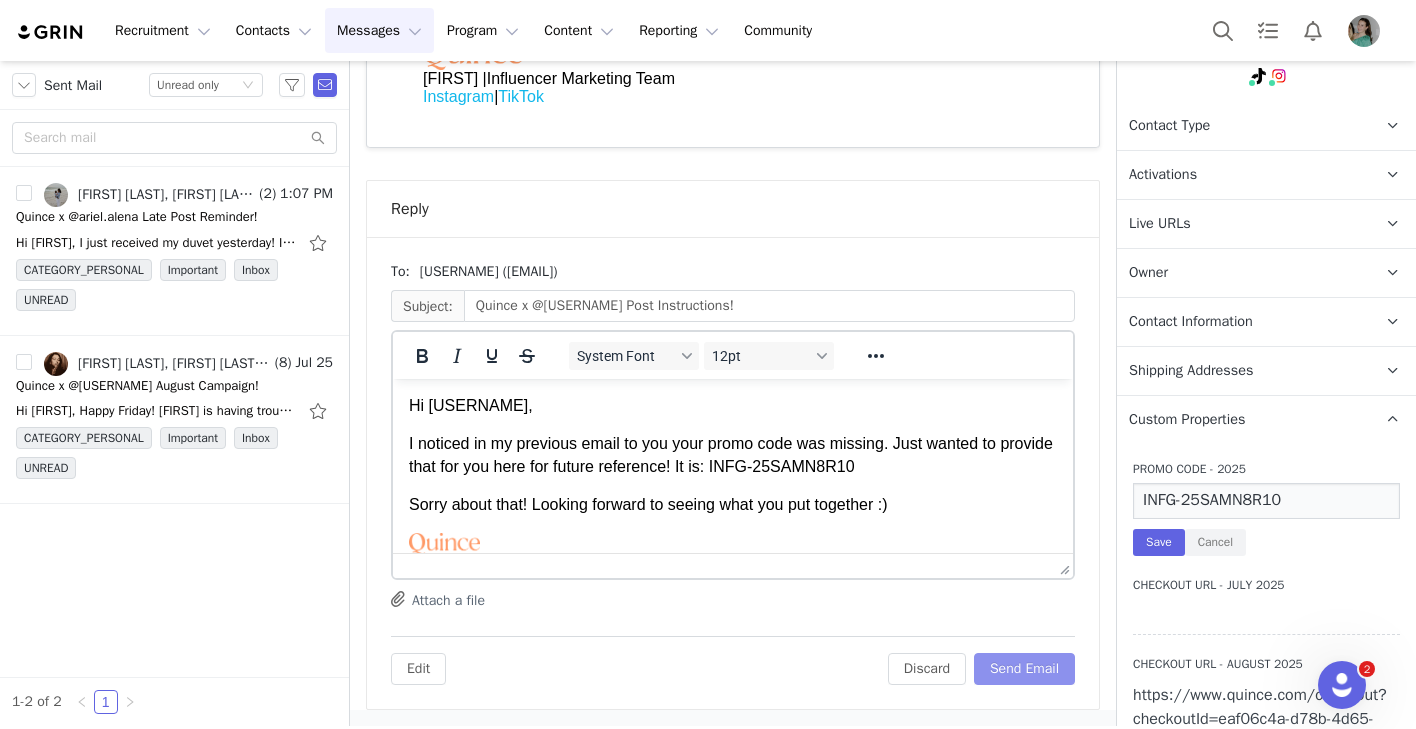 click on "Send Email" at bounding box center [1024, 669] 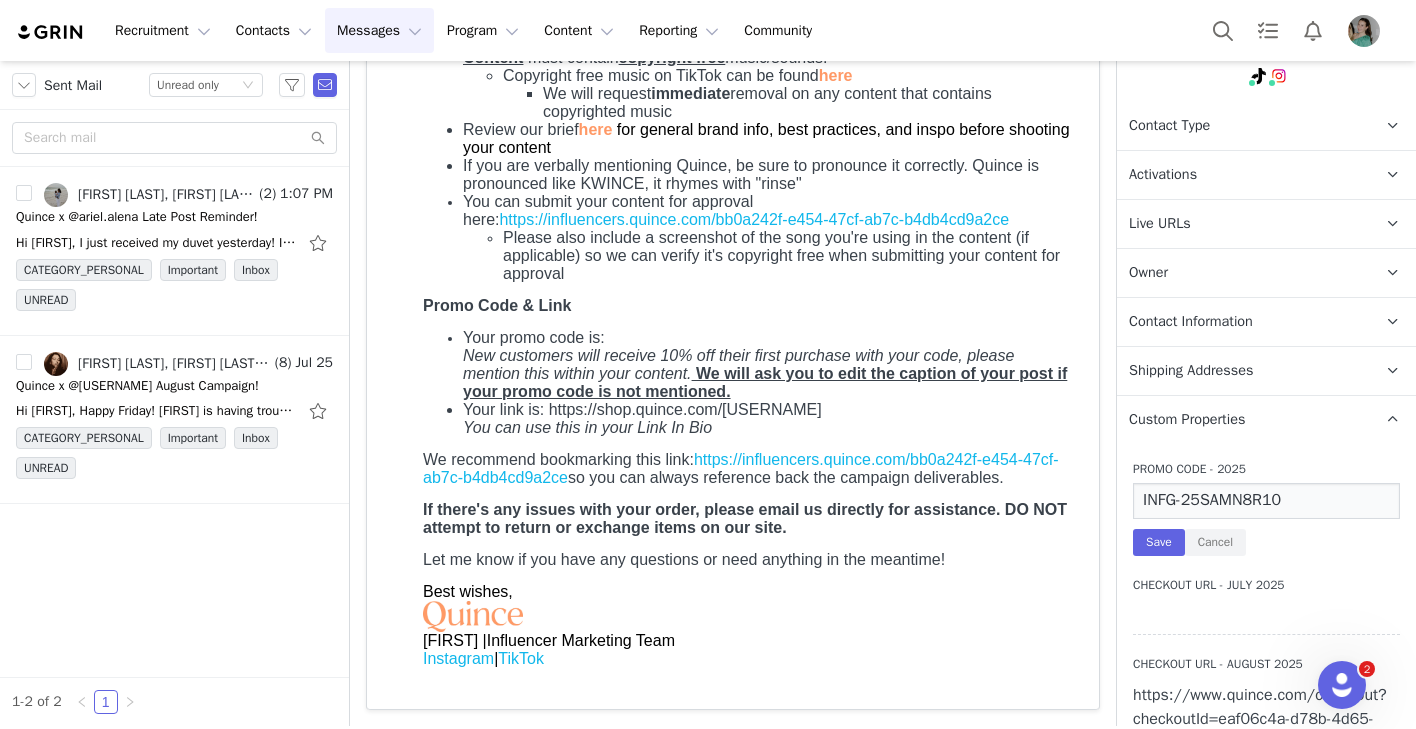 scroll, scrollTop: 347, scrollLeft: 0, axis: vertical 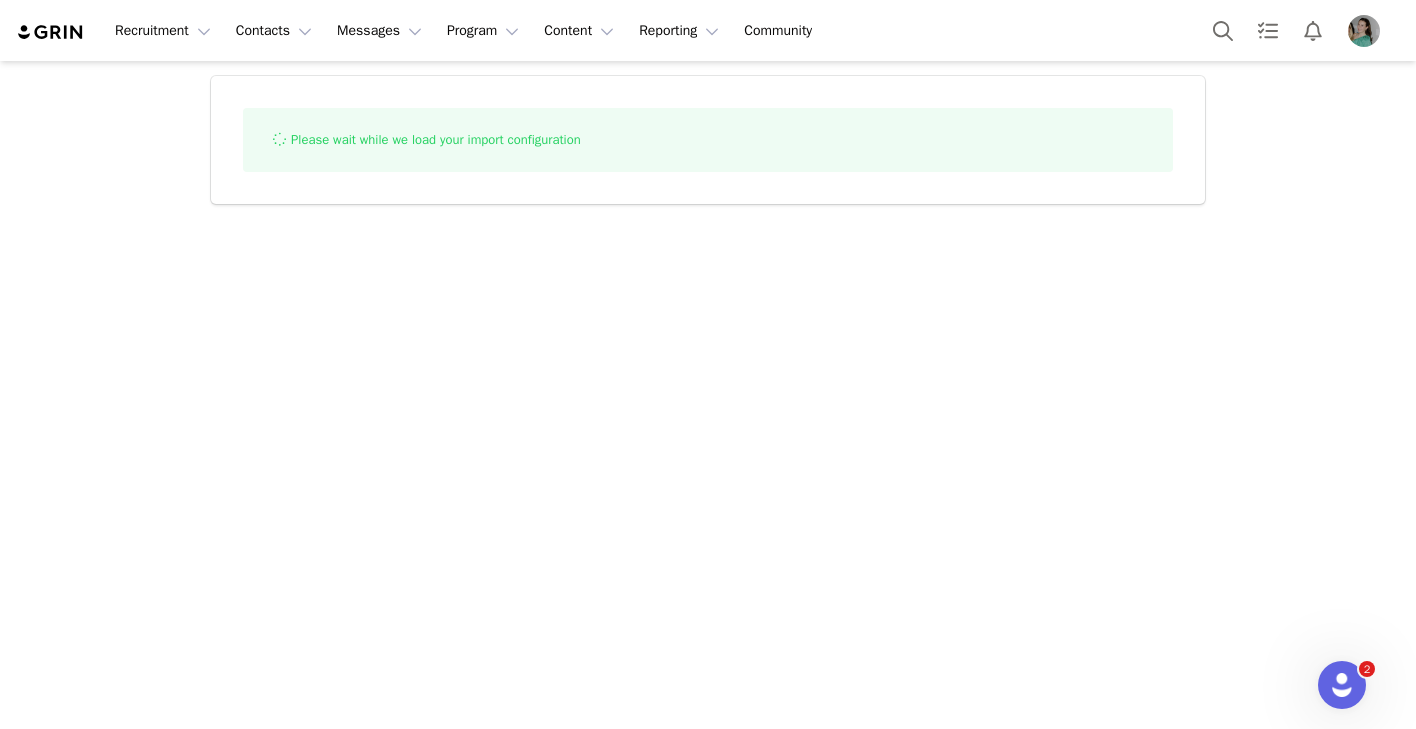 select on "influencer" 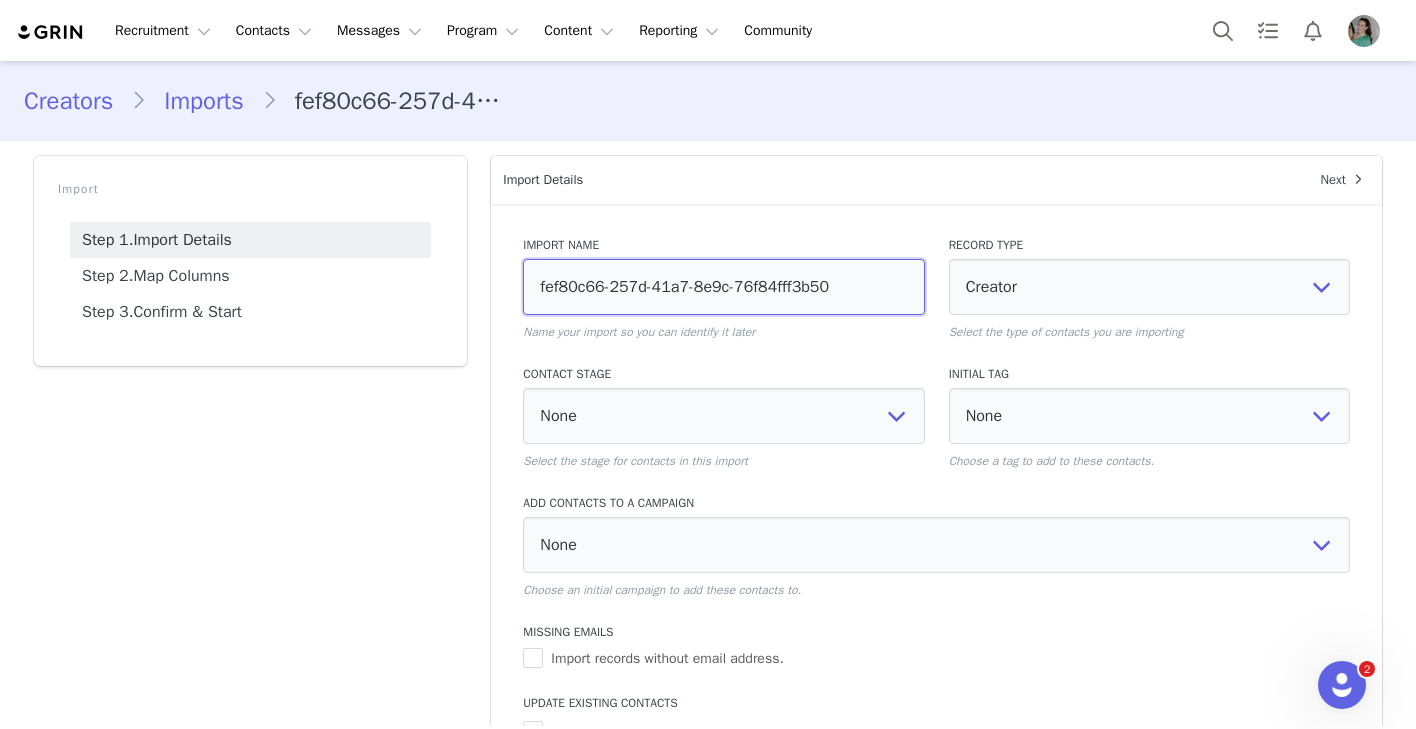 click on "fef80c66-257d-41a7-8e9c-76f84fff3b50" at bounding box center [723, 287] 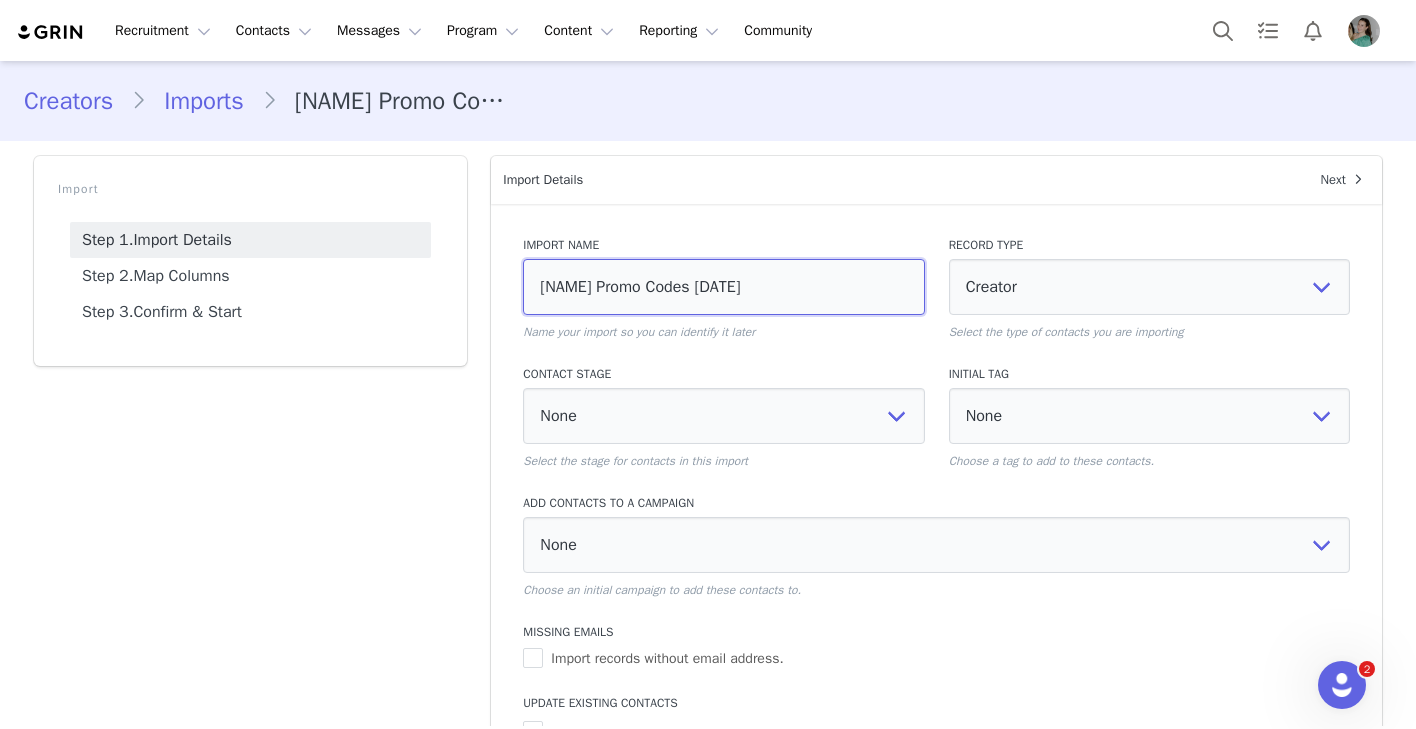 type on "[NAME] Promo Codes [DATE]" 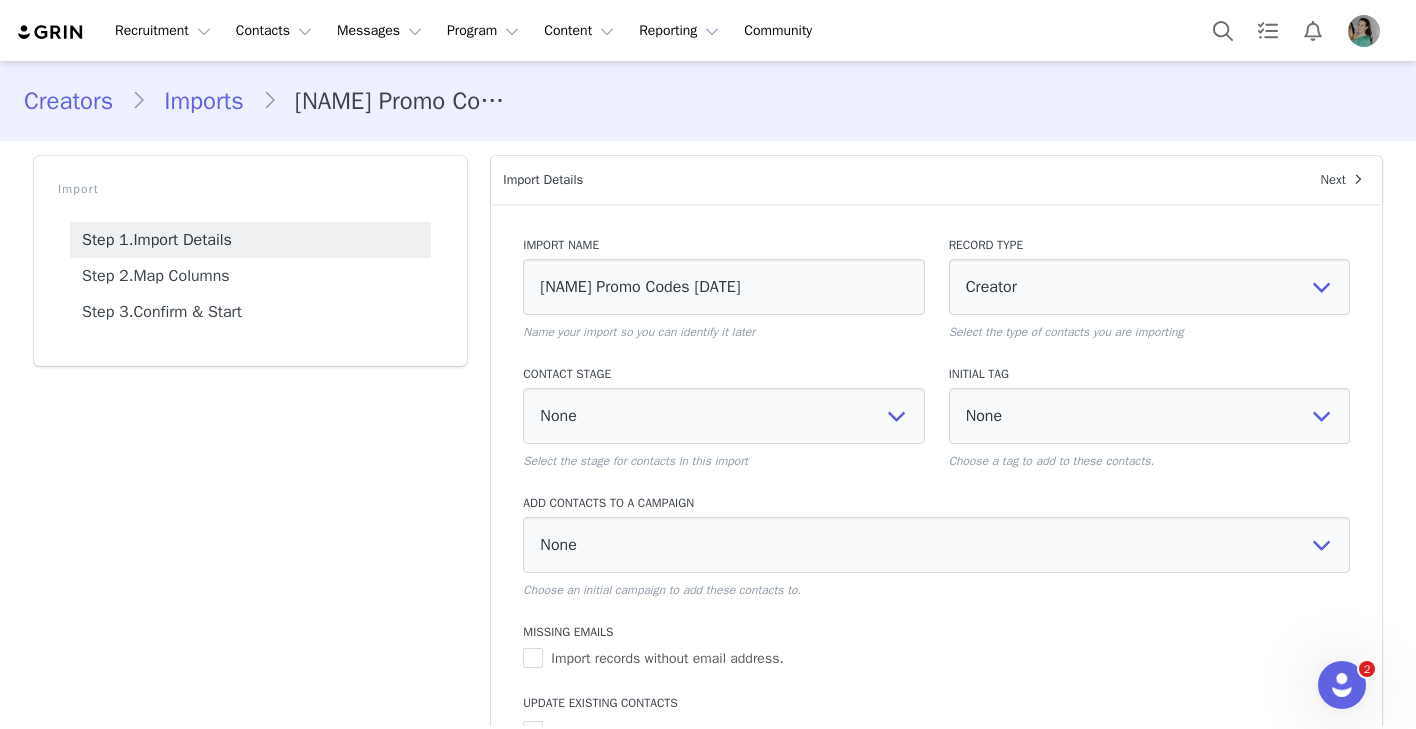 click on "Import Step 1.  Import Details  Step 2.  Map Columns  Step 3.  Confirm & Start" at bounding box center [250, 543] 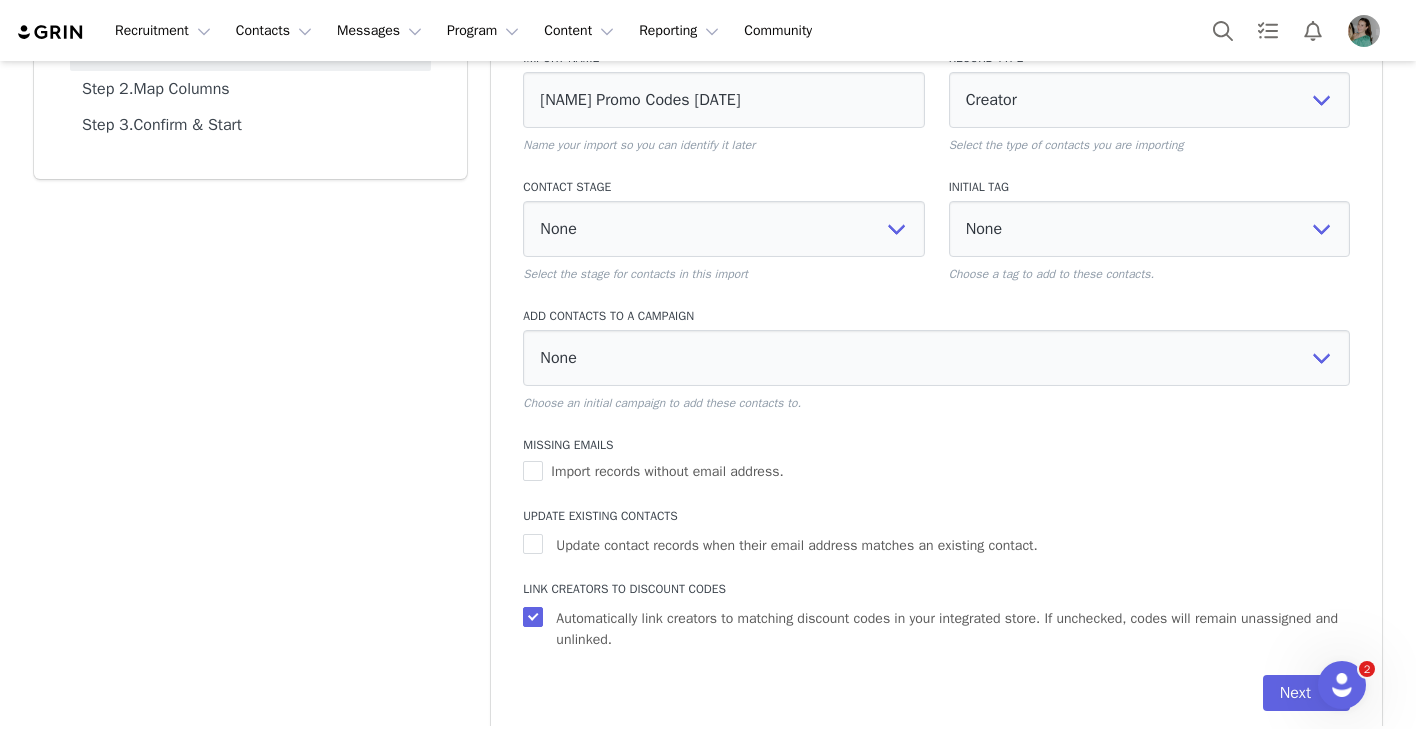 scroll, scrollTop: 203, scrollLeft: 0, axis: vertical 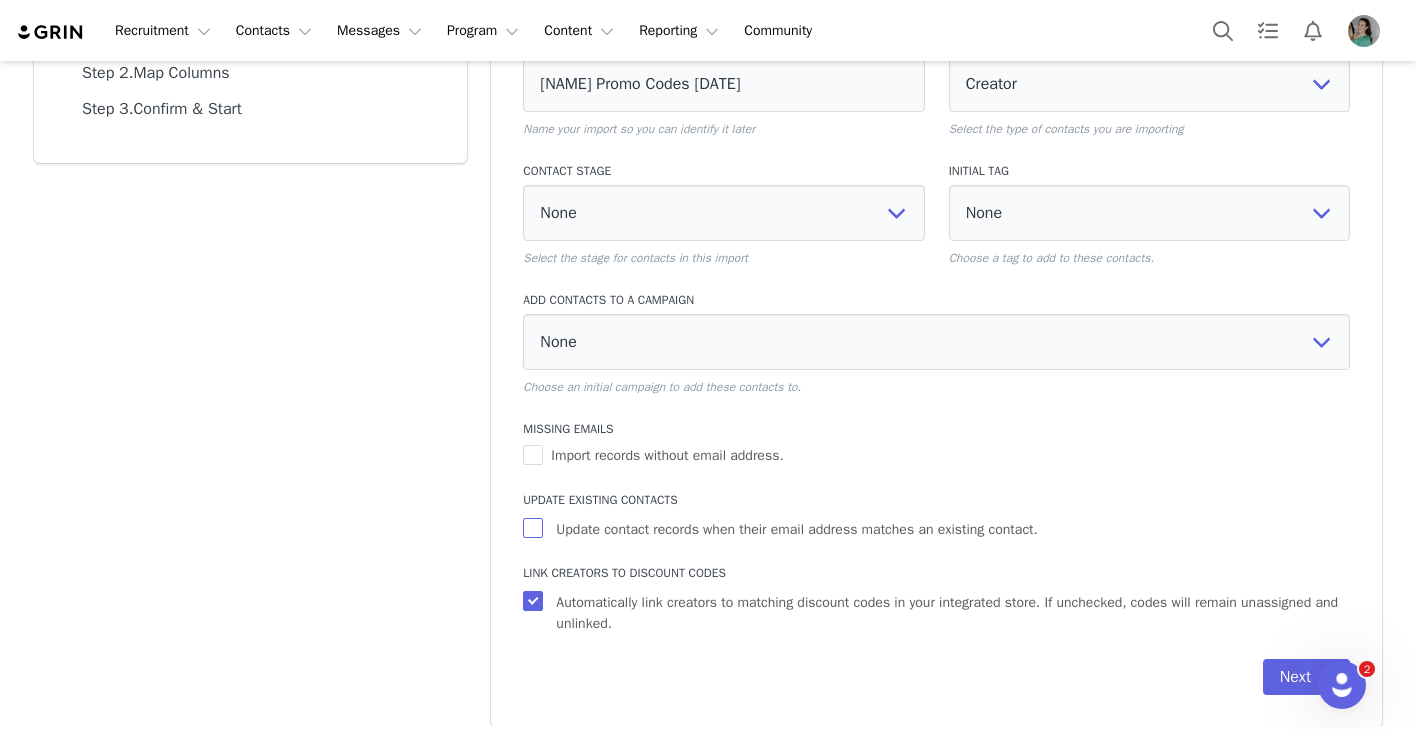click on "Update contact records when their email address matches an existing contact." at bounding box center [535, 528] 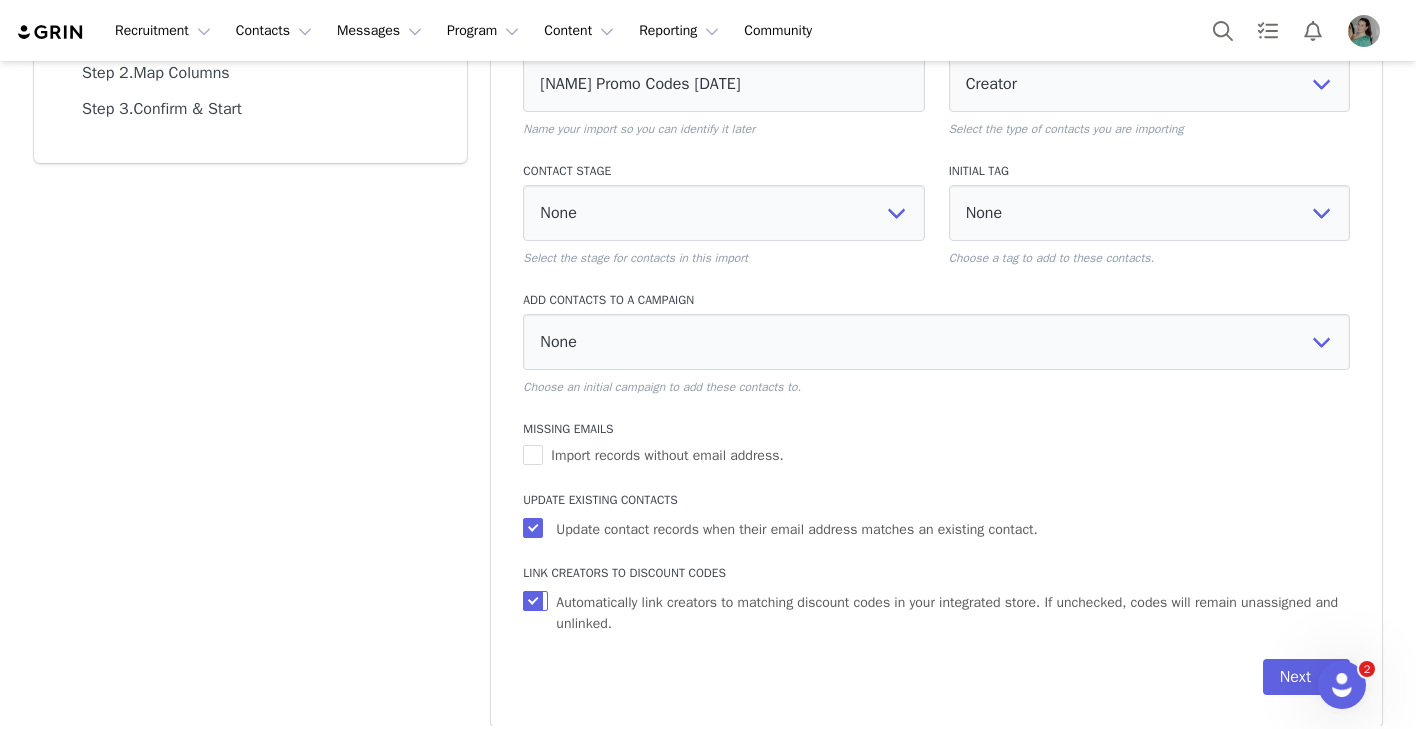 click on "Automatically link creators to matching discount codes in your integrated store. If unchecked, codes will remain unassigned and unlinked." at bounding box center [535, 601] 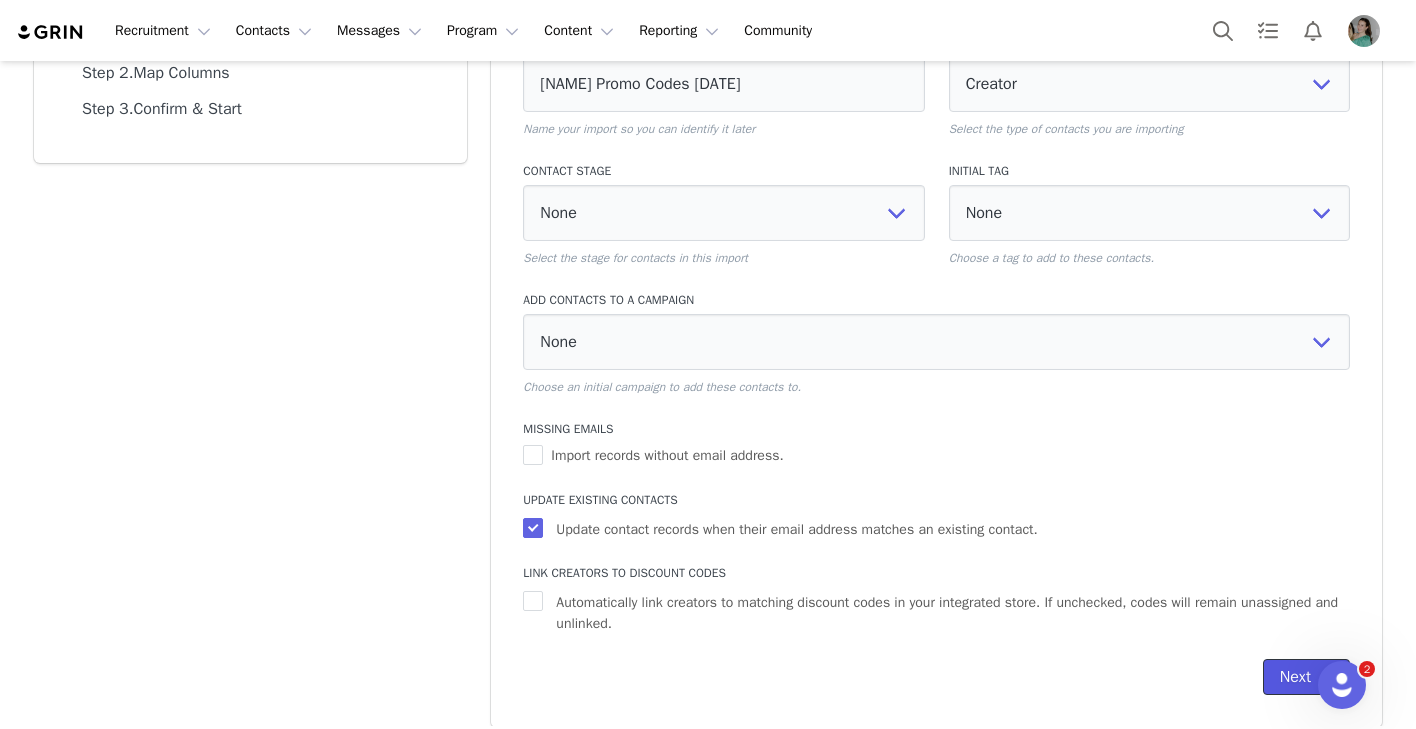 click on "Next" at bounding box center (1306, 677) 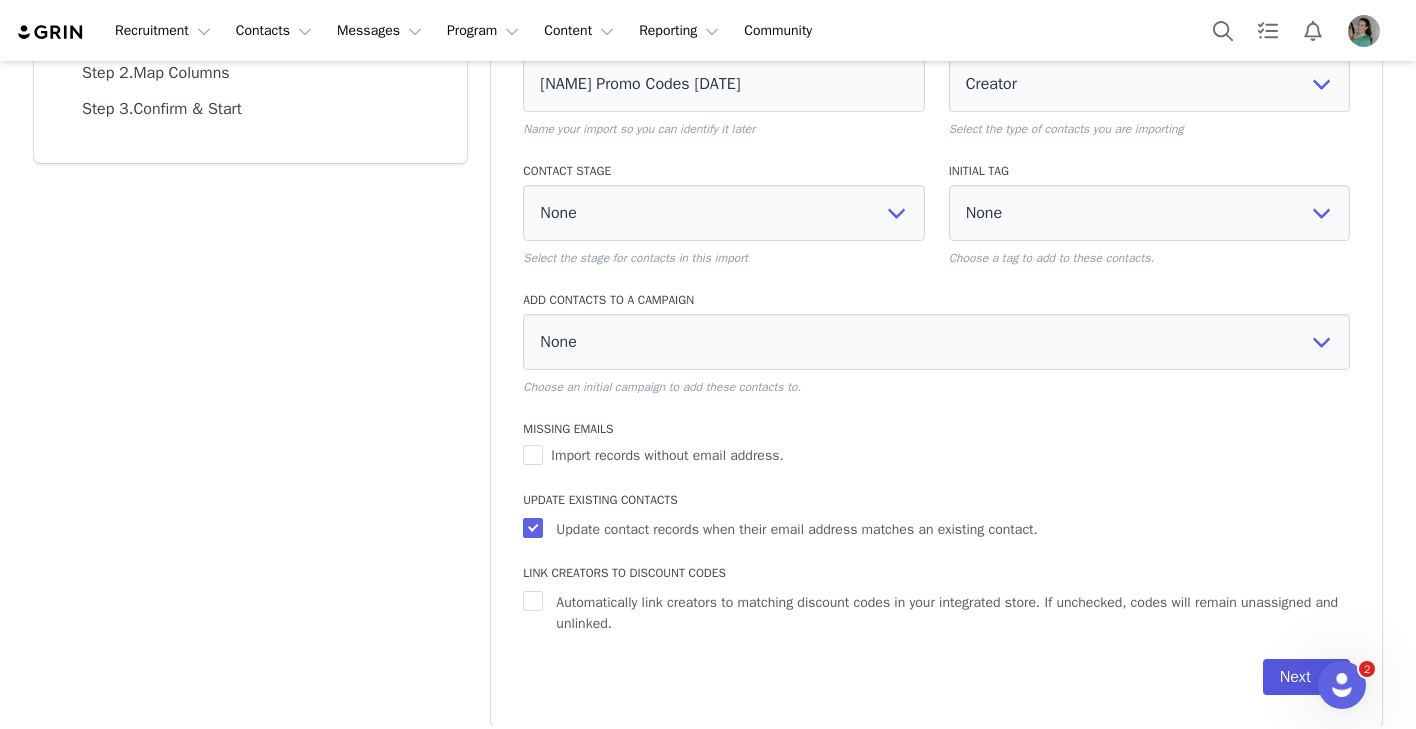 scroll, scrollTop: 0, scrollLeft: 0, axis: both 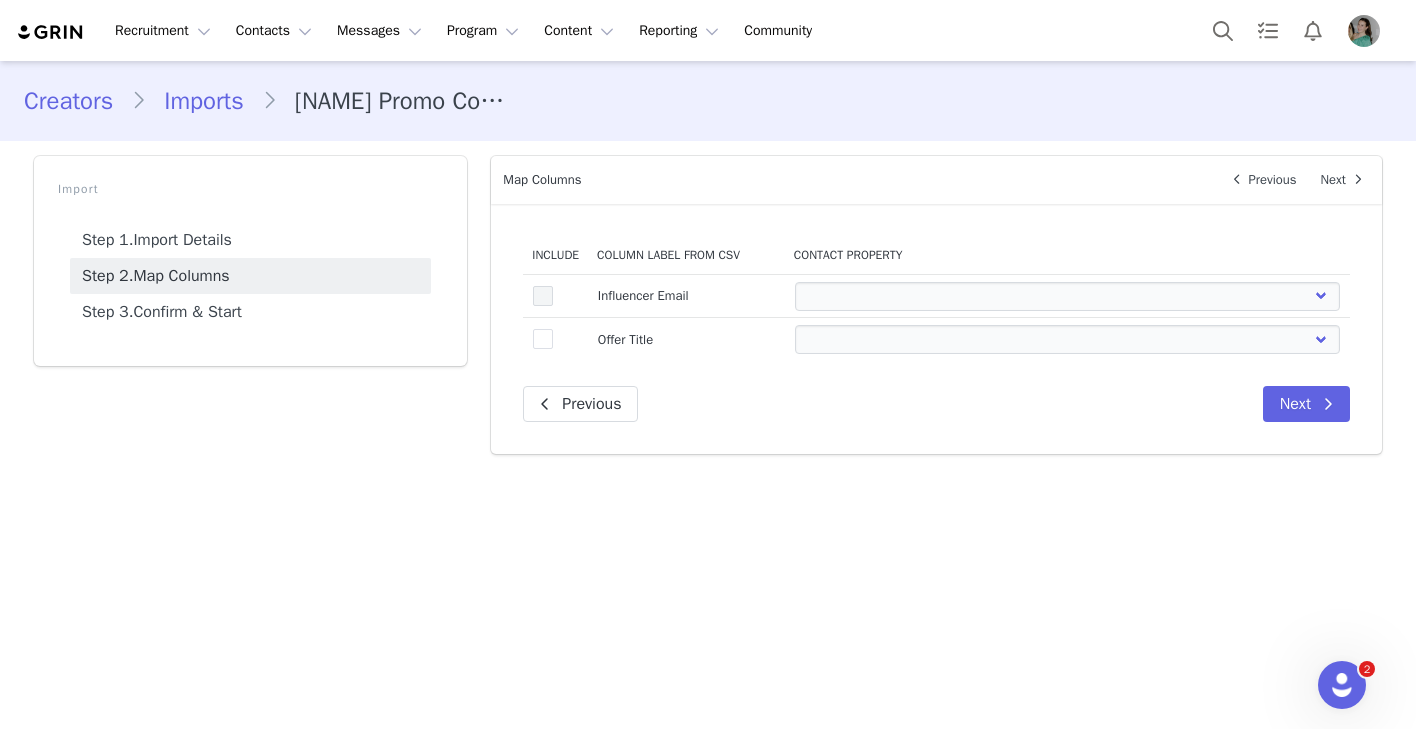 click at bounding box center (543, 296) 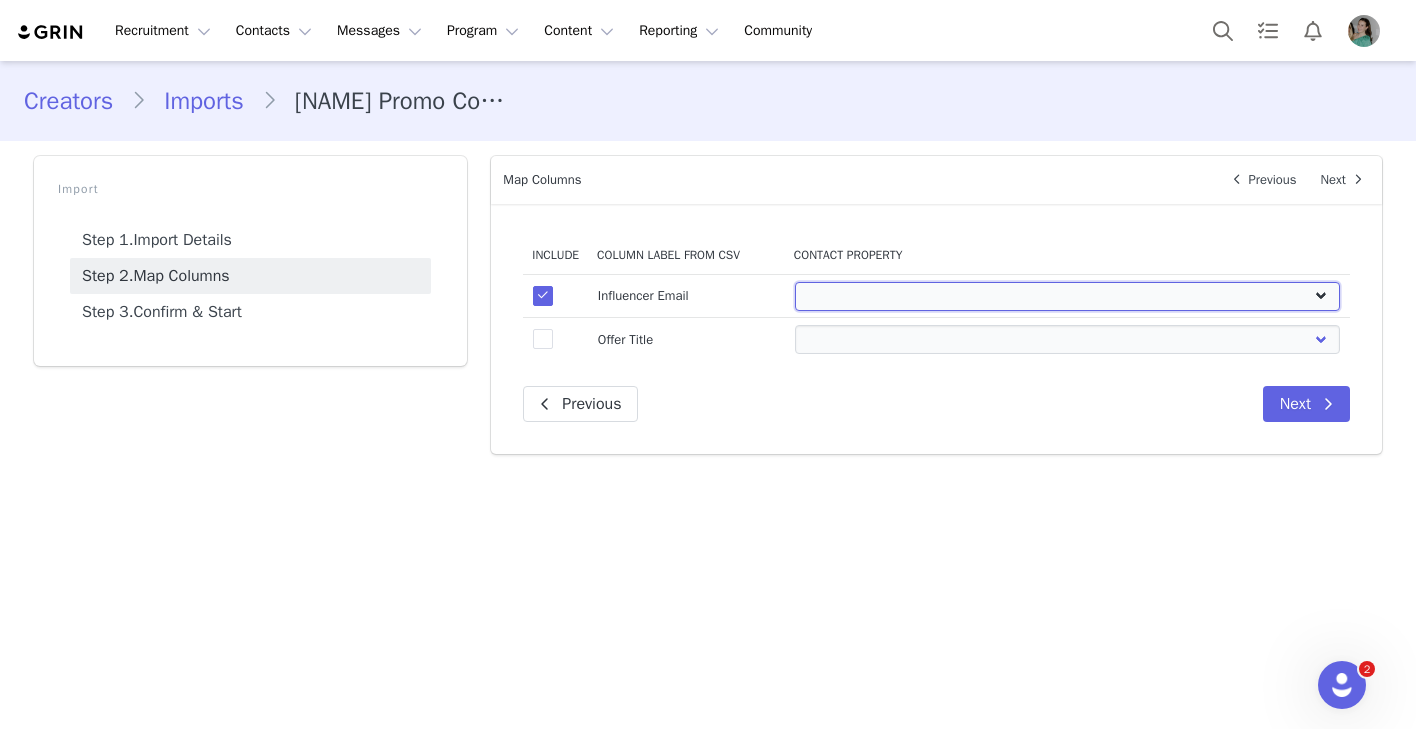 click on "First Name   Last Name   Email   PayPal Email   Gender   Language   Phone Country Code   Phone Number   Company   Street   Street 2   City   State   Zip   Country   Website URL   Instagram URL   YouTube URL   Twitter URL   Facebook URL   TikTok URL   Twitch URL   Pinterest URL   Promo Code - 2025   Checkout URL - July 2025   Checkout URL - August 2025   Quince (Shopify): 2025 - TikTok - Gifted - Influencer Promo Code   Quince (Shopify): 2025 - Instagram - Gifted - Influencer Promo Code   Quince (Shopify): 2025 - Paid - Influencer Promo Code   Quince (Shopify): Test Codes - 2025" at bounding box center [1068, 296] 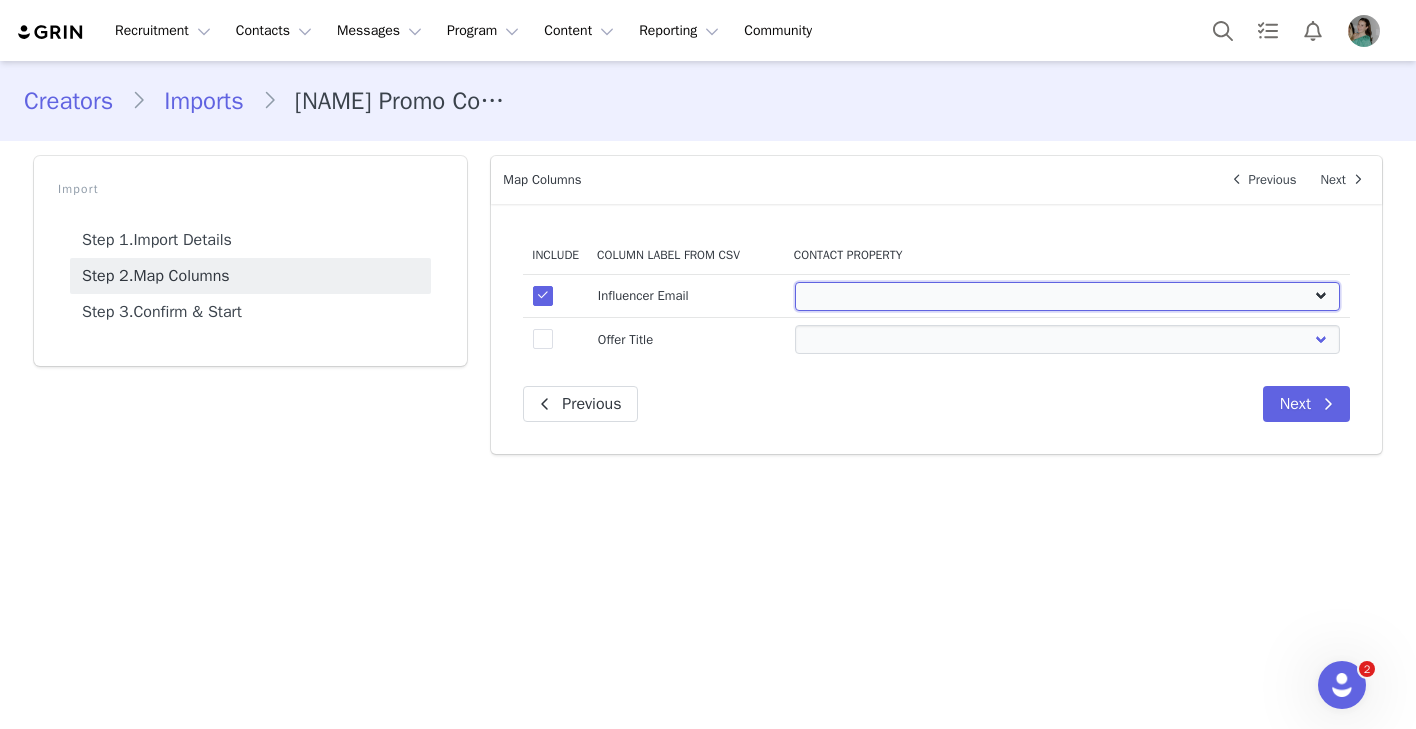 select on "email" 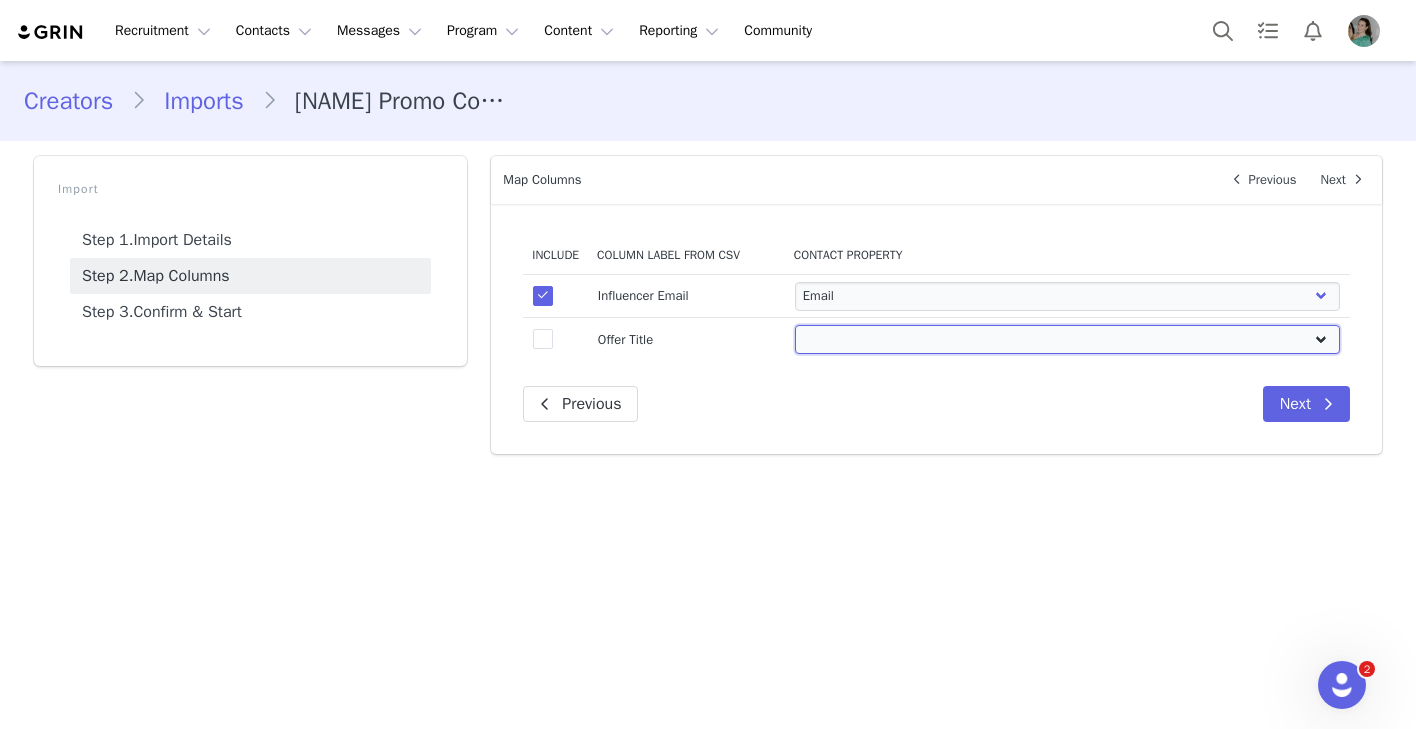click on "First Name   Last Name   Email   PayPal Email   Gender   Language   Phone Country Code   Phone Number   Company   Street   Street 2   City   State   Zip   Country   Website URL   Instagram URL   YouTube URL   Twitter URL   Facebook URL   TikTok URL   Twitch URL   Pinterest URL   Promo Code - 2025   Checkout URL - July 2025   Checkout URL - August 2025   Quince (Shopify): 2025 - TikTok - Gifted - Influencer Promo Code   Quince (Shopify): 2025 - Instagram - Gifted - Influencer Promo Code   Quince (Shopify): 2025 - Paid - Influencer Promo Code   Quince (Shopify): Test Codes - 2025" at bounding box center (1068, 339) 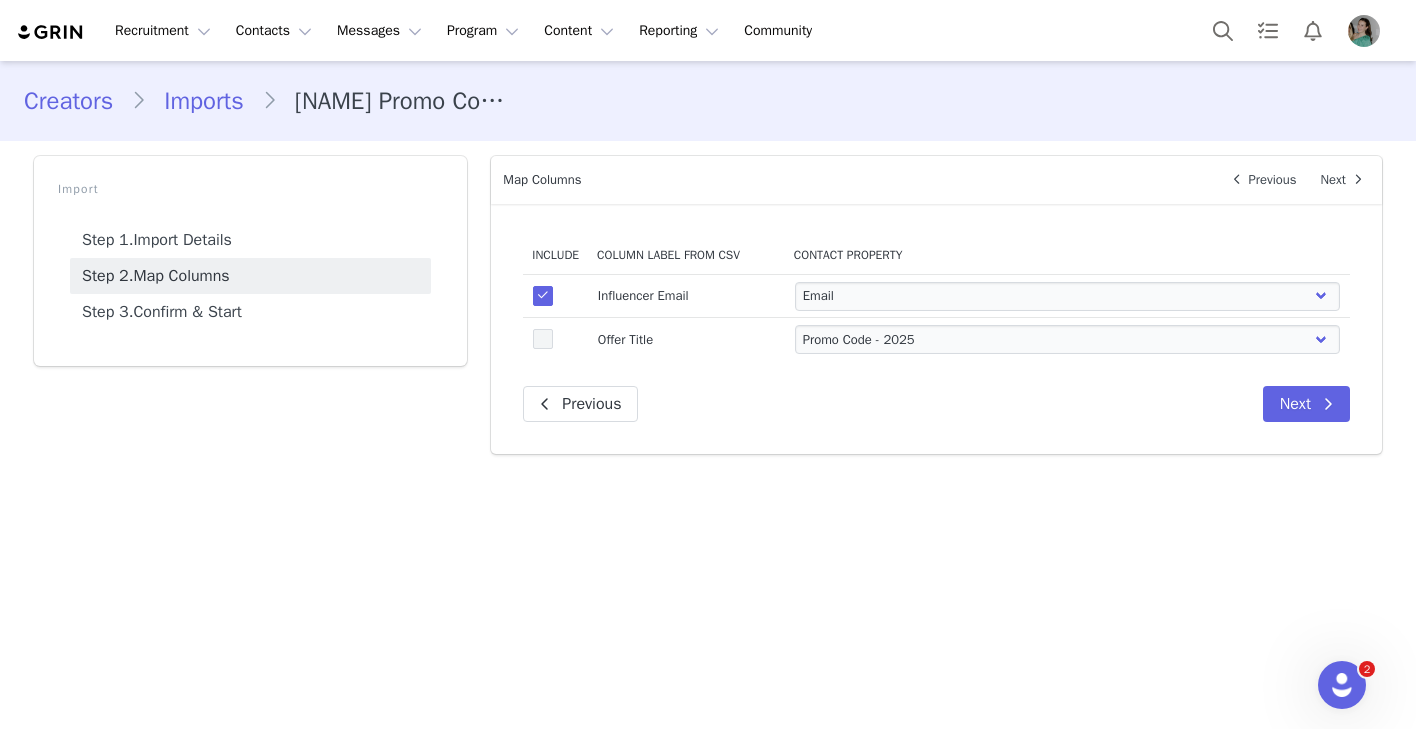click at bounding box center (543, 339) 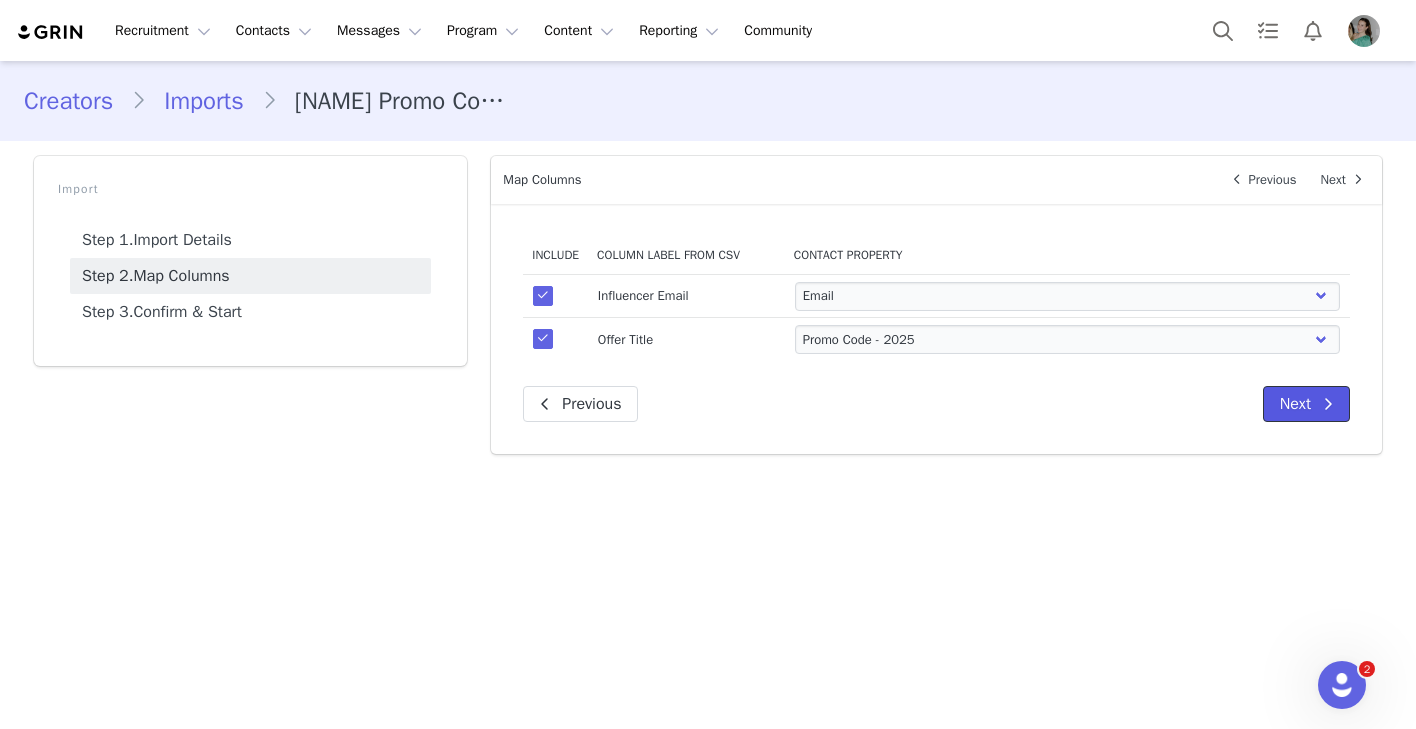 click on "Next" at bounding box center (1306, 404) 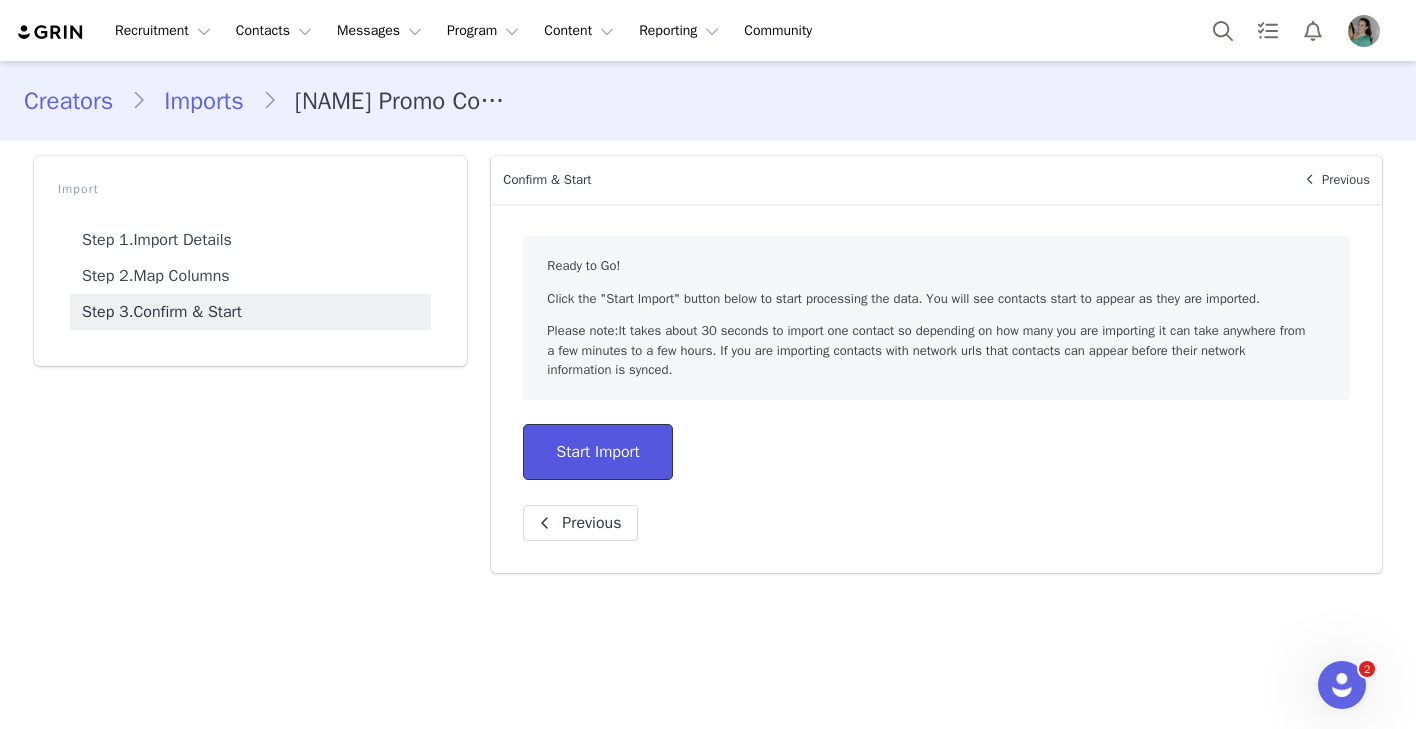 click on "Start Import" at bounding box center (597, 452) 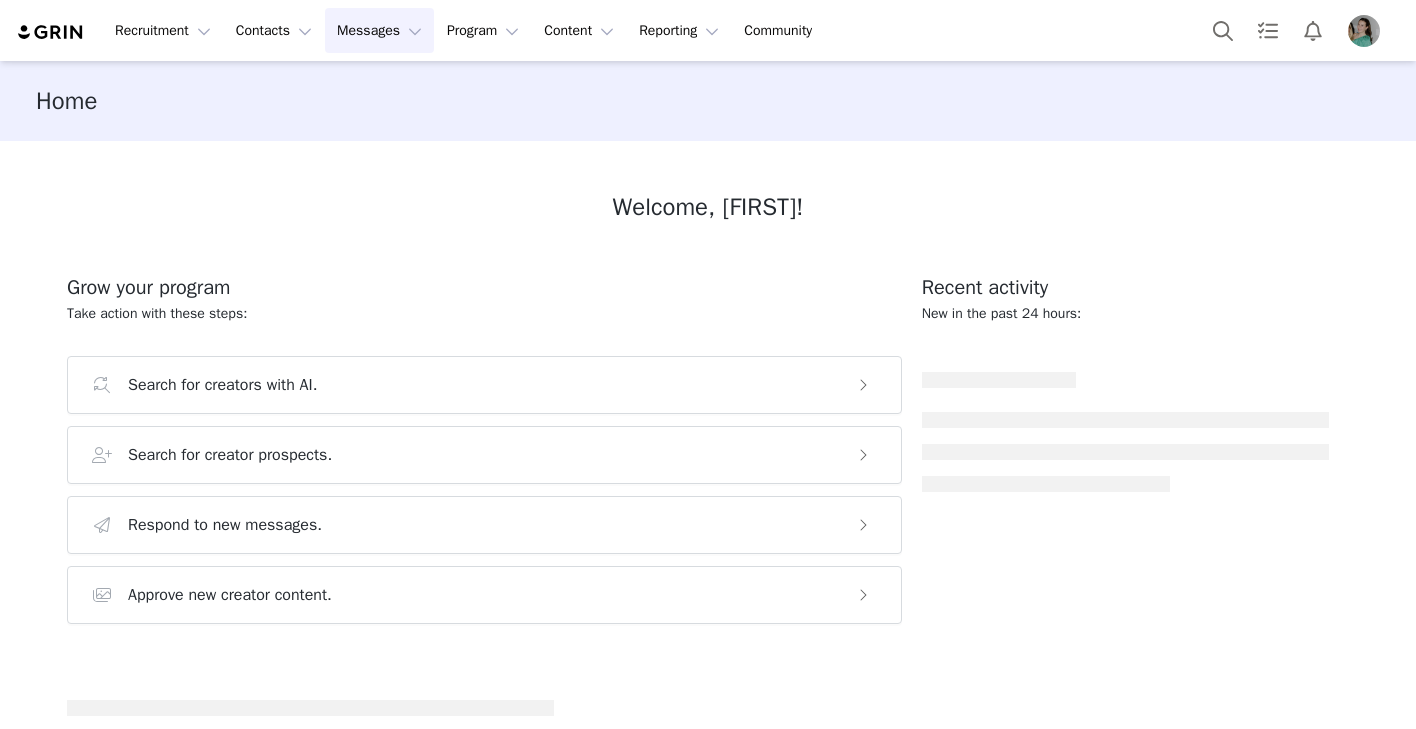 scroll, scrollTop: 0, scrollLeft: 0, axis: both 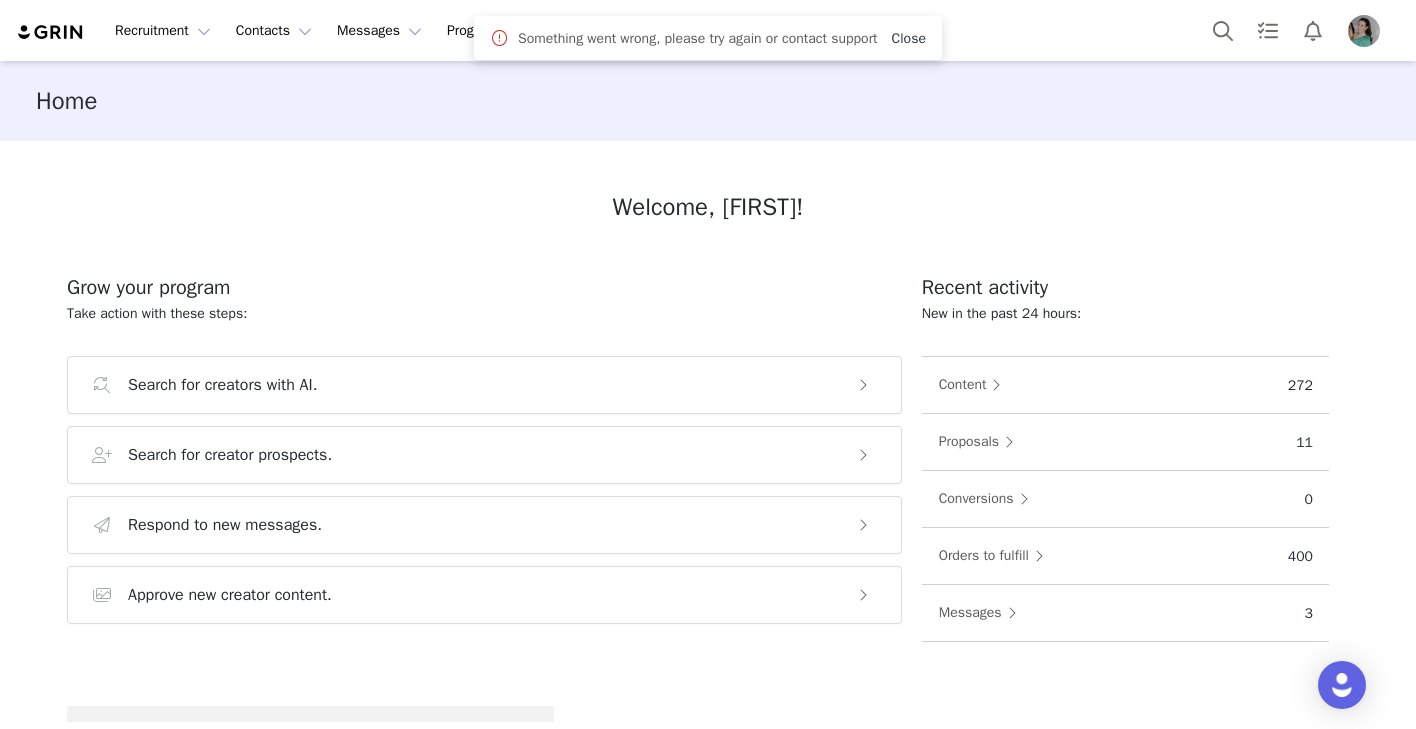 click on "Close" at bounding box center [909, 38] 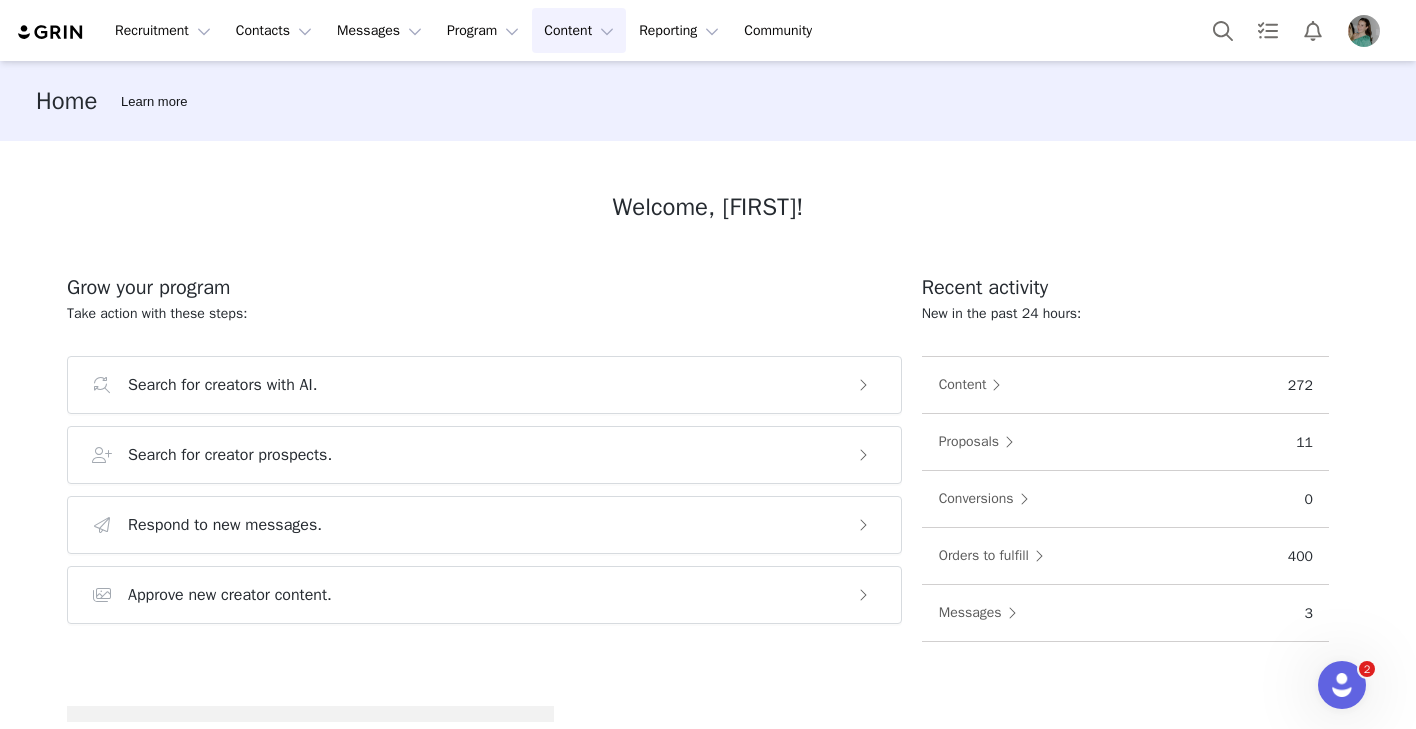 scroll, scrollTop: 0, scrollLeft: 0, axis: both 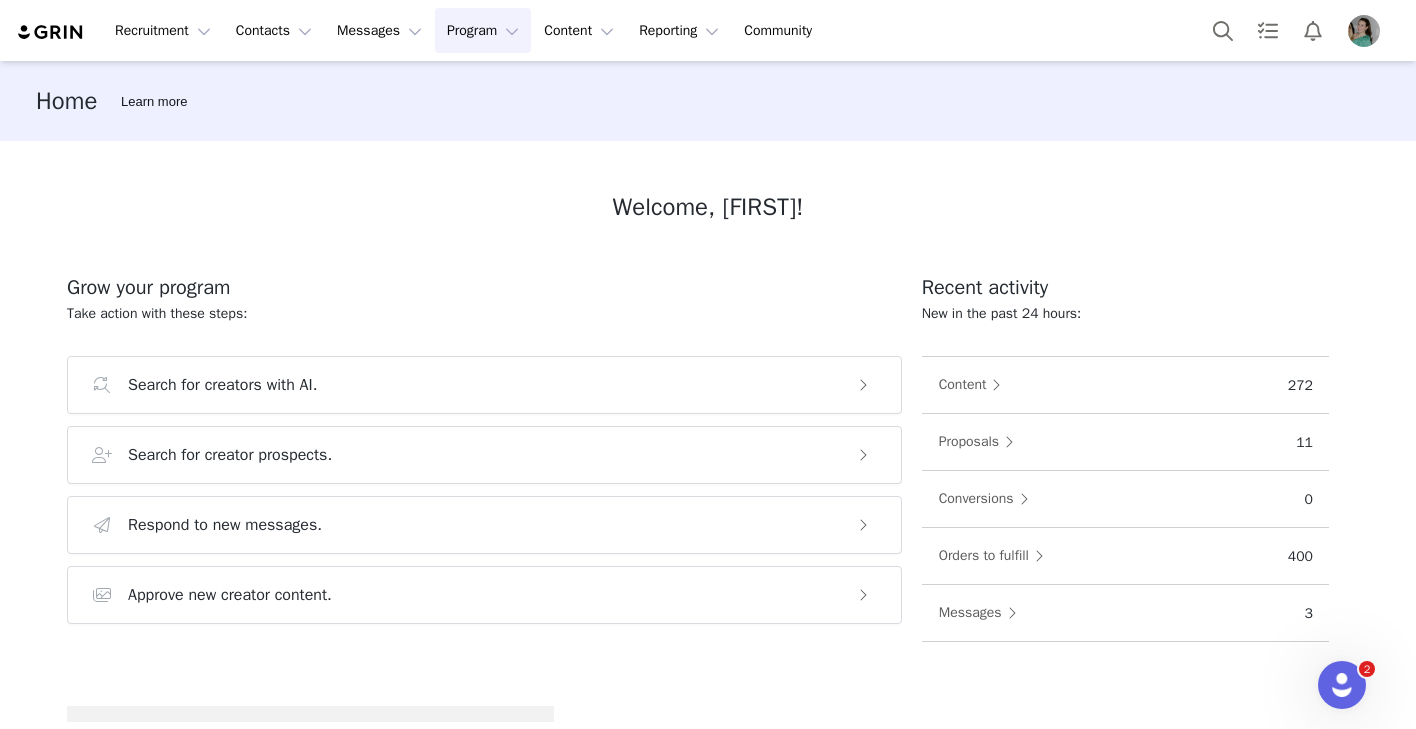 click on "Program Program" at bounding box center [483, 30] 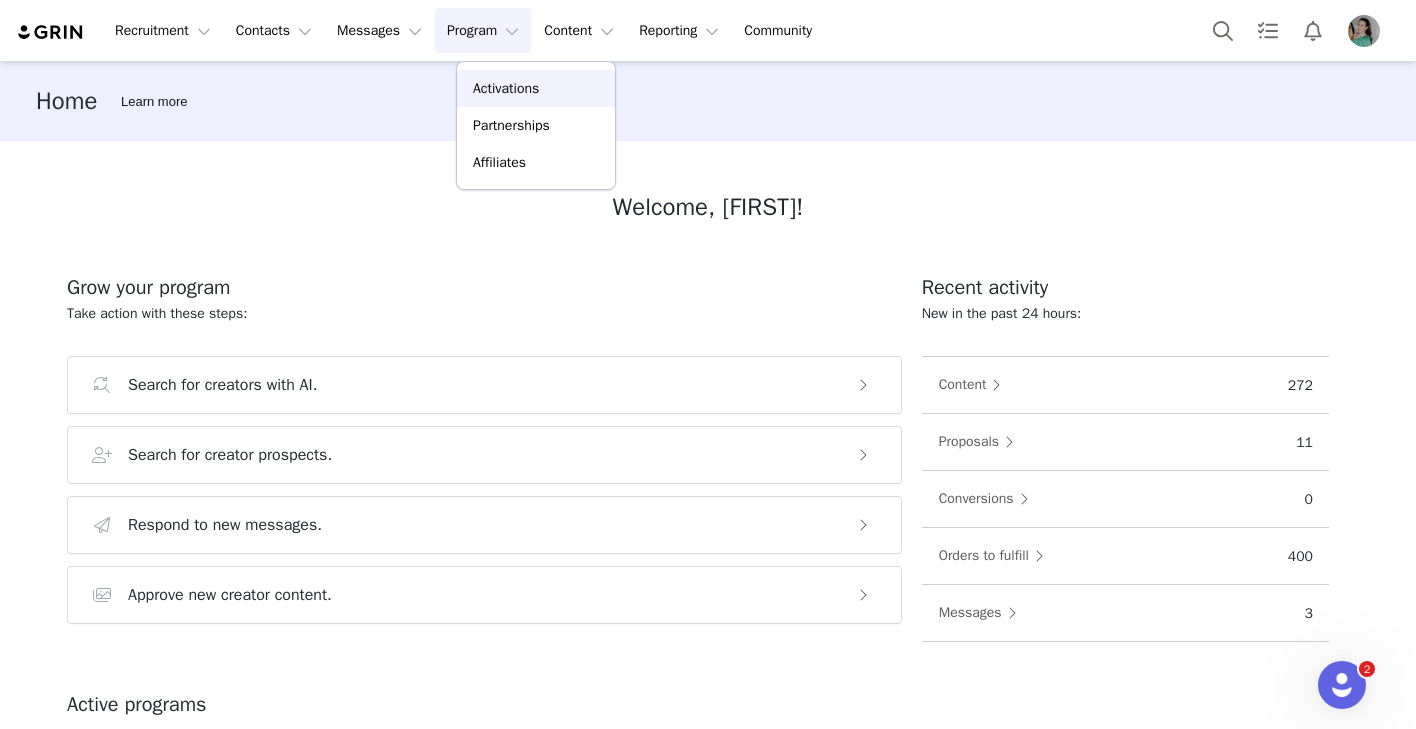 click on "Activations" at bounding box center [506, 88] 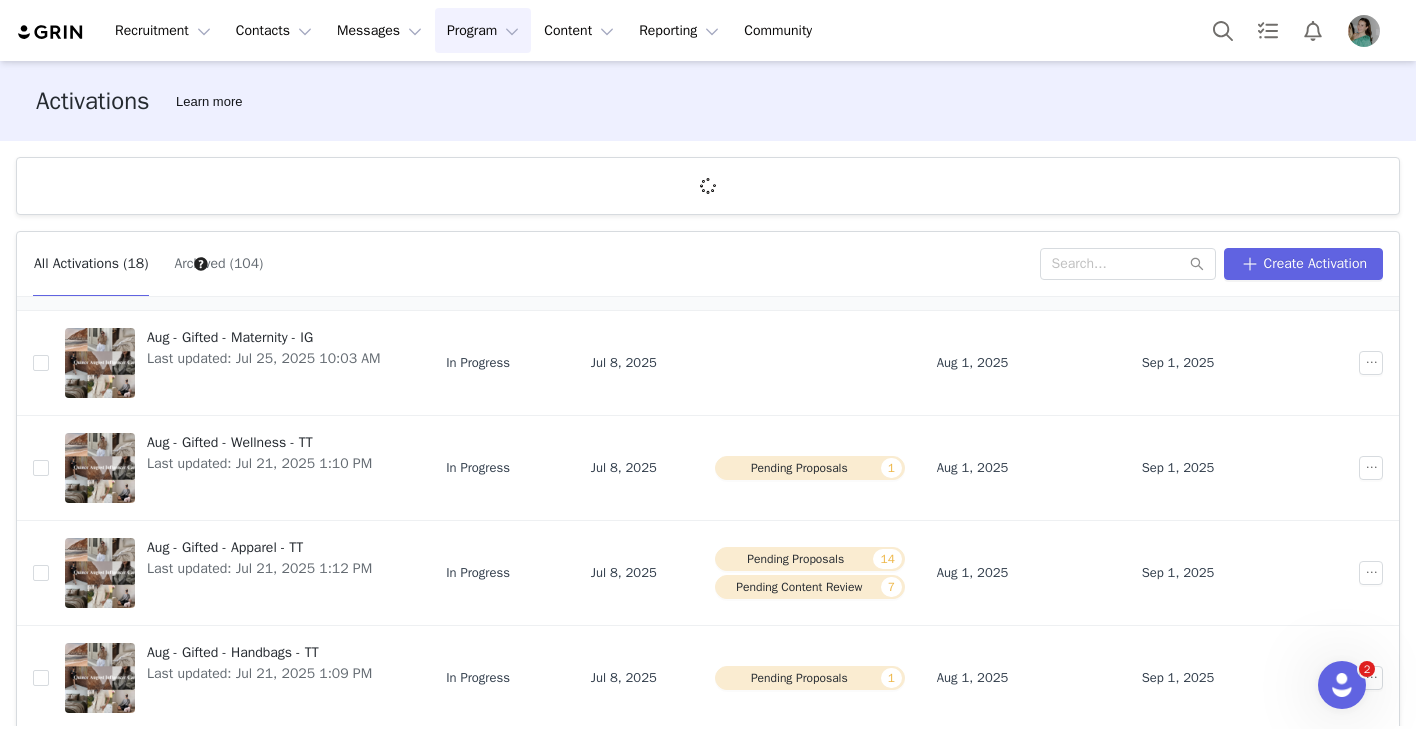 scroll, scrollTop: 147, scrollLeft: 0, axis: vertical 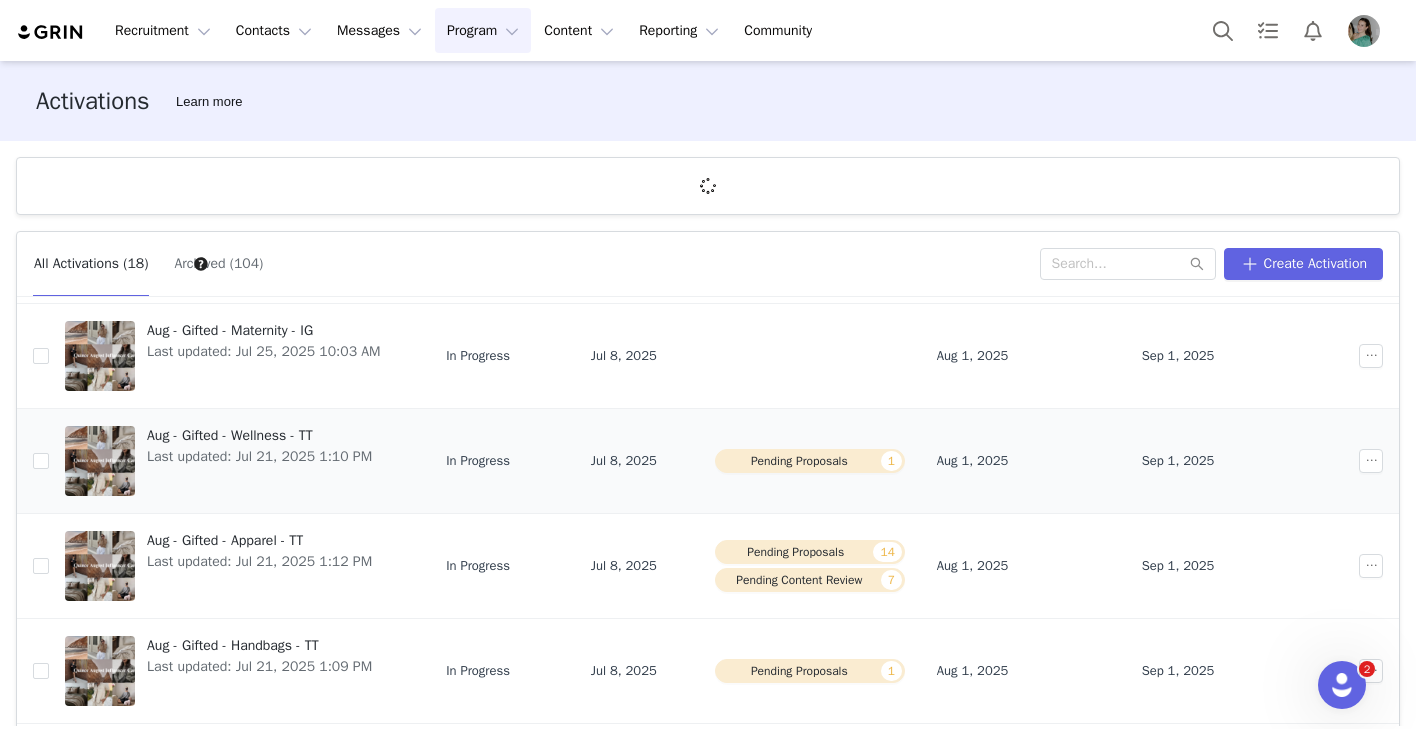 click on "Aug - Gifted - Wellness - TT" at bounding box center [259, 435] 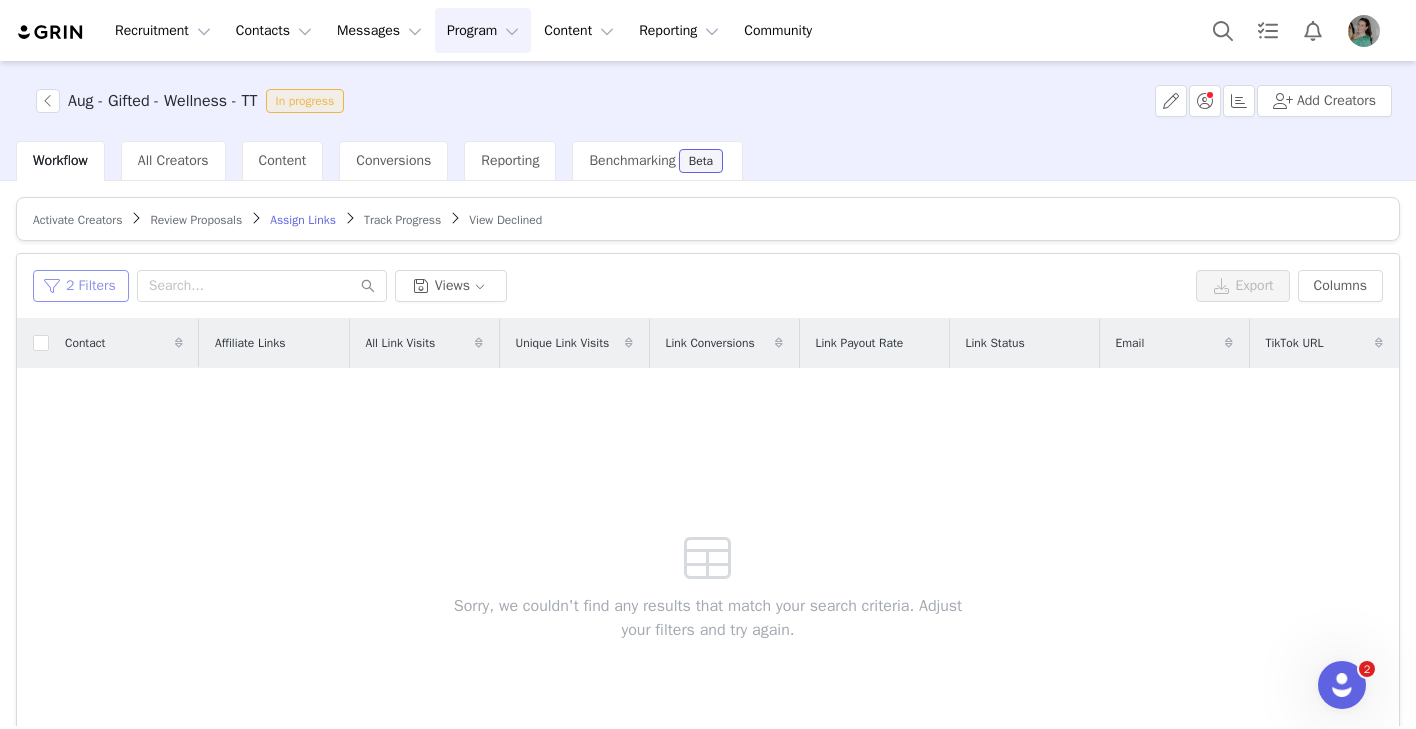 click on "2 Filters" at bounding box center (81, 286) 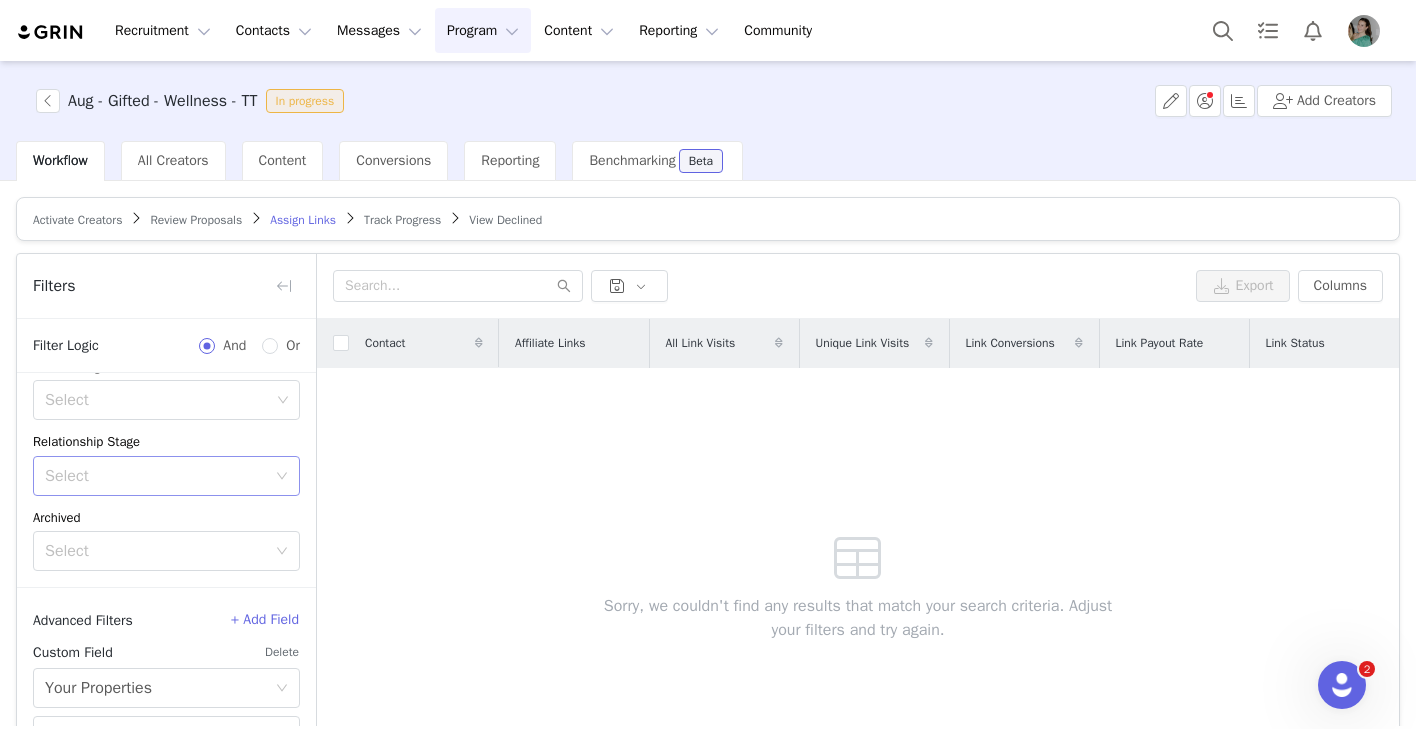 scroll, scrollTop: 272, scrollLeft: 0, axis: vertical 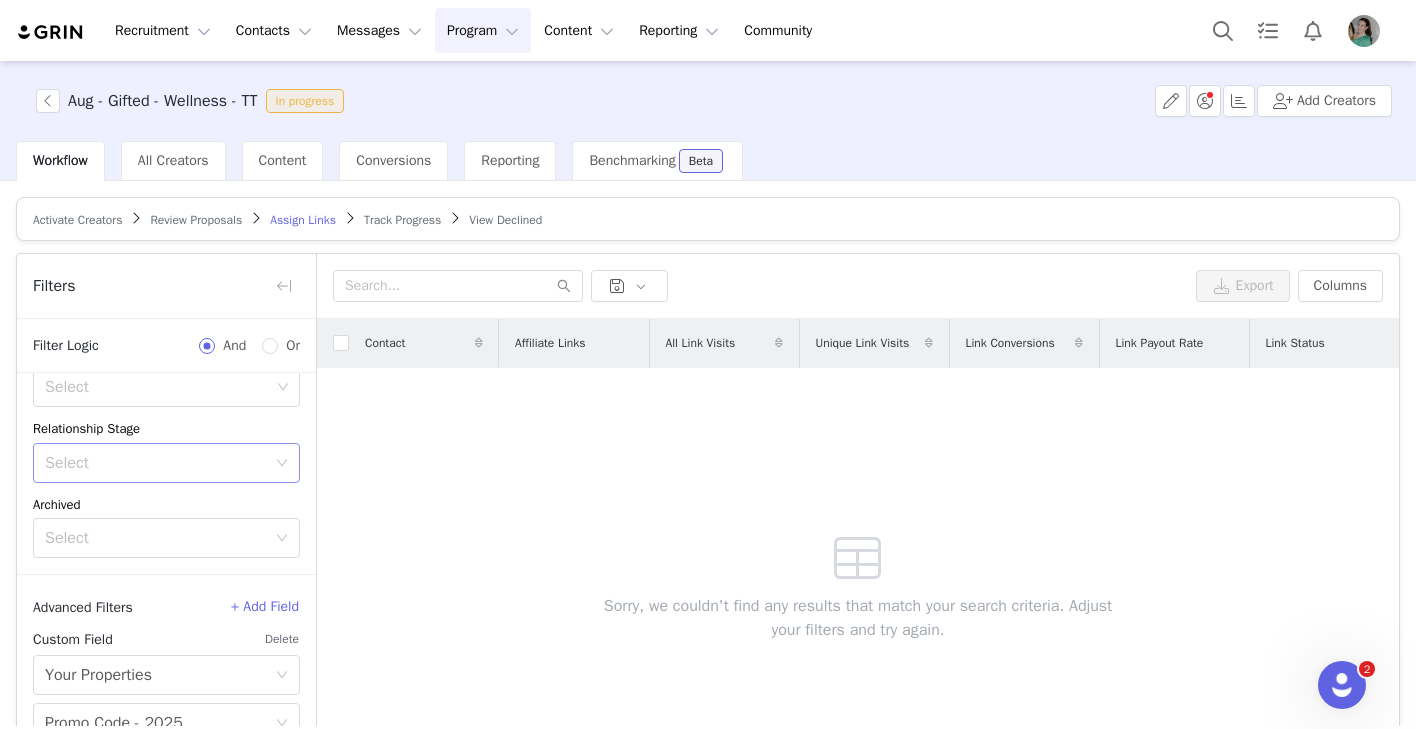 click on "Select" at bounding box center [155, 463] 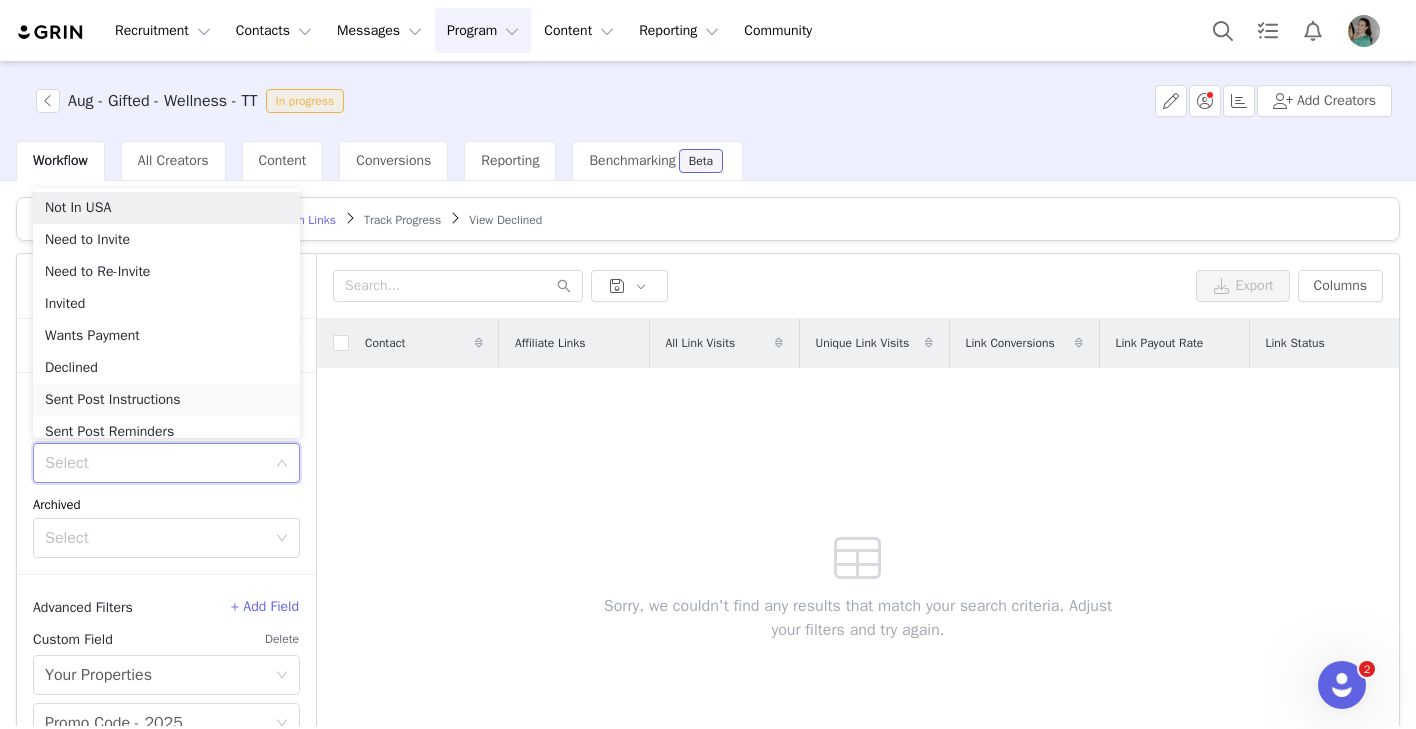 scroll, scrollTop: 10, scrollLeft: 0, axis: vertical 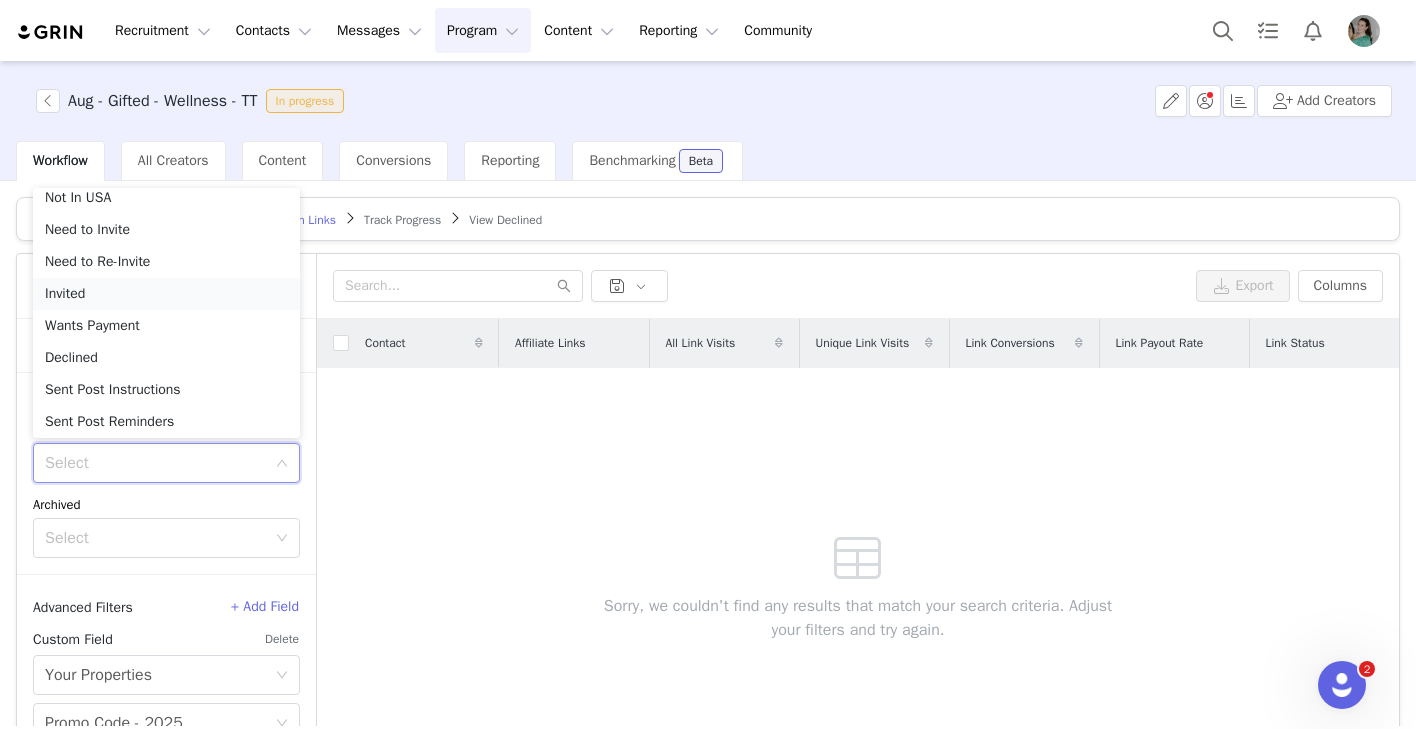 click on "Invited" at bounding box center (166, 294) 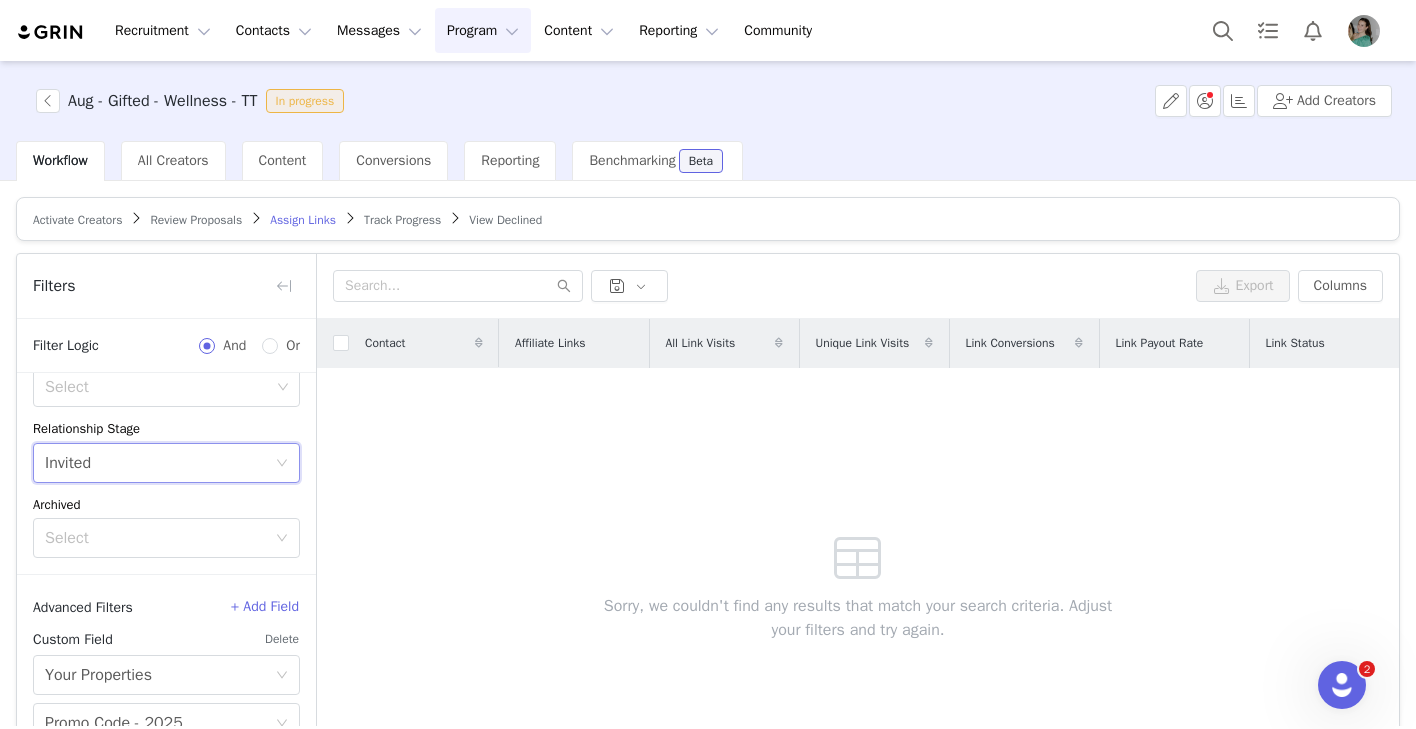 click on "Delete" at bounding box center (282, 639) 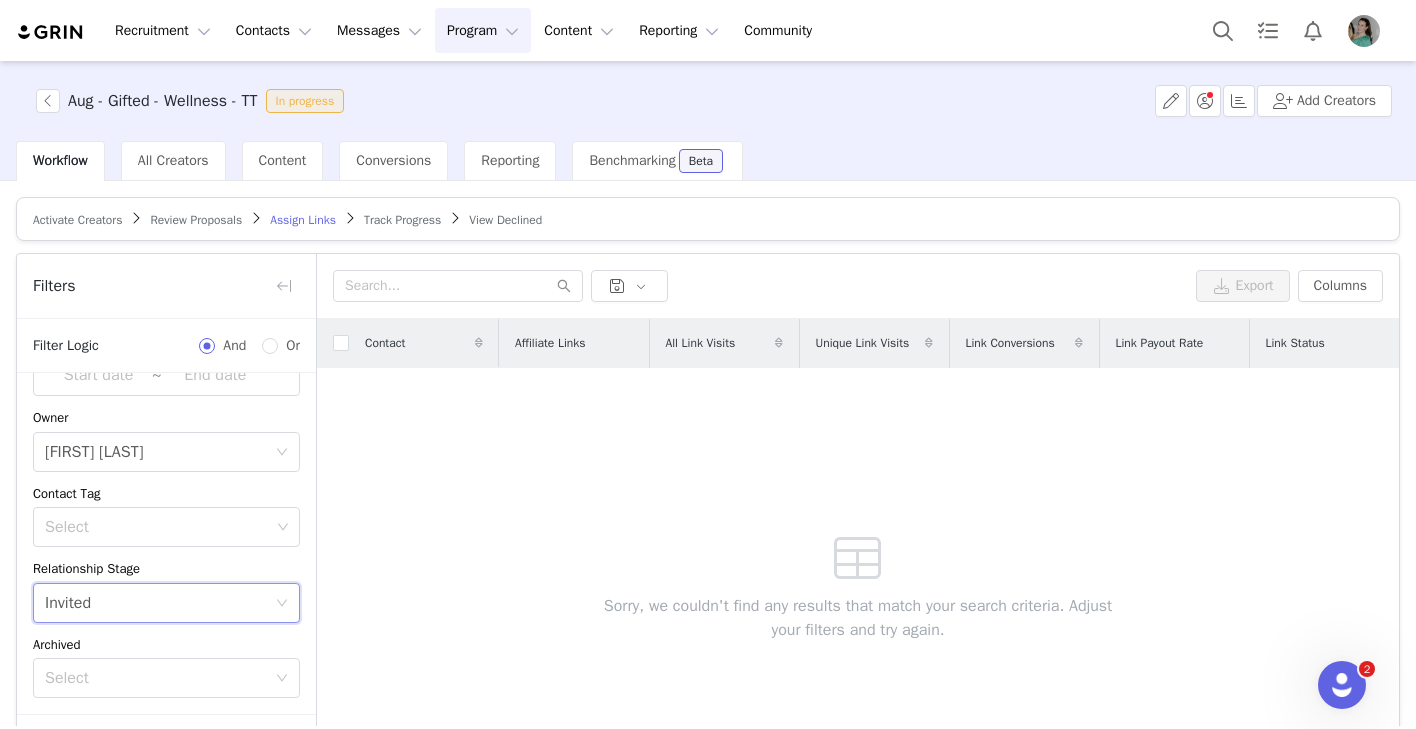scroll, scrollTop: 132, scrollLeft: 0, axis: vertical 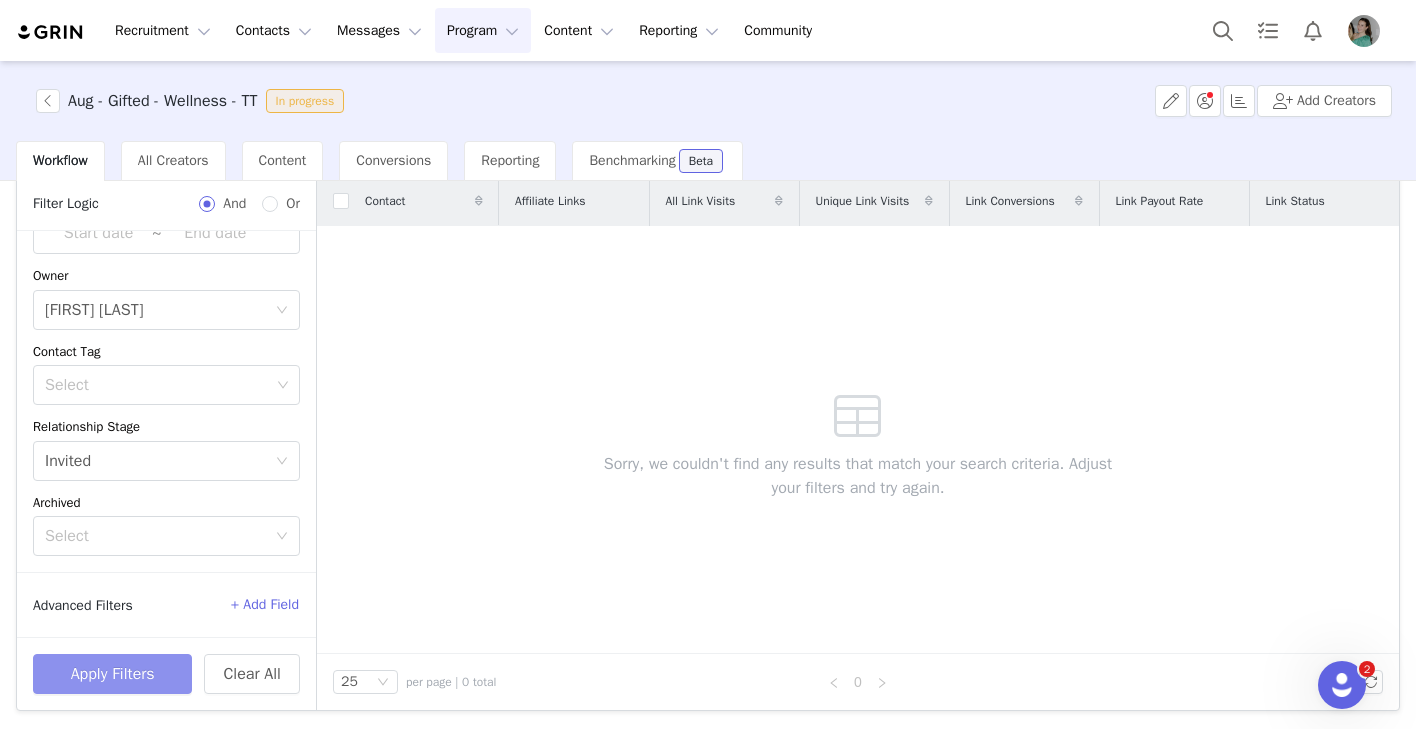 click on "Apply Filters" at bounding box center (112, 674) 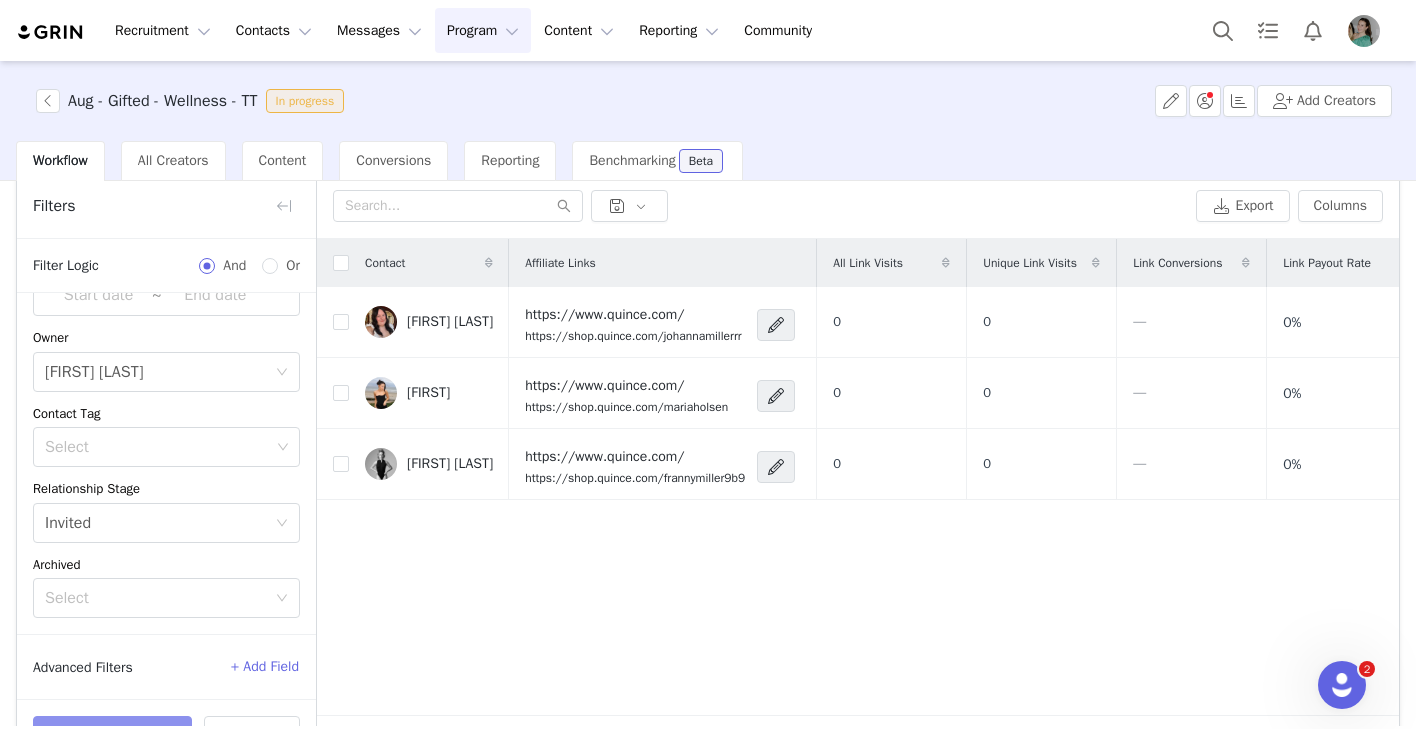 scroll, scrollTop: 64, scrollLeft: 0, axis: vertical 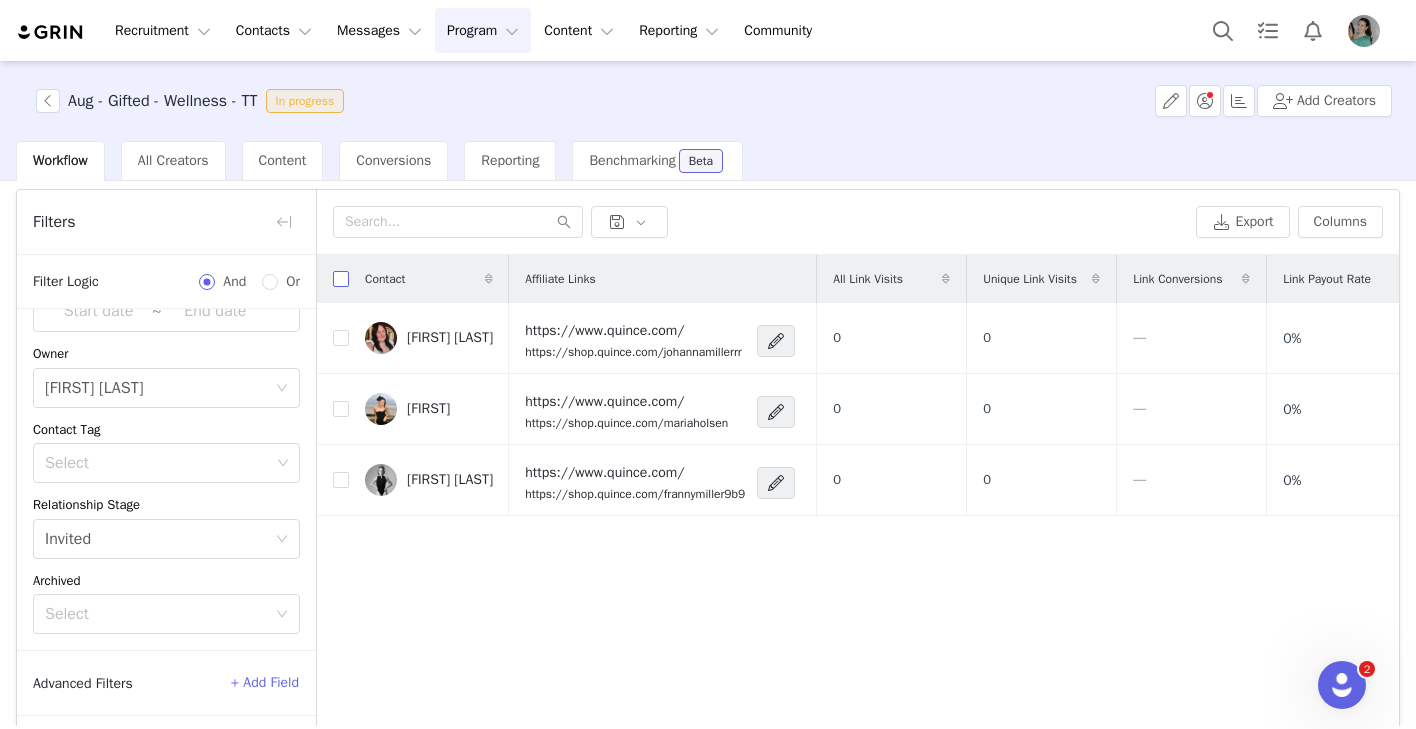 click at bounding box center (341, 279) 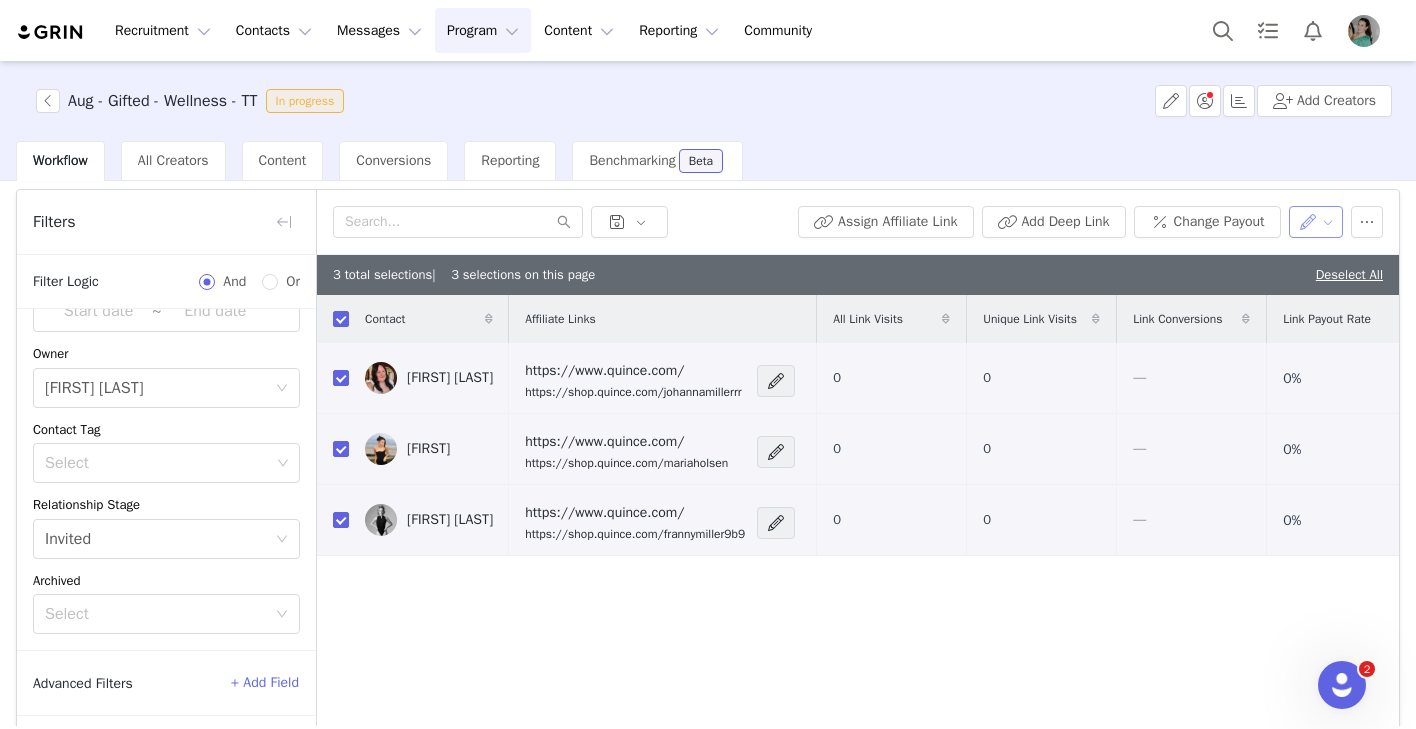 click at bounding box center [1316, 222] 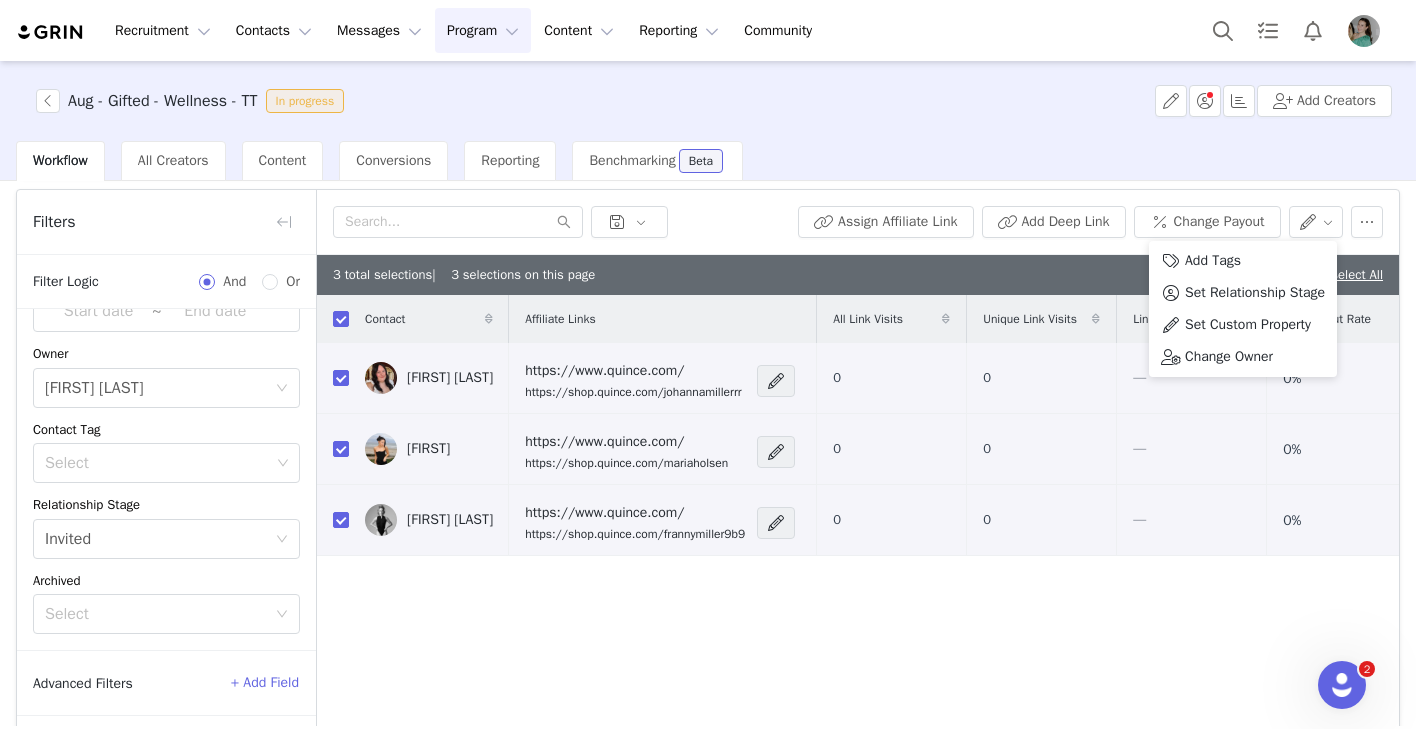 click on "Assign Affiliate Link Add Deep Link Change Payout" at bounding box center [1090, 222] 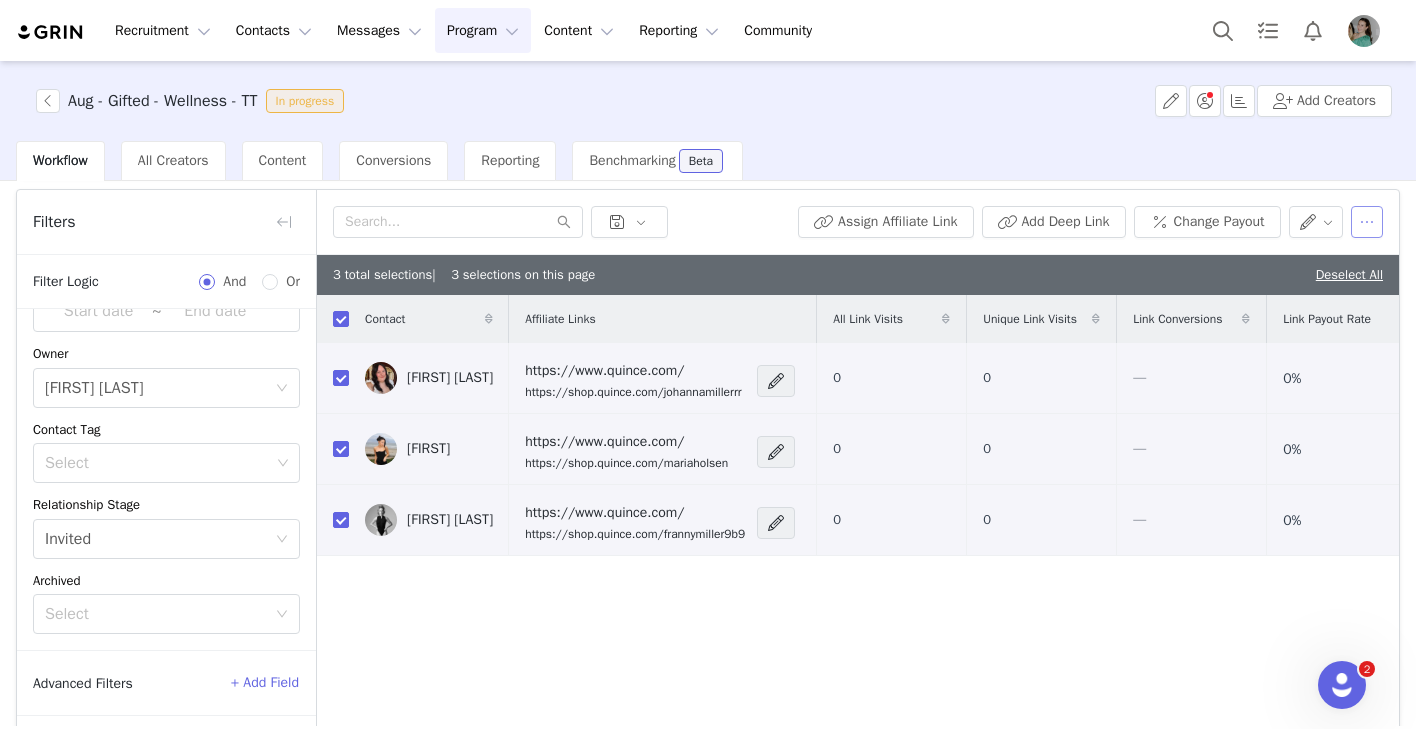 click at bounding box center (1367, 222) 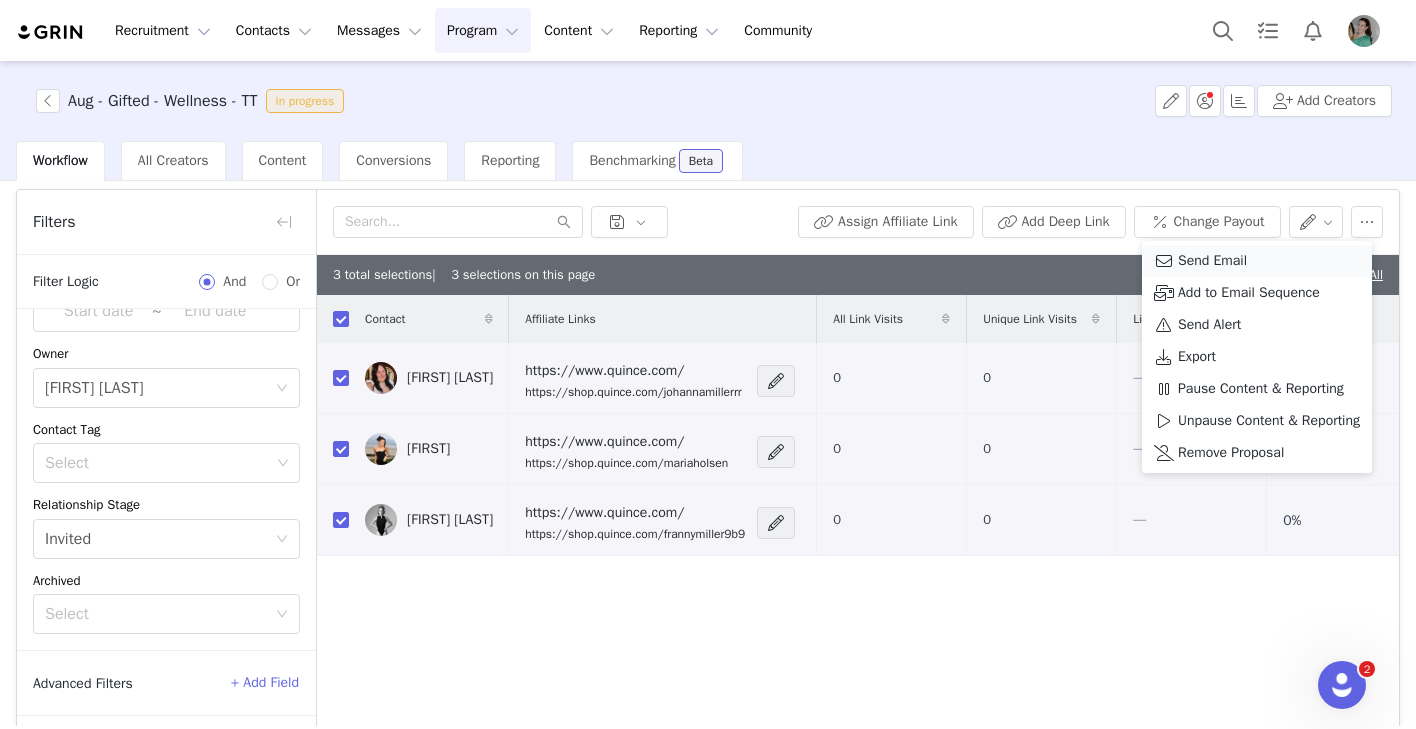 click on "Send Email" at bounding box center (1257, 261) 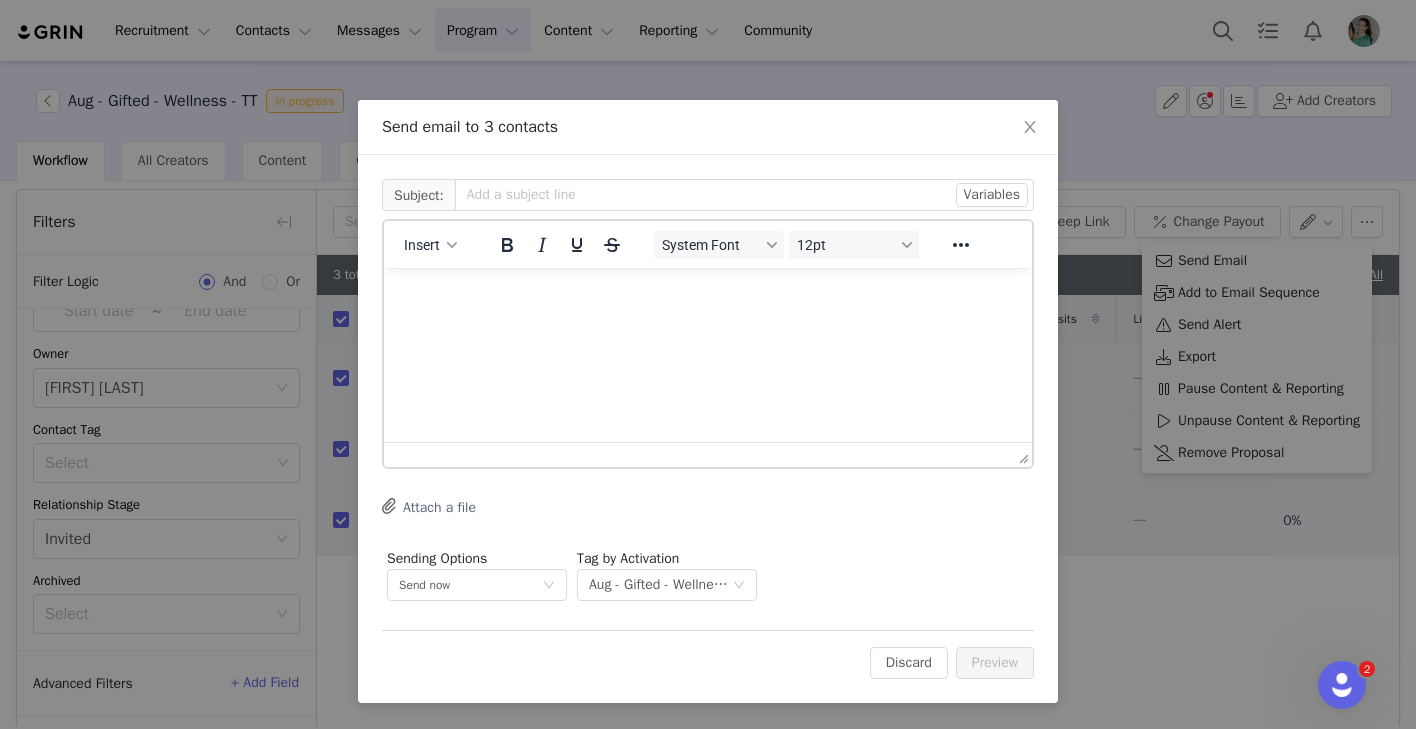 scroll, scrollTop: 0, scrollLeft: 0, axis: both 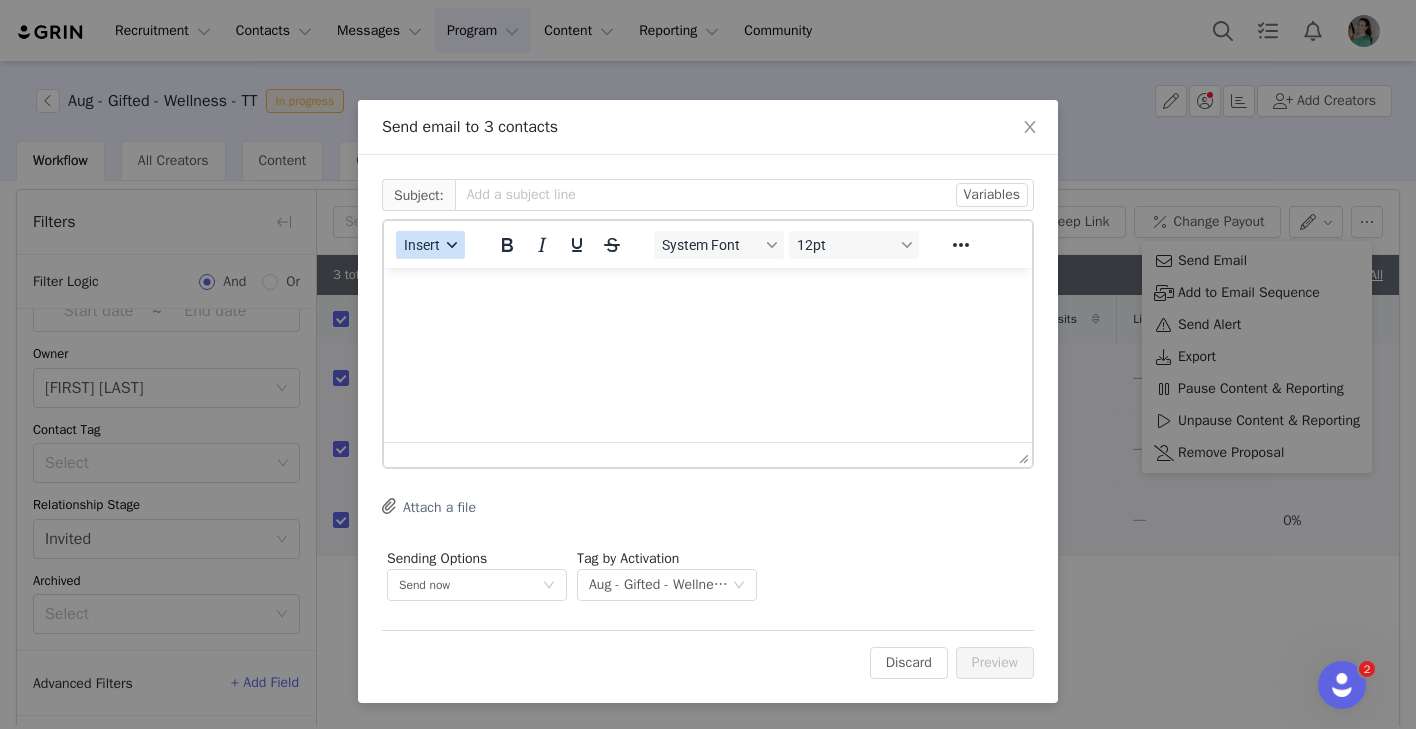 click 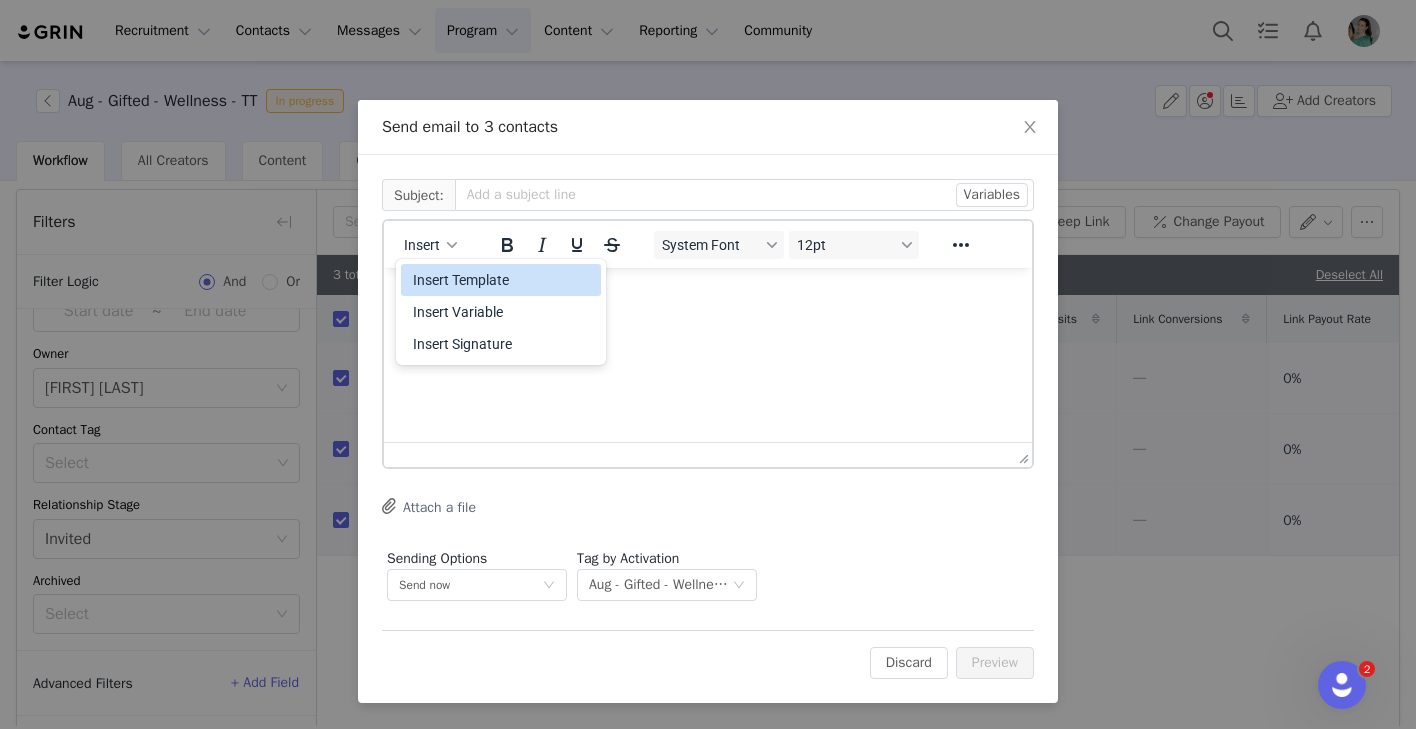 click on "Insert Template" at bounding box center [503, 280] 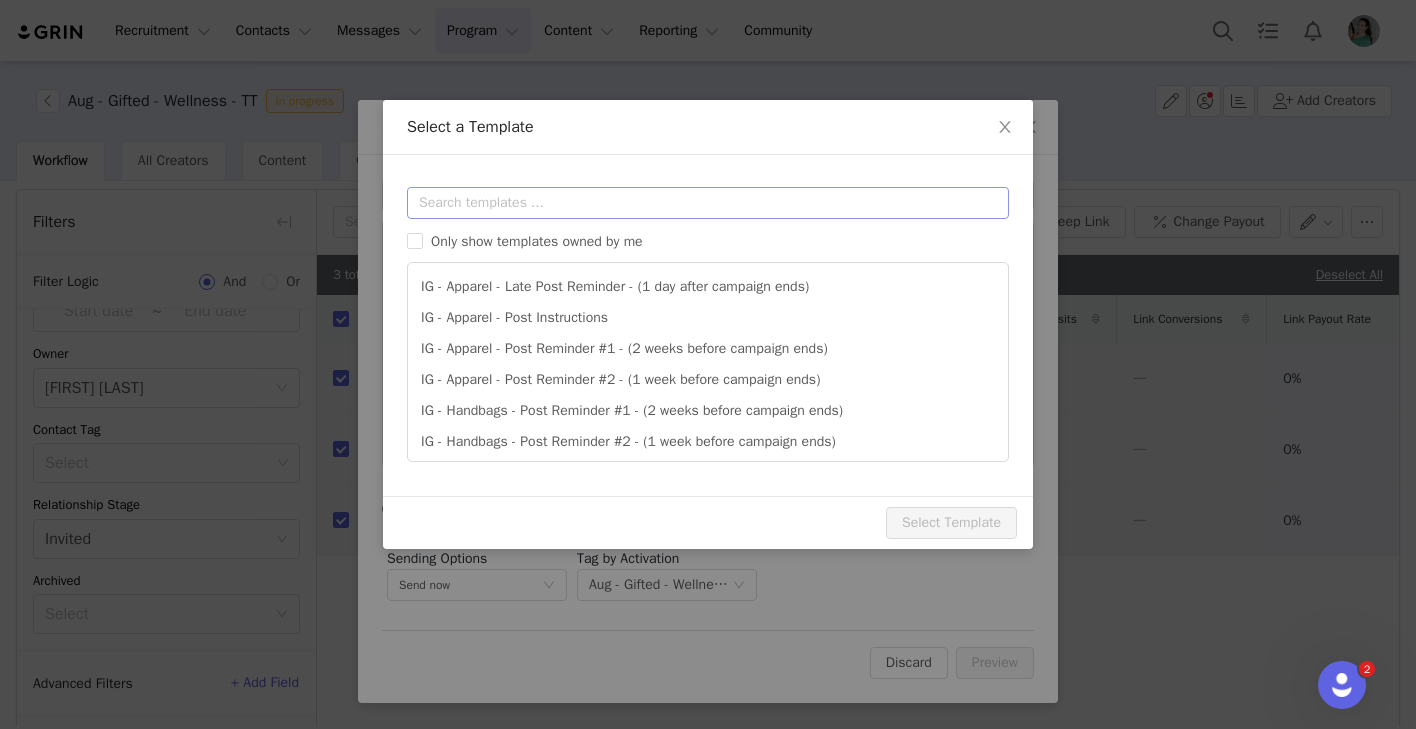scroll, scrollTop: 0, scrollLeft: 0, axis: both 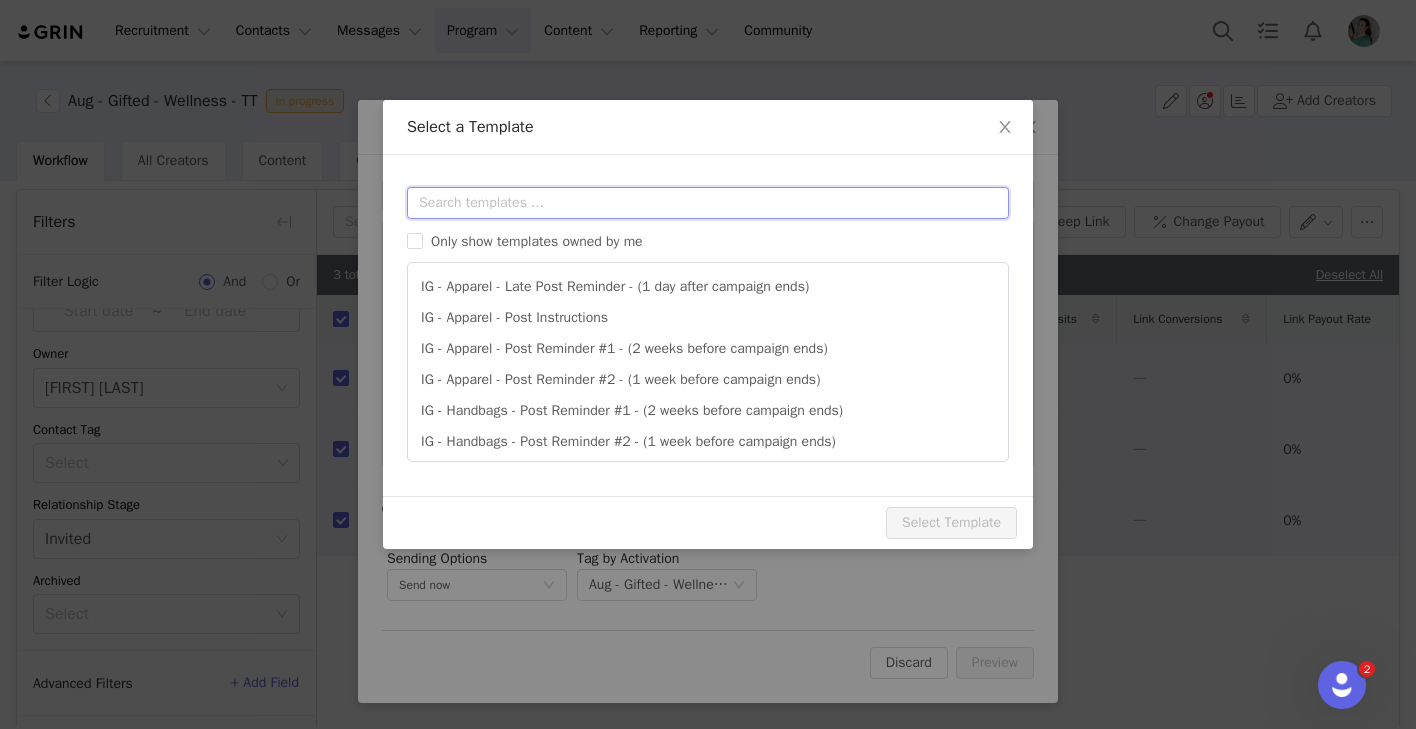 click at bounding box center (708, 203) 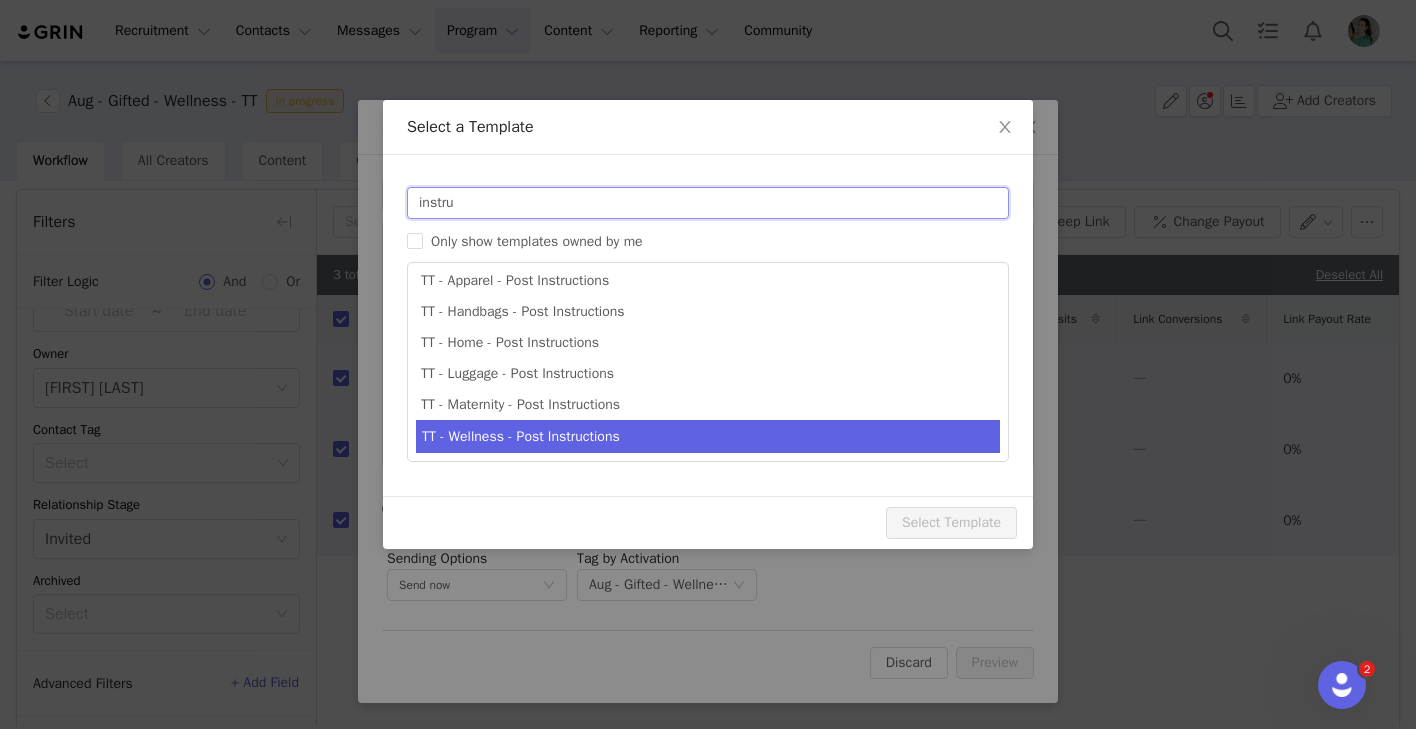 type on "instru" 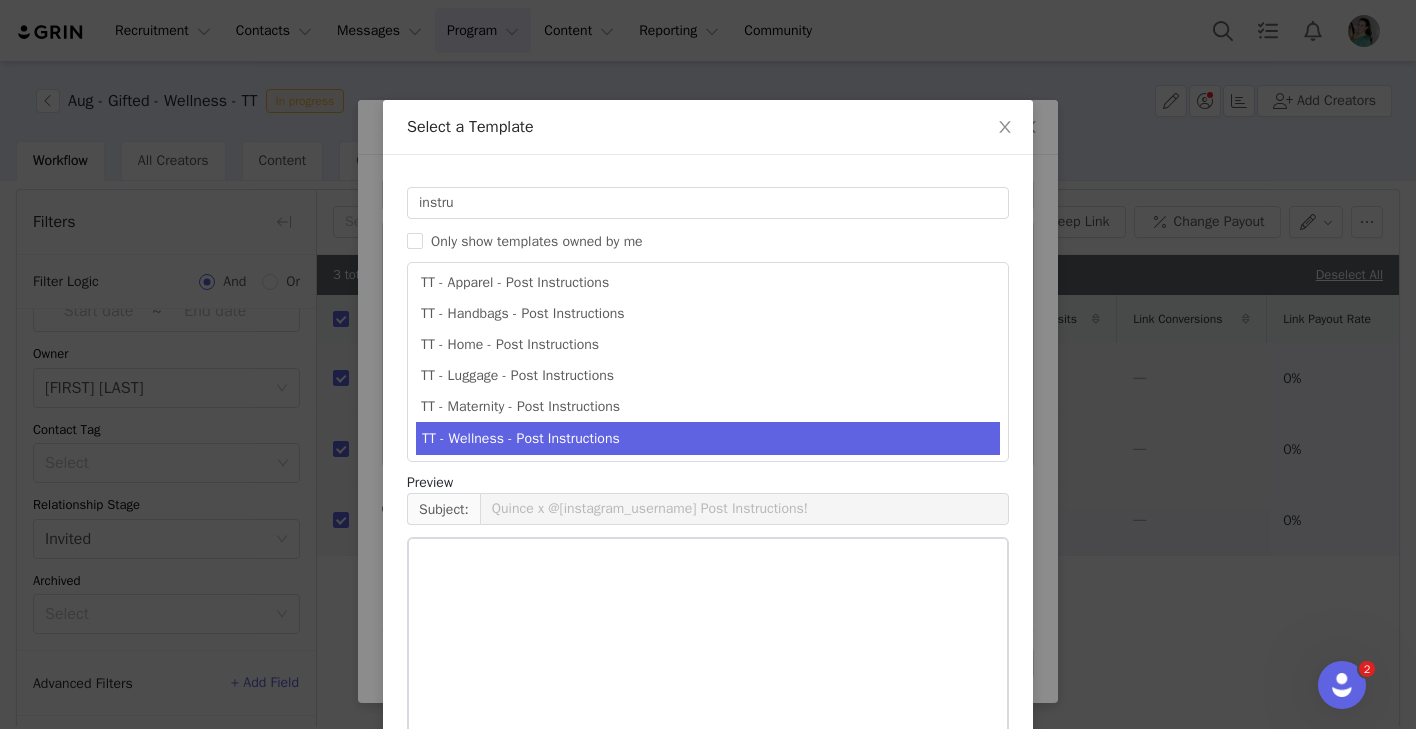 click on "TT - Wellness - Post Instructions" at bounding box center (708, 438) 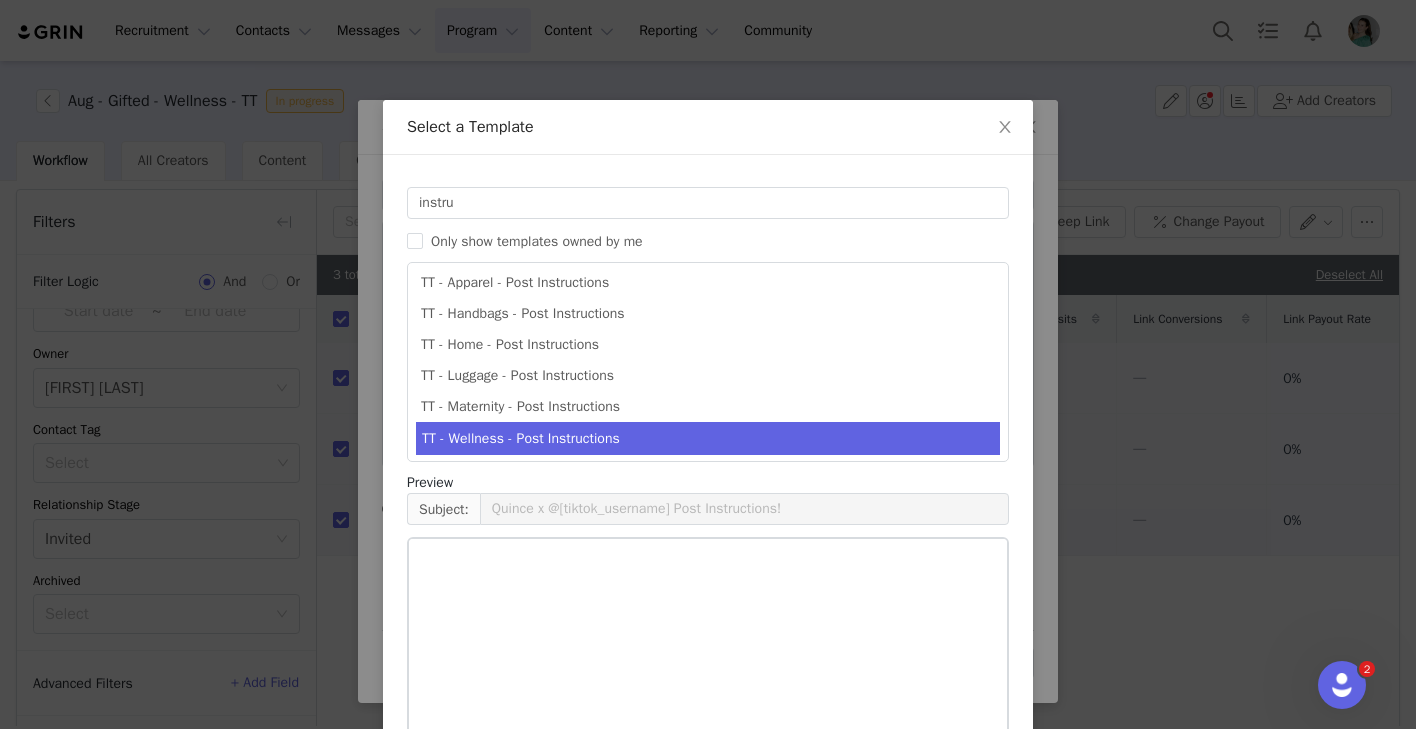 scroll, scrollTop: 192, scrollLeft: 0, axis: vertical 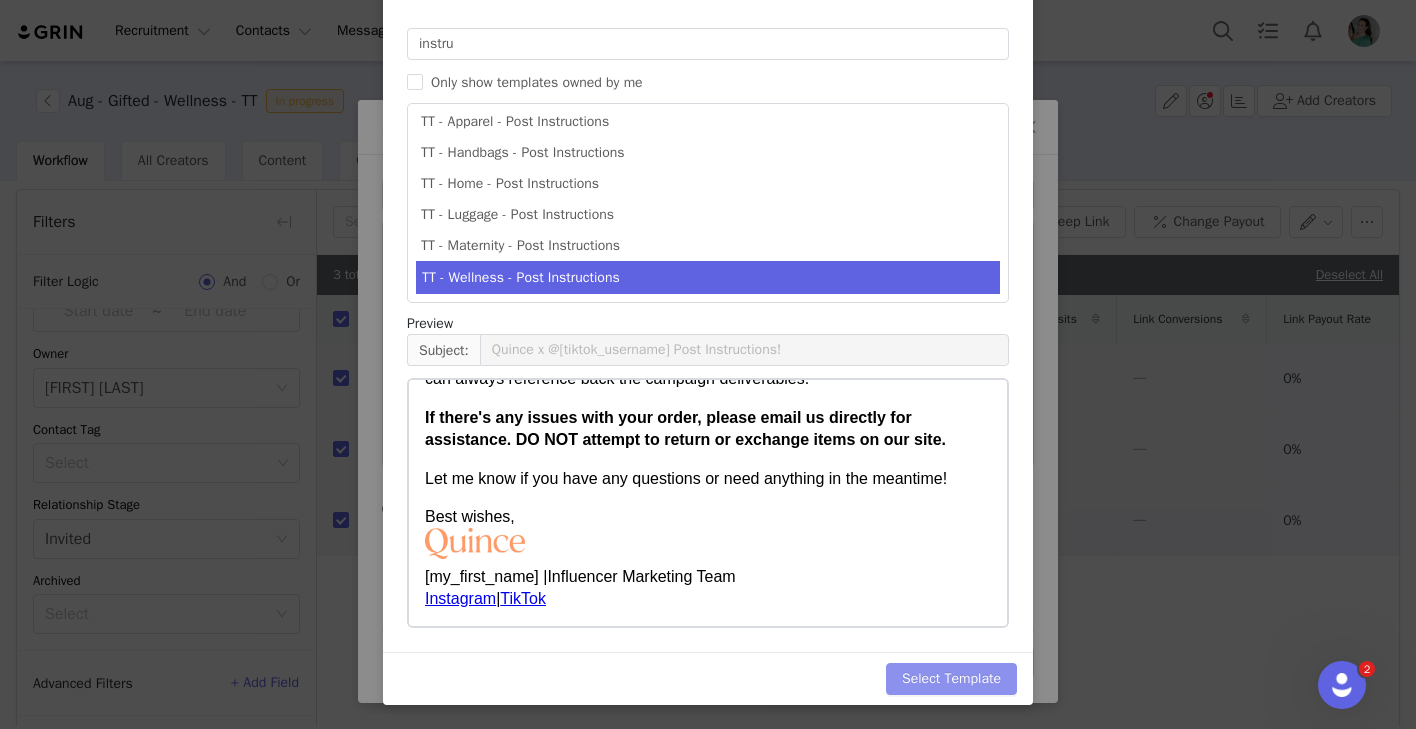 click on "Select Template" at bounding box center (951, 679) 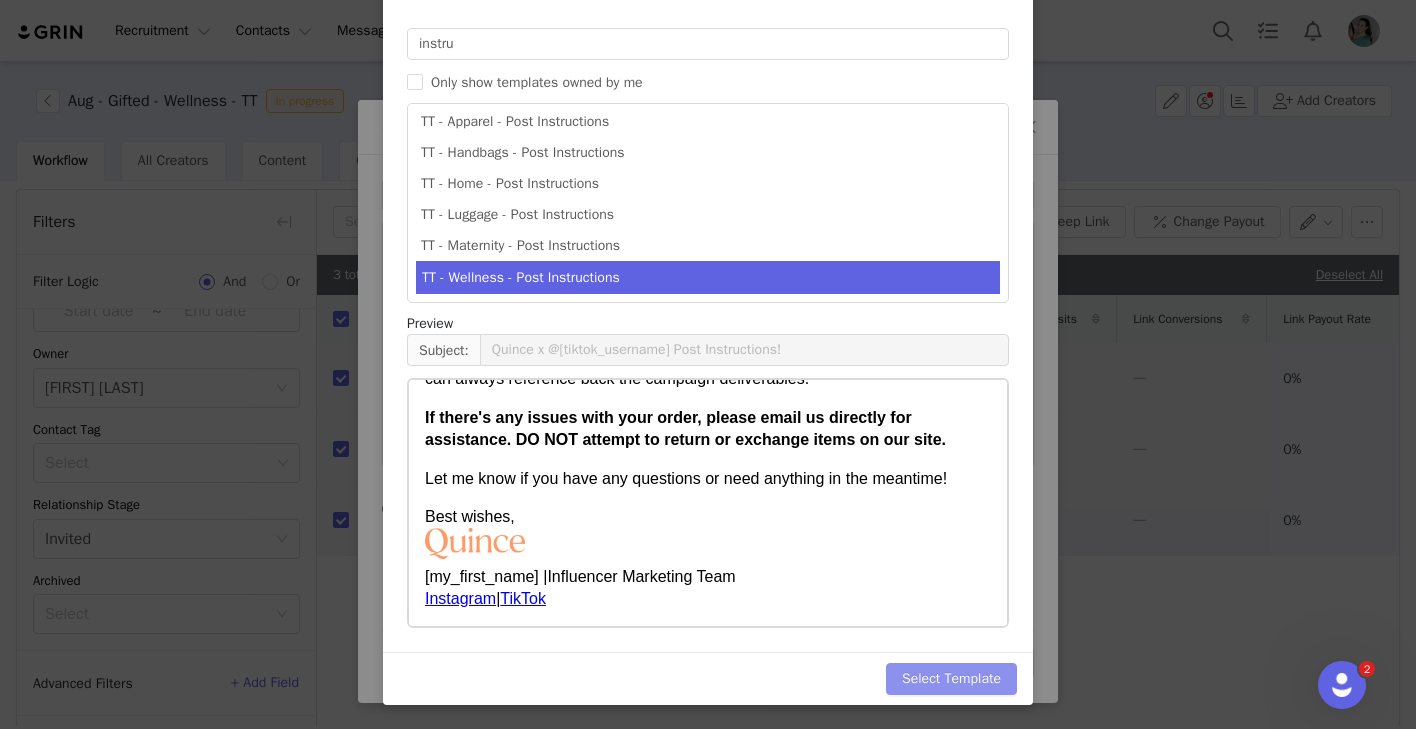type on "Quince x @[tiktok_username] Post Instructions!" 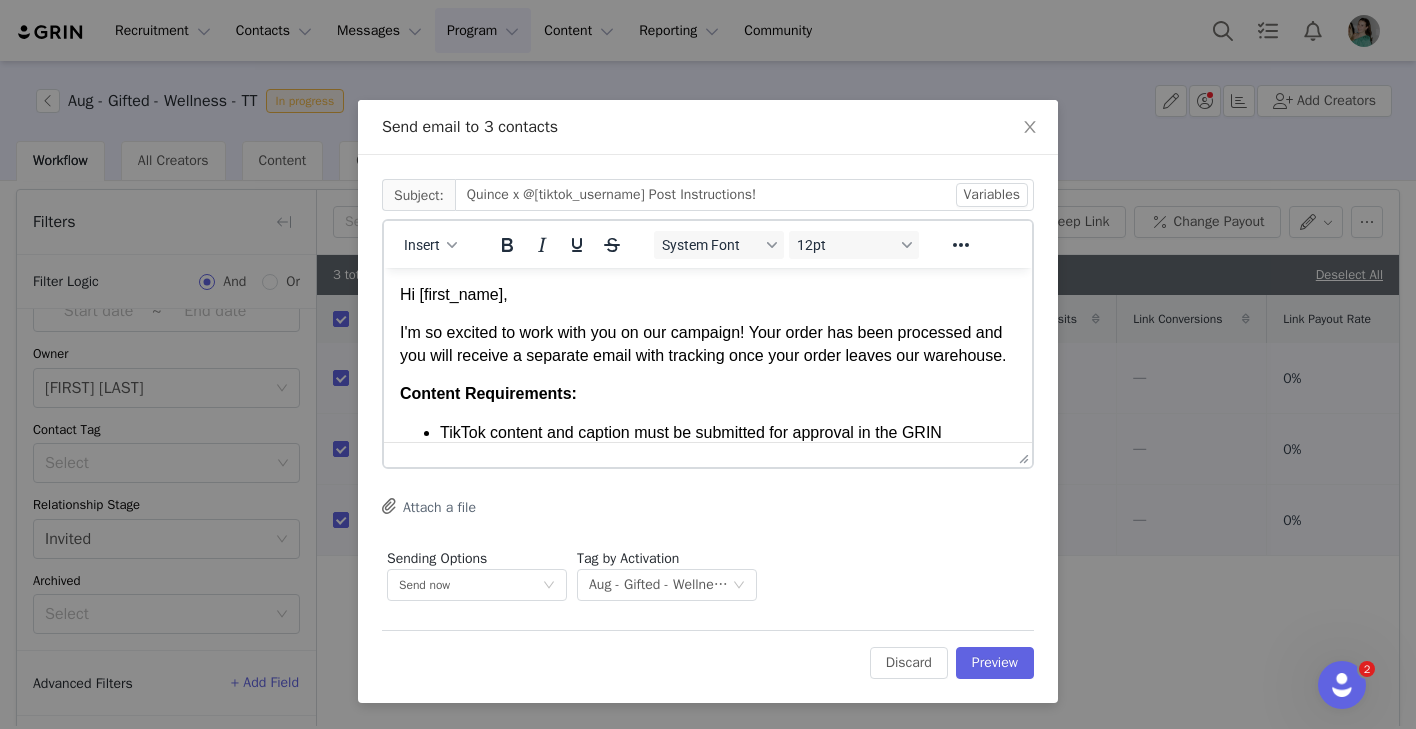 scroll, scrollTop: 0, scrollLeft: 0, axis: both 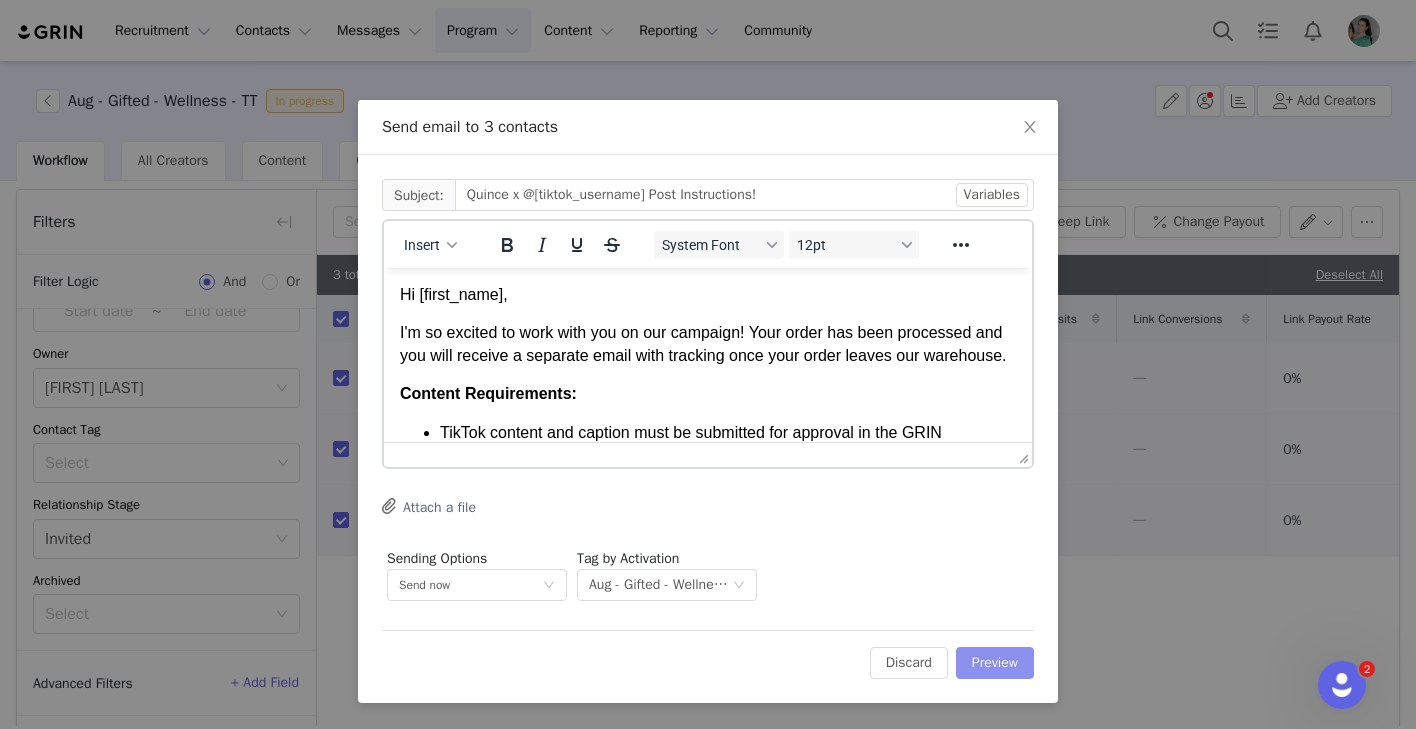 click on "Preview" at bounding box center [995, 663] 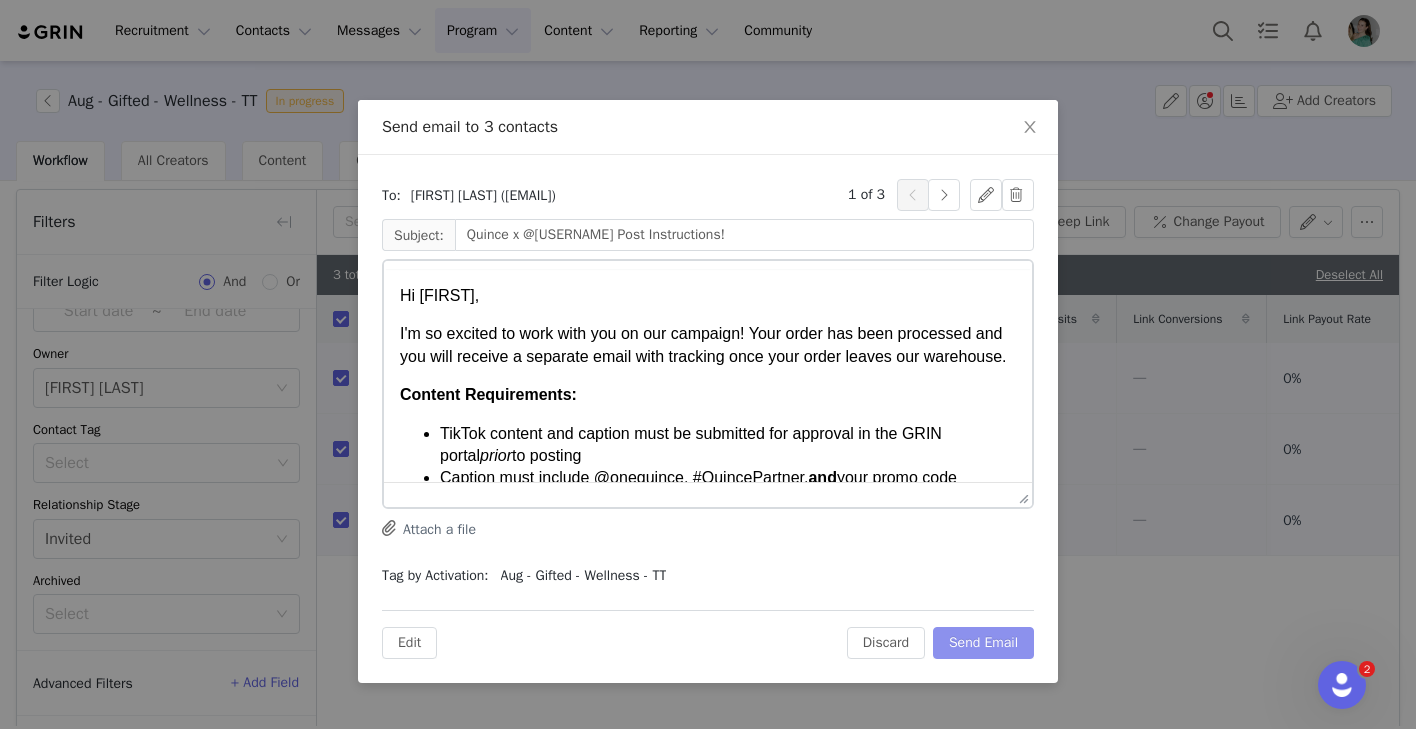 scroll, scrollTop: 0, scrollLeft: 0, axis: both 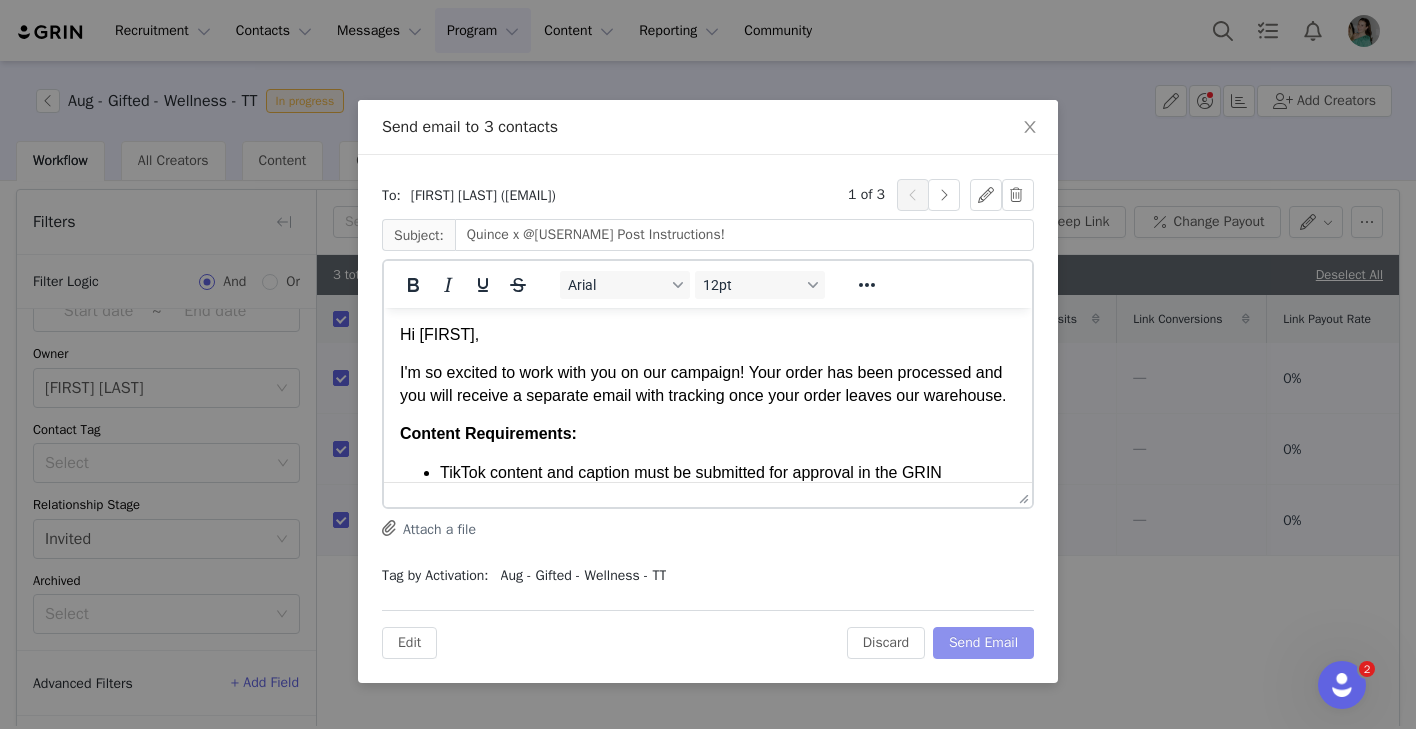 click on "Send Email" at bounding box center [983, 643] 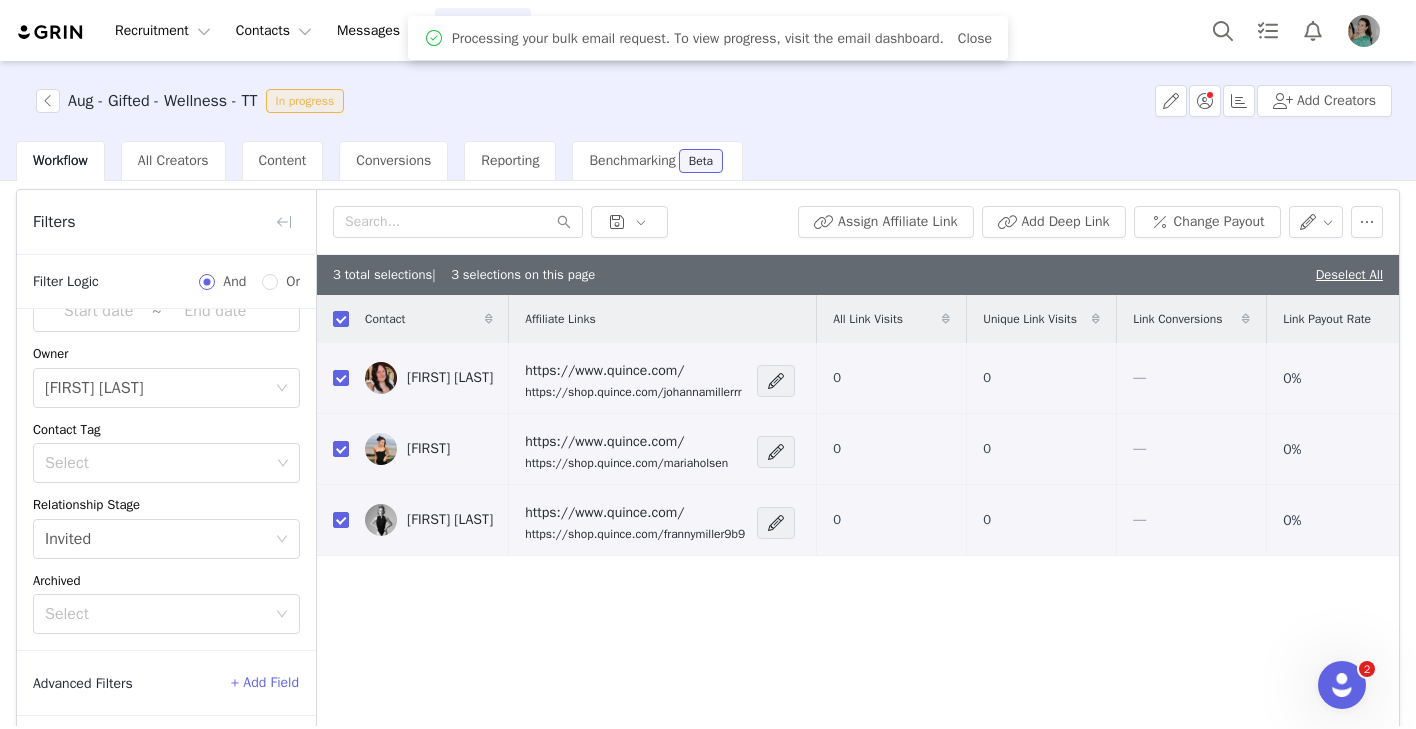 scroll, scrollTop: 0, scrollLeft: 0, axis: both 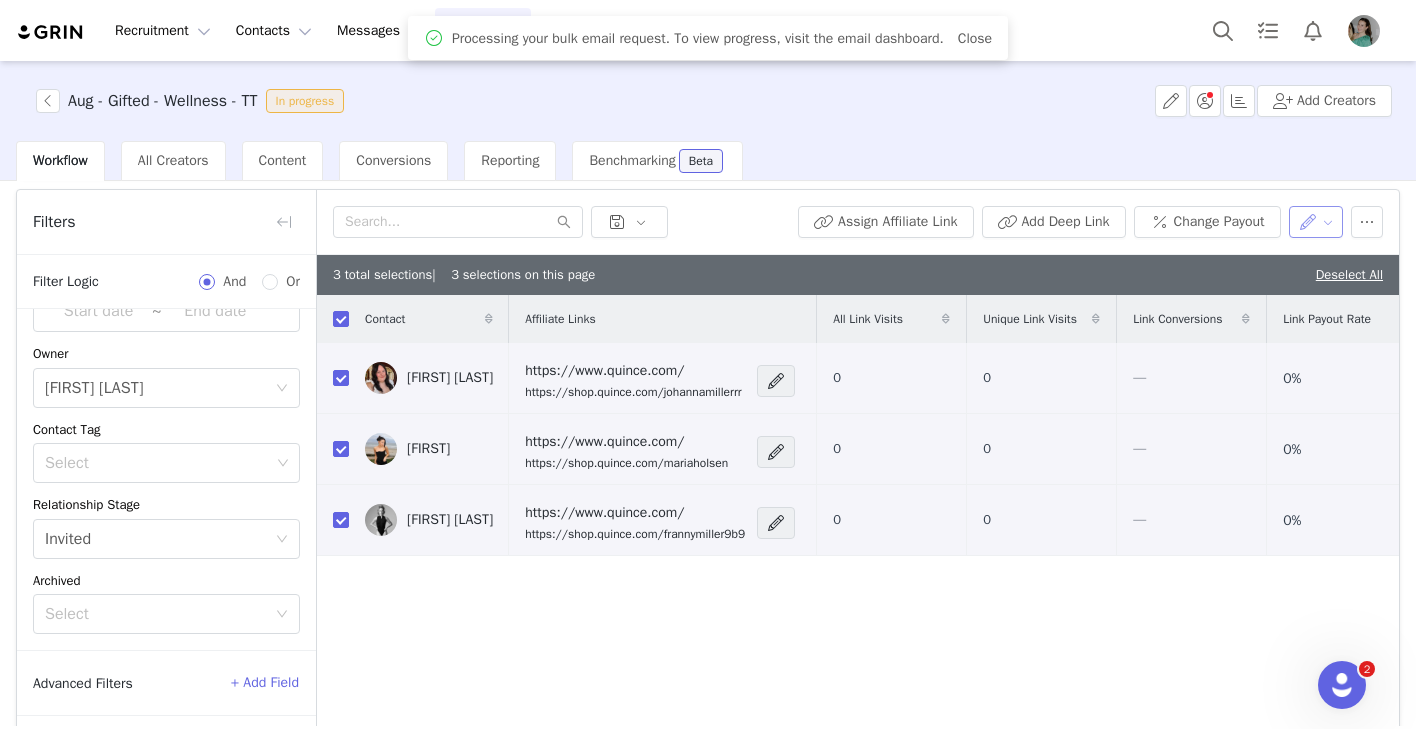 click at bounding box center [1316, 222] 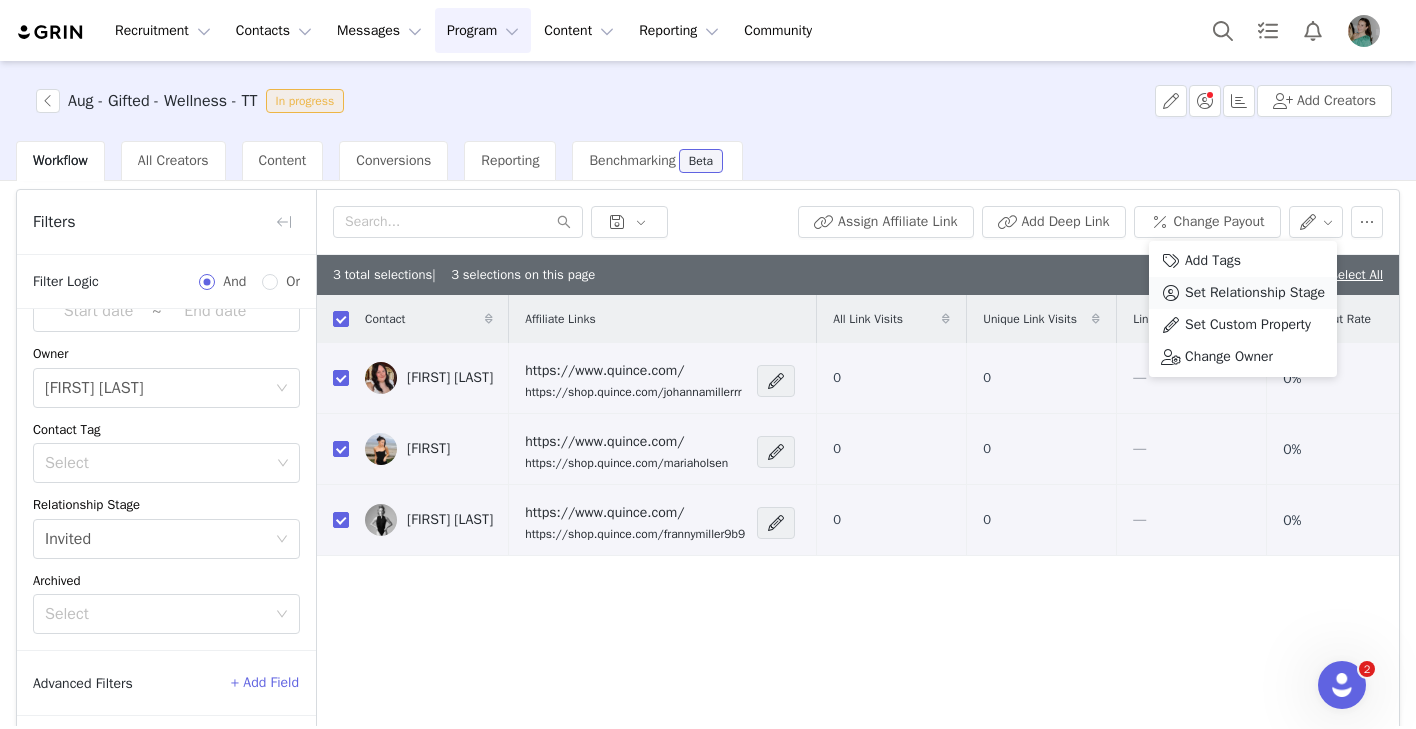 click on "Set Relationship Stage" at bounding box center [1255, 293] 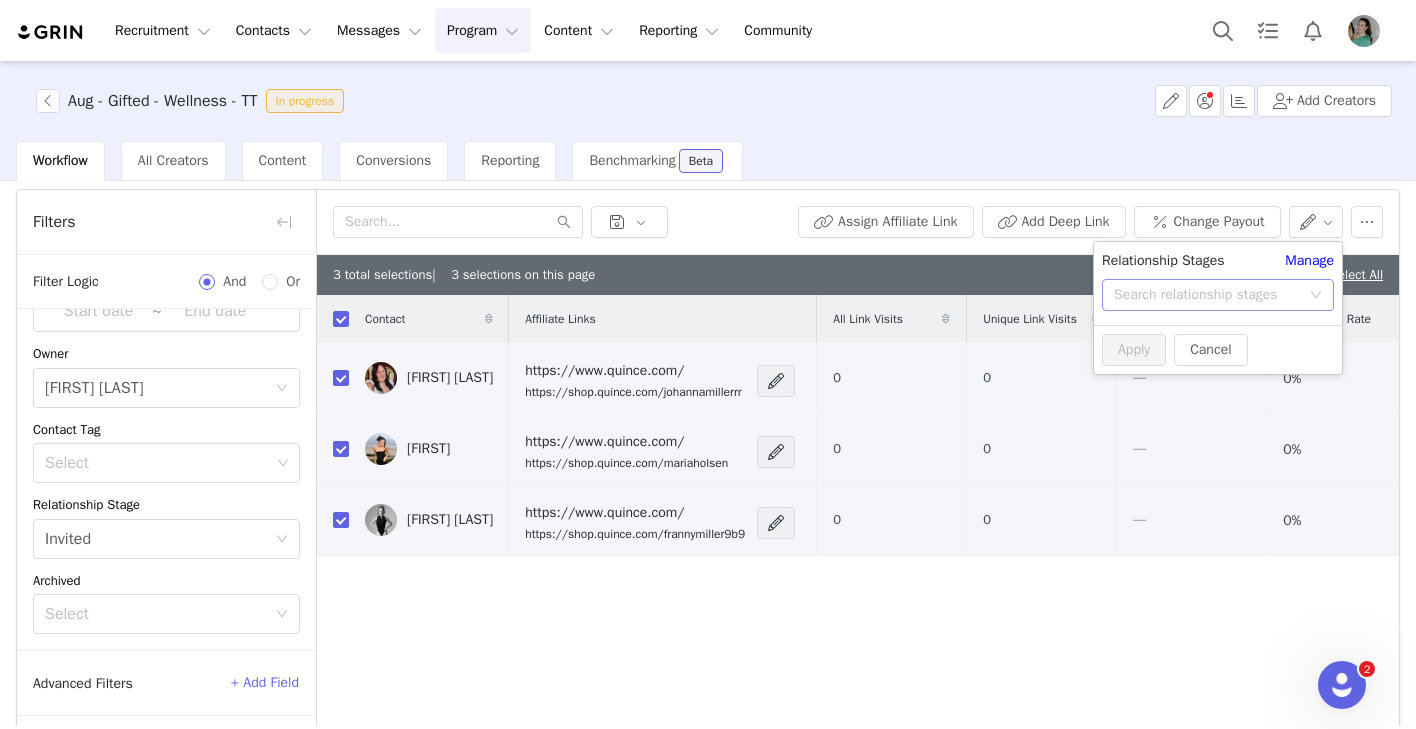 click on "Search relationship stages" at bounding box center (1207, 295) 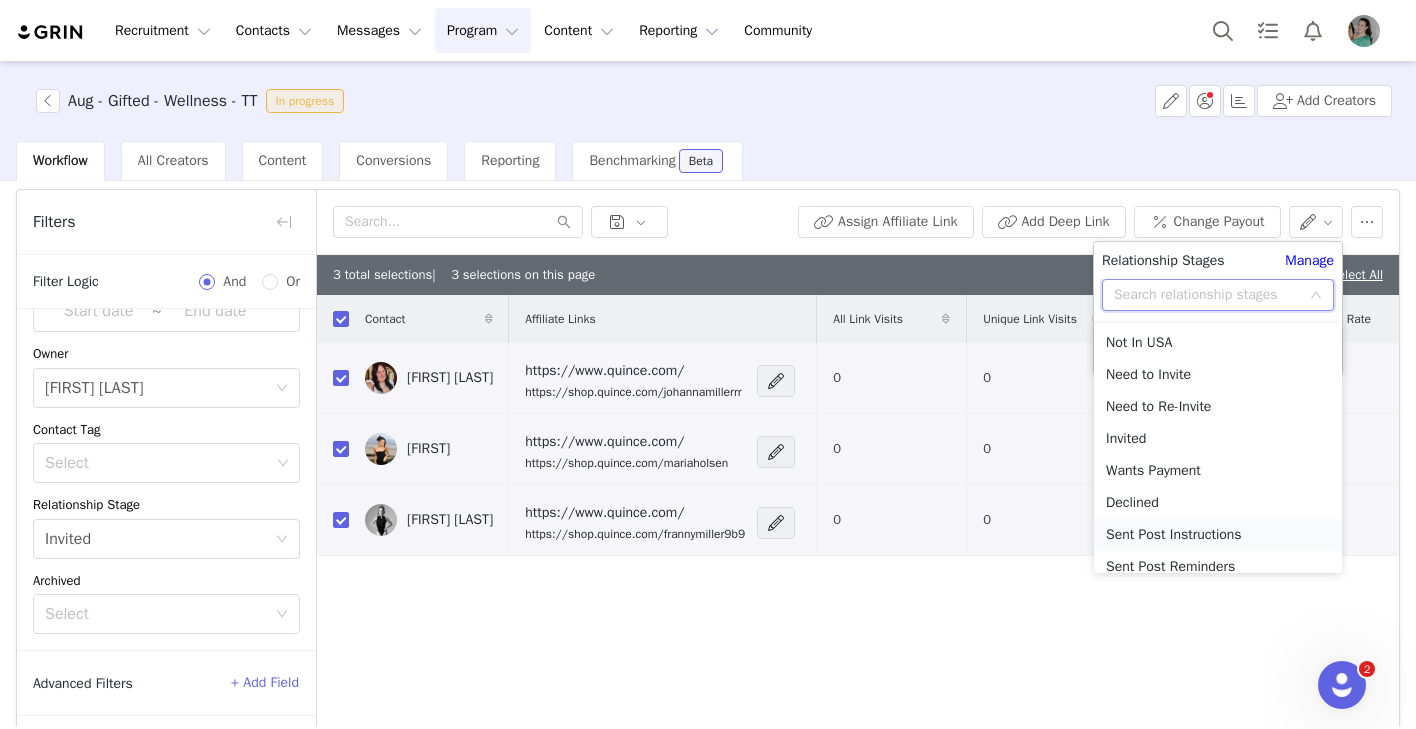 click on "Sent Post Instructions" at bounding box center [1218, 535] 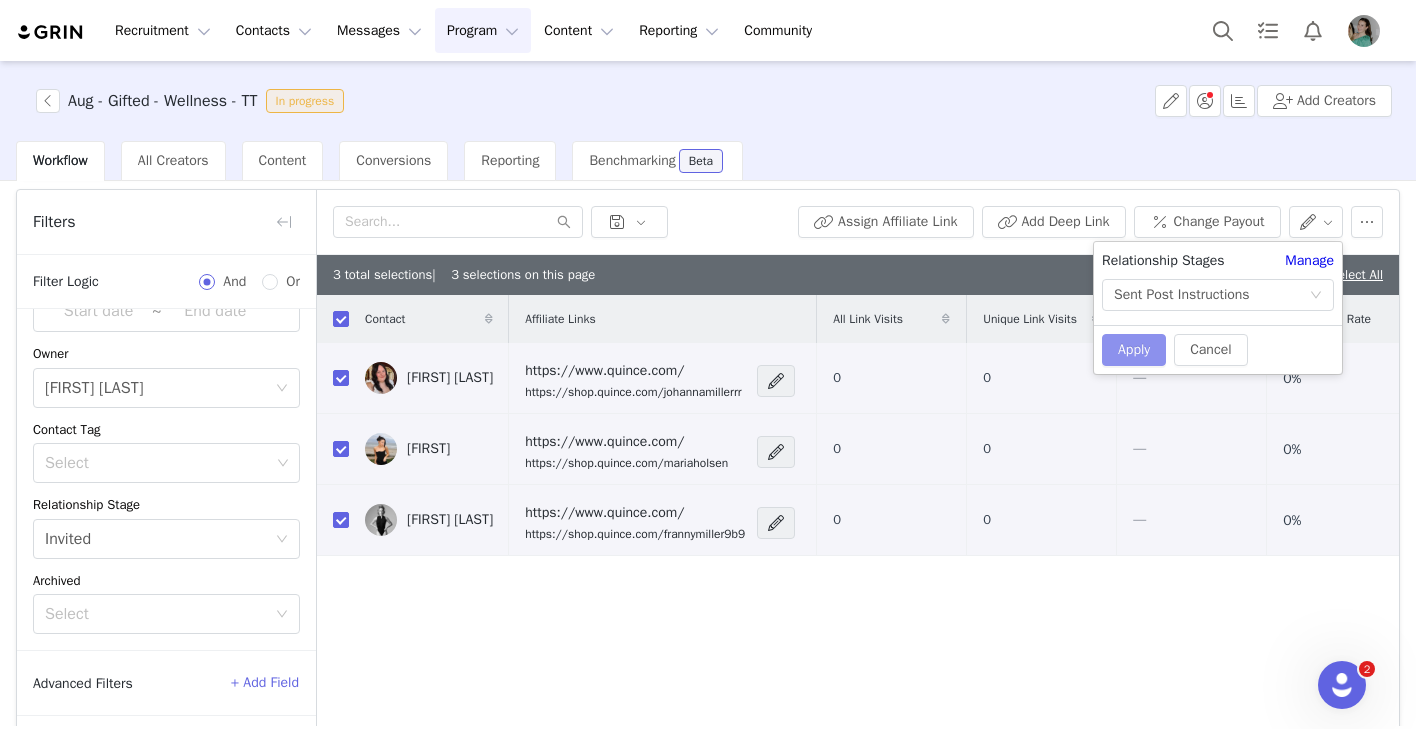 click on "Apply" at bounding box center (1134, 350) 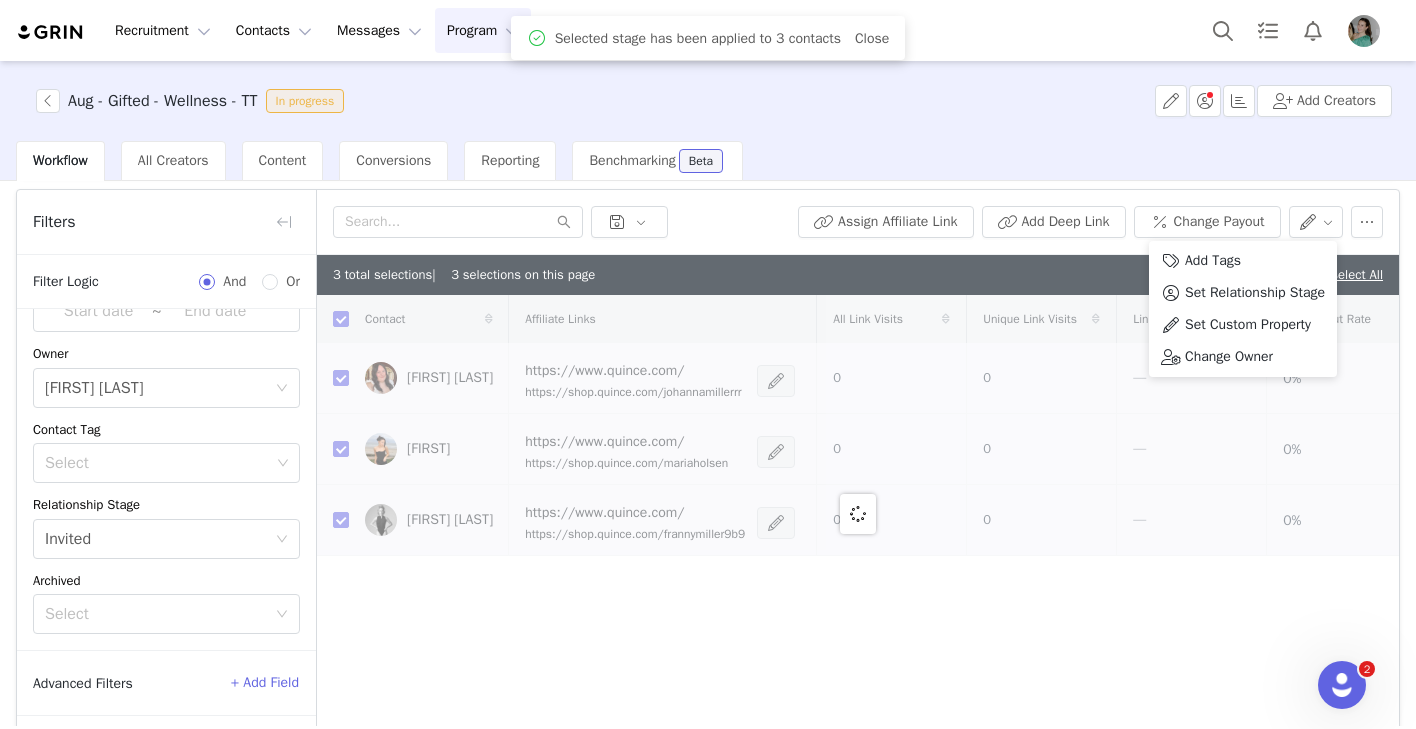 checkbox on "false" 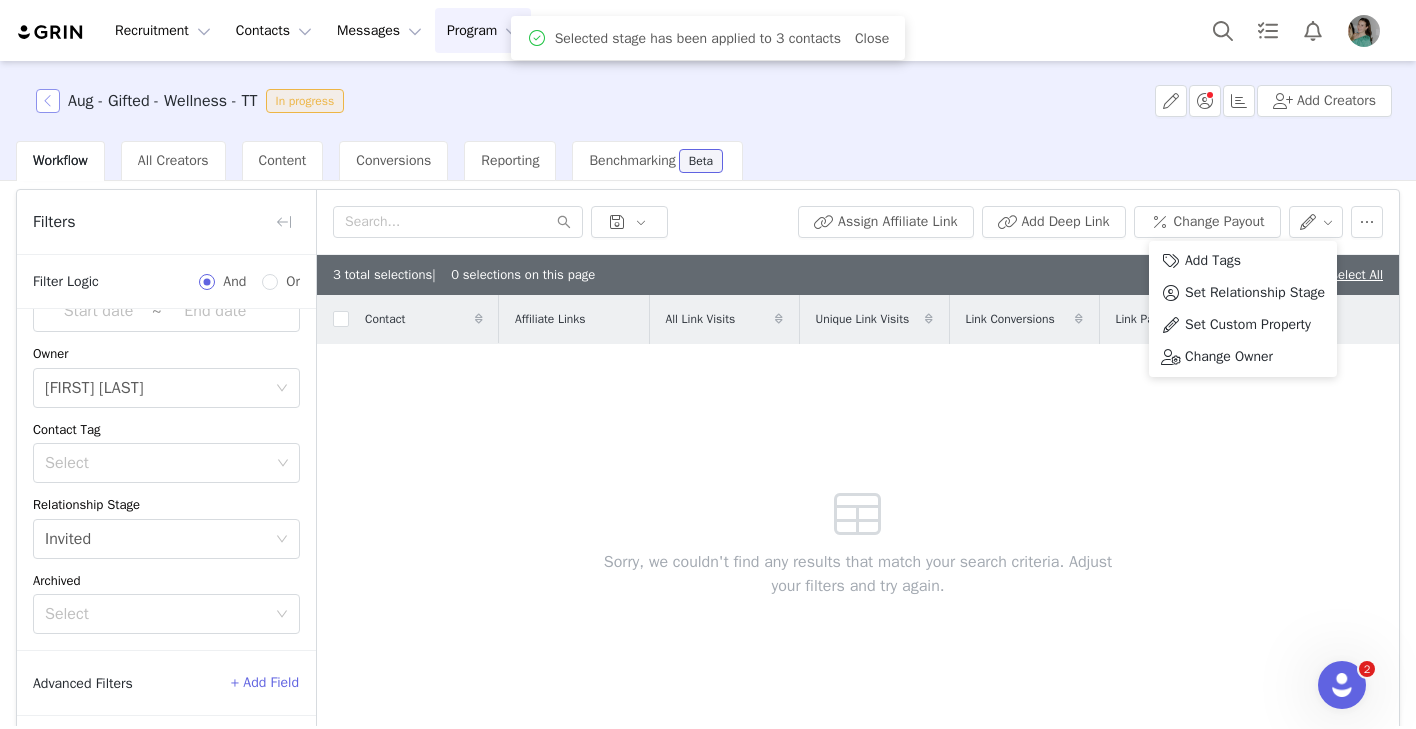 click at bounding box center [48, 101] 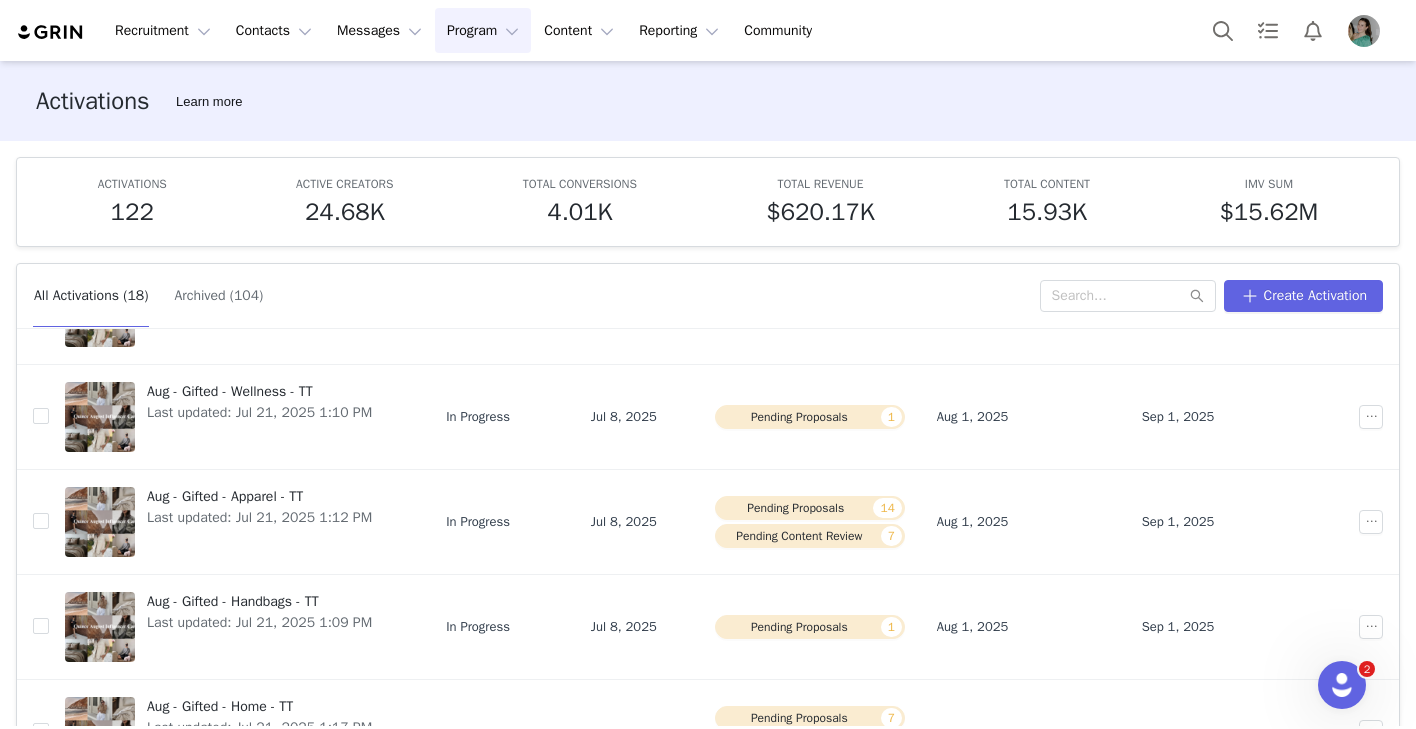 scroll, scrollTop: 245, scrollLeft: 0, axis: vertical 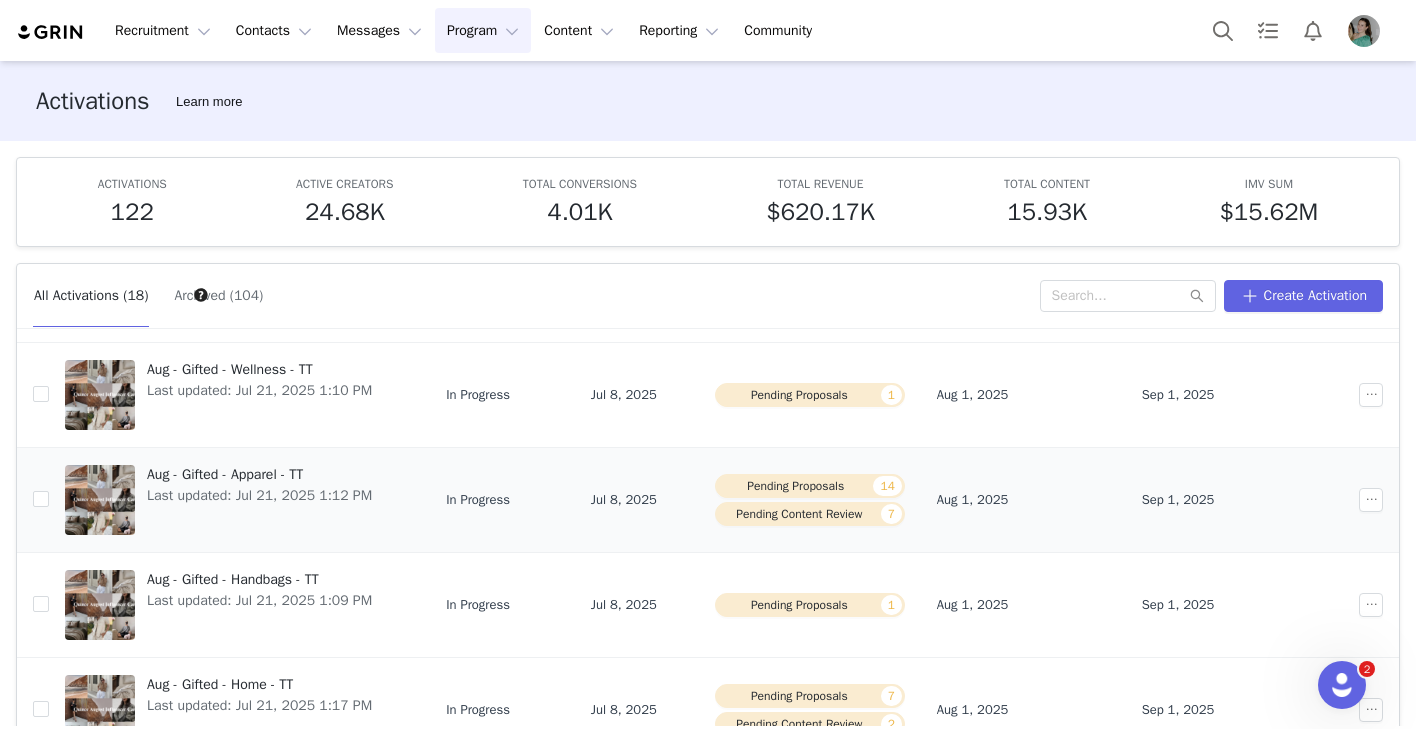 click on "Aug - Gifted - Apparel - TT" at bounding box center (259, 474) 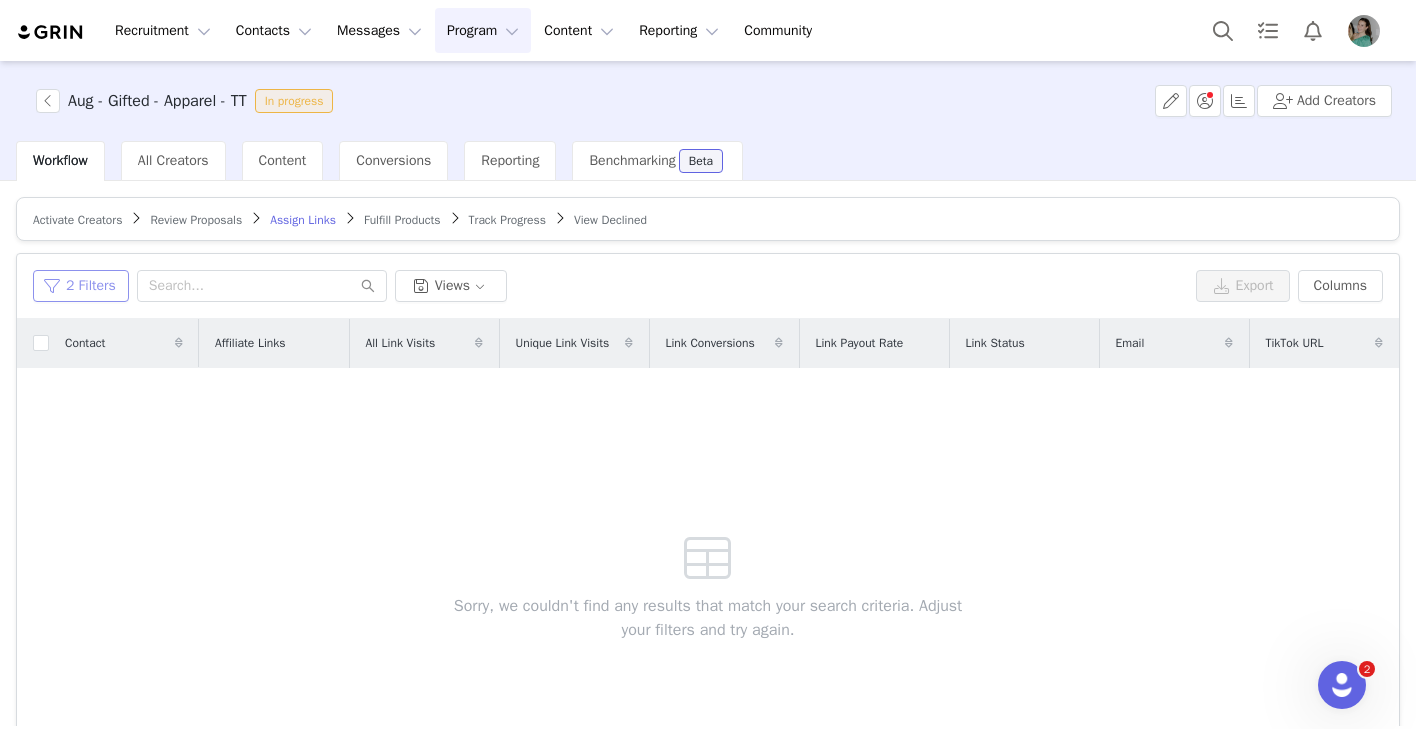 click on "2 Filters" at bounding box center (81, 286) 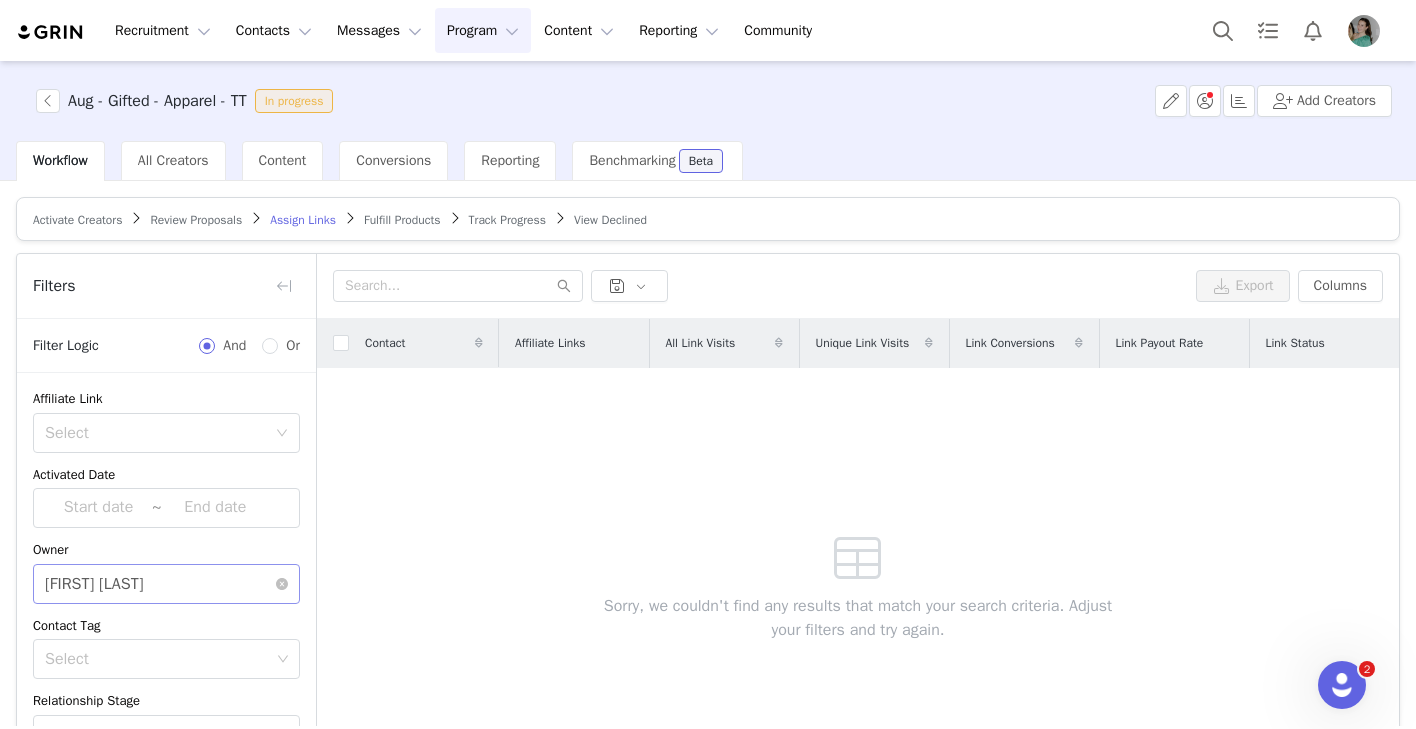 scroll, scrollTop: 308, scrollLeft: 0, axis: vertical 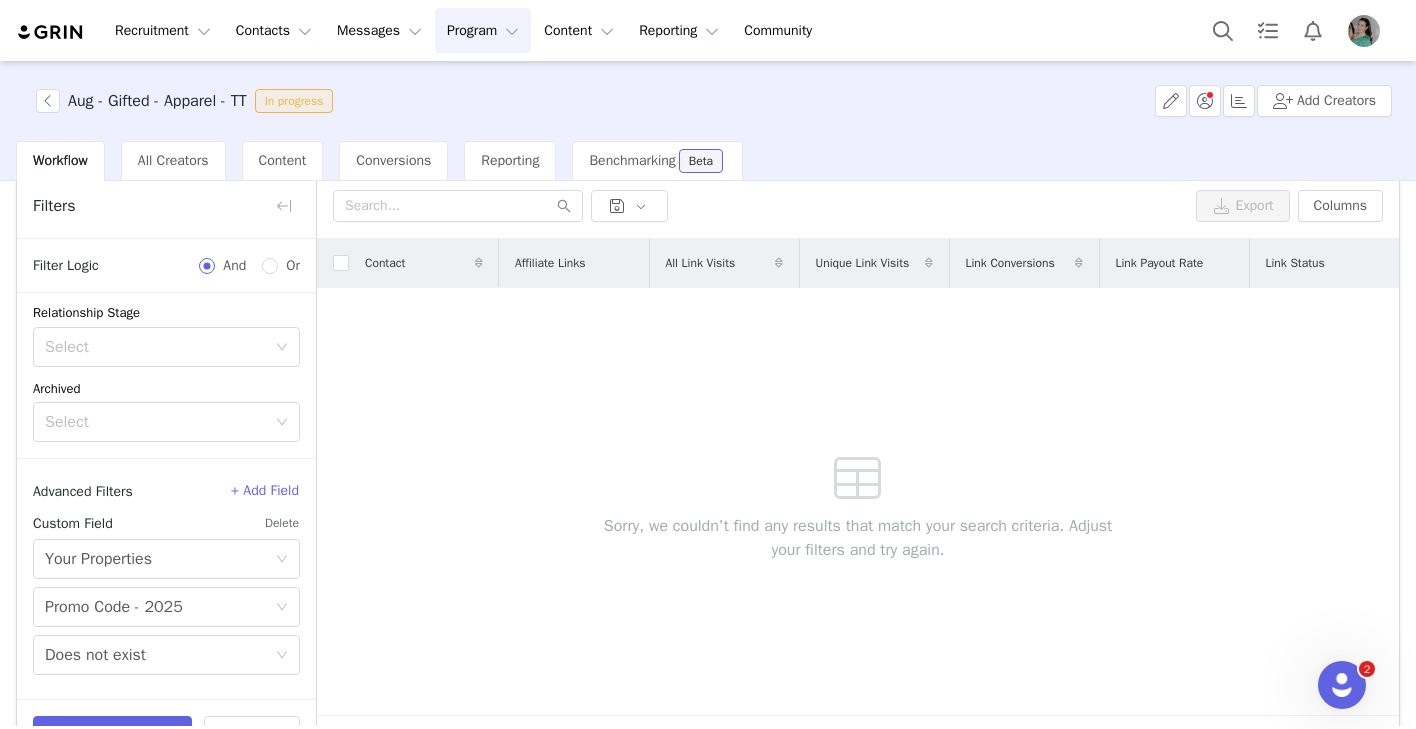 click on "Delete" at bounding box center (282, 523) 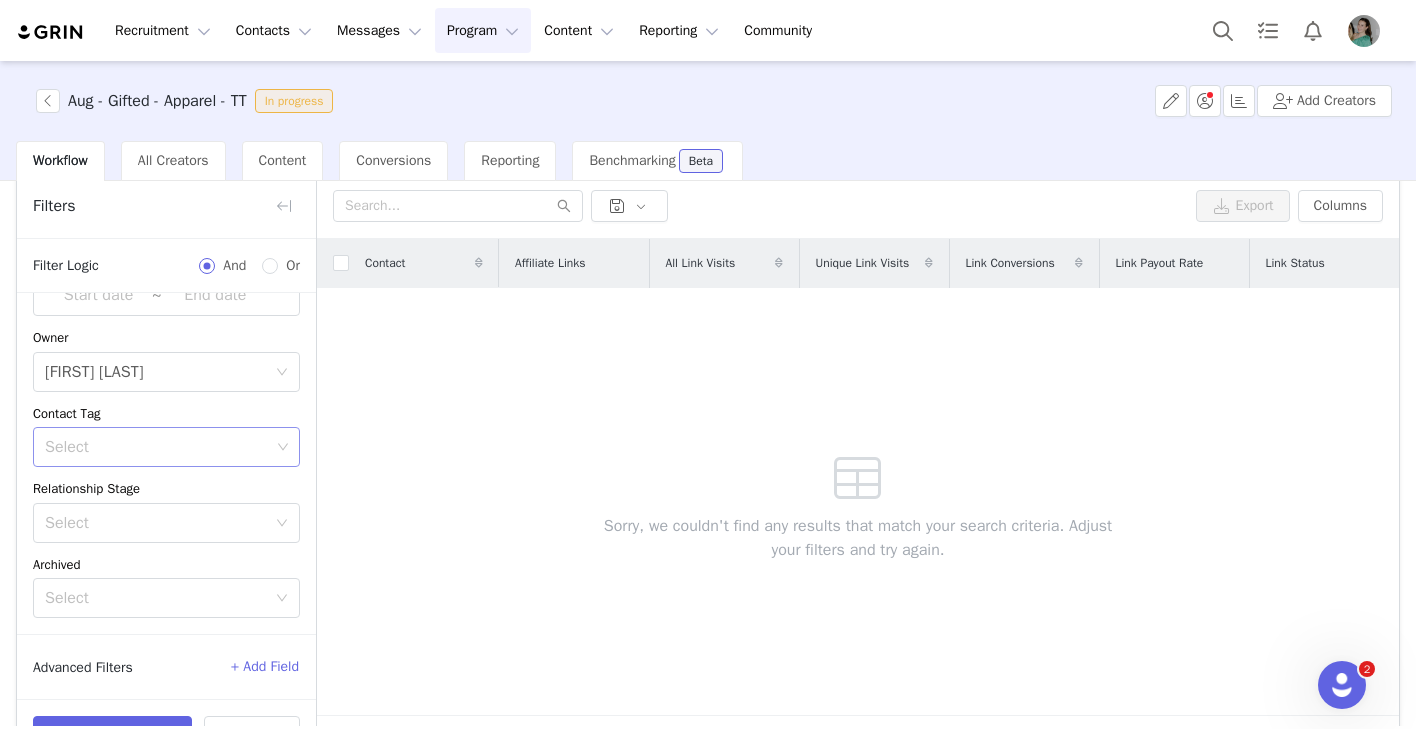 scroll, scrollTop: 123, scrollLeft: 0, axis: vertical 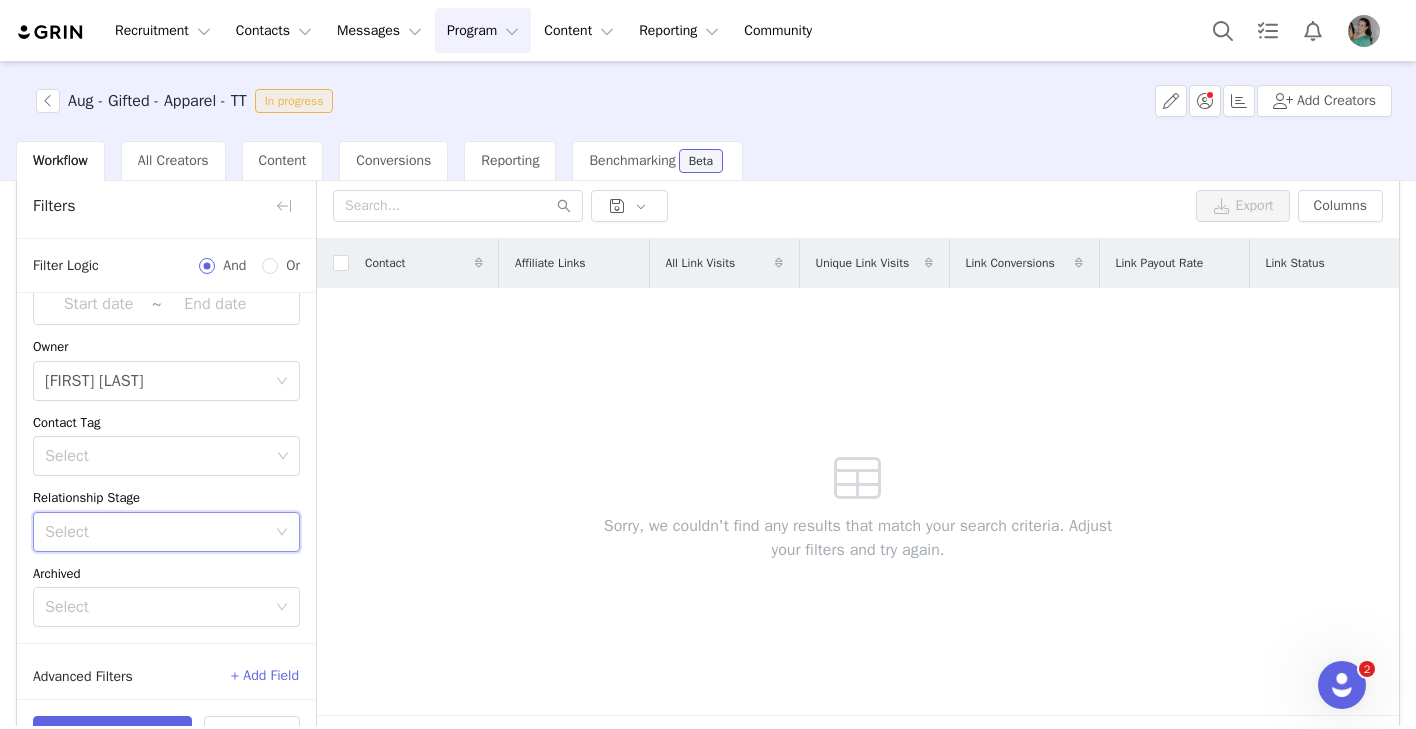 click on "Select" at bounding box center [160, 532] 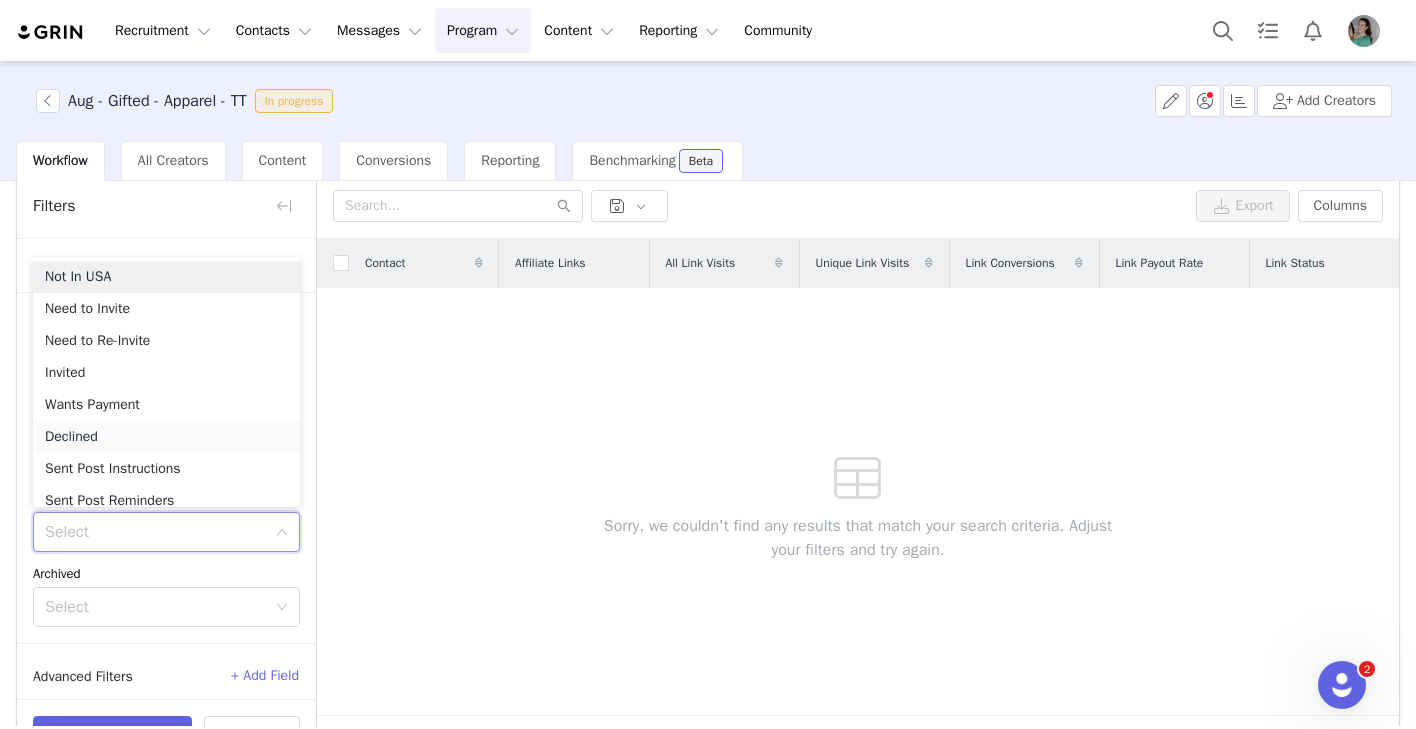 scroll, scrollTop: 10, scrollLeft: 0, axis: vertical 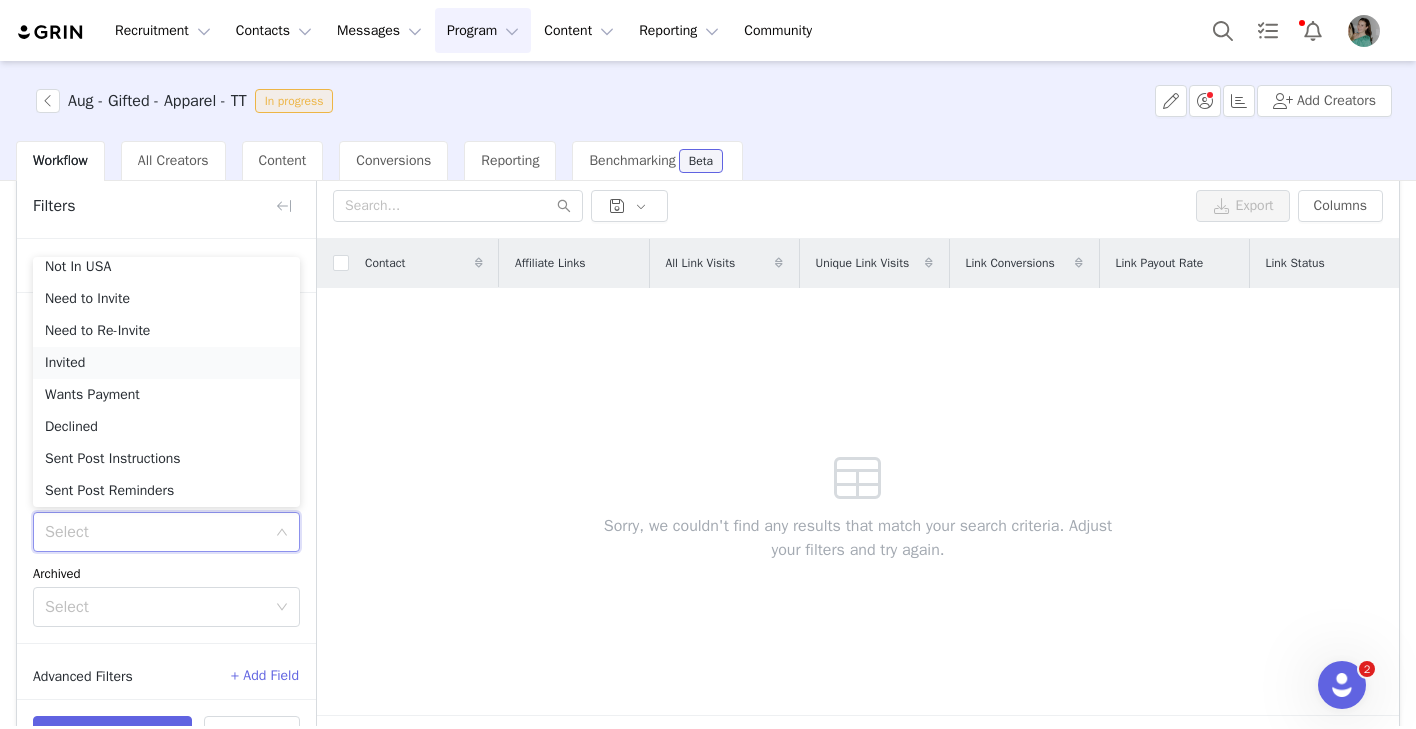 click on "Invited" at bounding box center (166, 363) 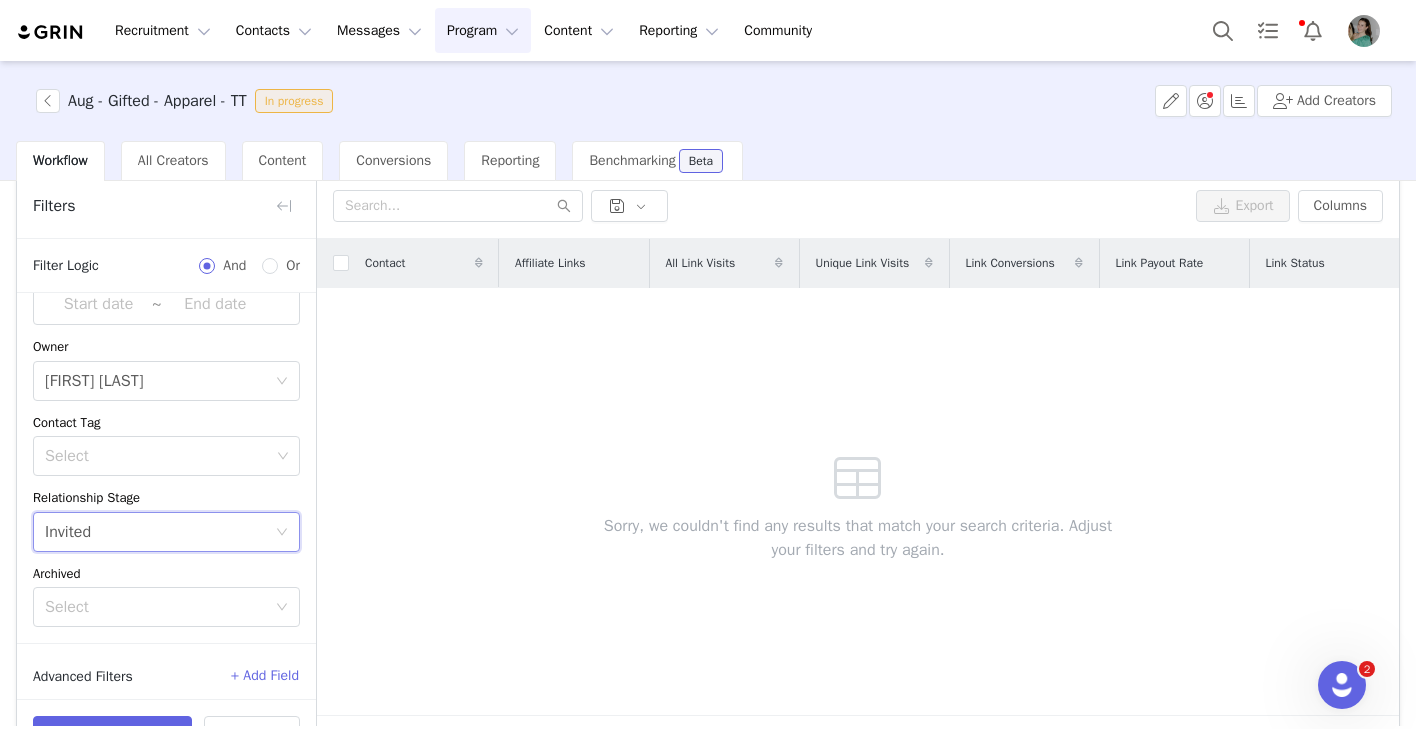 scroll, scrollTop: 132, scrollLeft: 0, axis: vertical 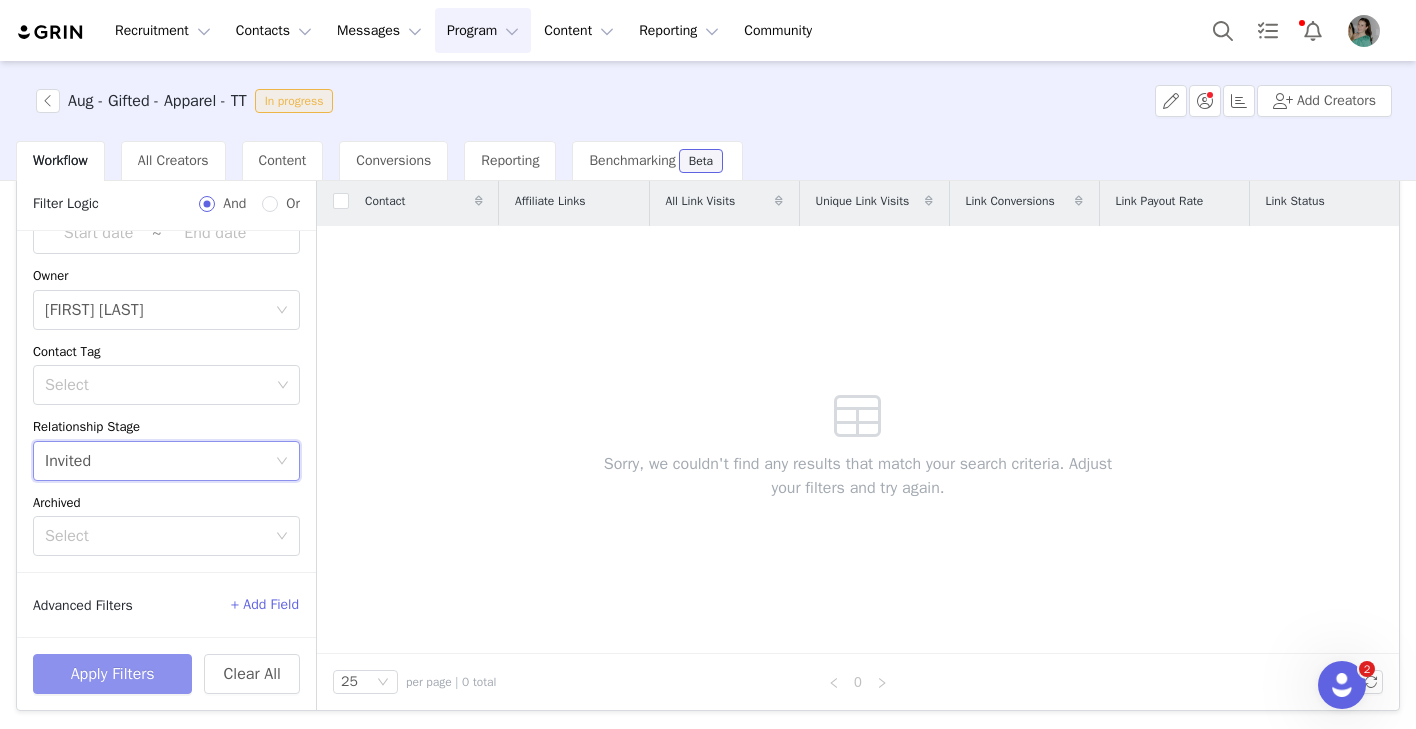 click on "Apply Filters" at bounding box center (112, 674) 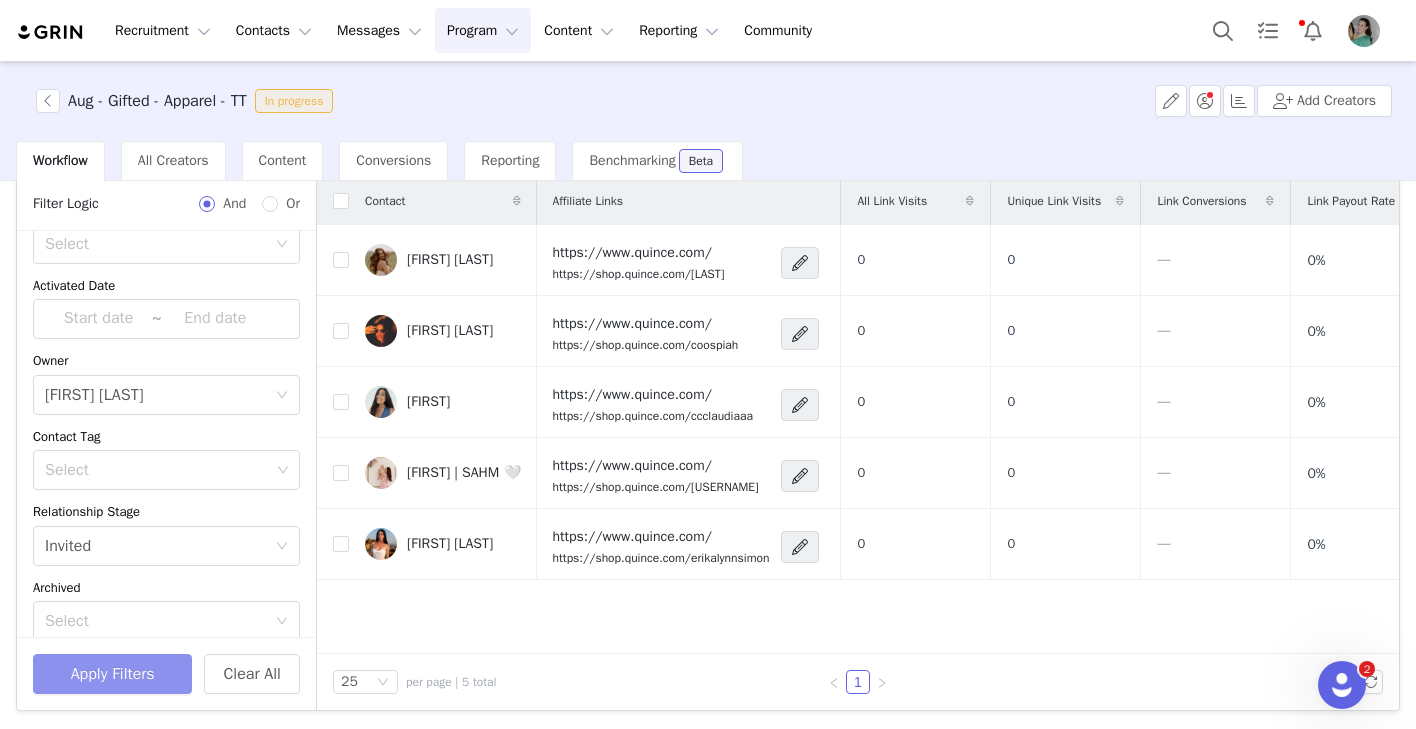 scroll, scrollTop: 0, scrollLeft: 0, axis: both 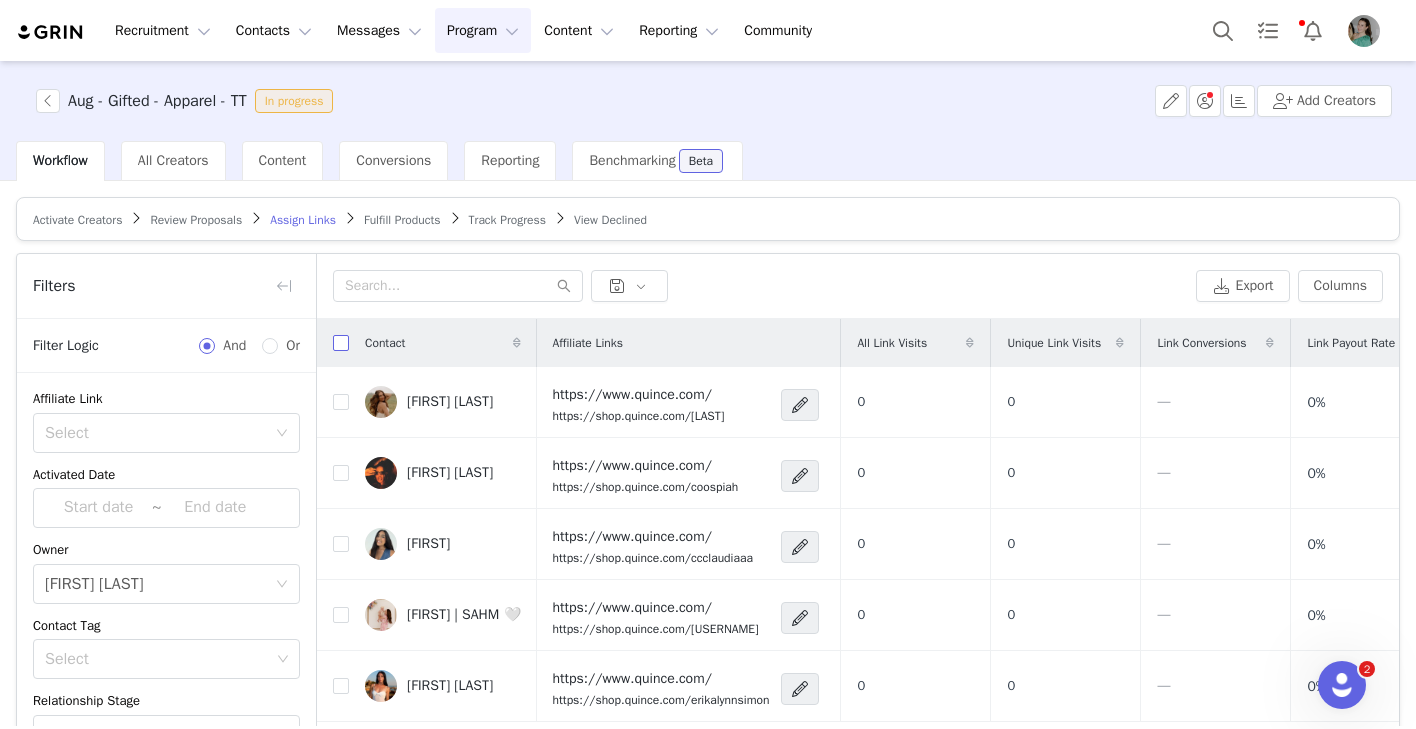 click at bounding box center (341, 343) 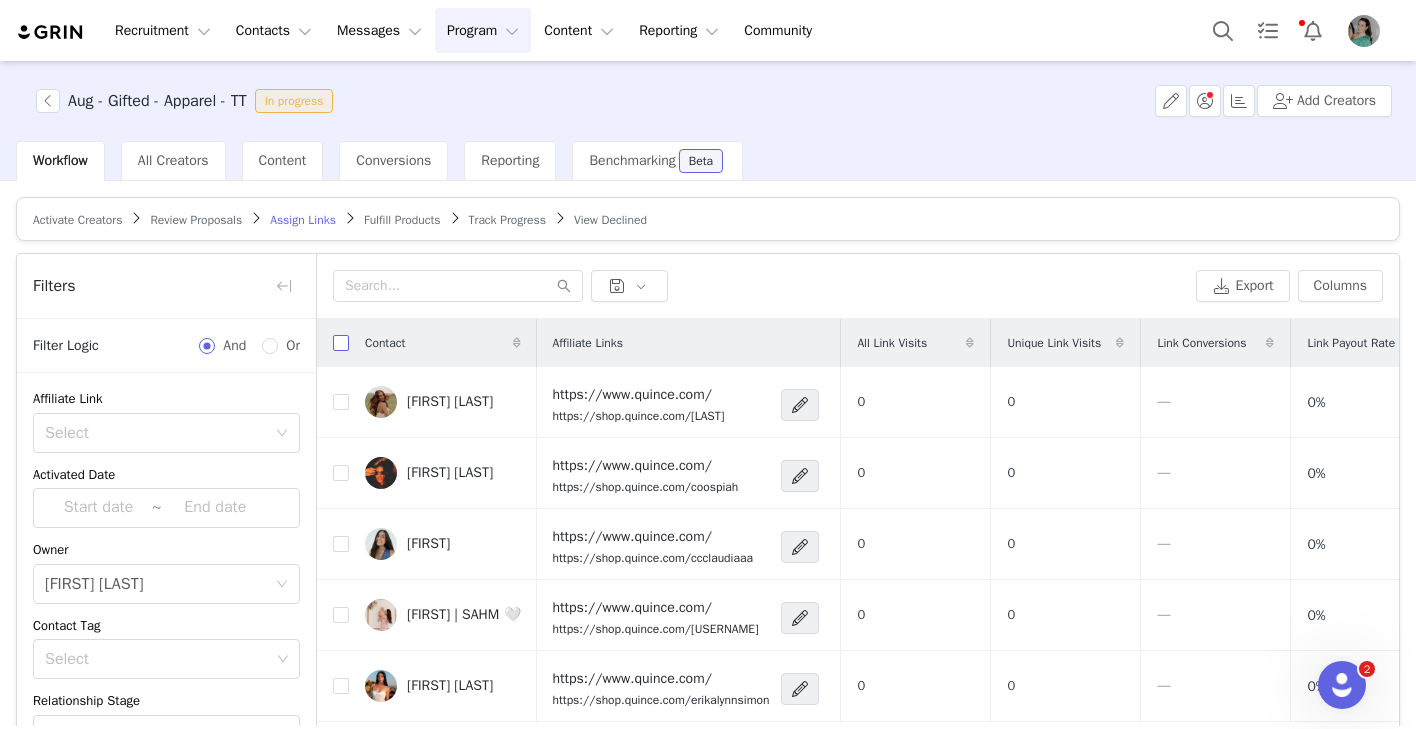 checkbox on "true" 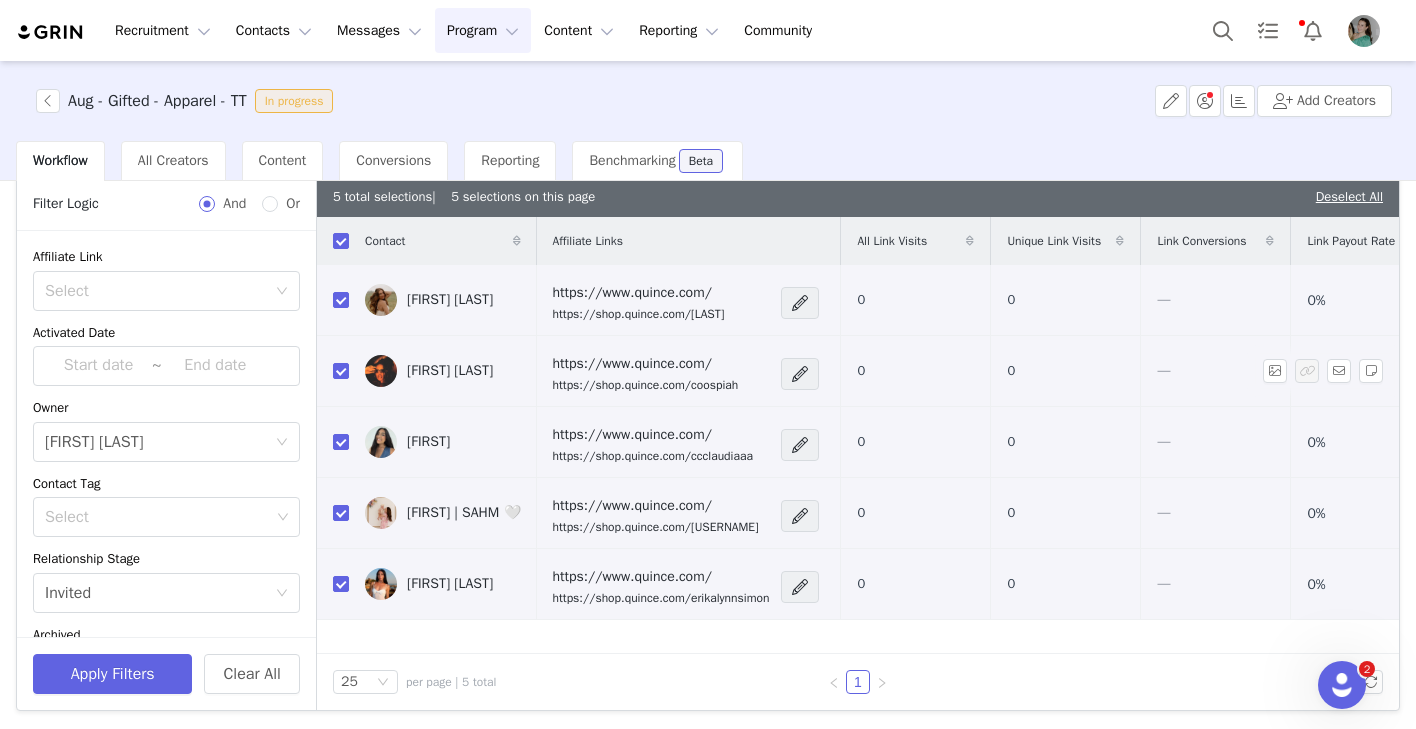 scroll, scrollTop: 0, scrollLeft: 0, axis: both 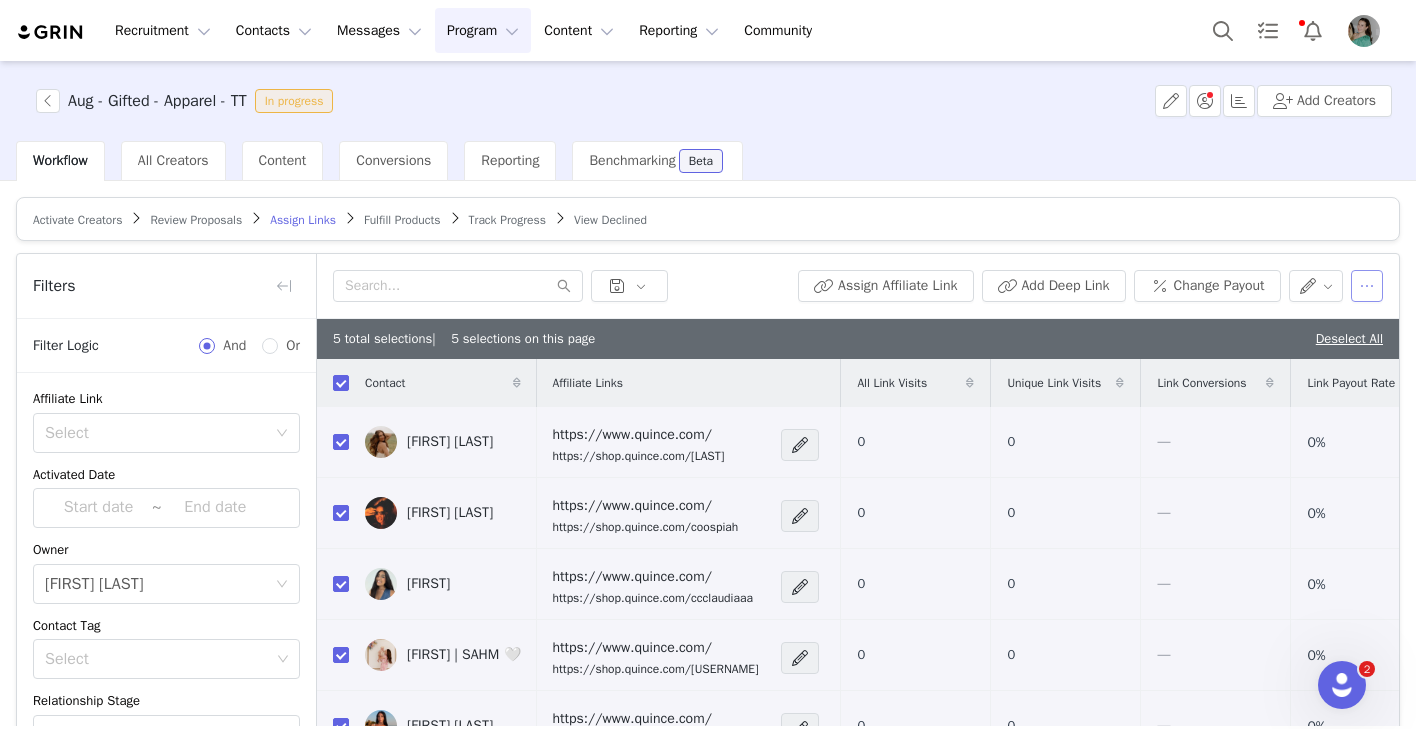 click at bounding box center [1367, 286] 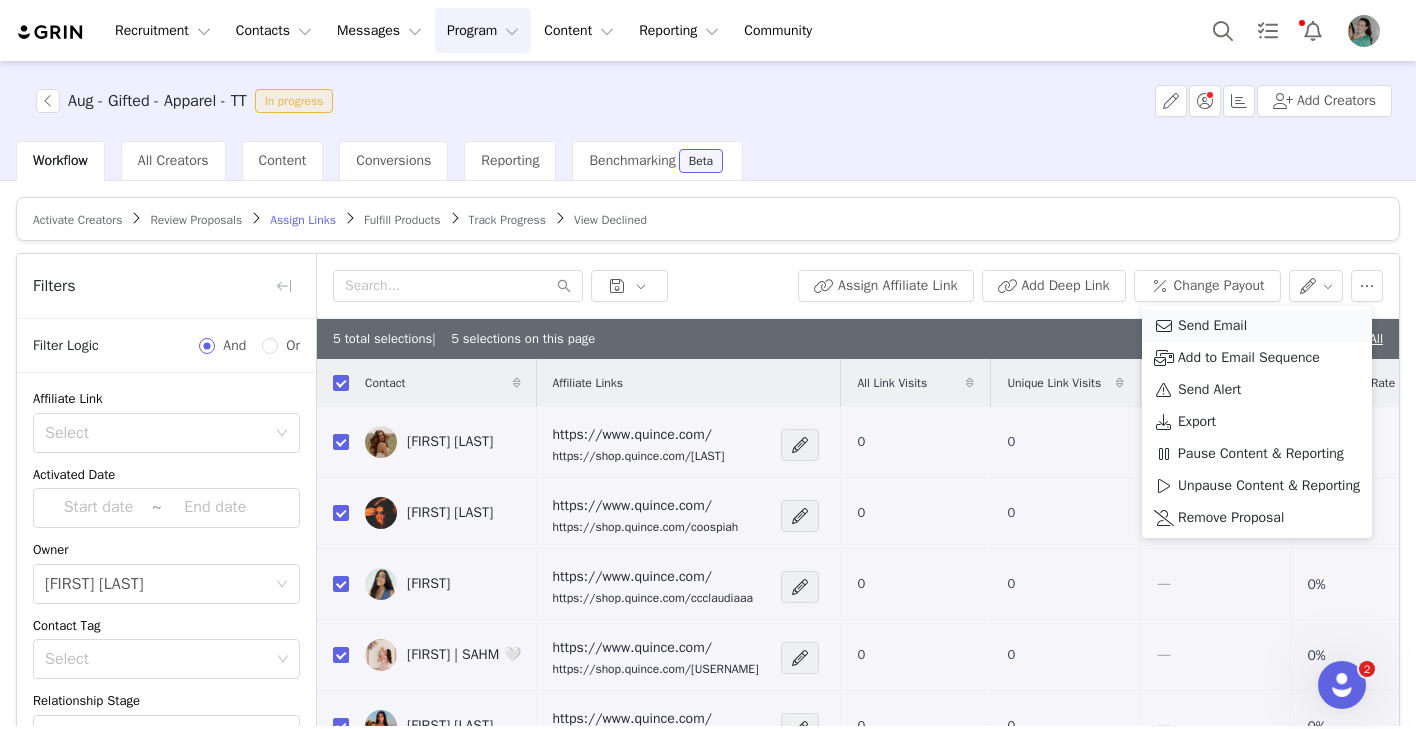 click on "Send Email" at bounding box center [1212, 326] 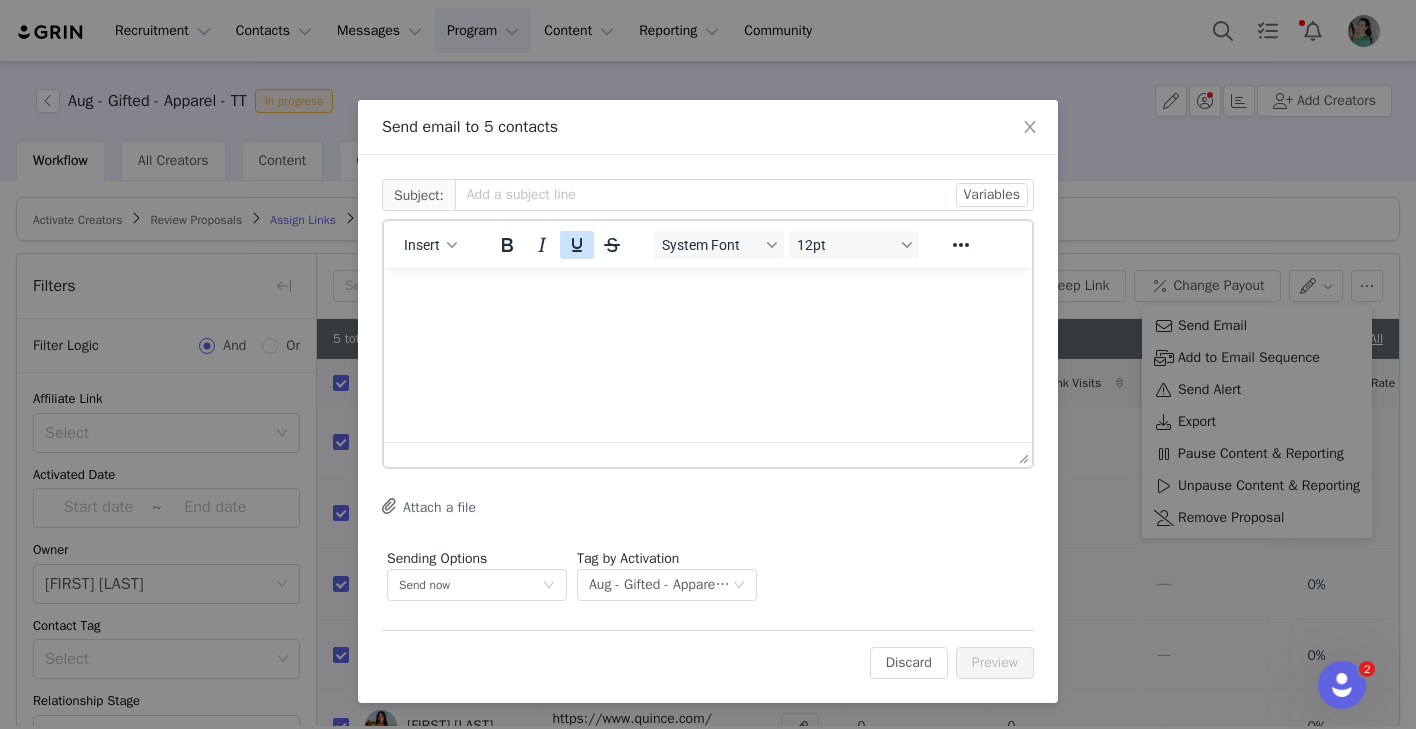scroll, scrollTop: 0, scrollLeft: 0, axis: both 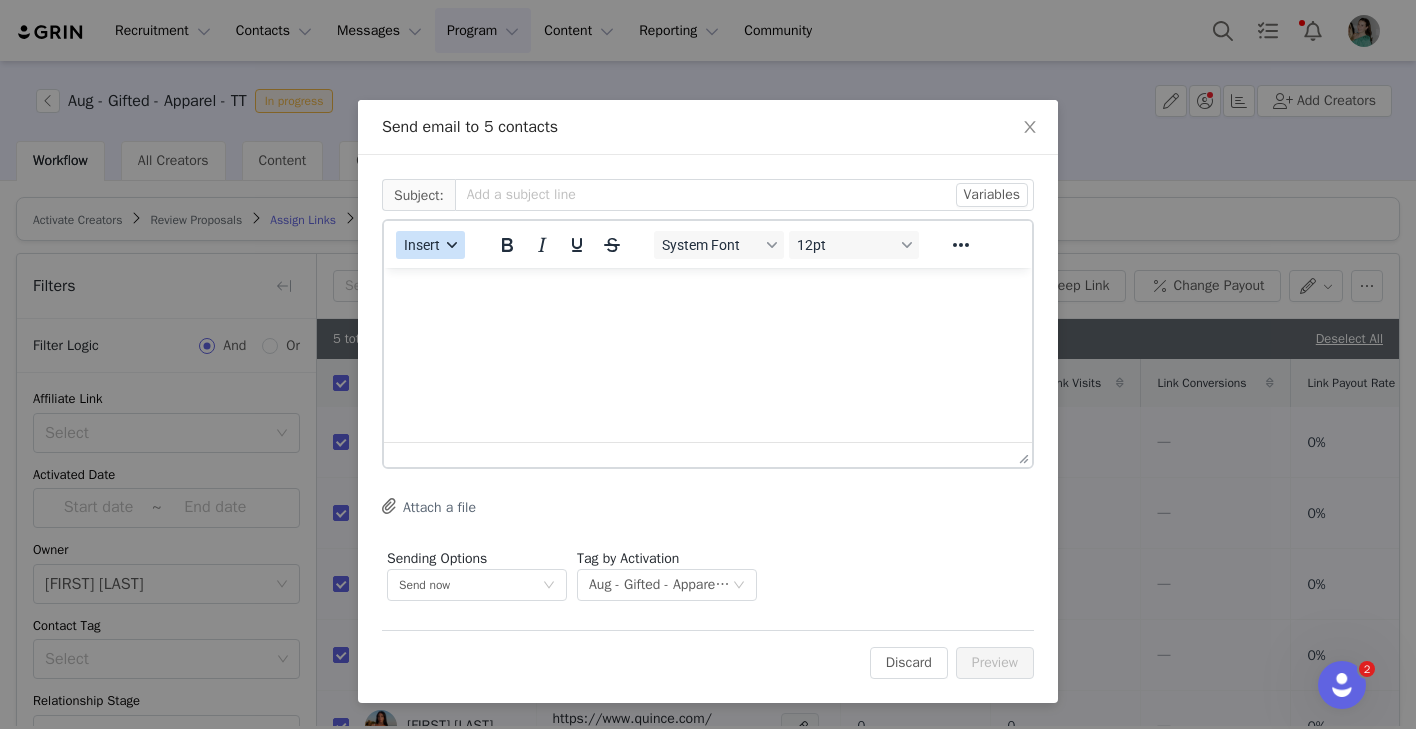 click 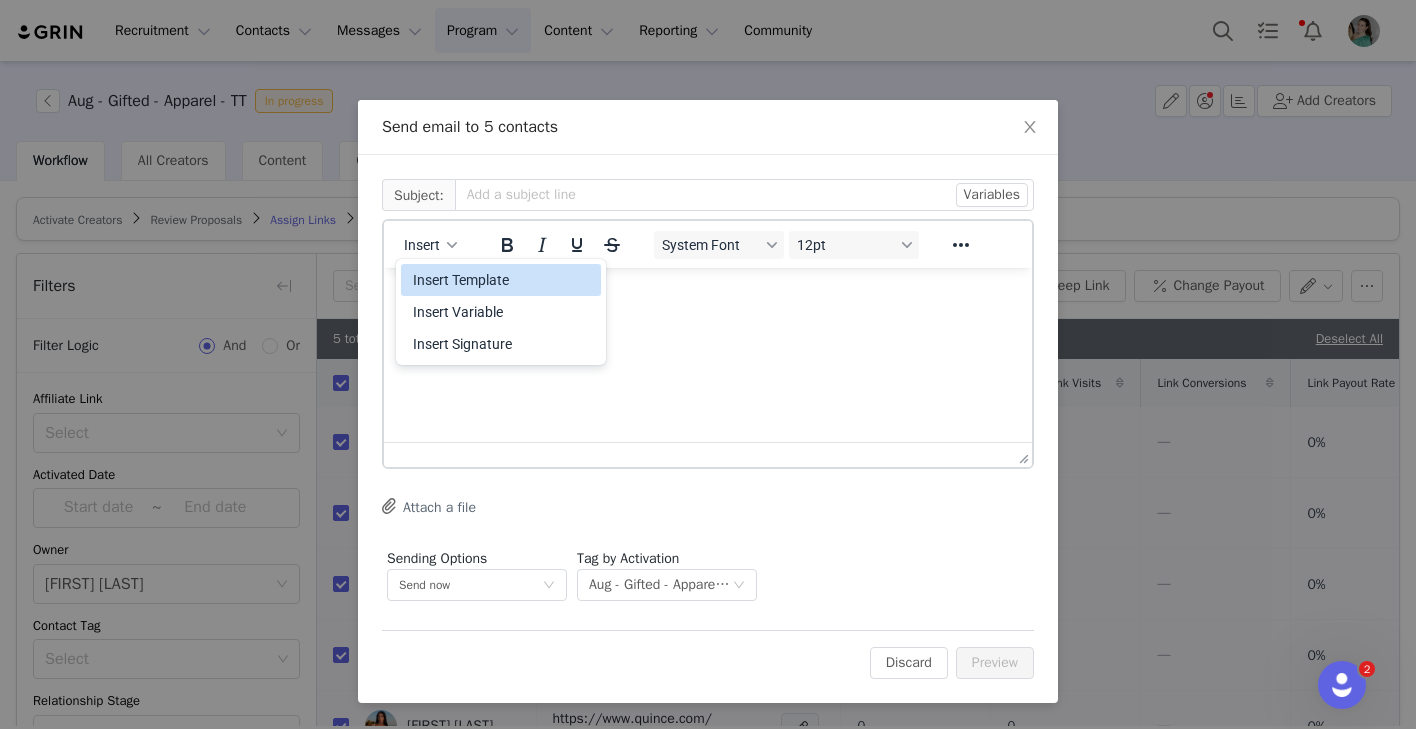 click on "Insert Template" at bounding box center (503, 280) 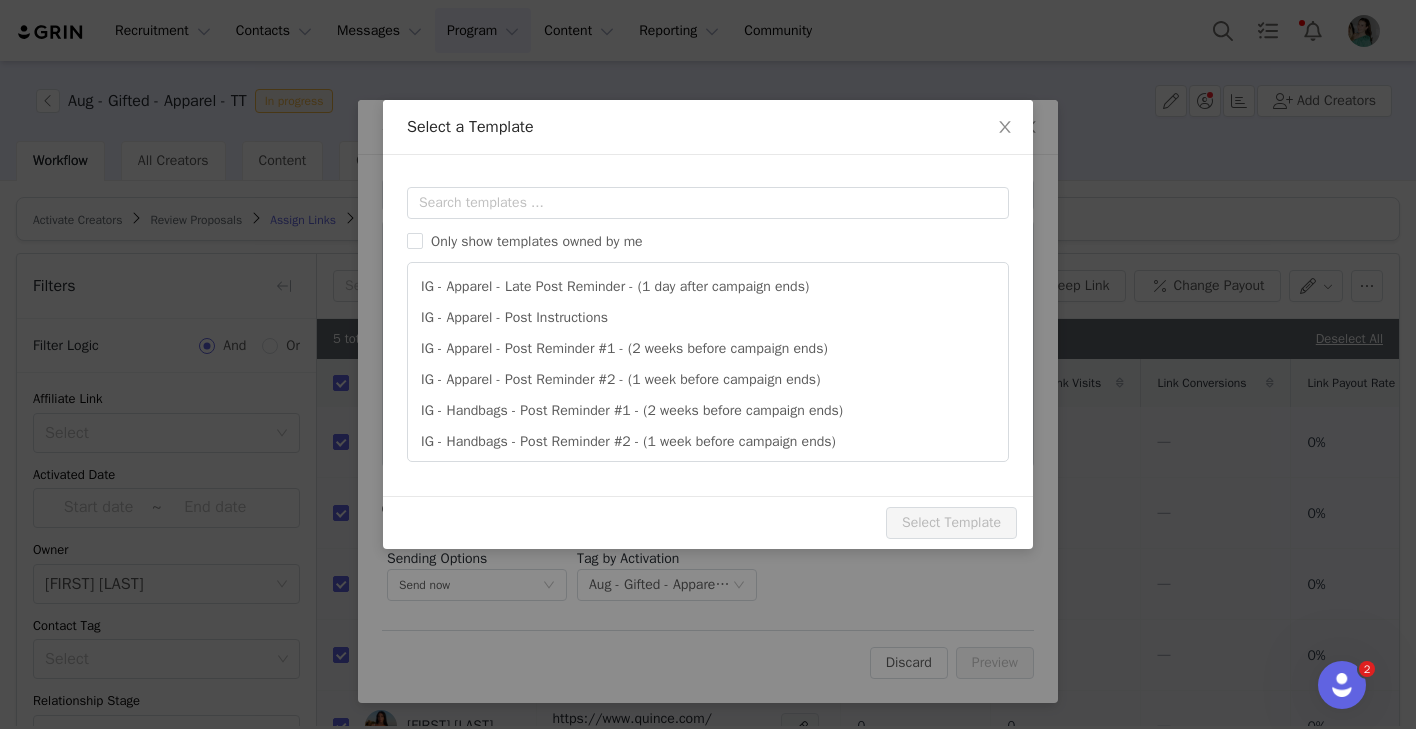 scroll, scrollTop: 0, scrollLeft: 0, axis: both 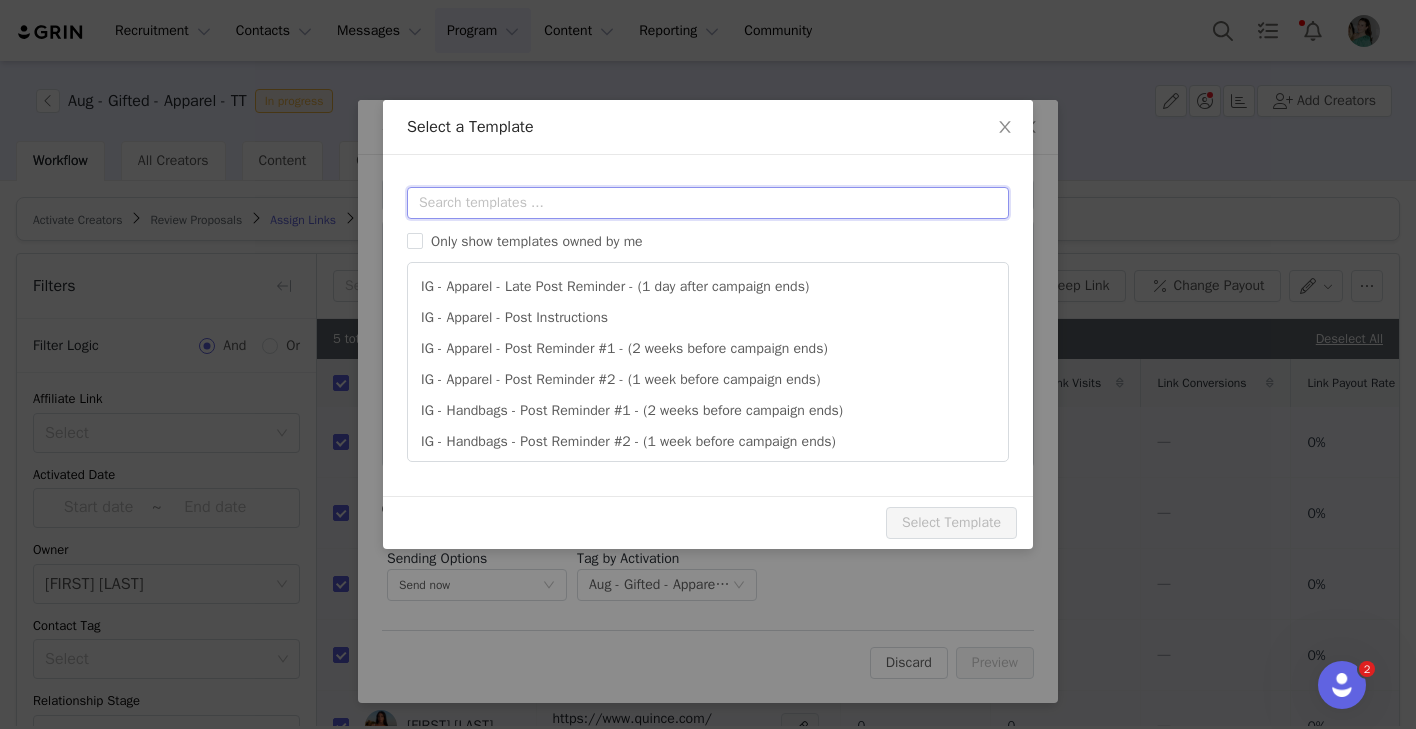 click at bounding box center [708, 203] 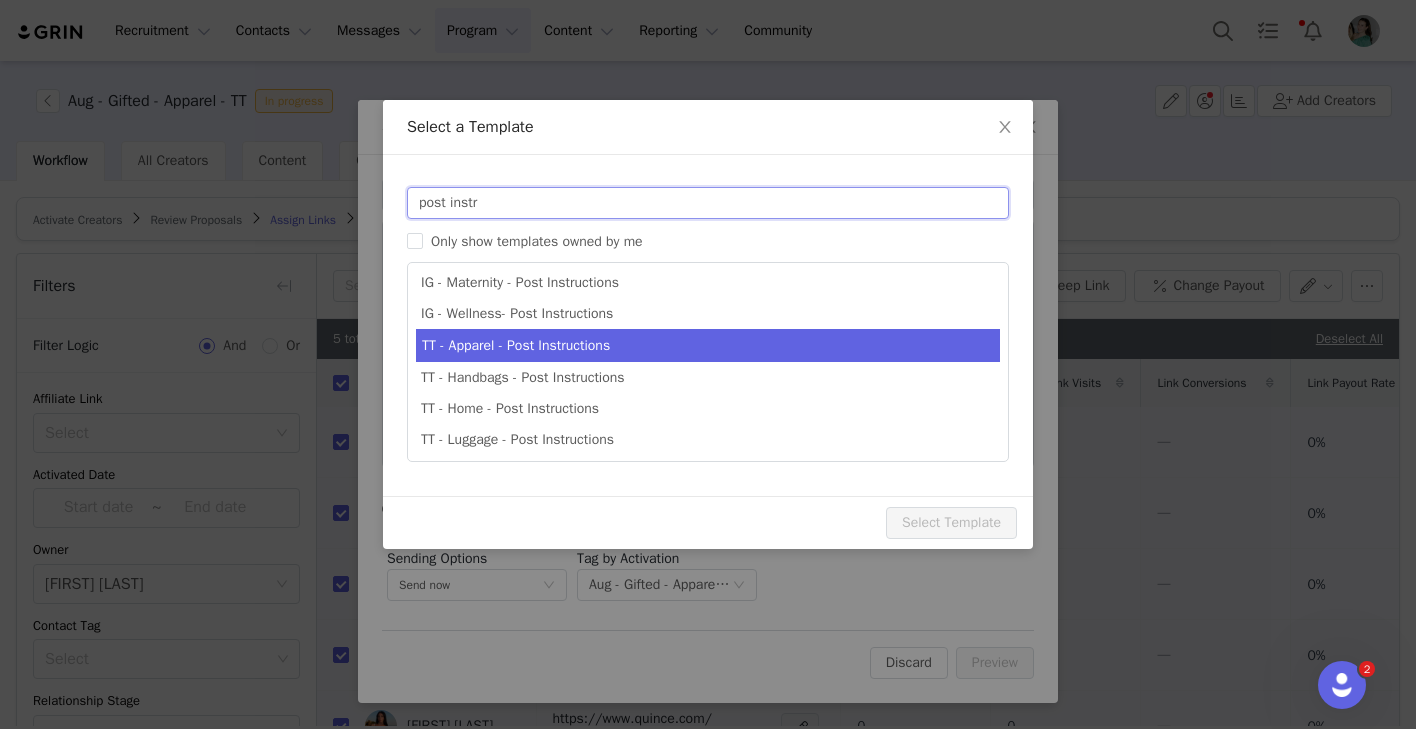 type on "post instr" 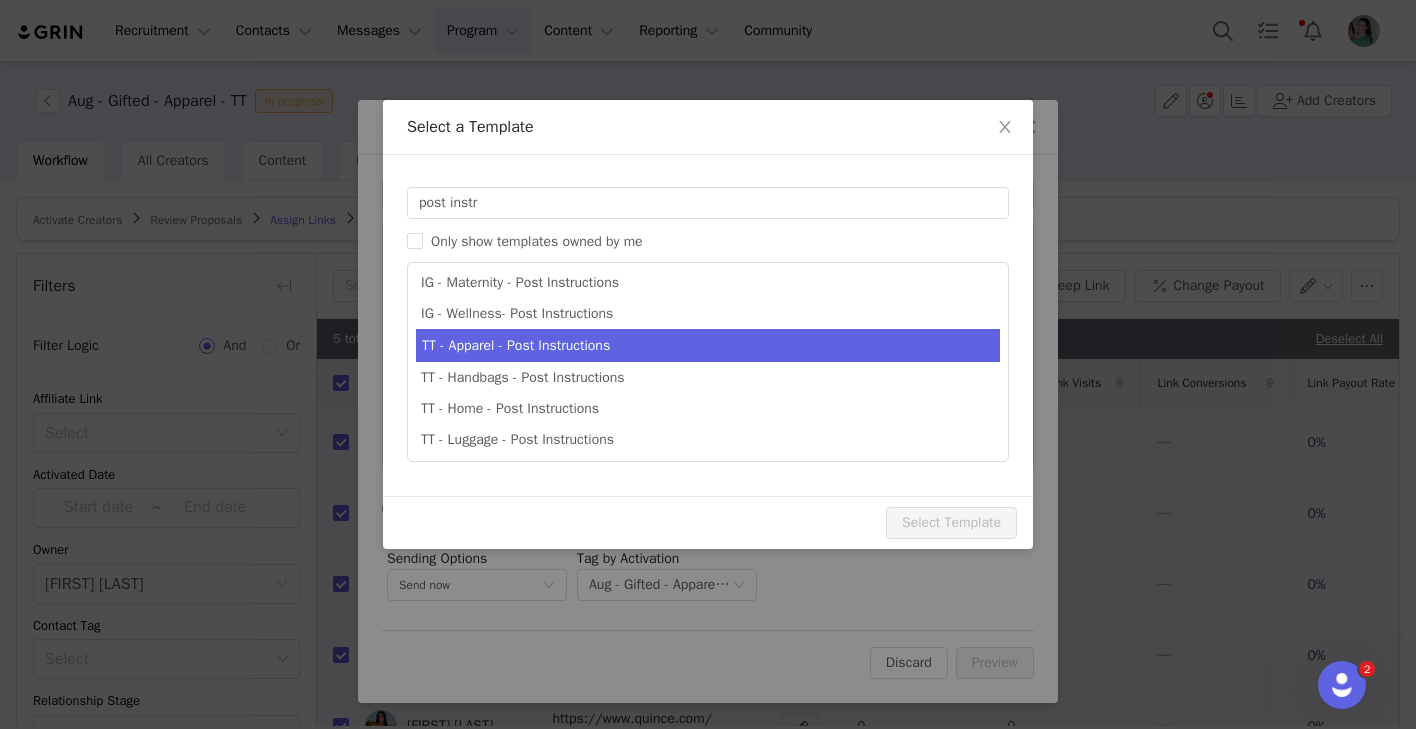 click on "TT - Apparel - Post Instructions" at bounding box center [708, 345] 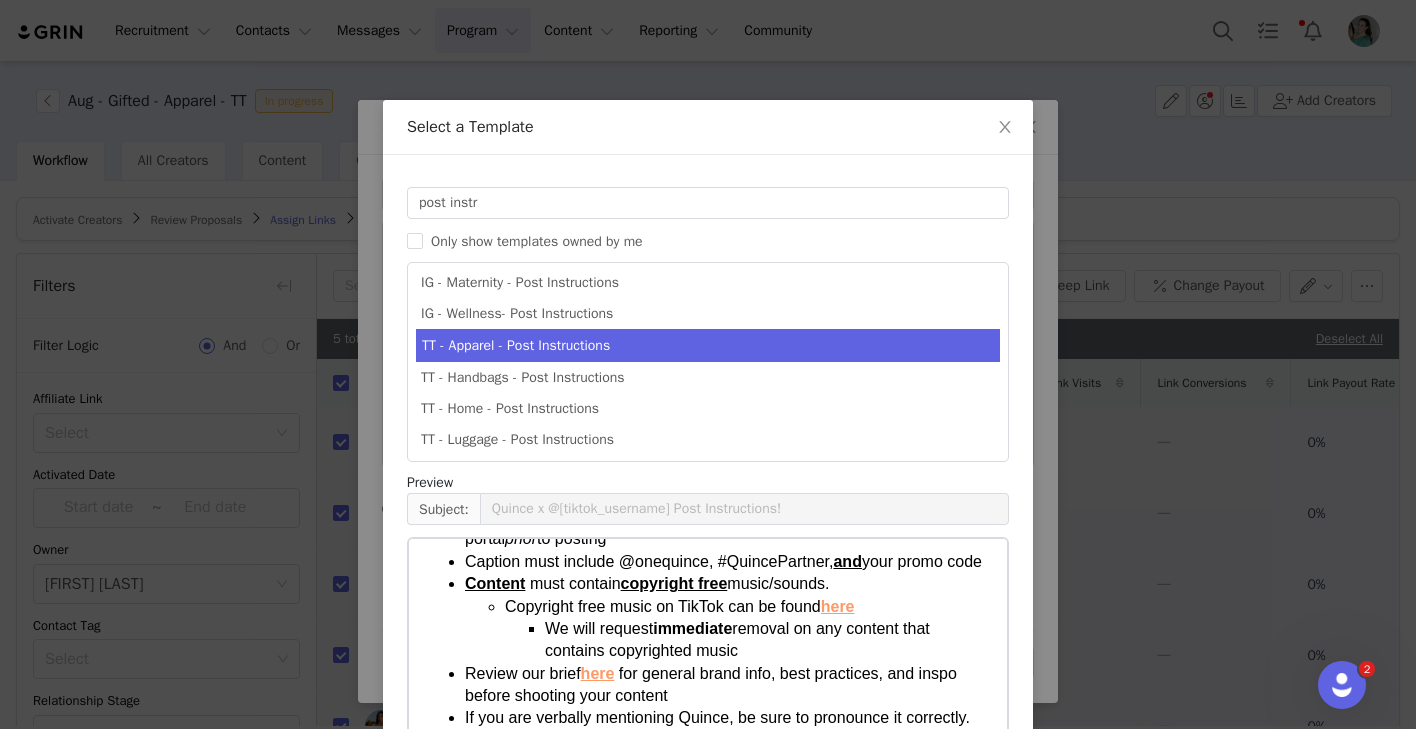 scroll, scrollTop: 232, scrollLeft: 0, axis: vertical 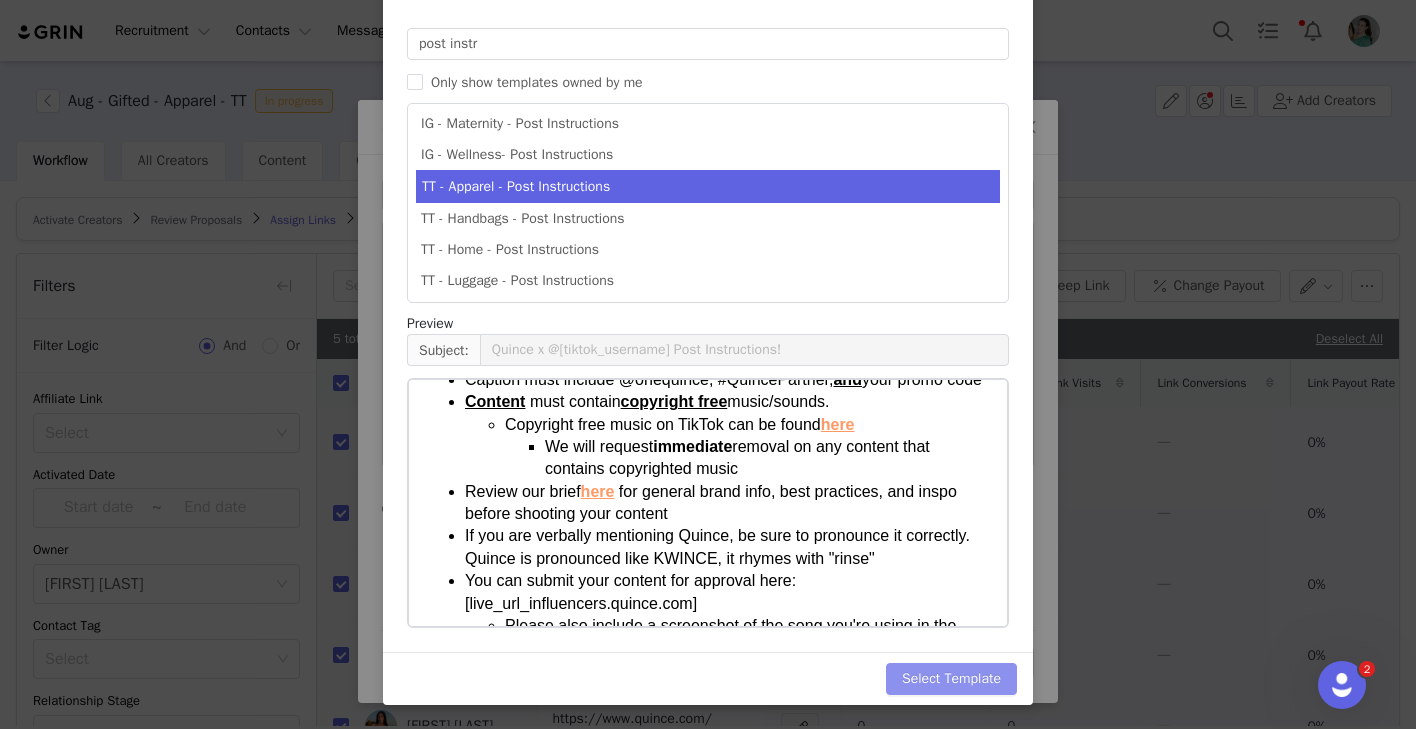 click on "Select Template" at bounding box center [951, 679] 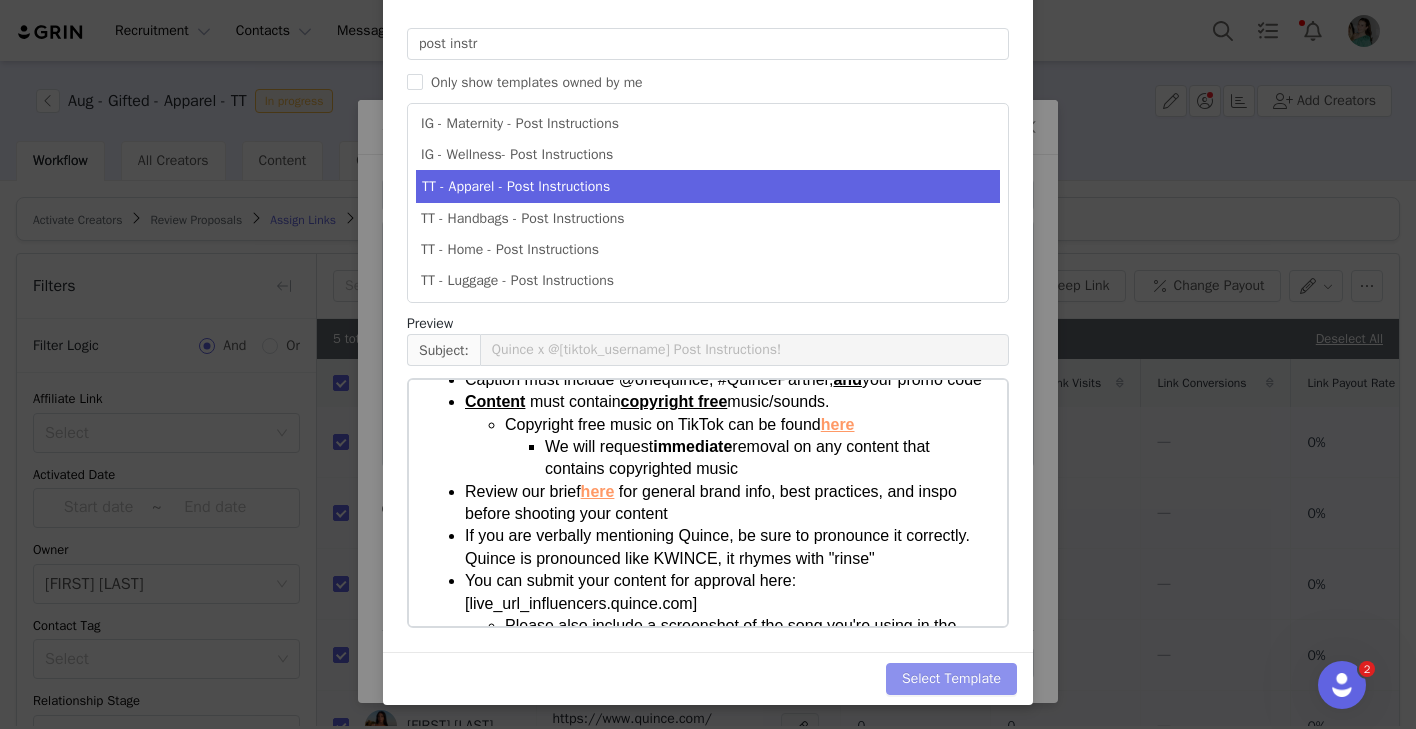 type on "Quince x @[tiktok_username] Post Instructions!" 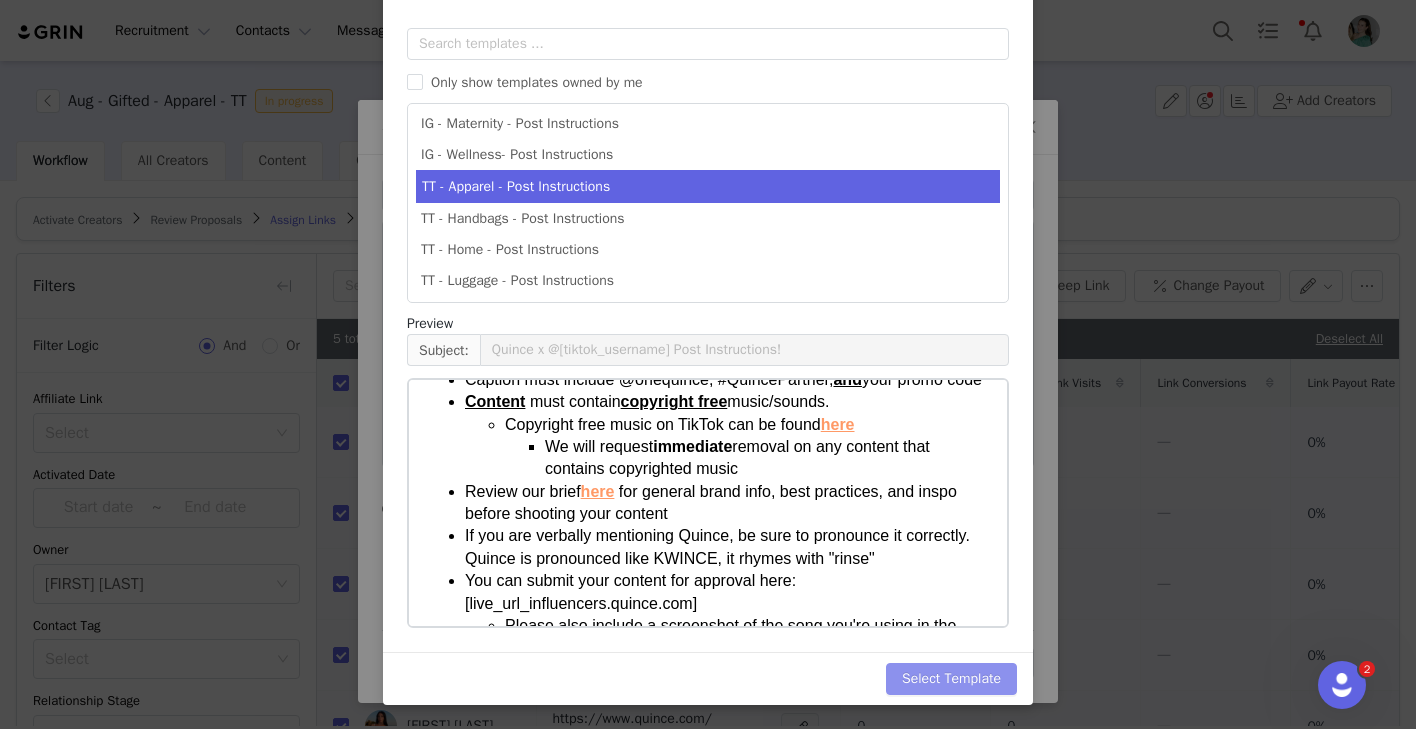 scroll, scrollTop: 0, scrollLeft: 0, axis: both 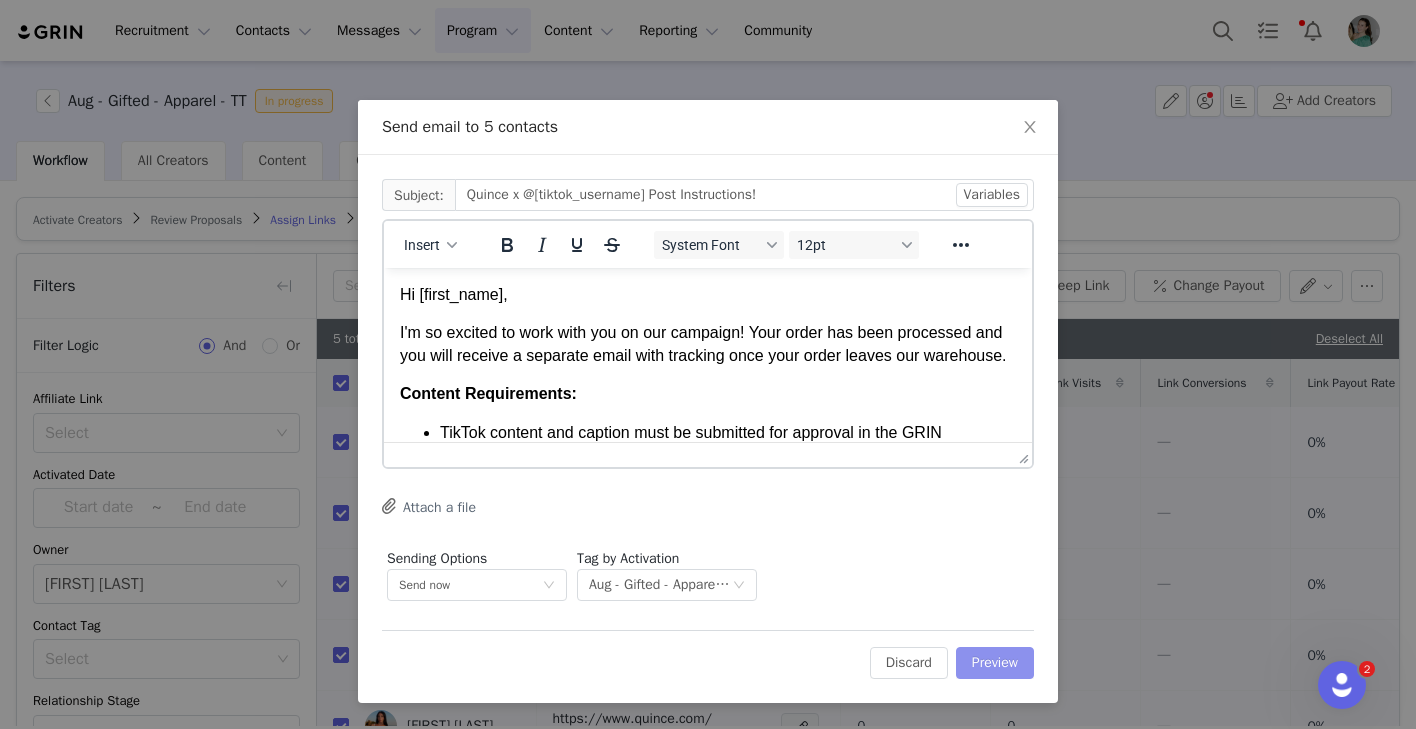 click on "Preview" at bounding box center (995, 663) 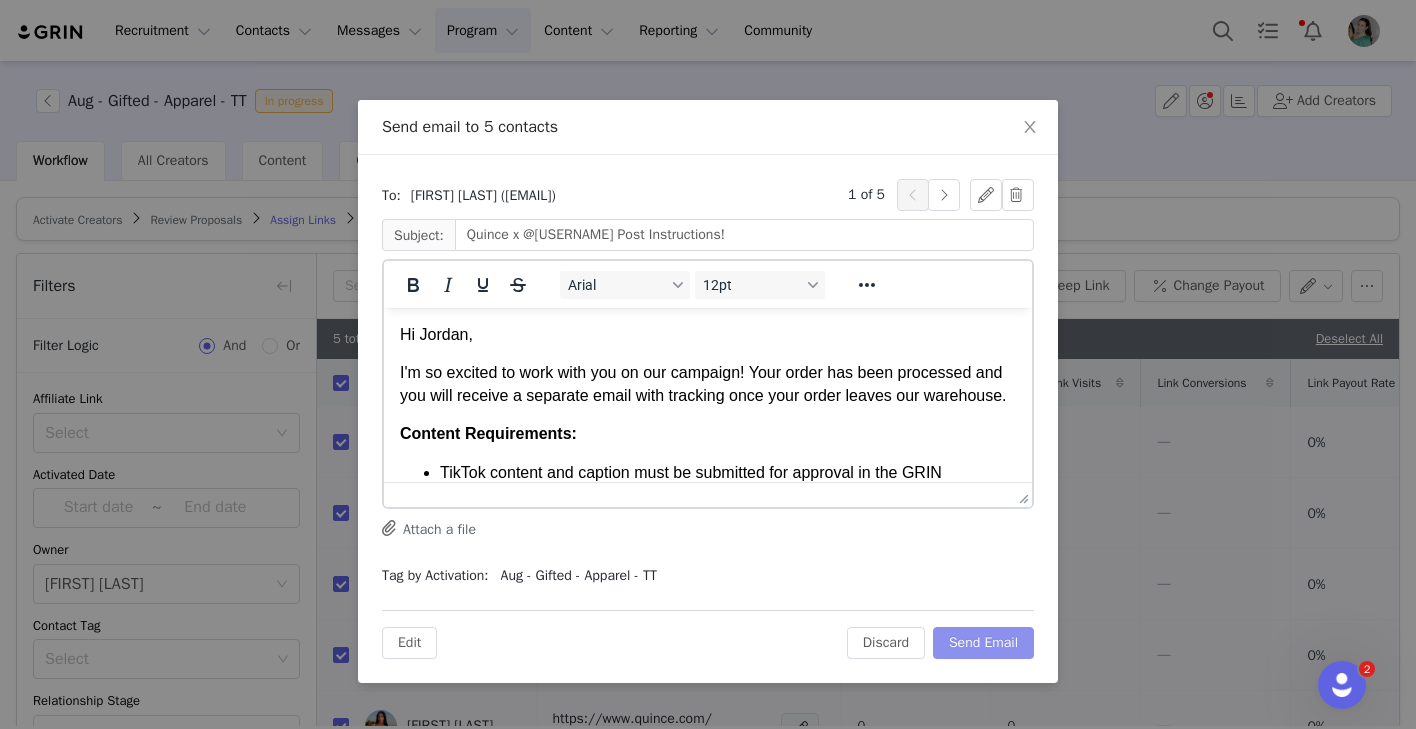 scroll, scrollTop: 0, scrollLeft: 0, axis: both 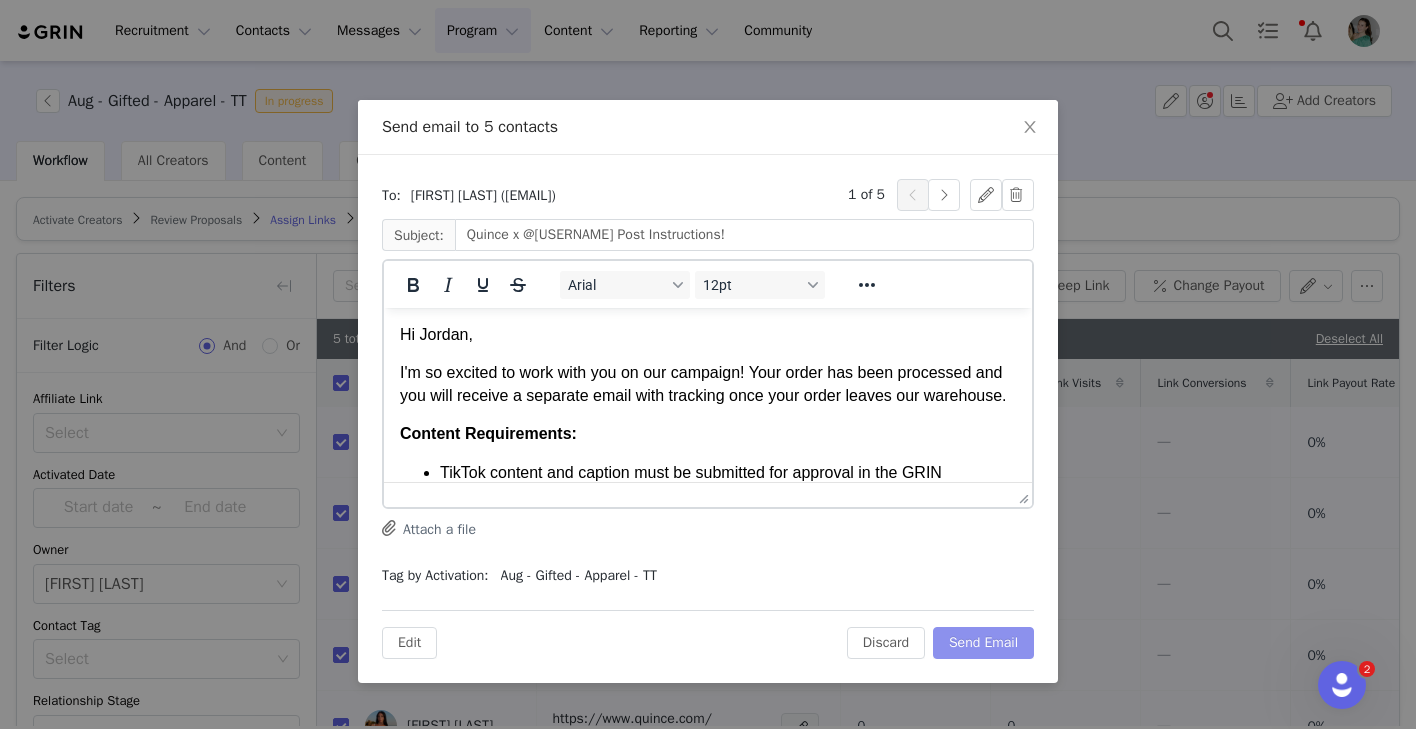 click on "Send Email" at bounding box center [983, 643] 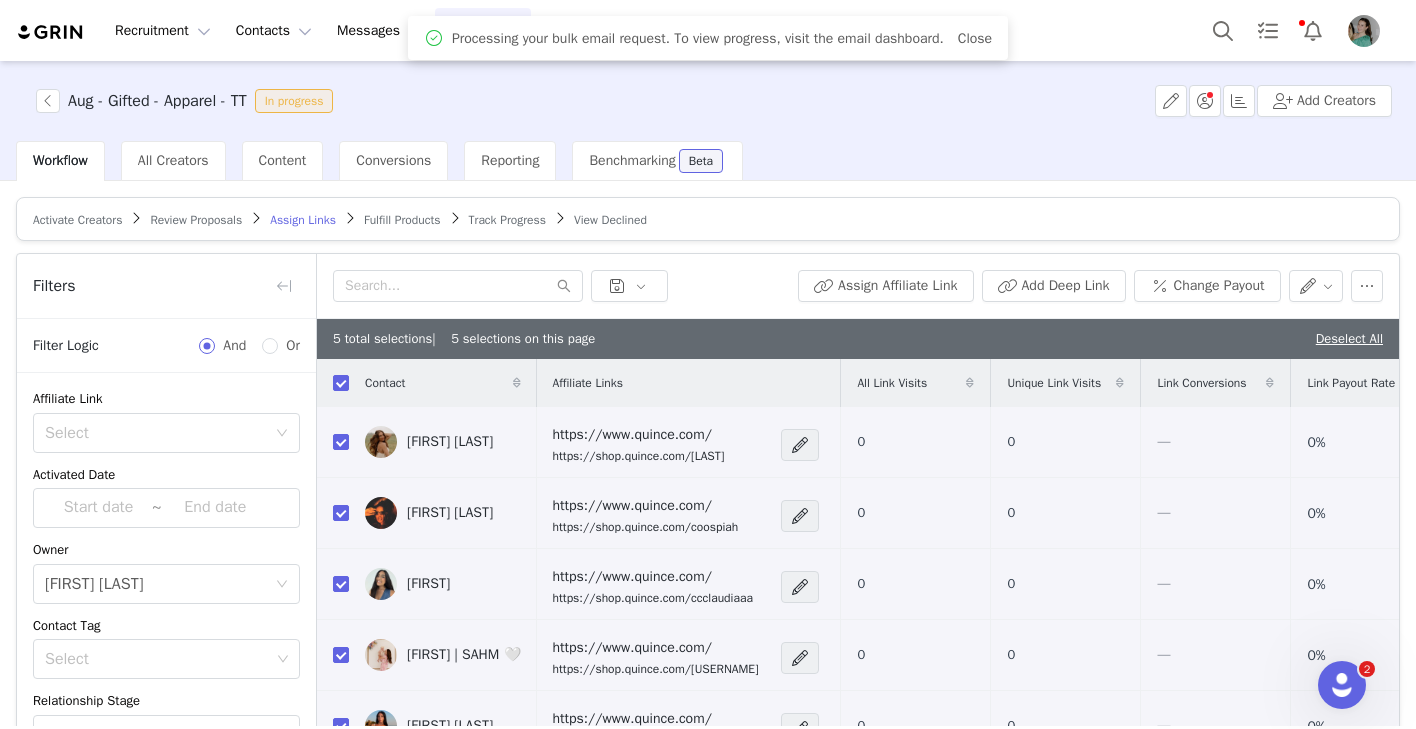 scroll, scrollTop: 0, scrollLeft: 0, axis: both 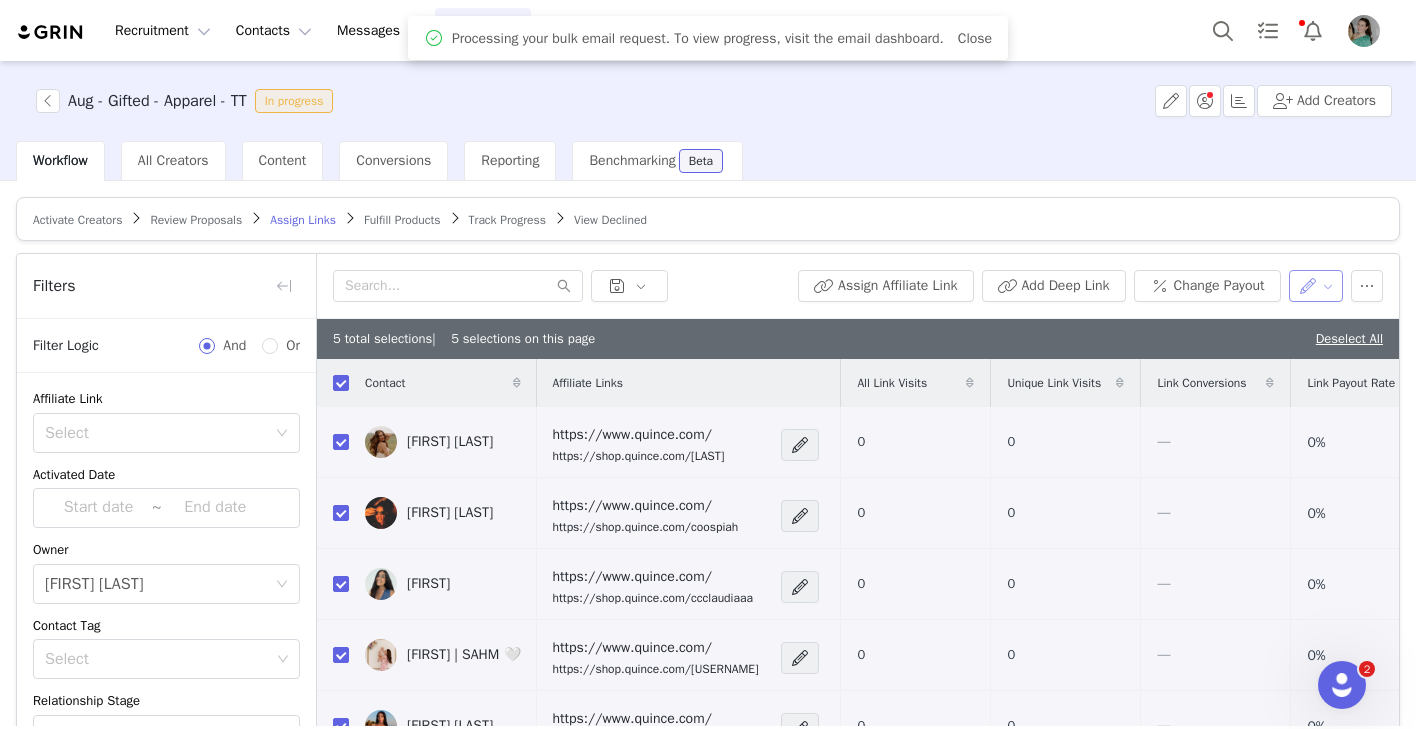 click at bounding box center (1316, 286) 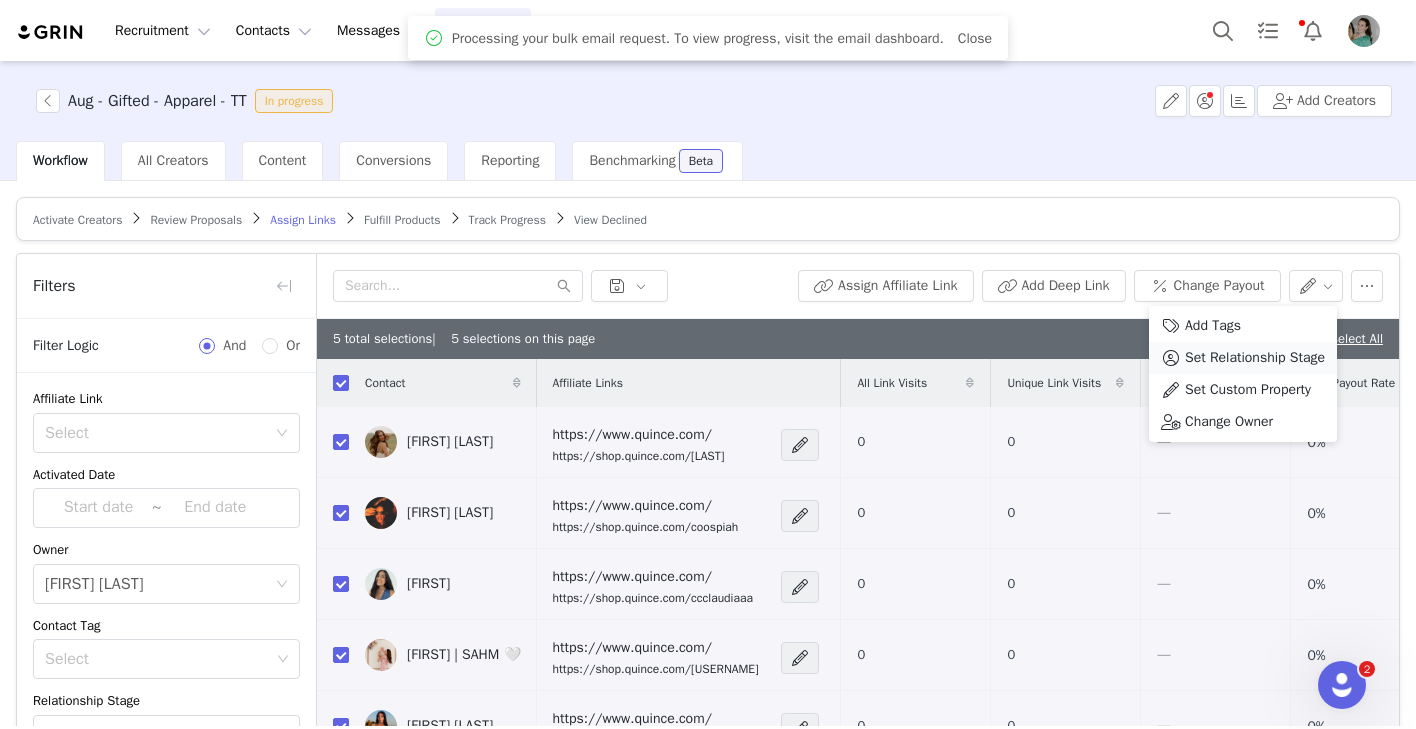 click on "Set Relationship Stage" at bounding box center (1255, 358) 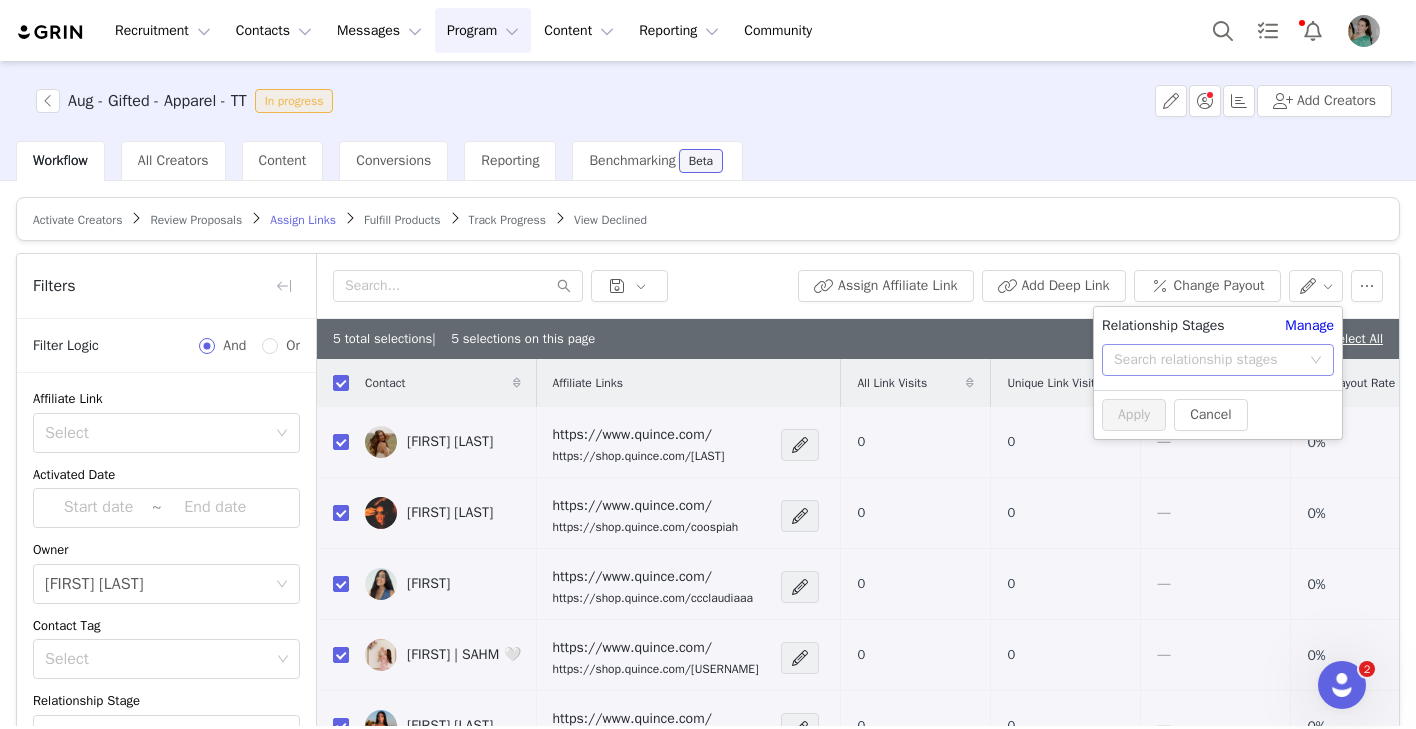 click on "Search relationship stages" at bounding box center (1207, 360) 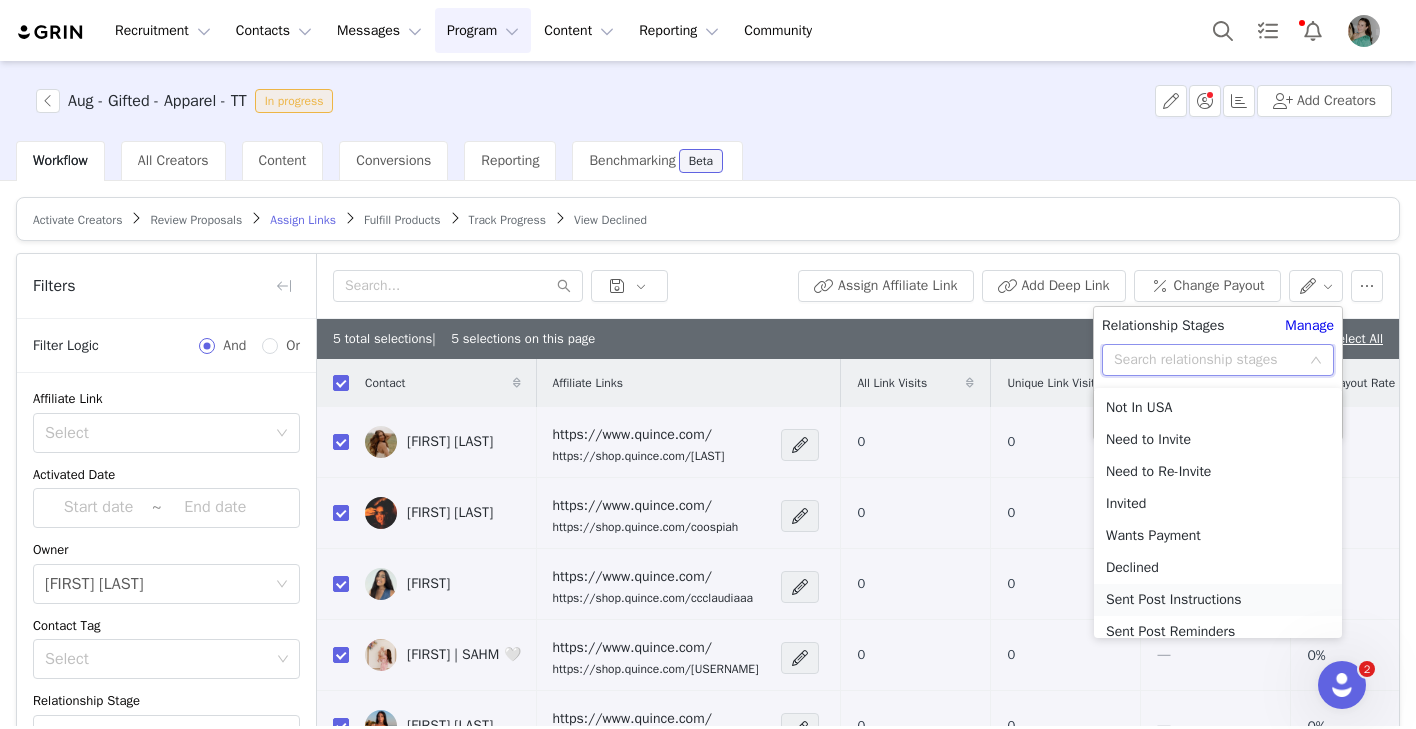 click on "Sent Post Instructions" at bounding box center [1218, 600] 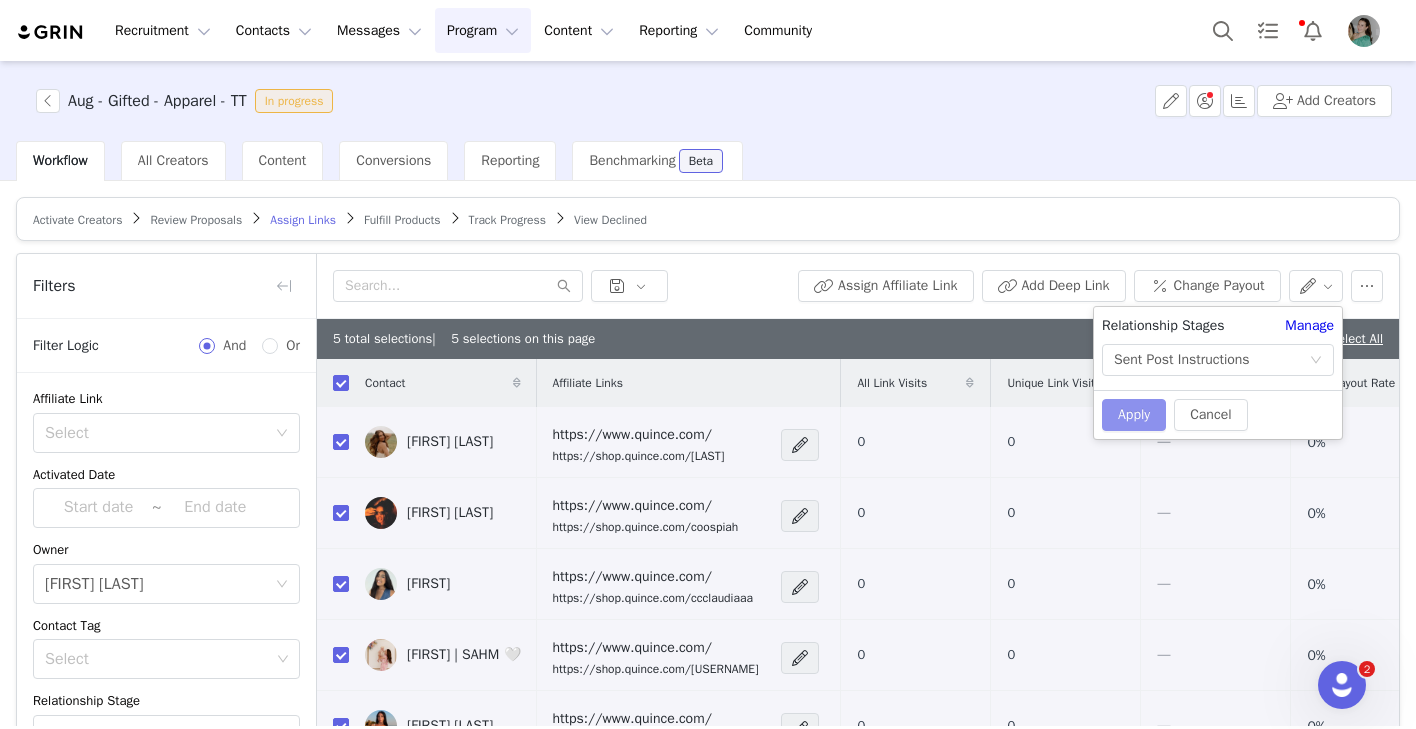 click on "Apply" at bounding box center (1134, 415) 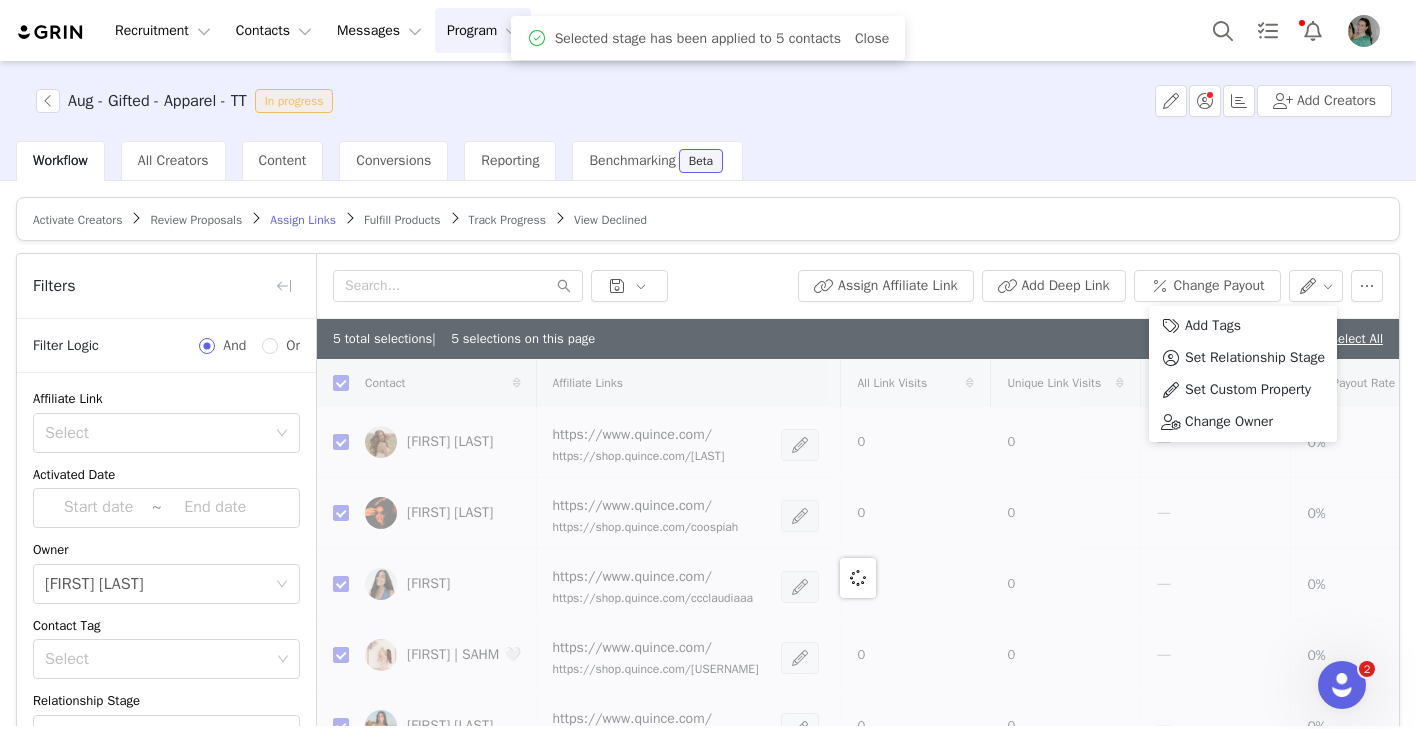 checkbox on "false" 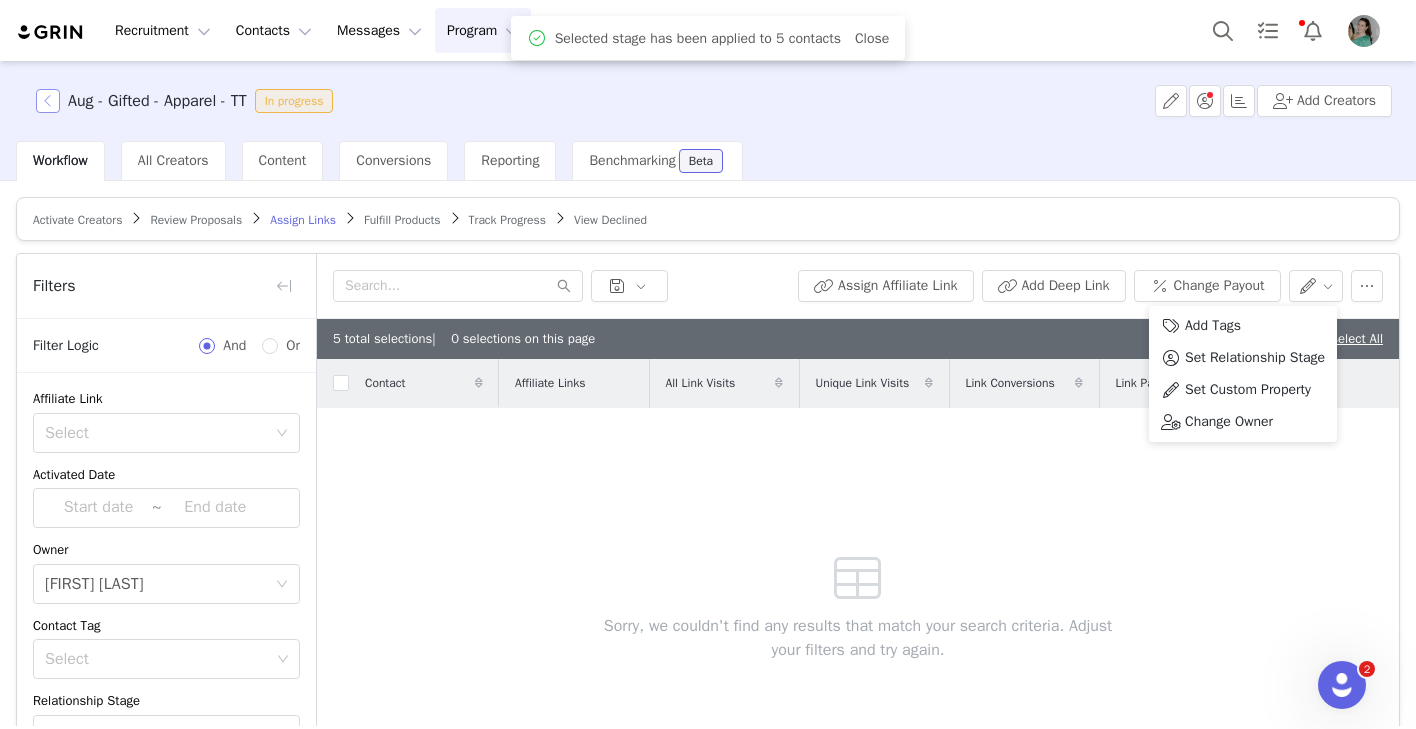 click at bounding box center [48, 101] 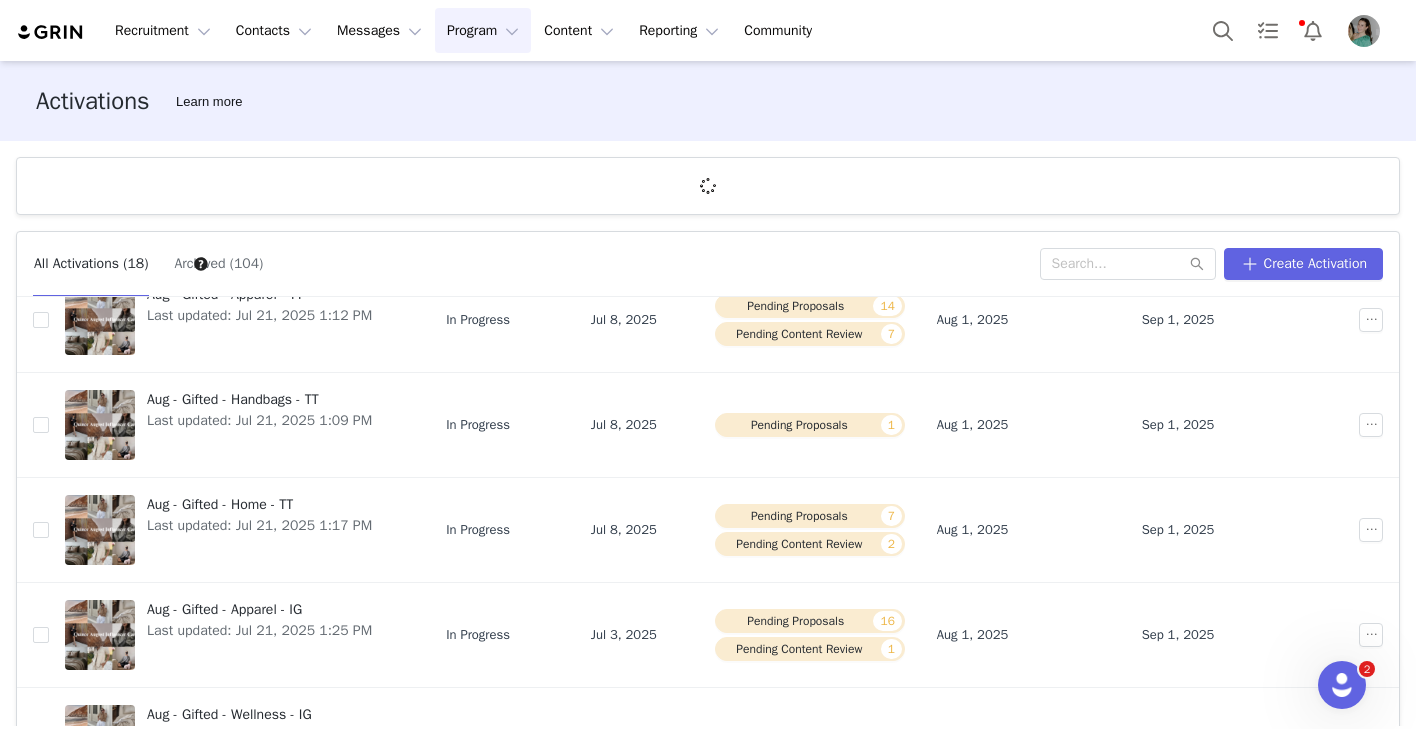 scroll, scrollTop: 212, scrollLeft: 0, axis: vertical 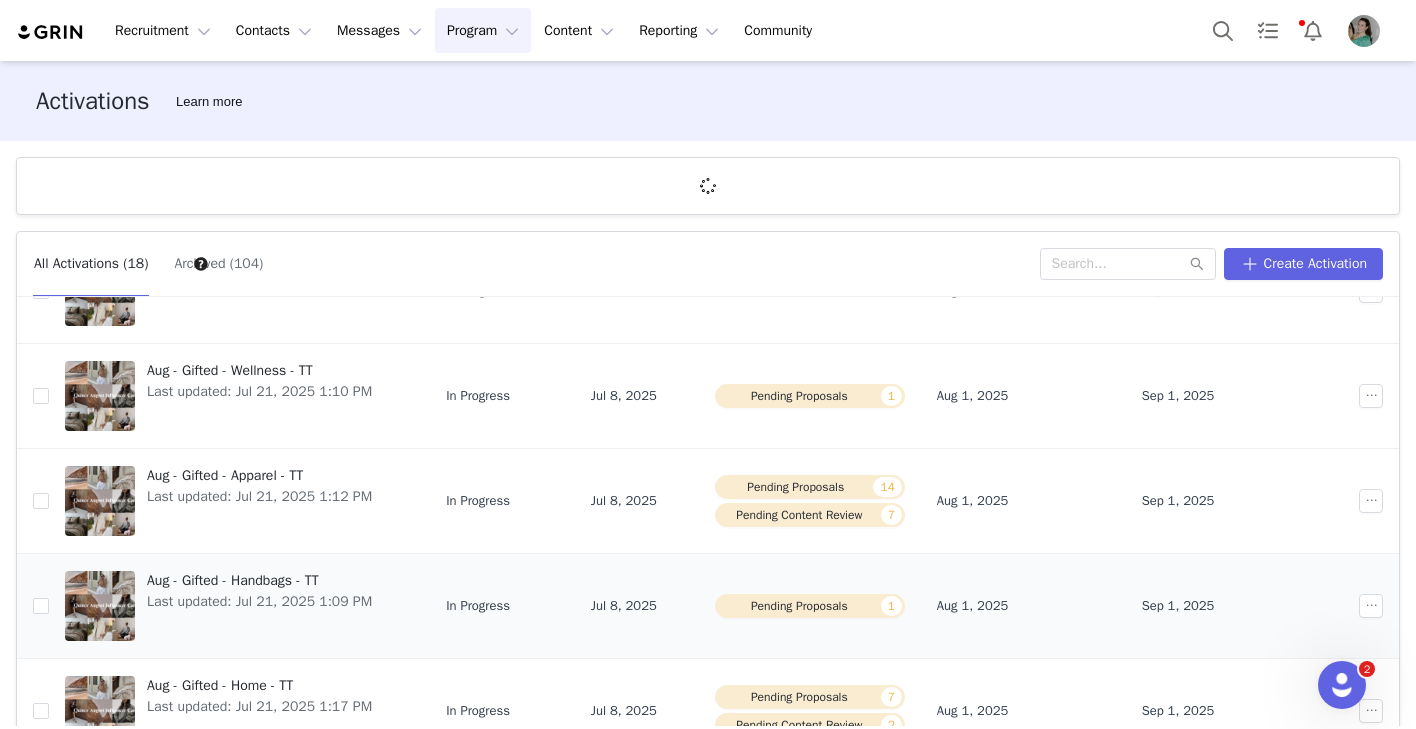 click on "Aug - Gifted - Handbags - TT" at bounding box center [259, 580] 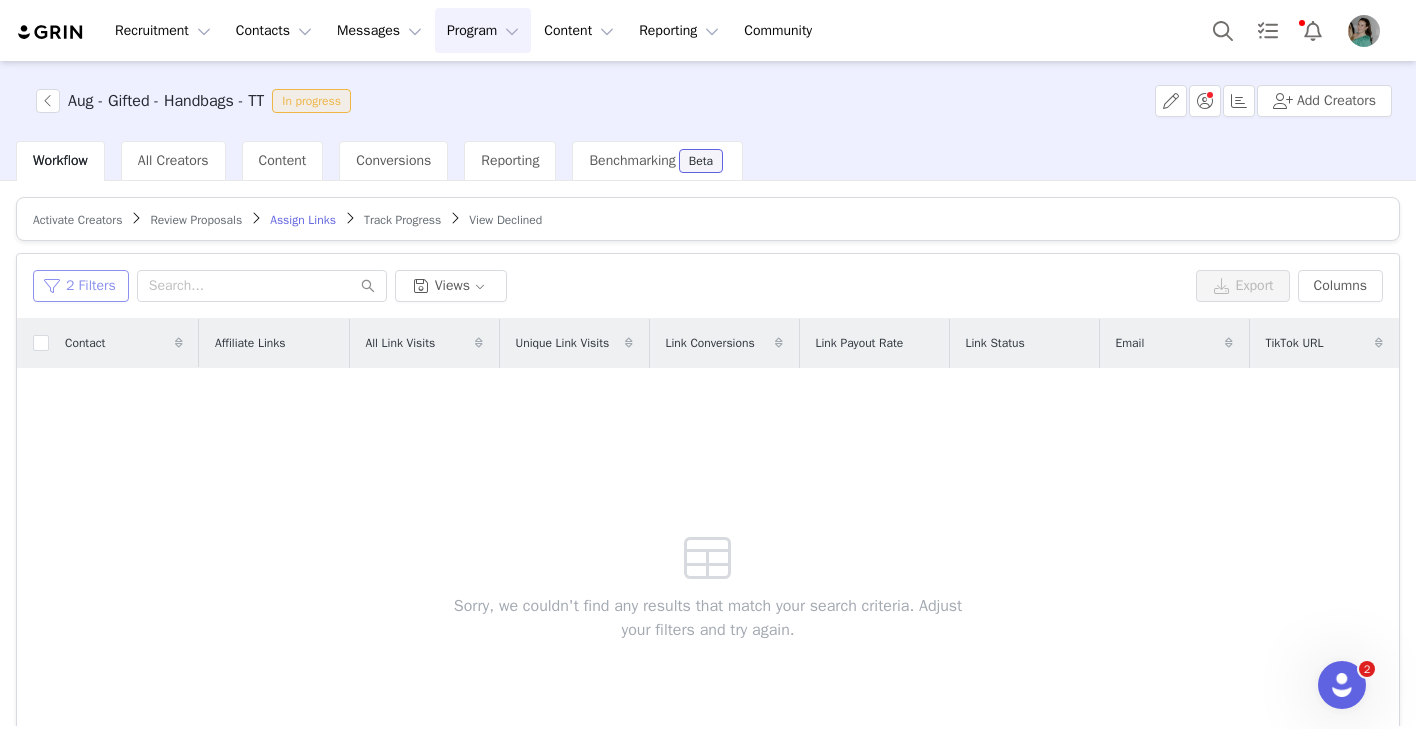click on "2 Filters" at bounding box center [81, 286] 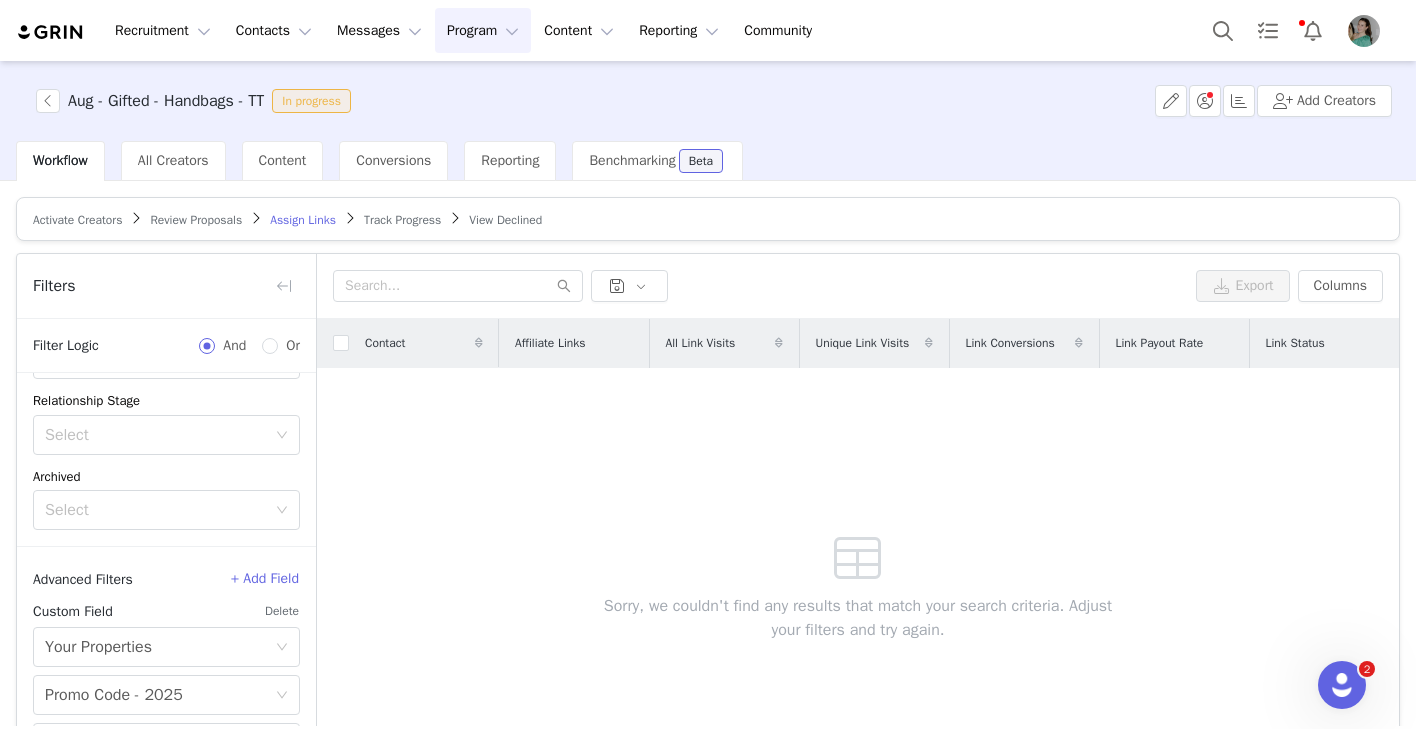 scroll, scrollTop: 308, scrollLeft: 0, axis: vertical 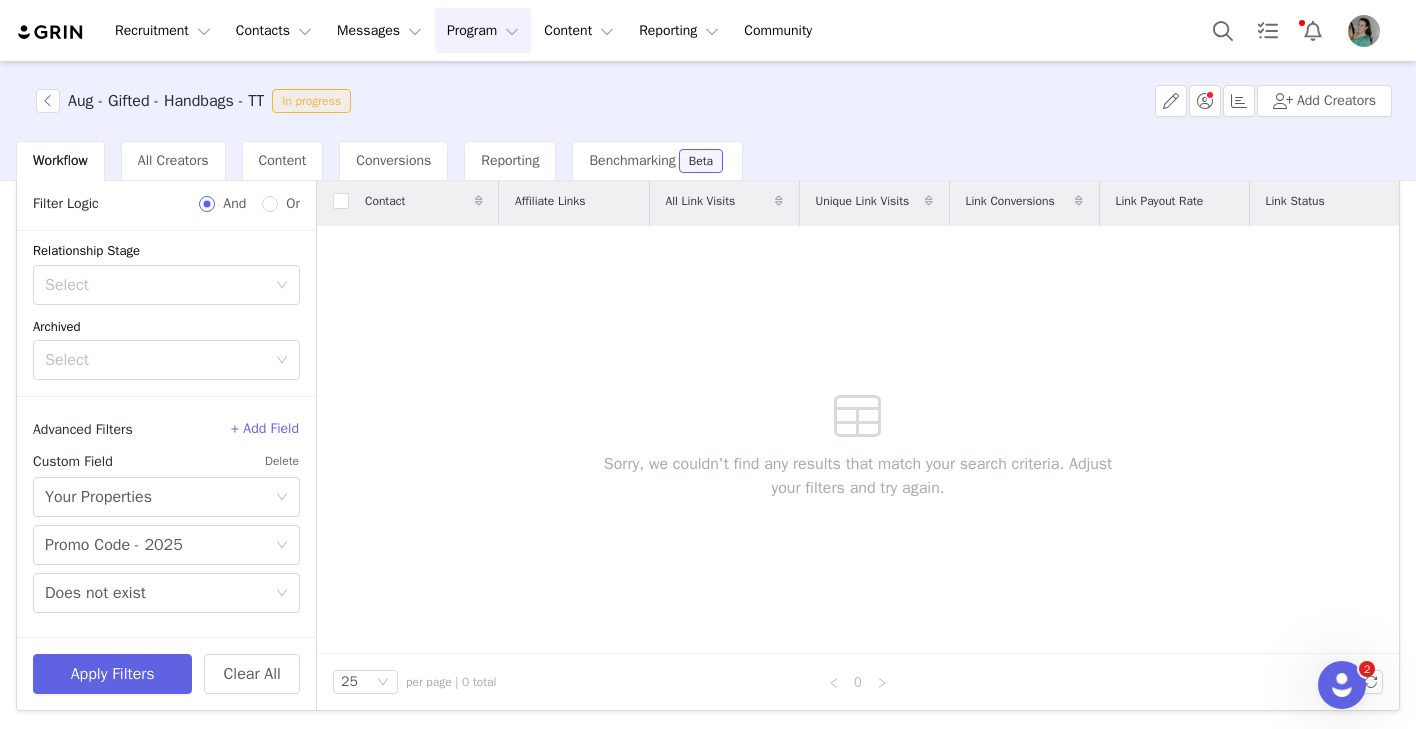 click on "Delete" at bounding box center (282, 461) 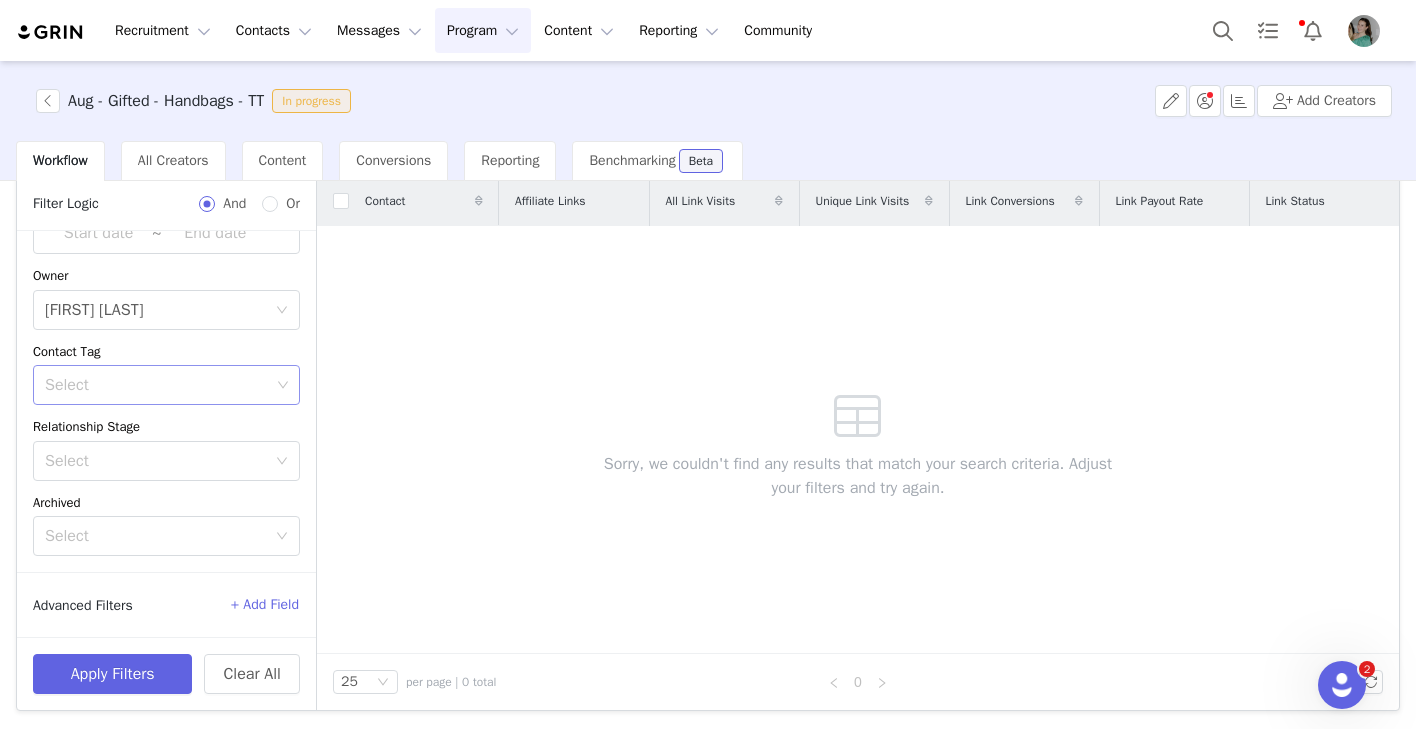 scroll, scrollTop: 132, scrollLeft: 0, axis: vertical 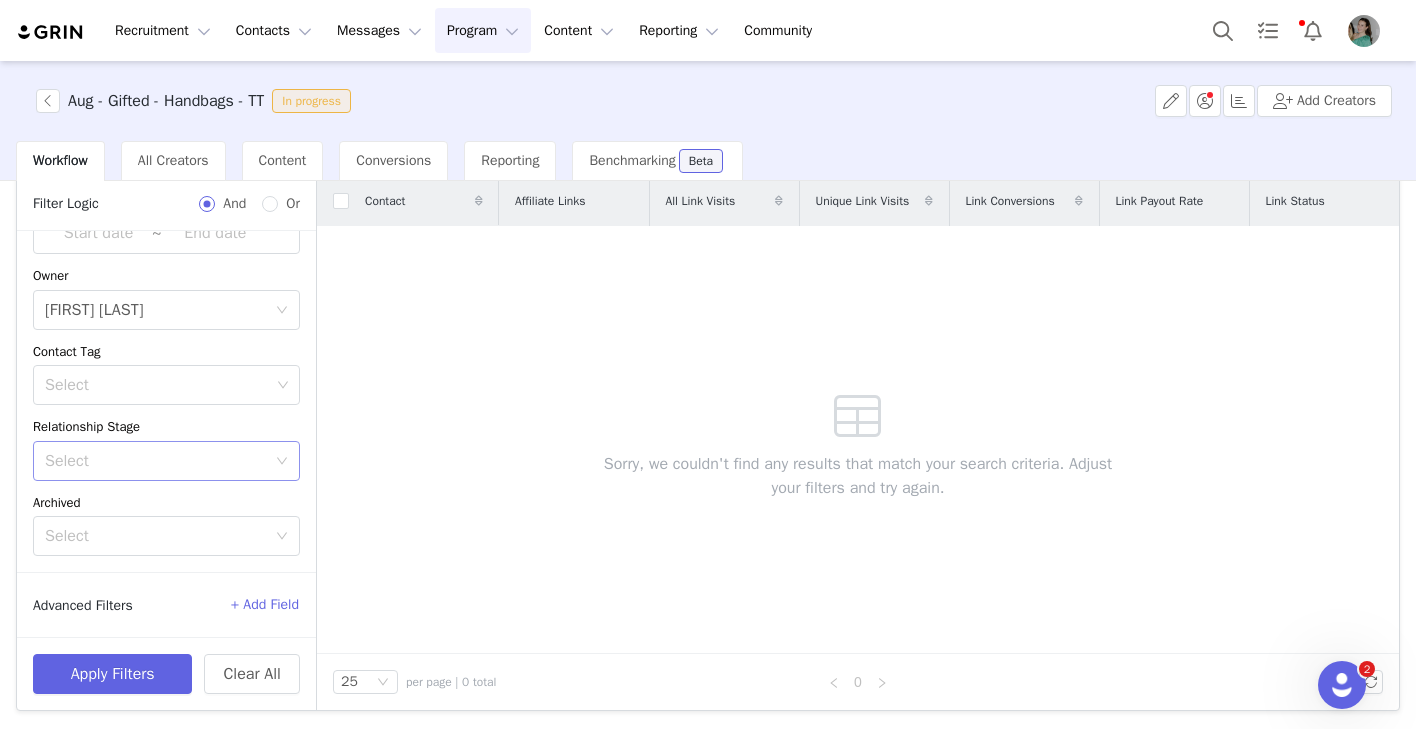 click on "Select" at bounding box center (155, 461) 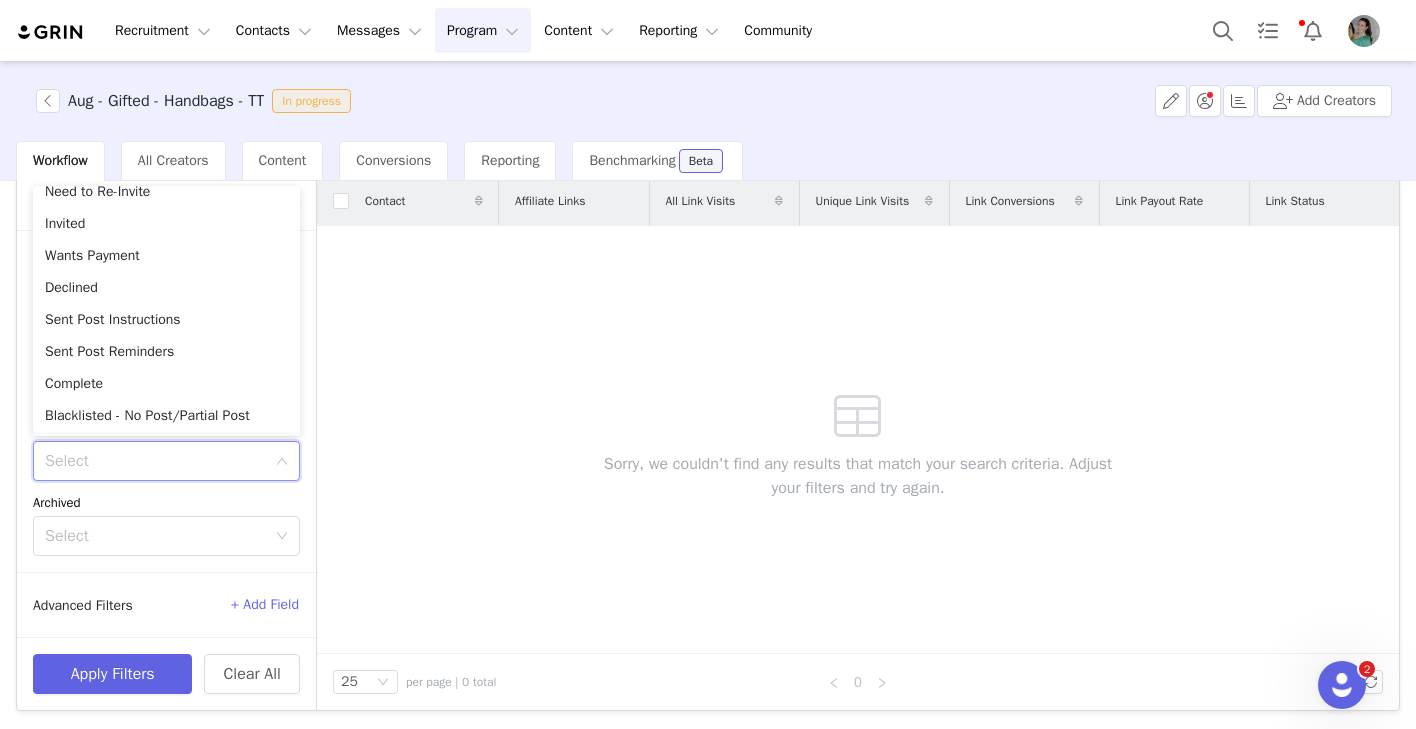 scroll, scrollTop: 0, scrollLeft: 0, axis: both 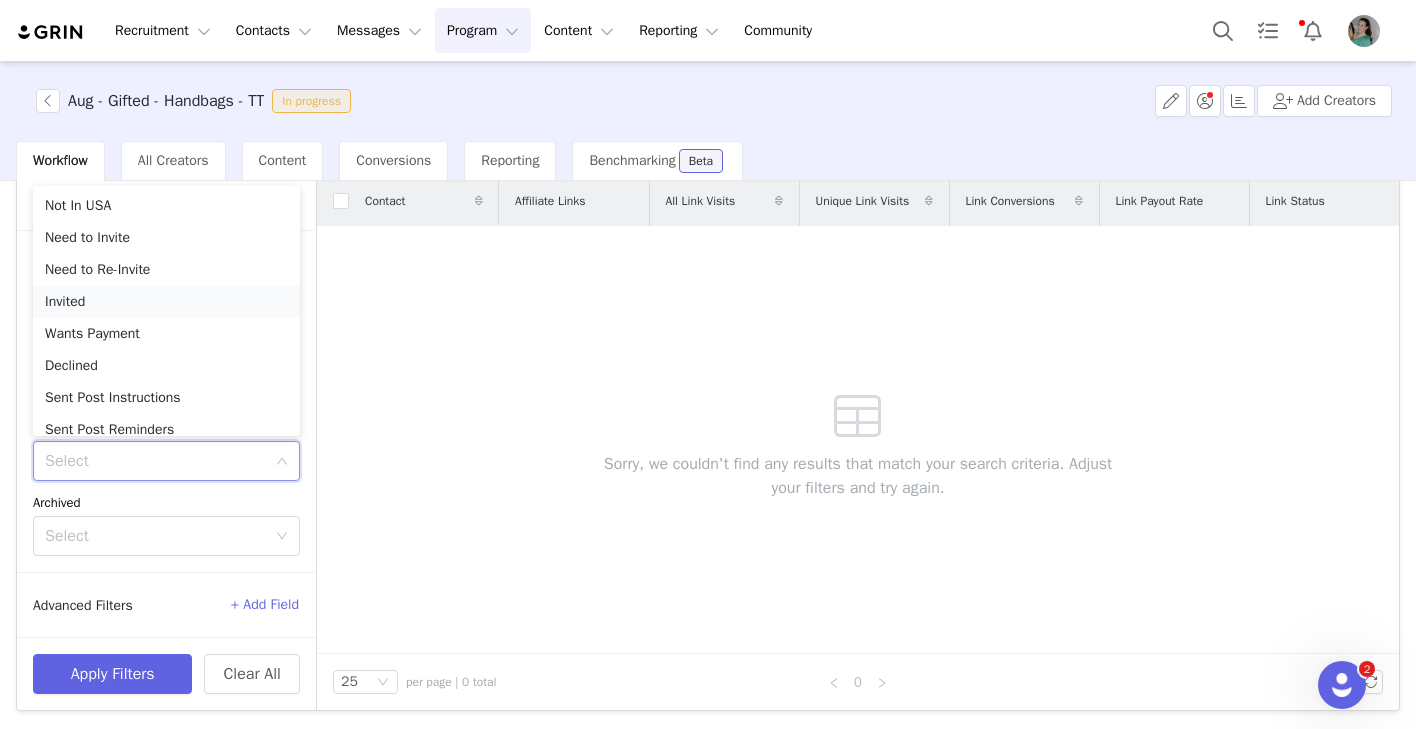 click on "Invited" at bounding box center (166, 302) 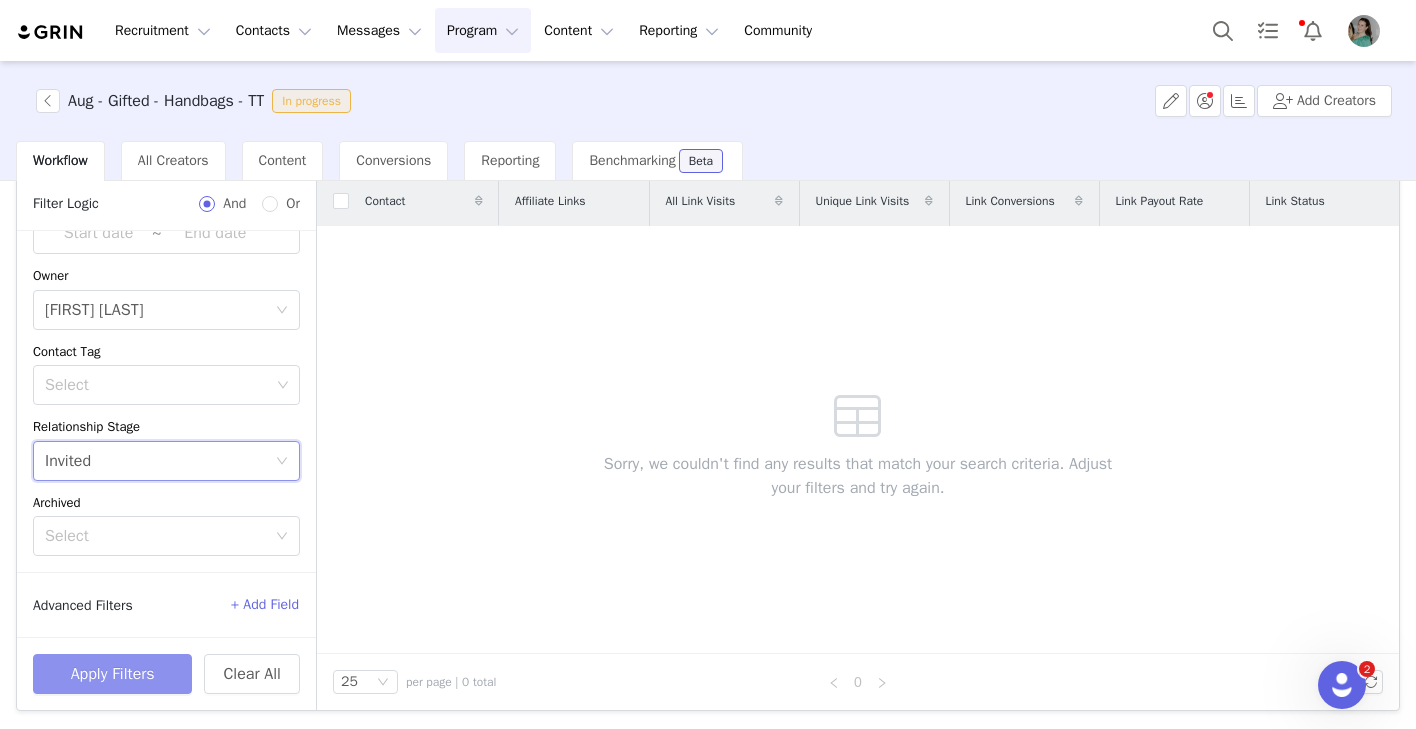 click on "Apply Filters" at bounding box center [112, 674] 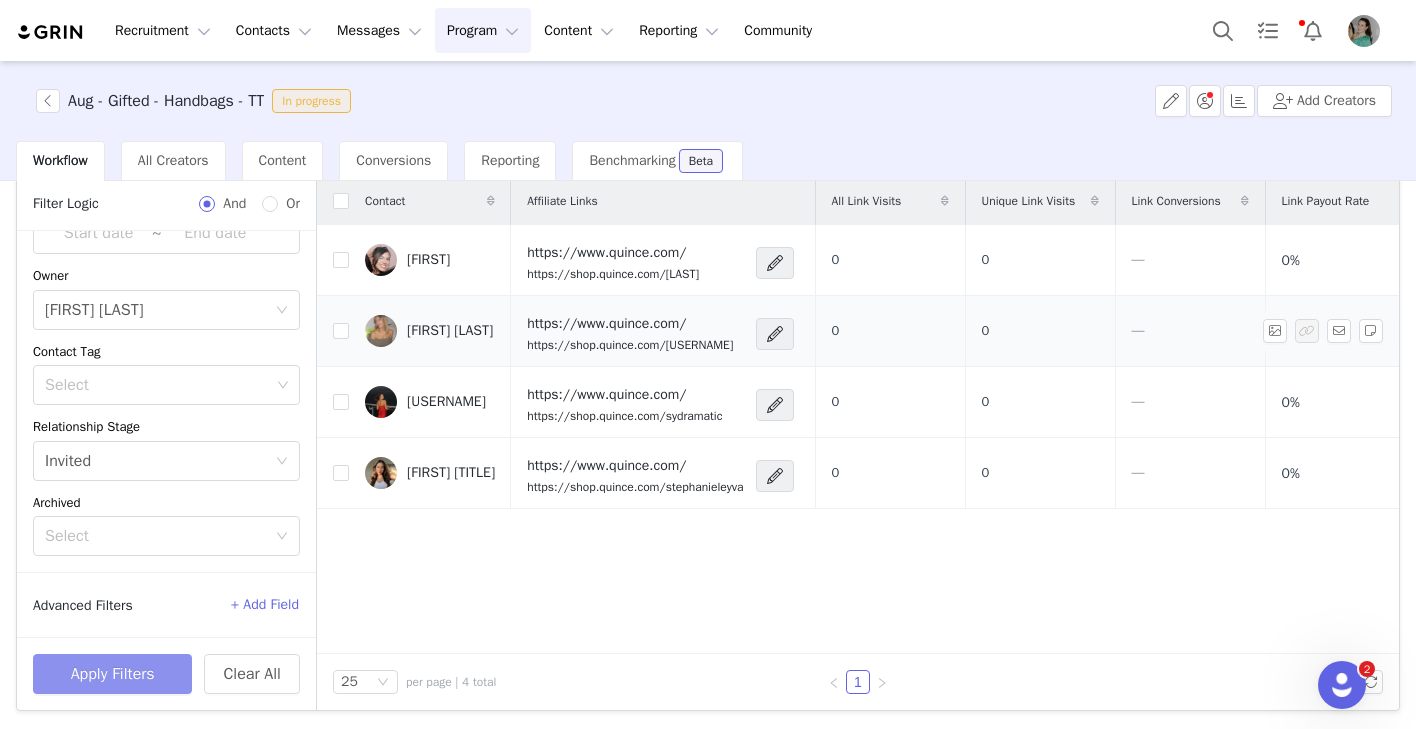 scroll, scrollTop: 126, scrollLeft: 0, axis: vertical 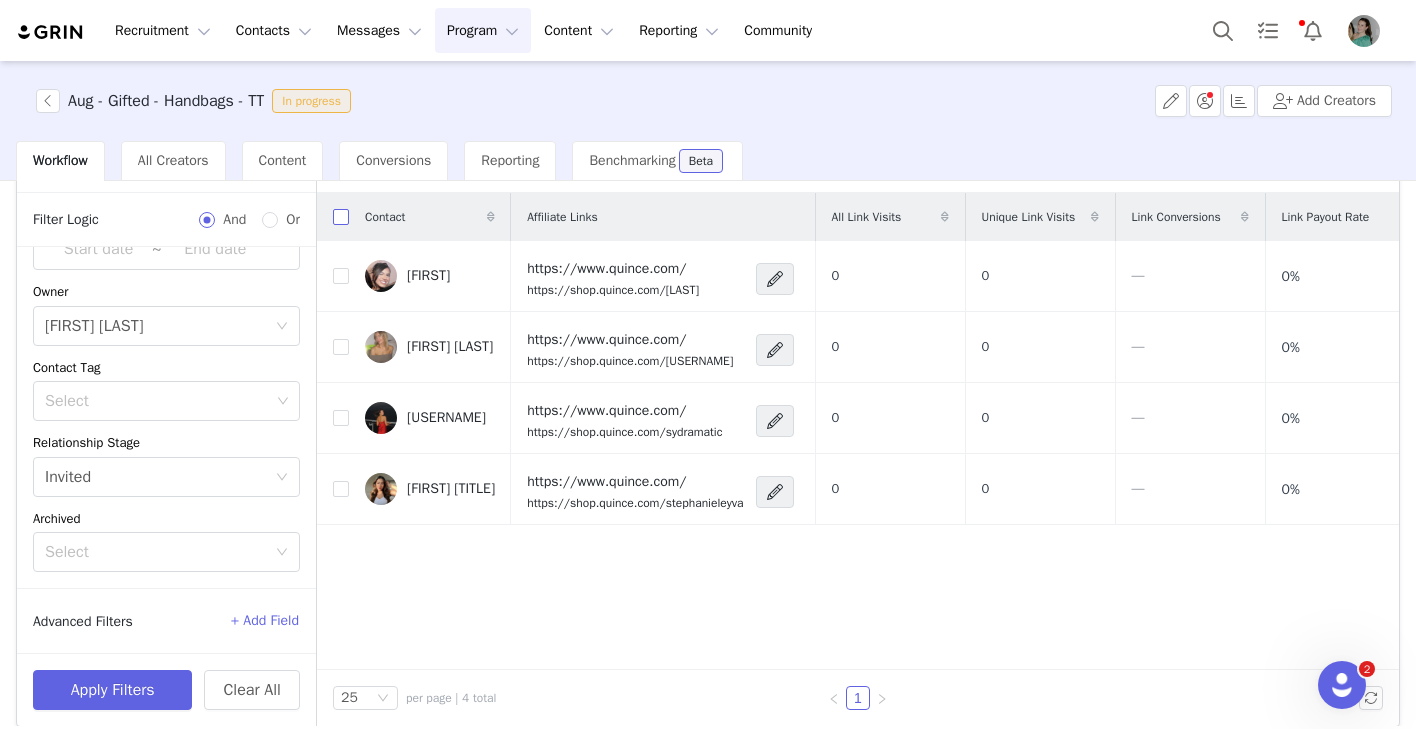 click at bounding box center [341, 217] 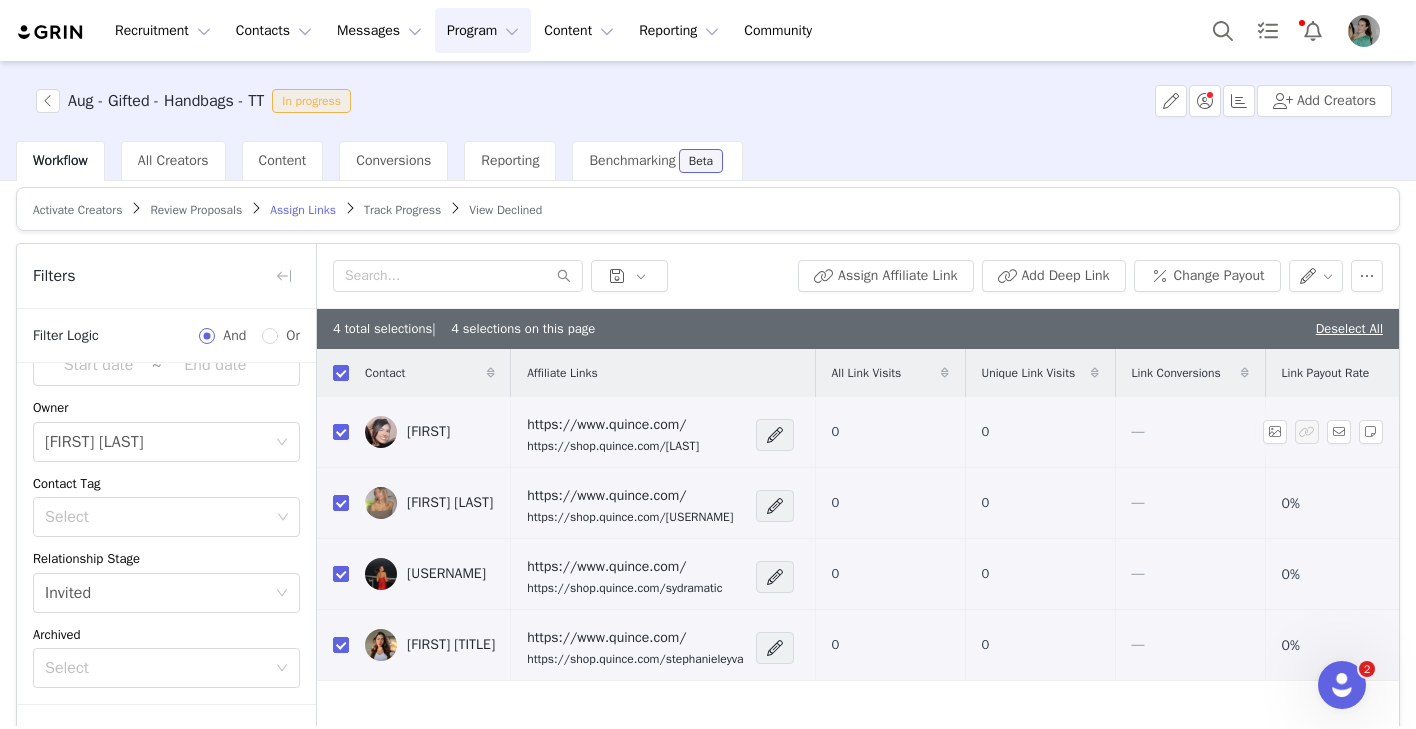 scroll, scrollTop: 0, scrollLeft: 0, axis: both 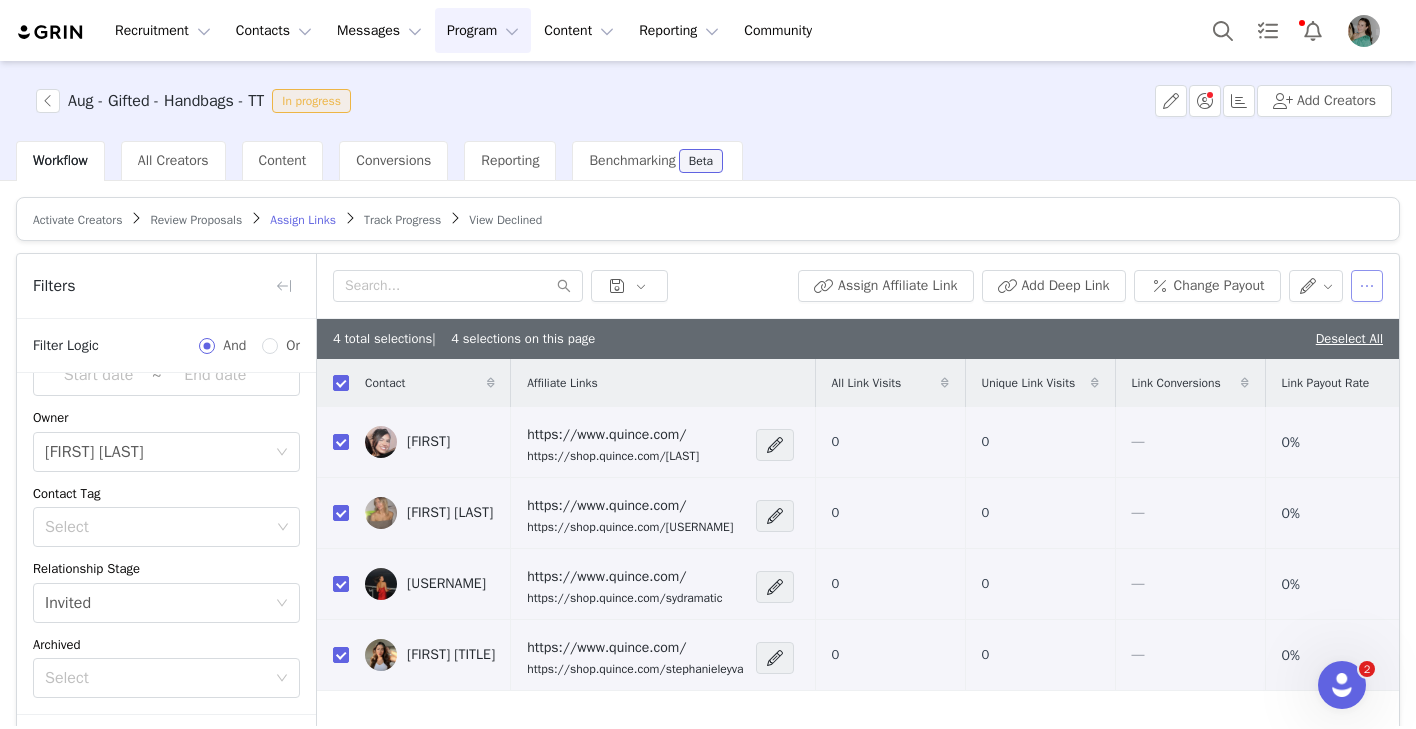 click at bounding box center (1367, 286) 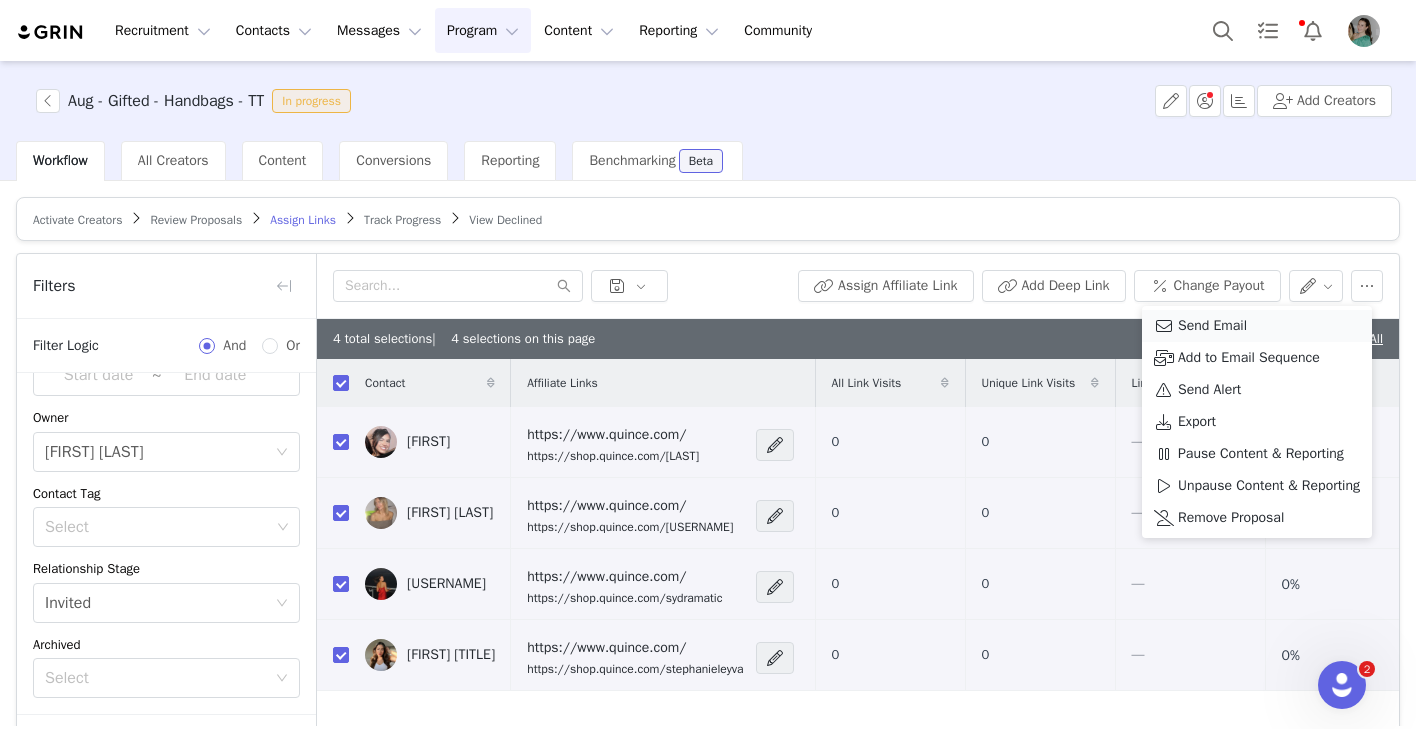 click on "Send Email" at bounding box center (1212, 326) 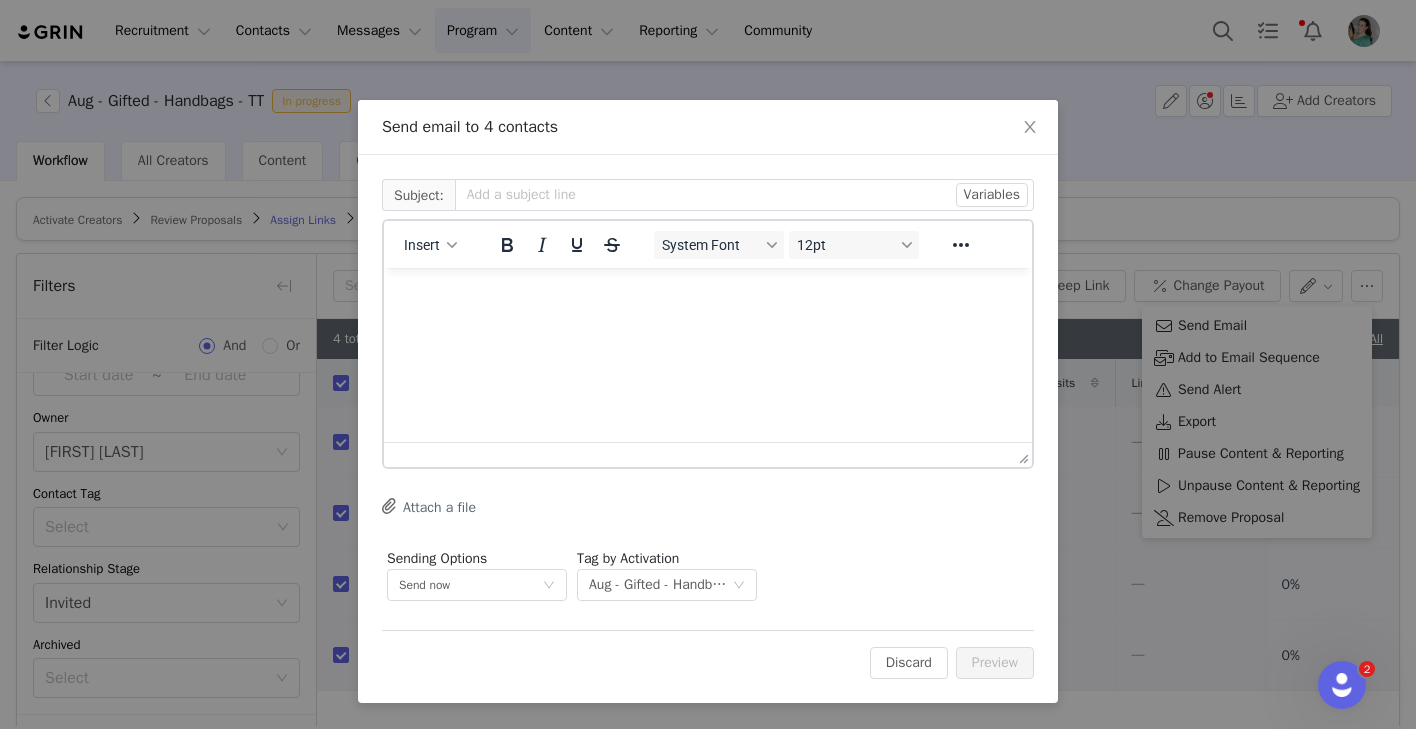 scroll, scrollTop: 0, scrollLeft: 0, axis: both 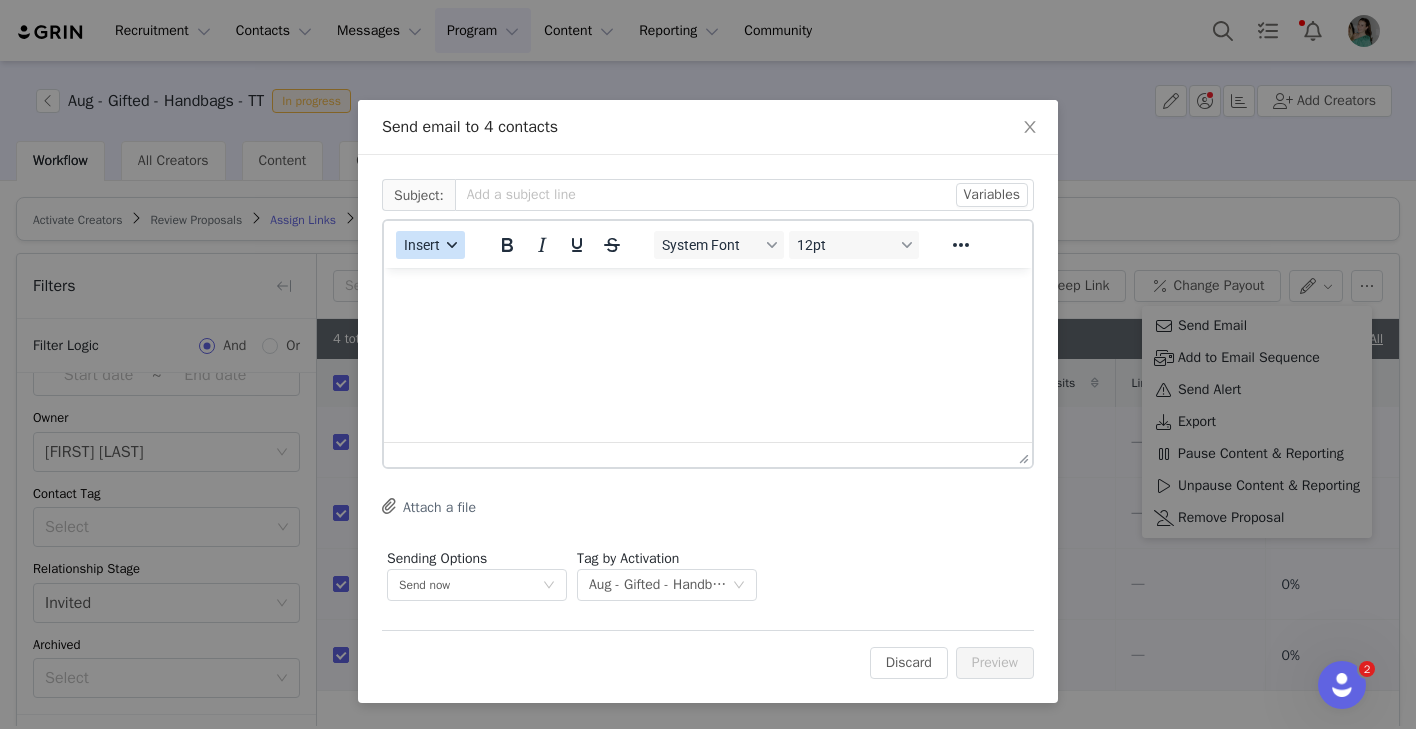 click on "Insert" at bounding box center [430, 245] 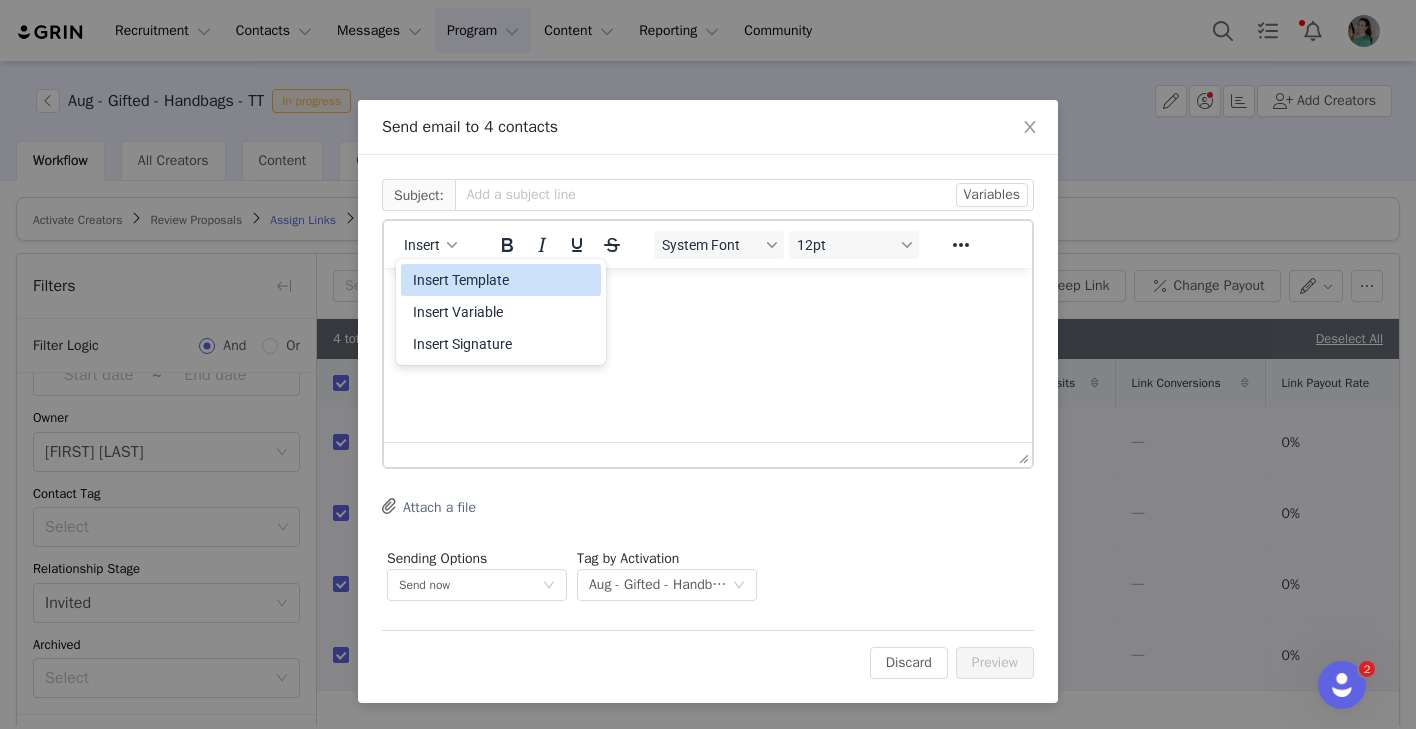 click on "Insert Template" at bounding box center (503, 280) 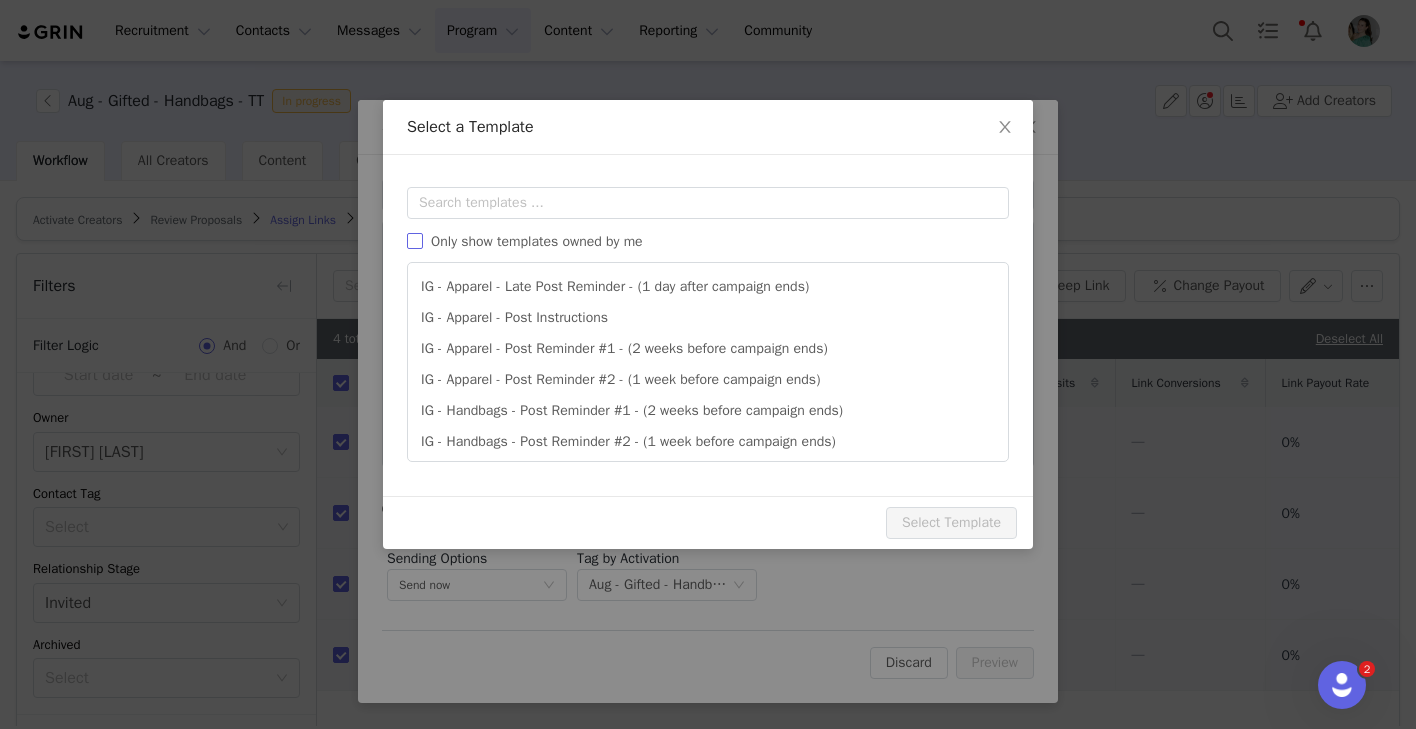 scroll, scrollTop: 0, scrollLeft: 0, axis: both 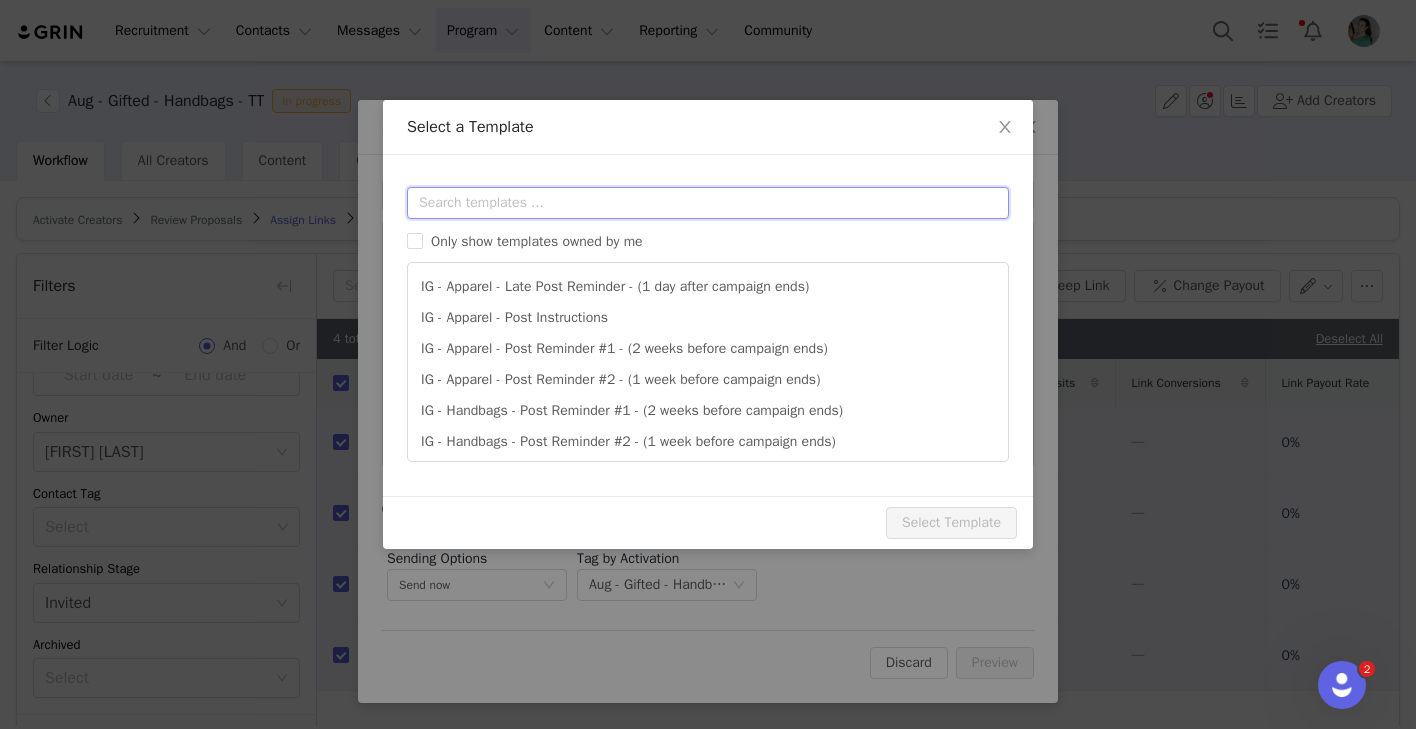click at bounding box center (708, 203) 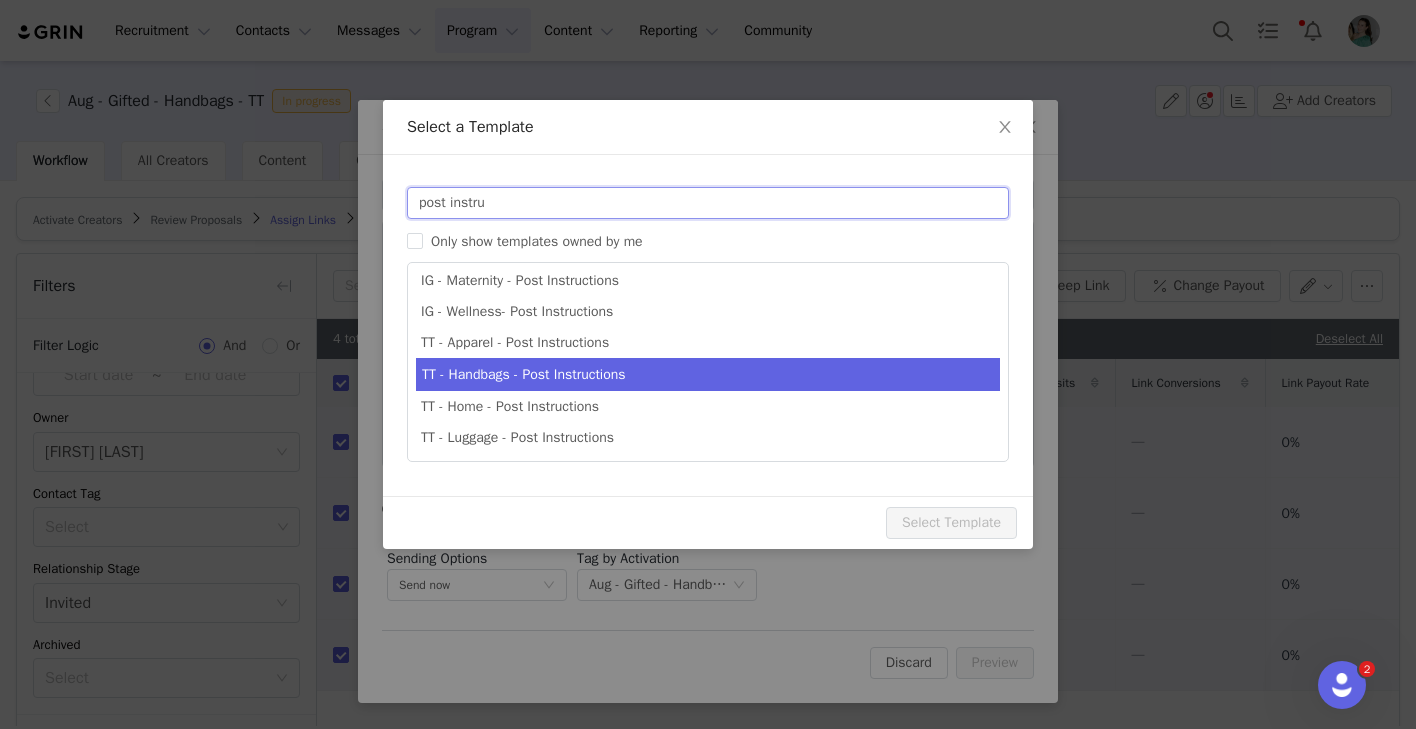 type on "post instru" 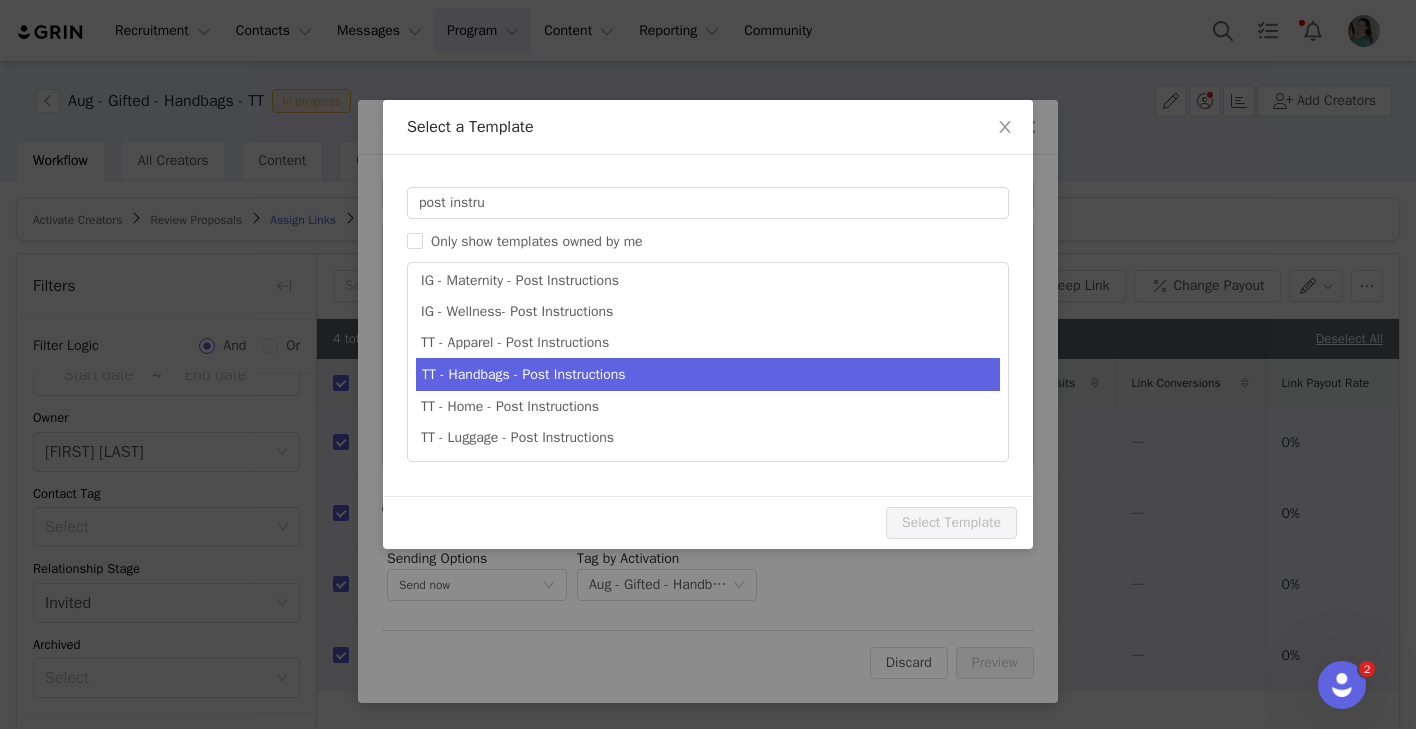 click on "TT - Handbags - Post Instructions" at bounding box center [708, 374] 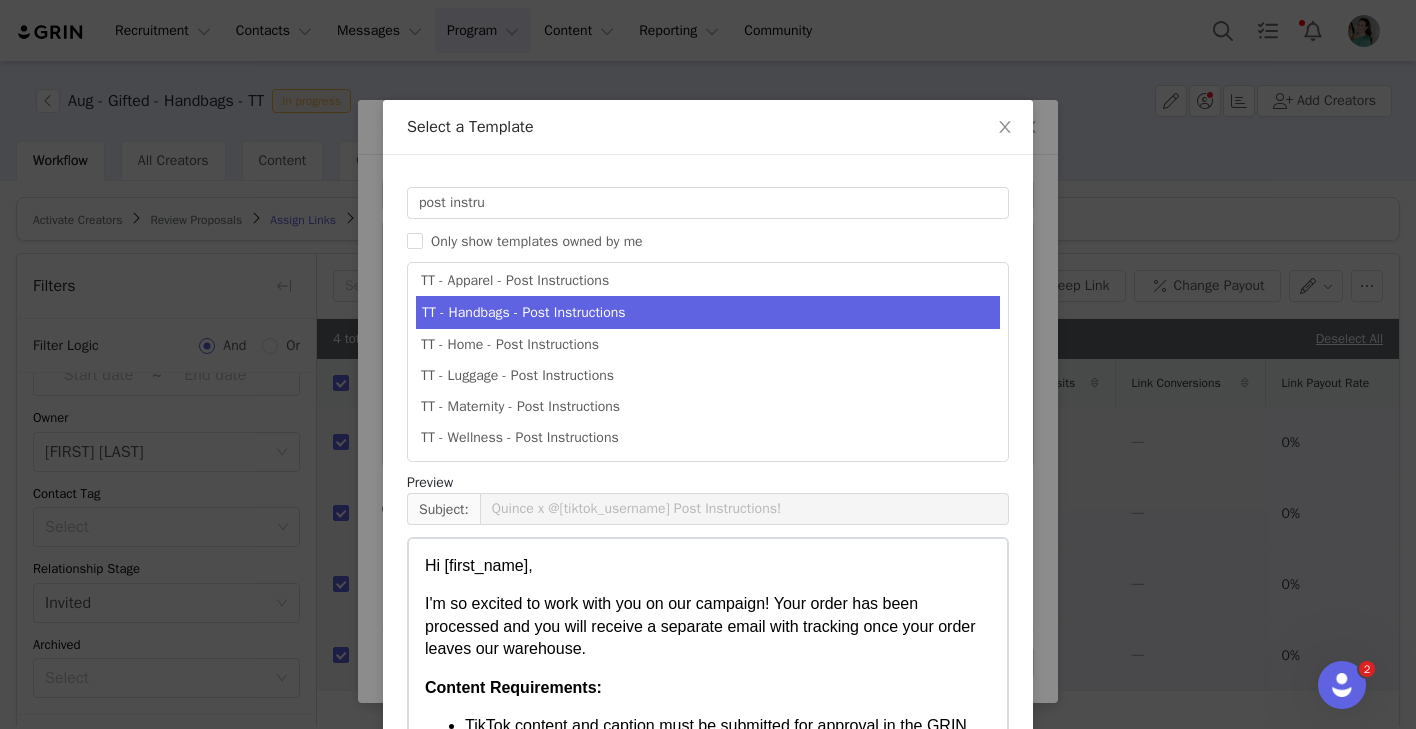 scroll, scrollTop: 192, scrollLeft: 0, axis: vertical 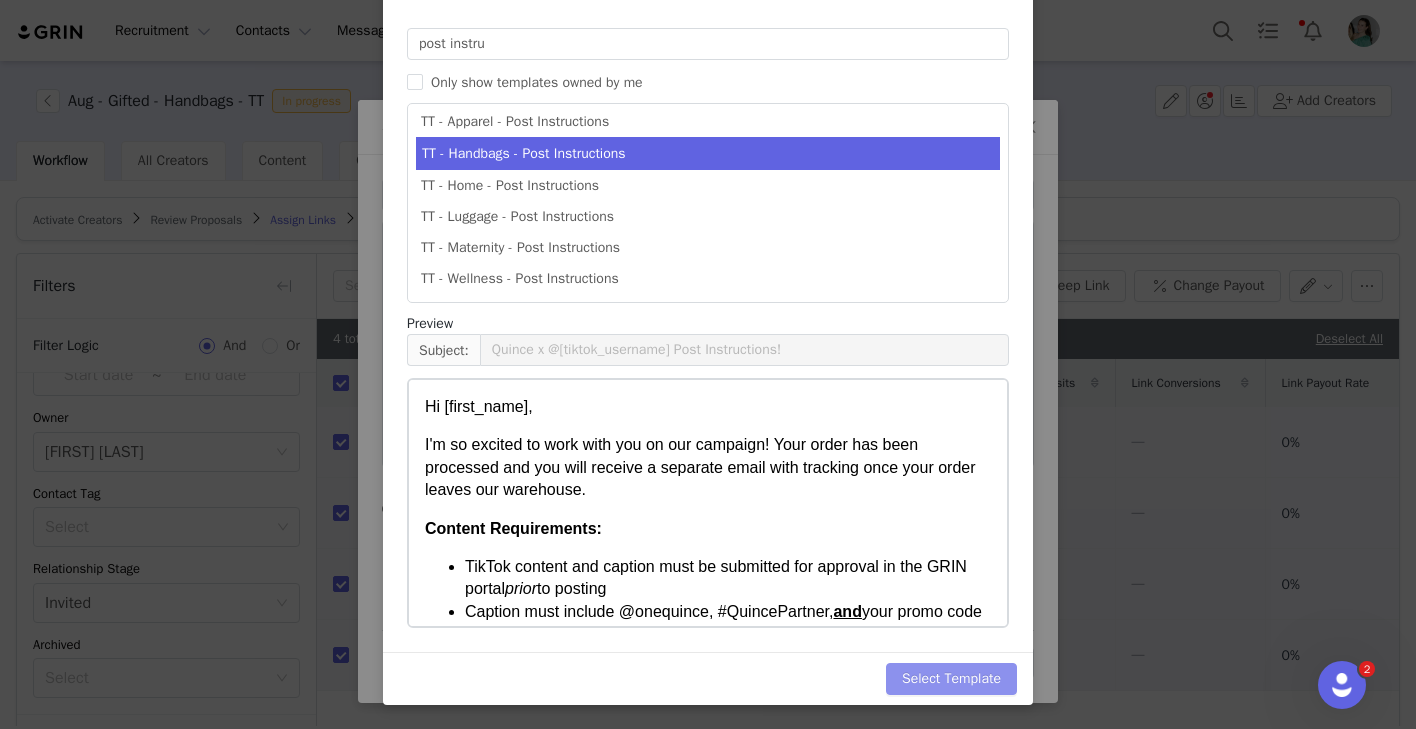 click on "Select Template" at bounding box center (951, 679) 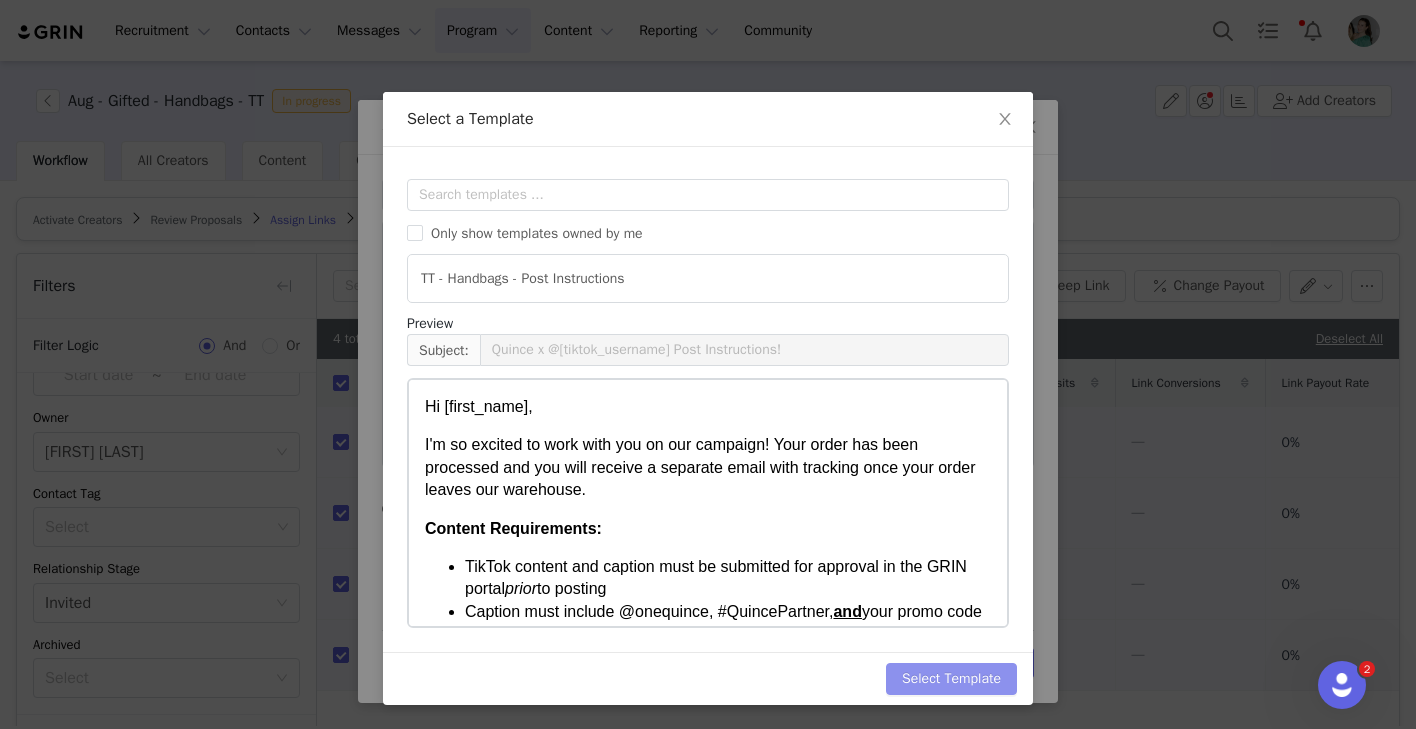 scroll, scrollTop: 0, scrollLeft: 0, axis: both 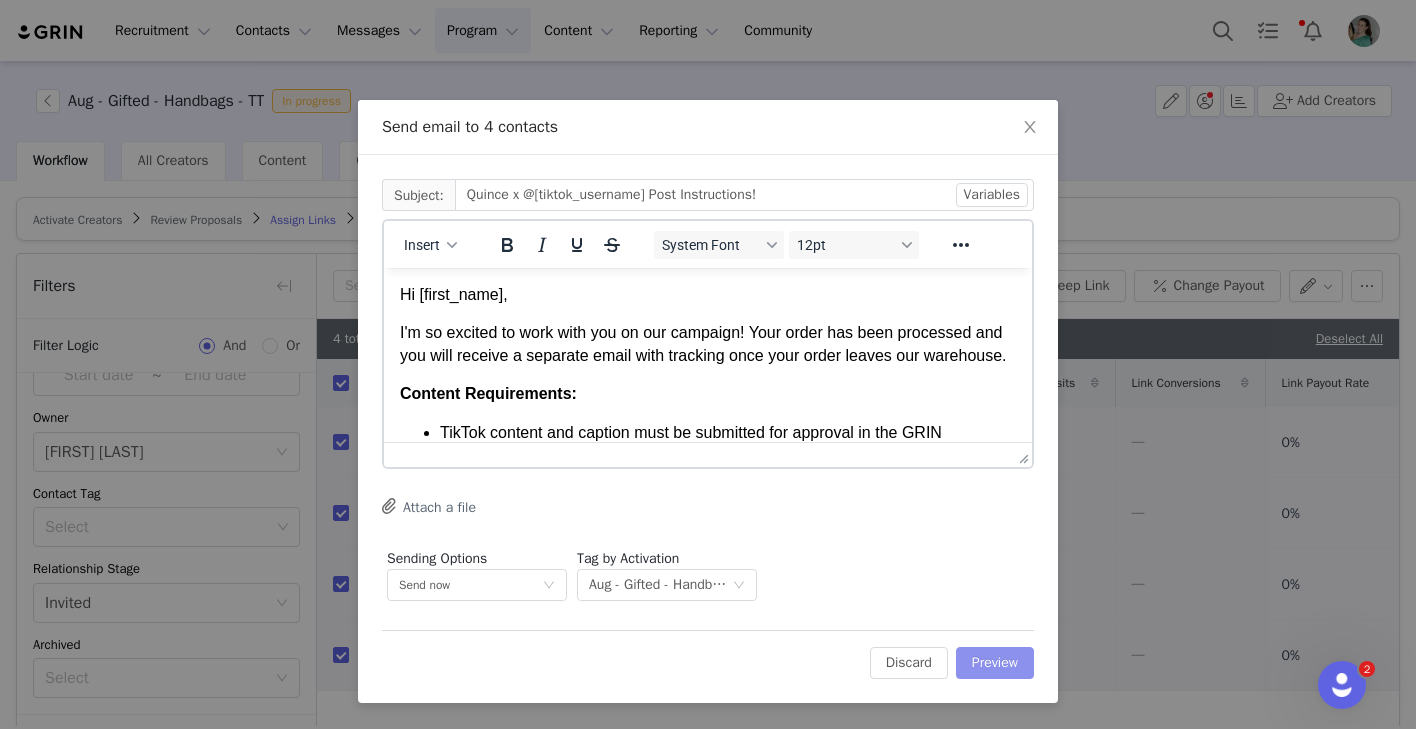 click on "Preview" at bounding box center (995, 663) 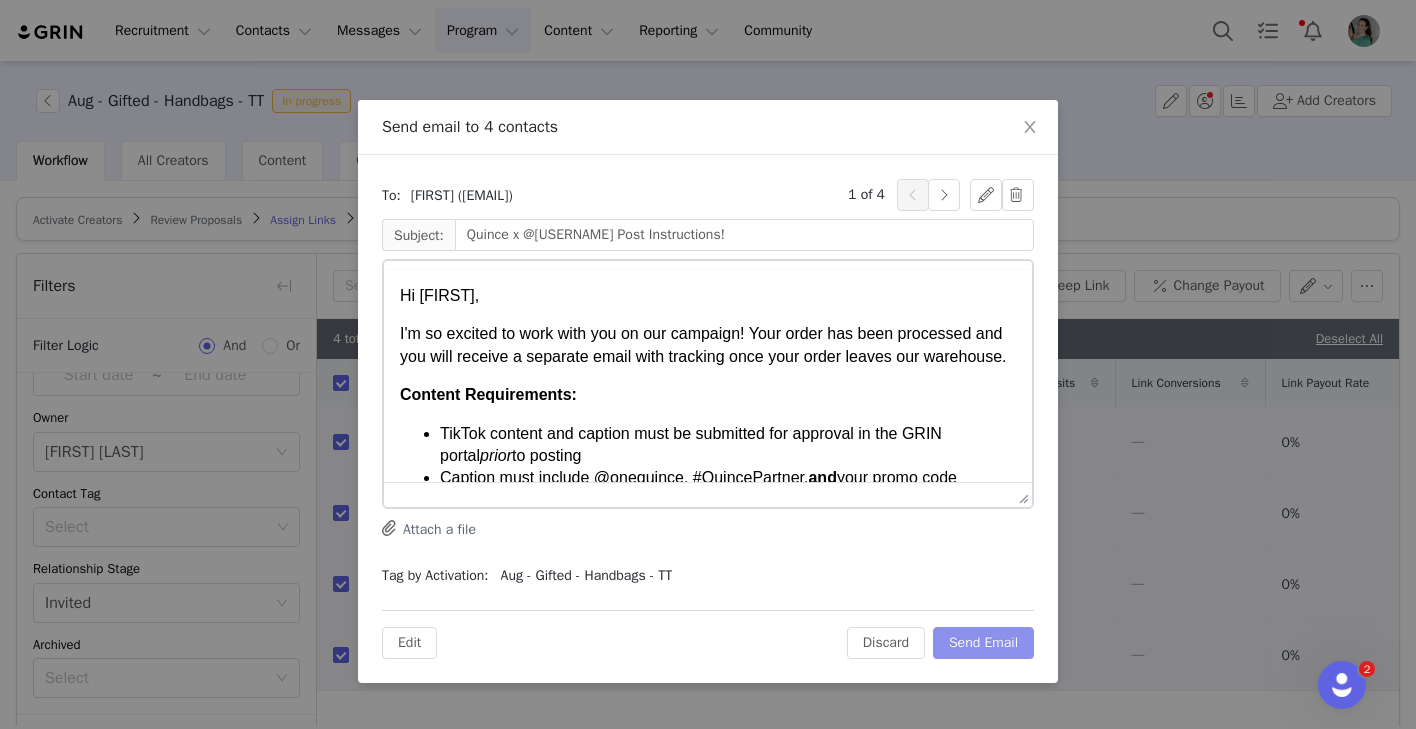 scroll, scrollTop: 0, scrollLeft: 0, axis: both 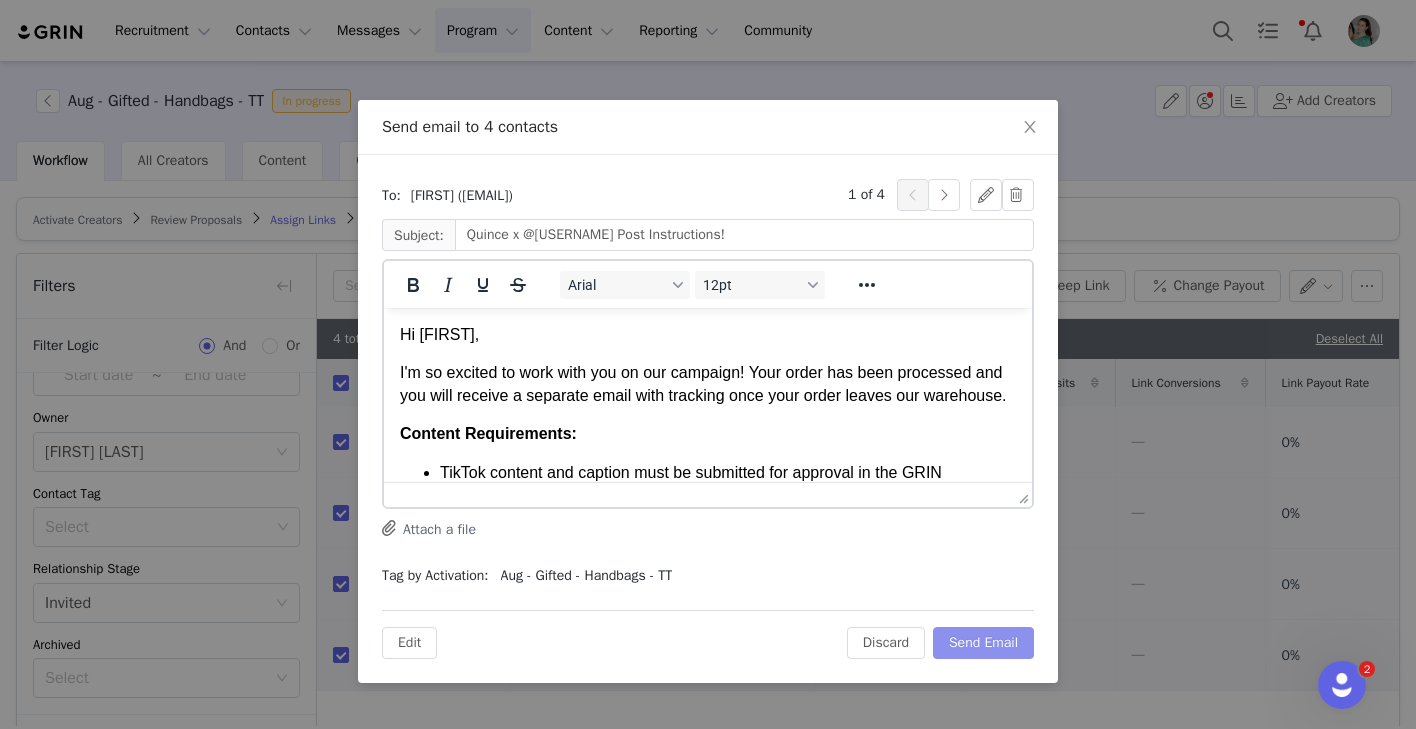 click on "Send Email" at bounding box center [983, 643] 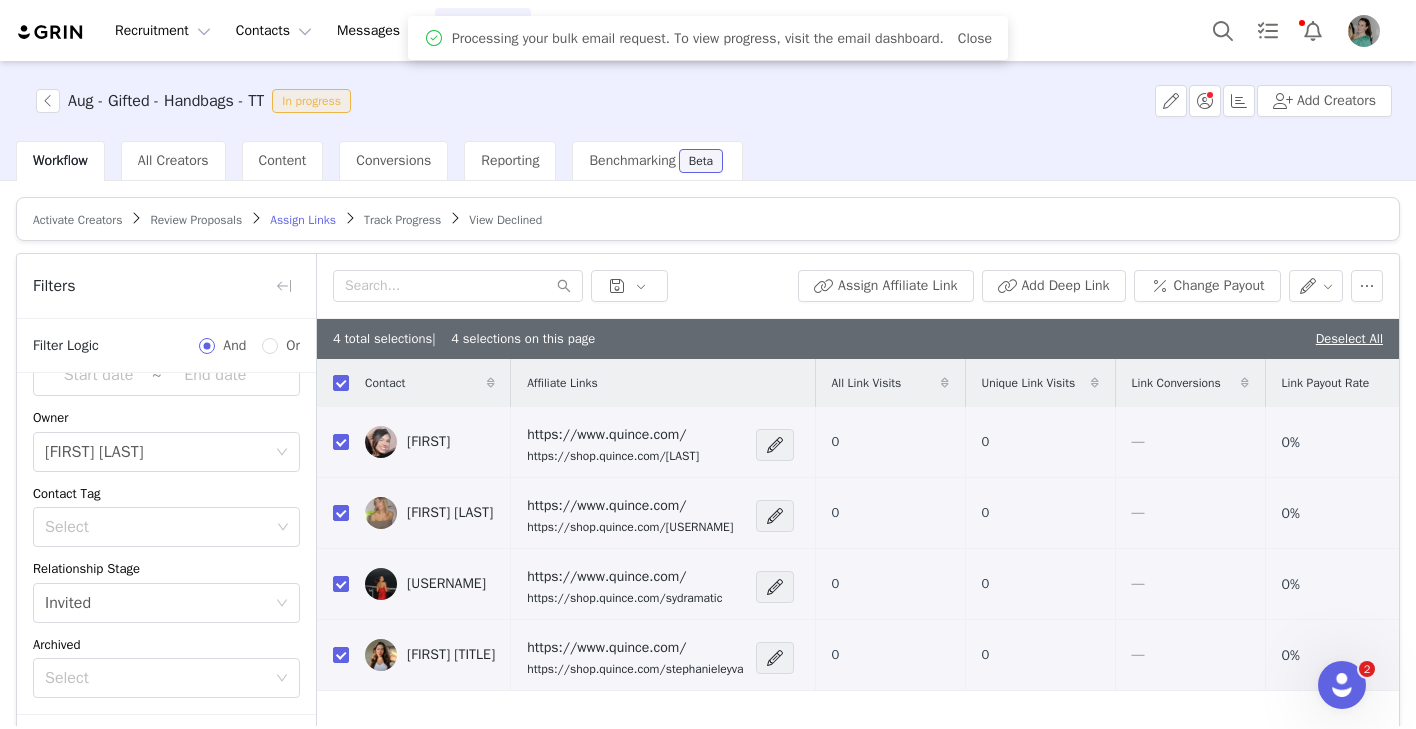 scroll, scrollTop: 0, scrollLeft: 0, axis: both 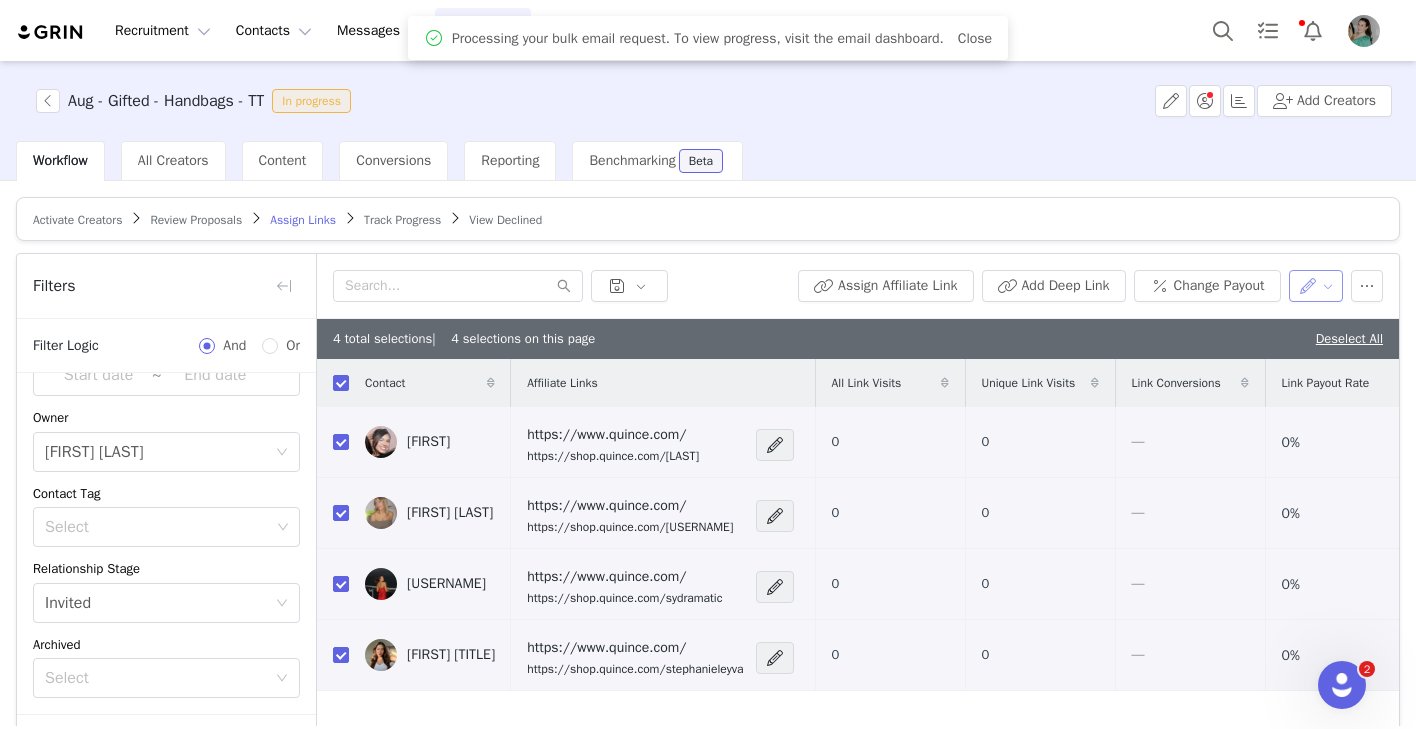 click at bounding box center (1316, 286) 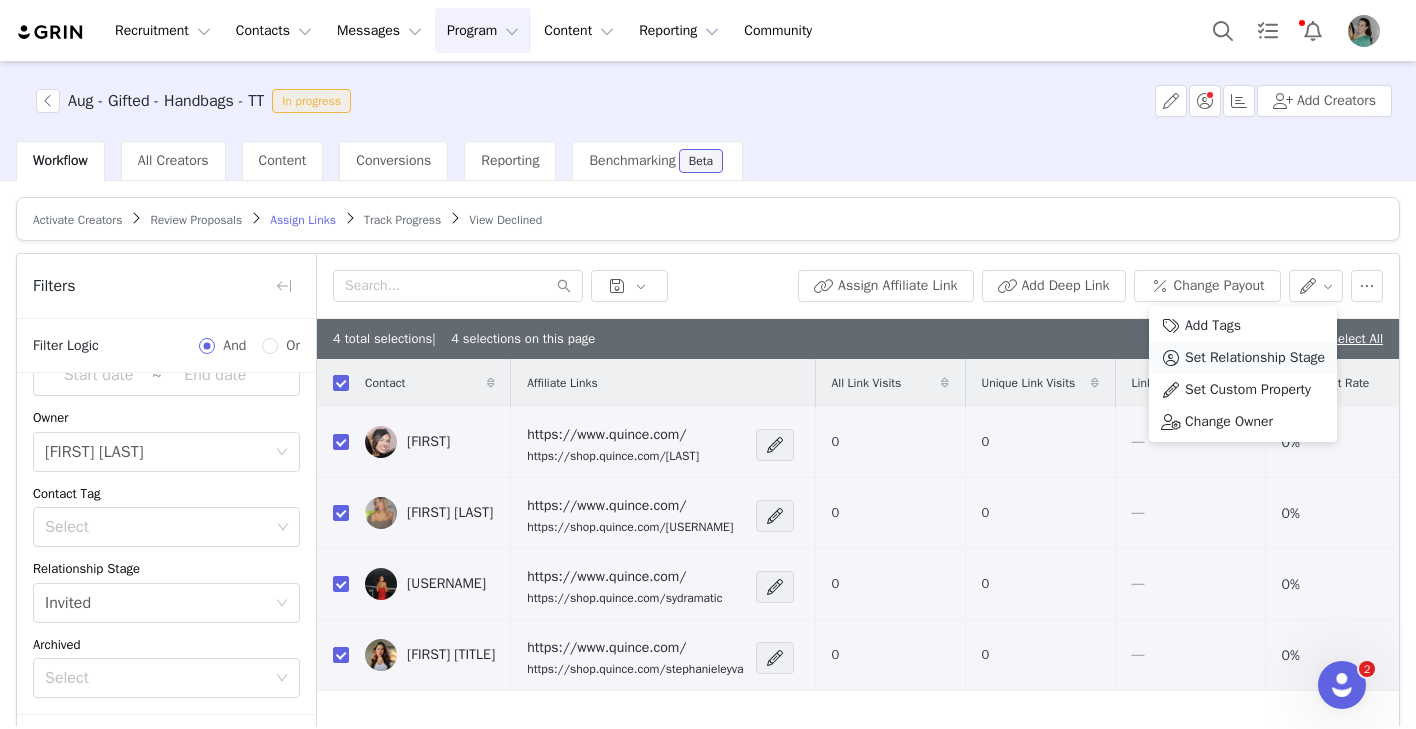 click on "Set Relationship Stage" at bounding box center (1255, 358) 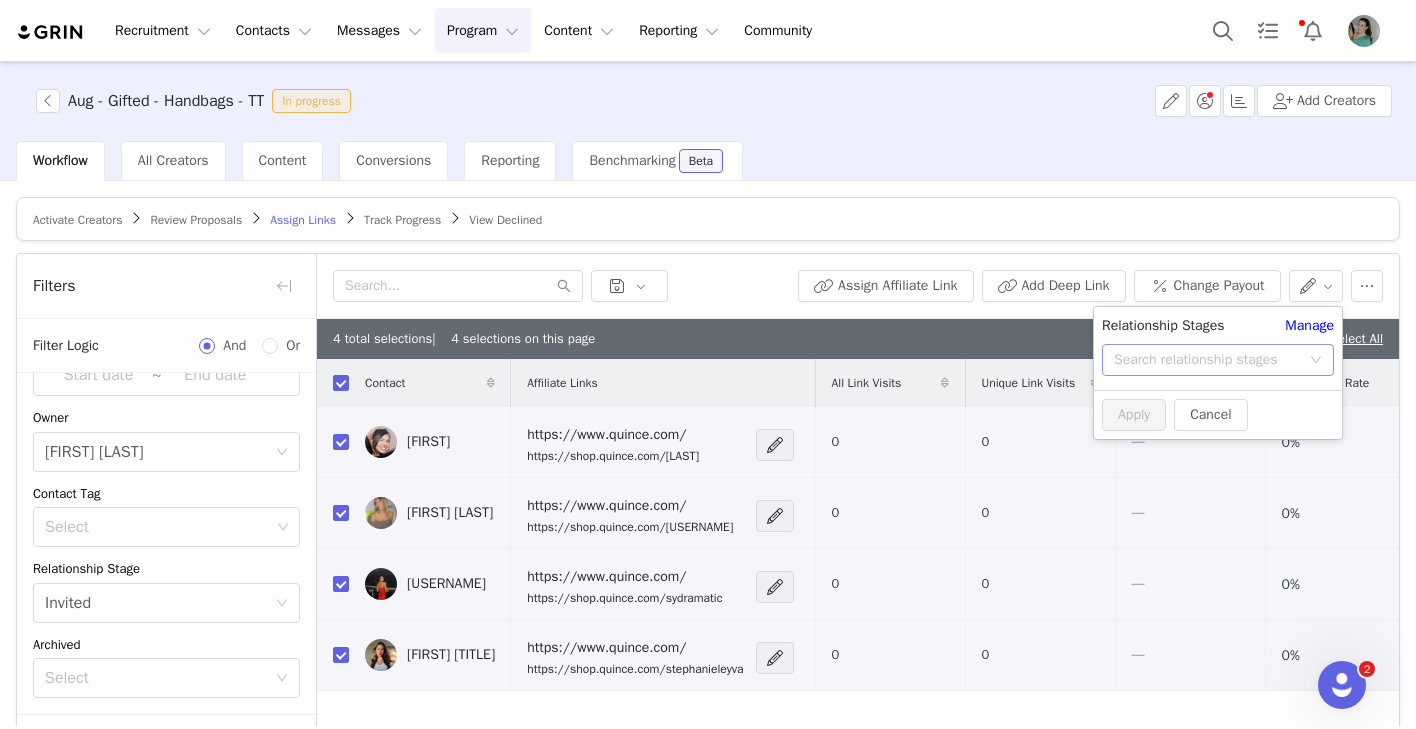 click on "Search relationship stages" at bounding box center (1207, 360) 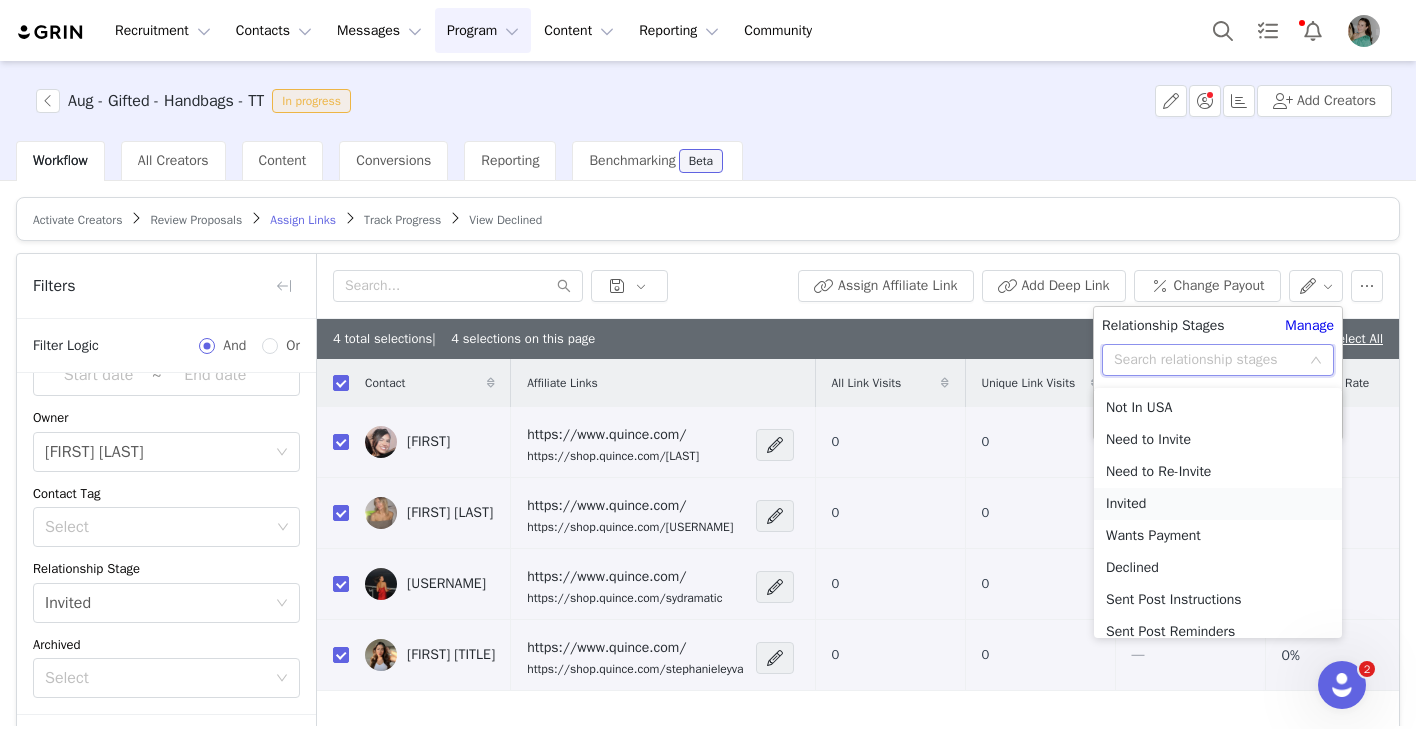 scroll, scrollTop: 37, scrollLeft: 0, axis: vertical 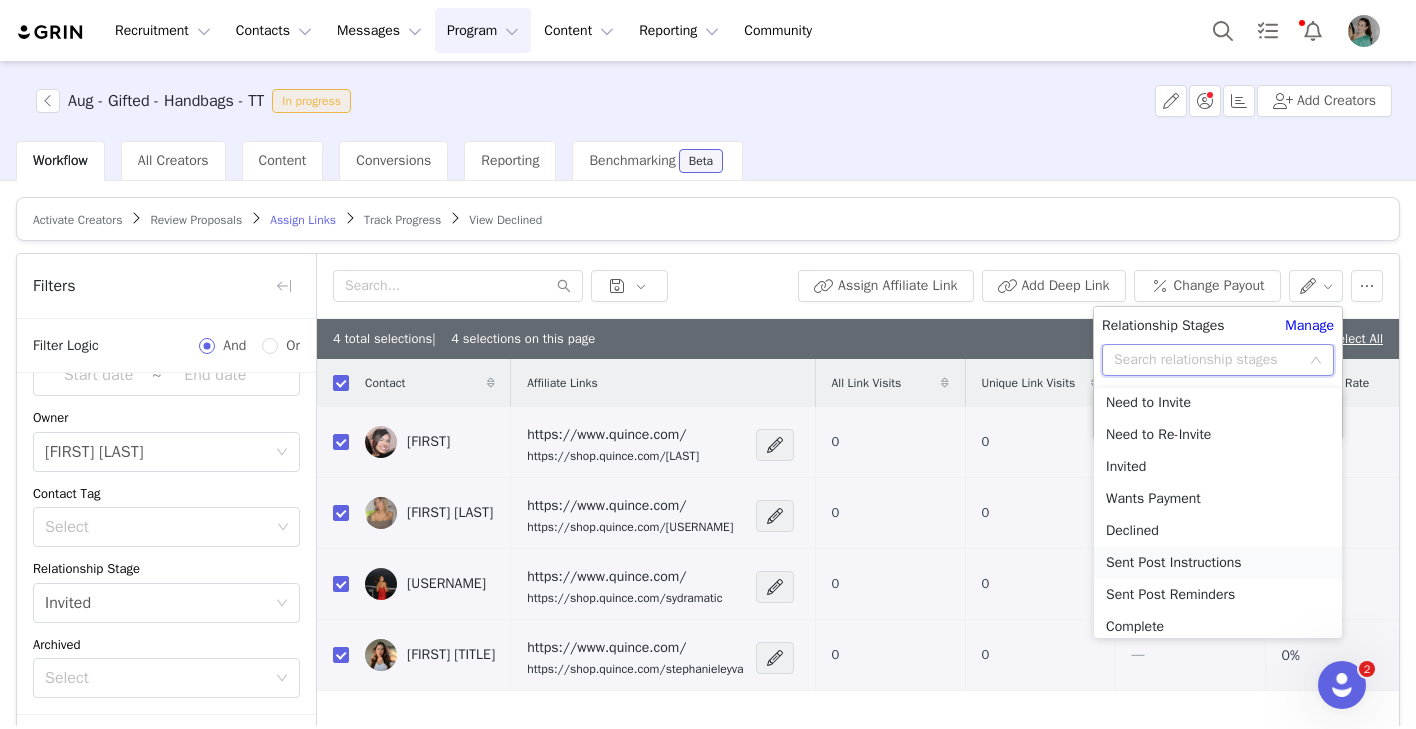 click on "Sent Post Instructions" at bounding box center [1218, 563] 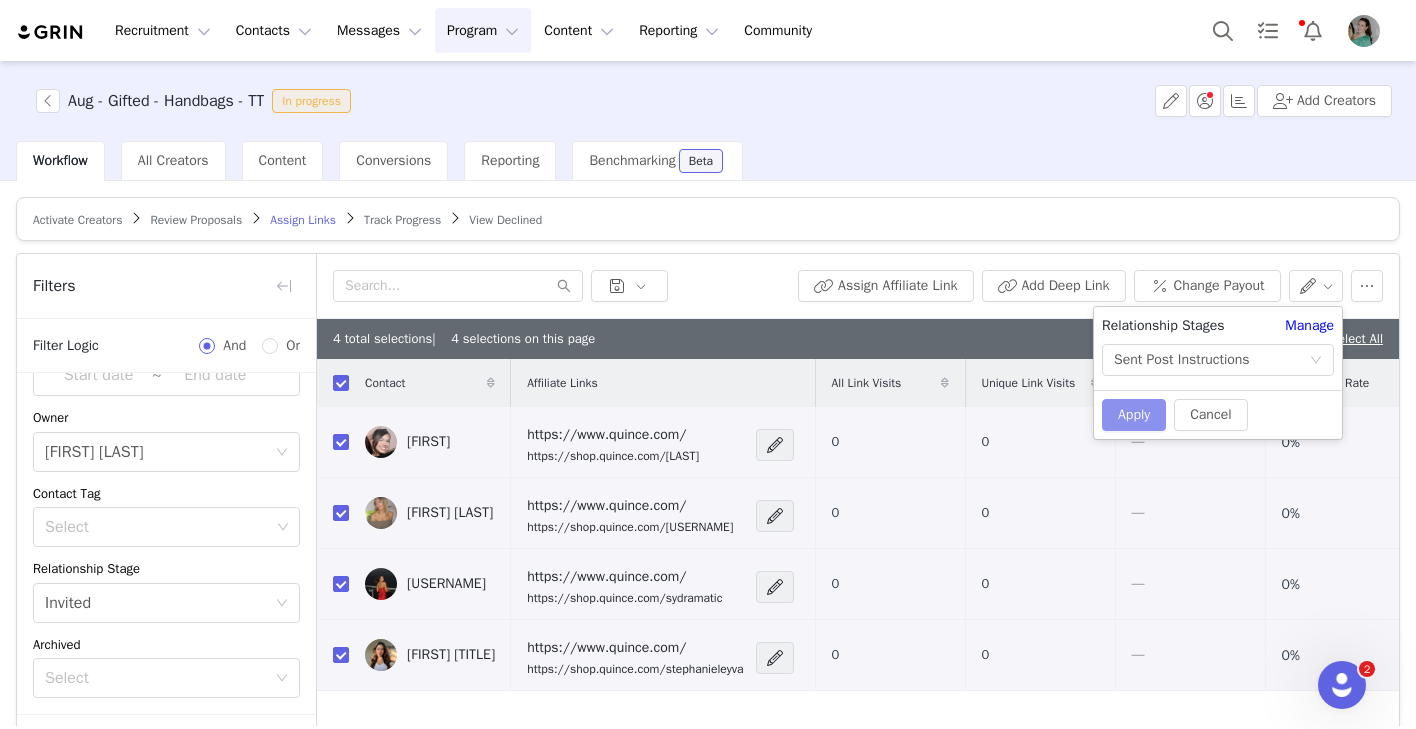 click on "Apply" at bounding box center (1134, 415) 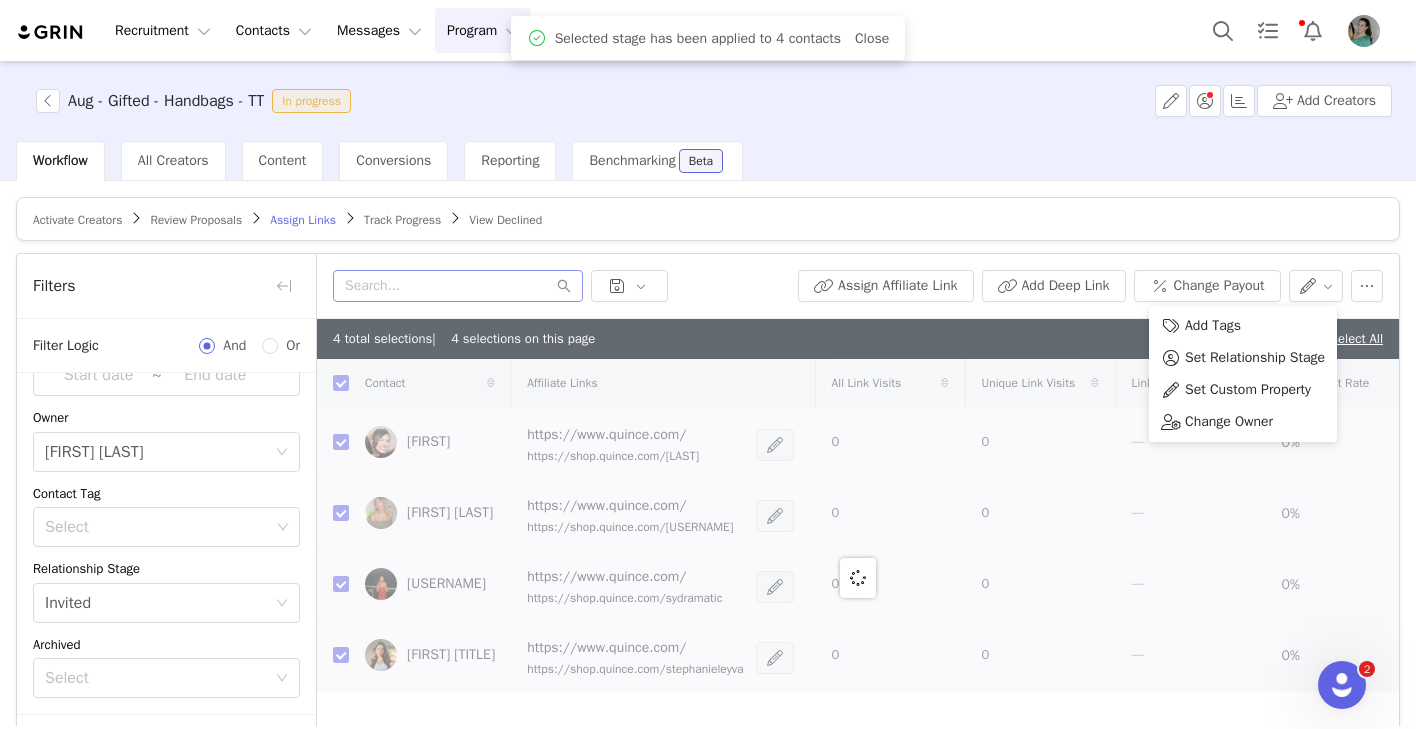 checkbox on "false" 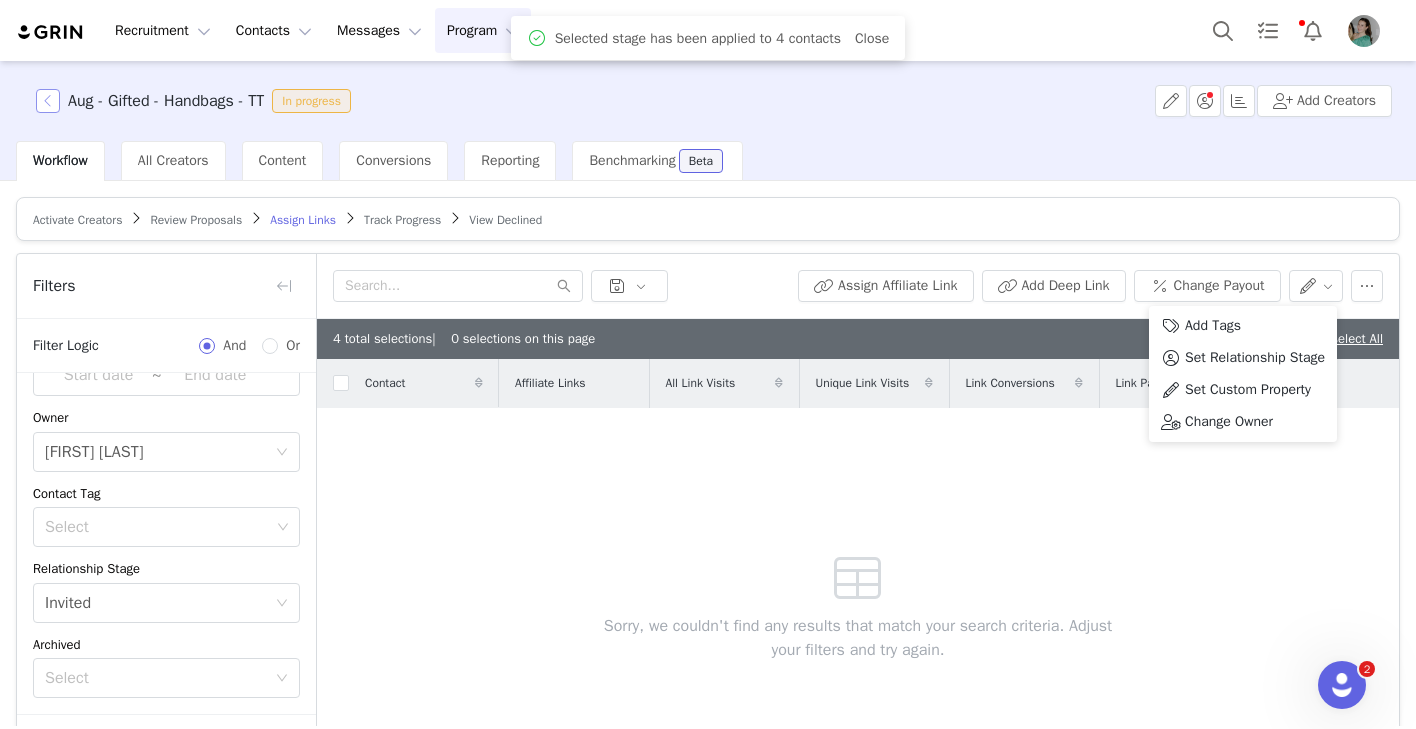 click at bounding box center [48, 101] 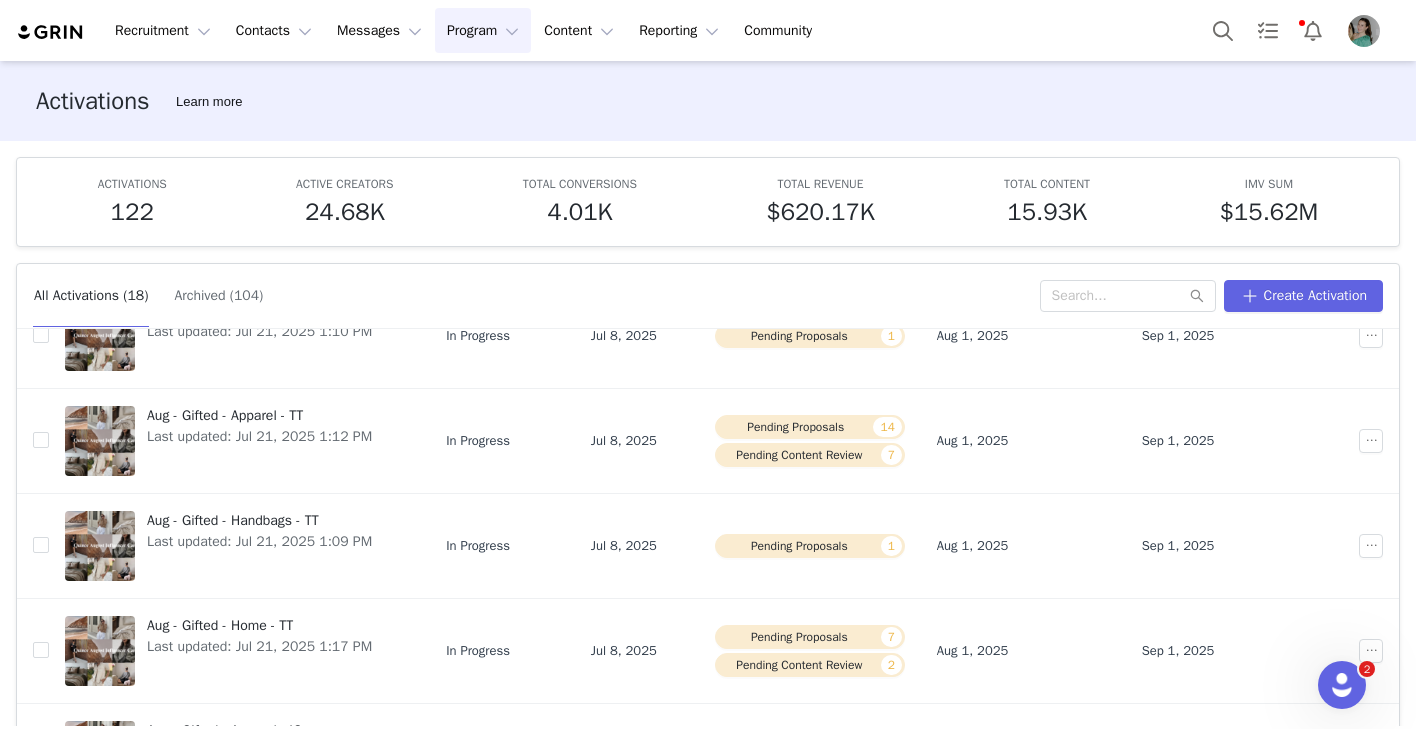 scroll, scrollTop: 318, scrollLeft: 0, axis: vertical 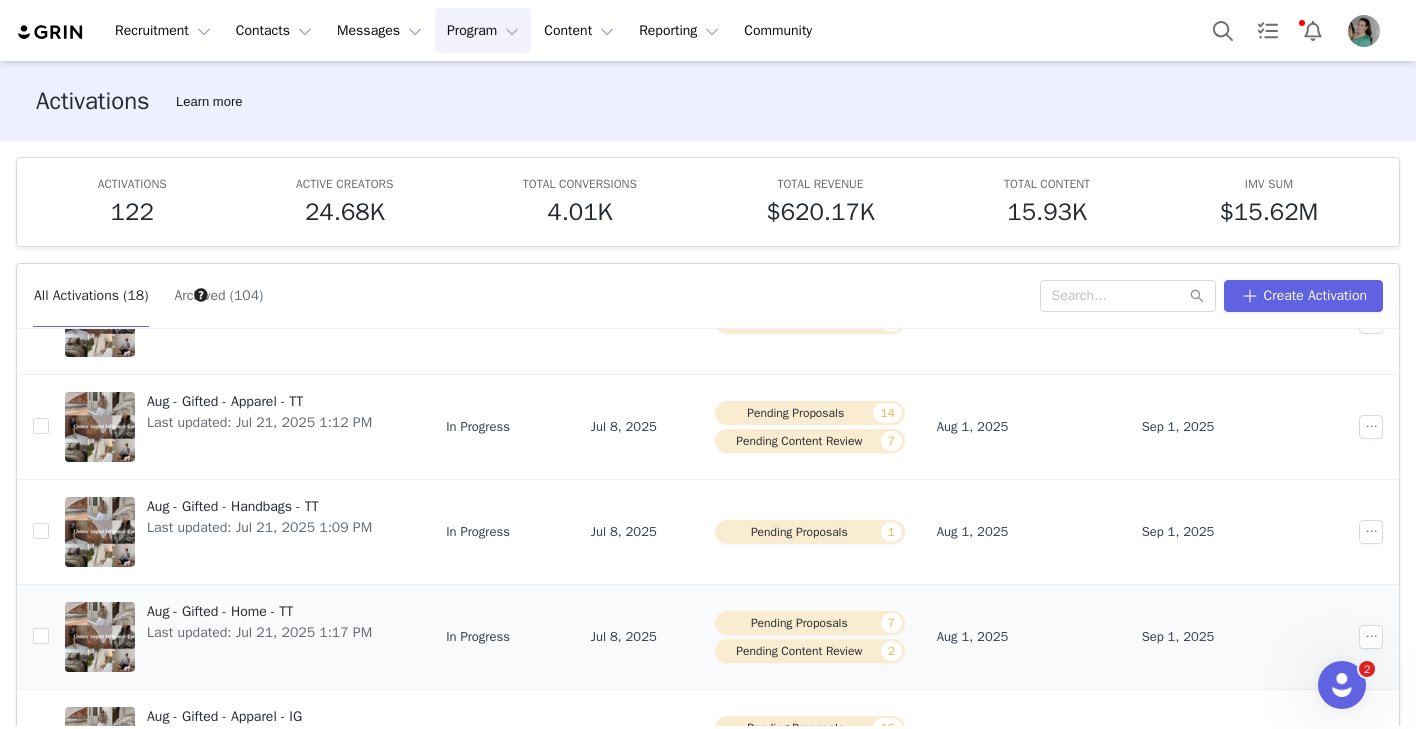 click on "Aug - Gifted - Home - TT" at bounding box center (259, 611) 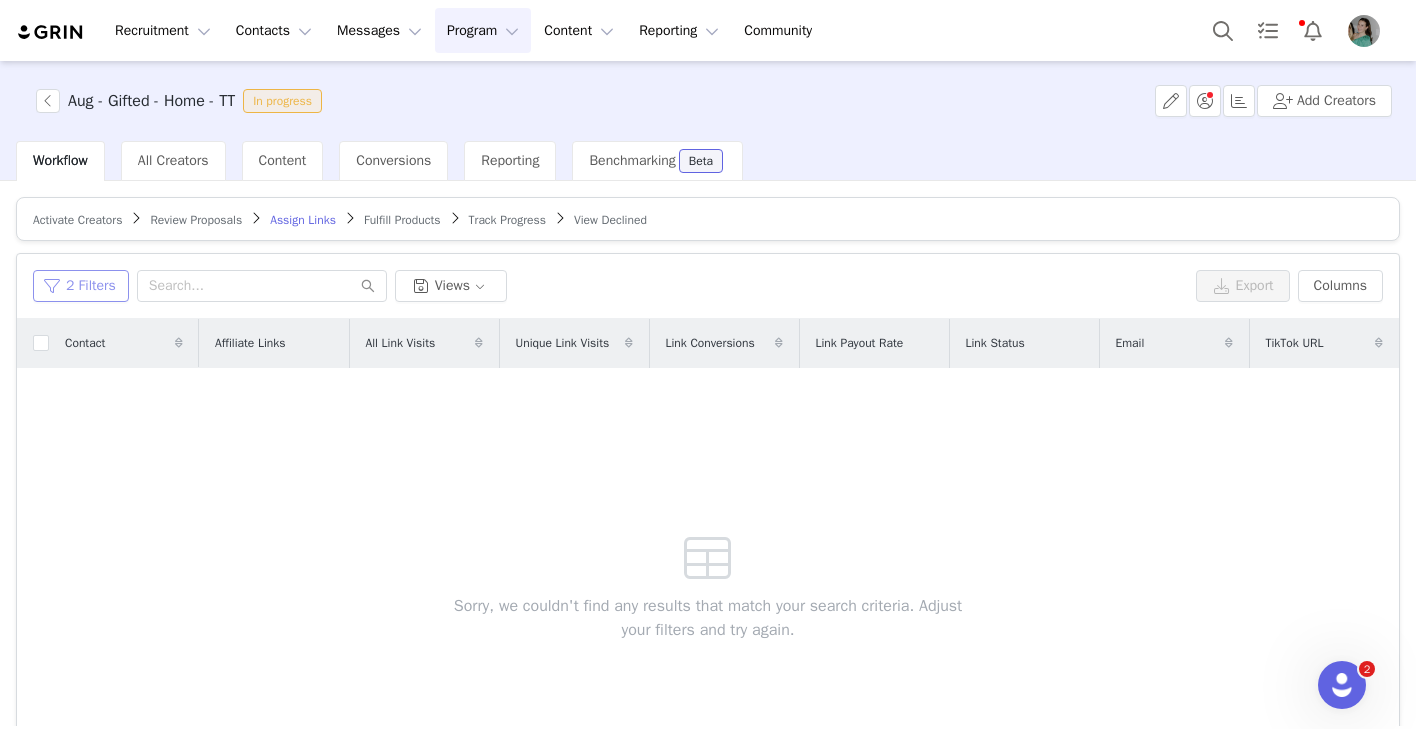 click on "2 Filters" at bounding box center (81, 286) 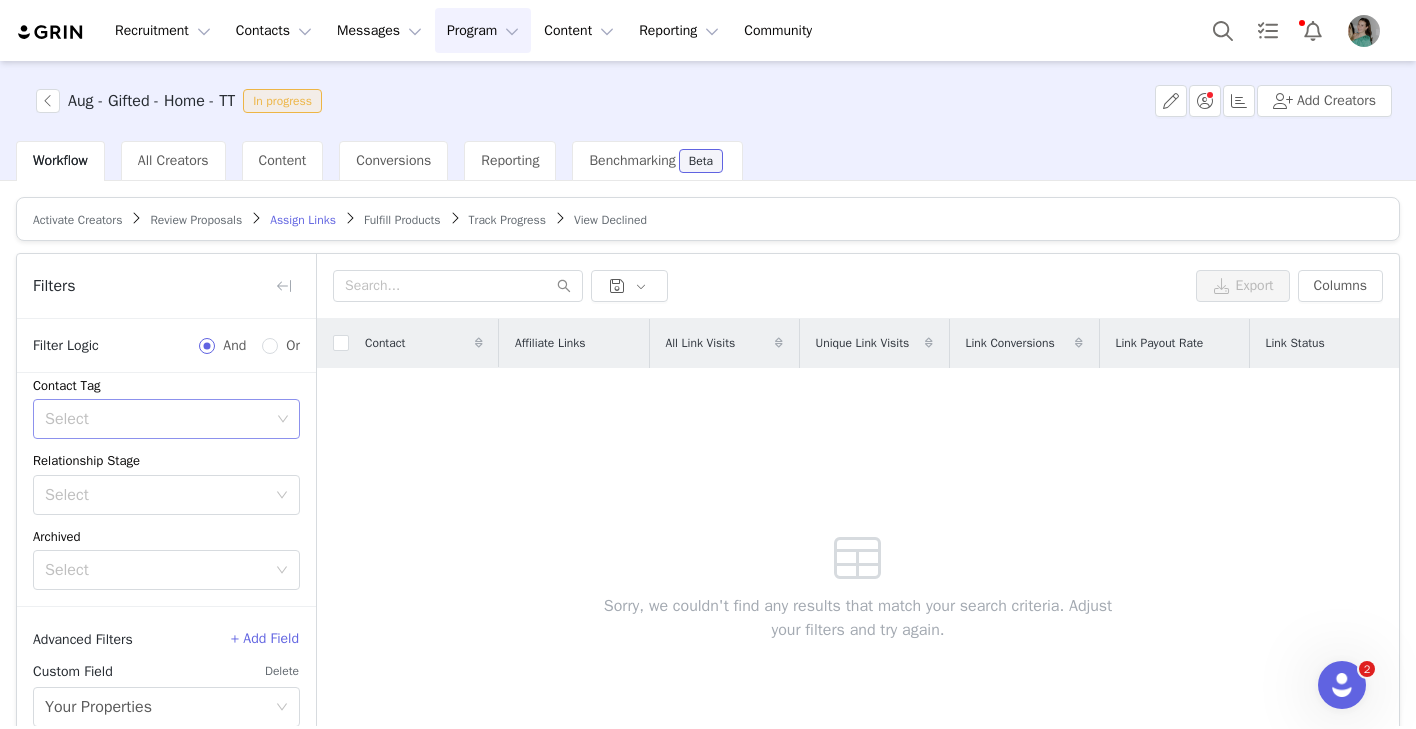 scroll, scrollTop: 308, scrollLeft: 0, axis: vertical 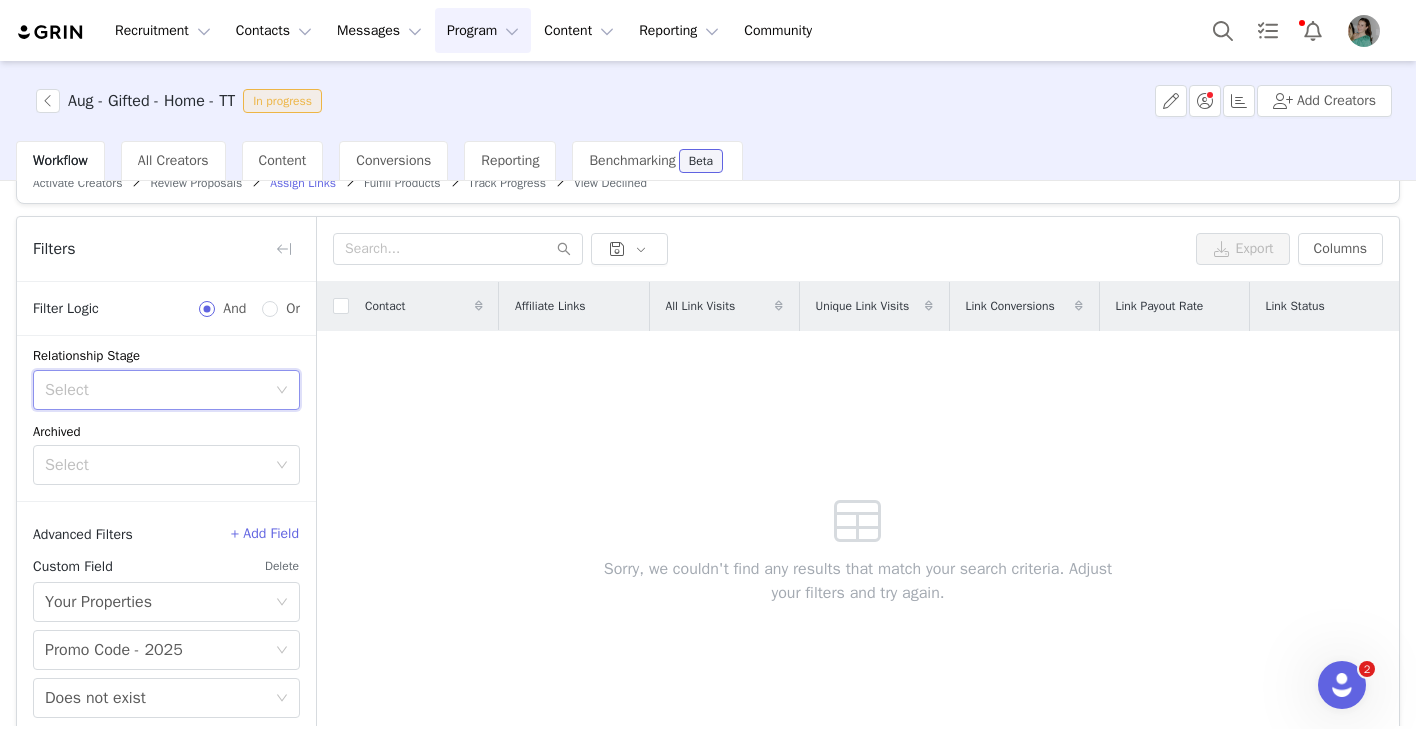 click on "Select" at bounding box center [160, 390] 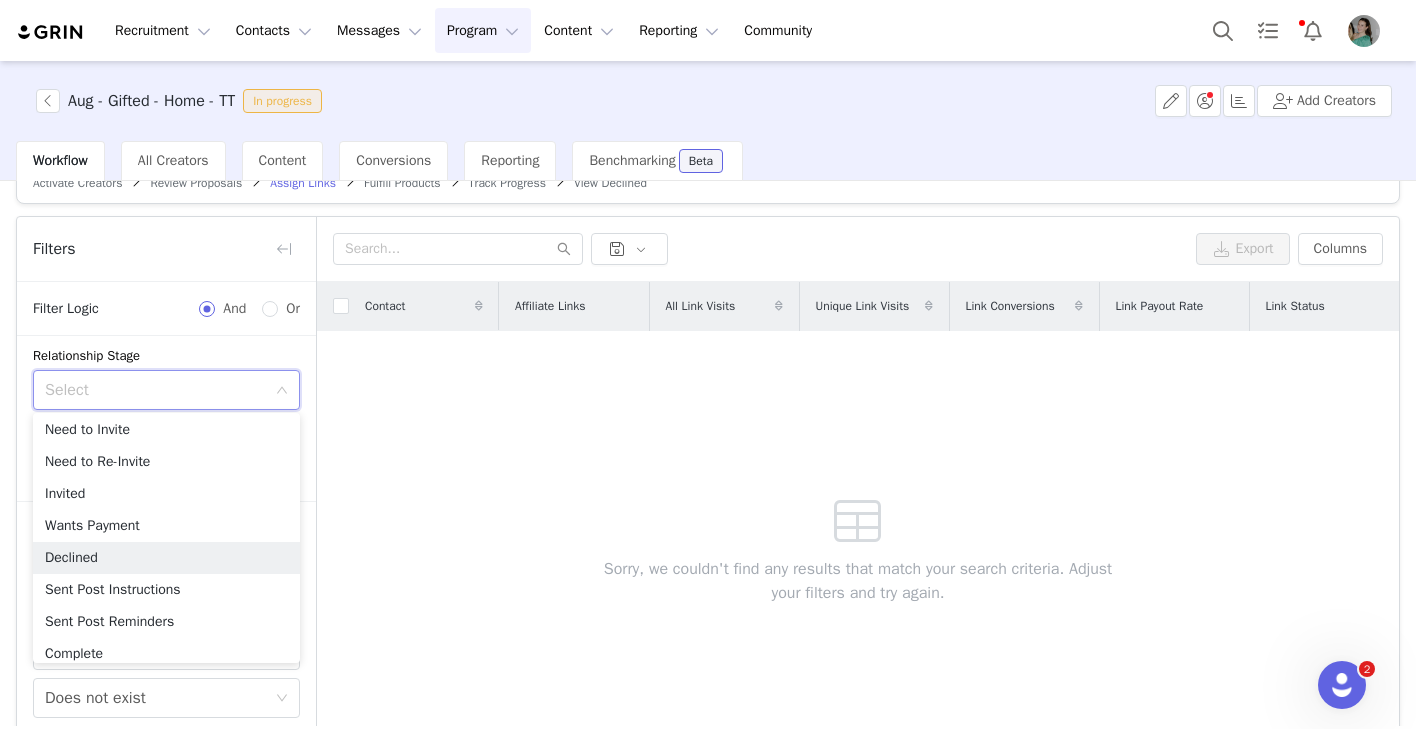 scroll, scrollTop: 37, scrollLeft: 0, axis: vertical 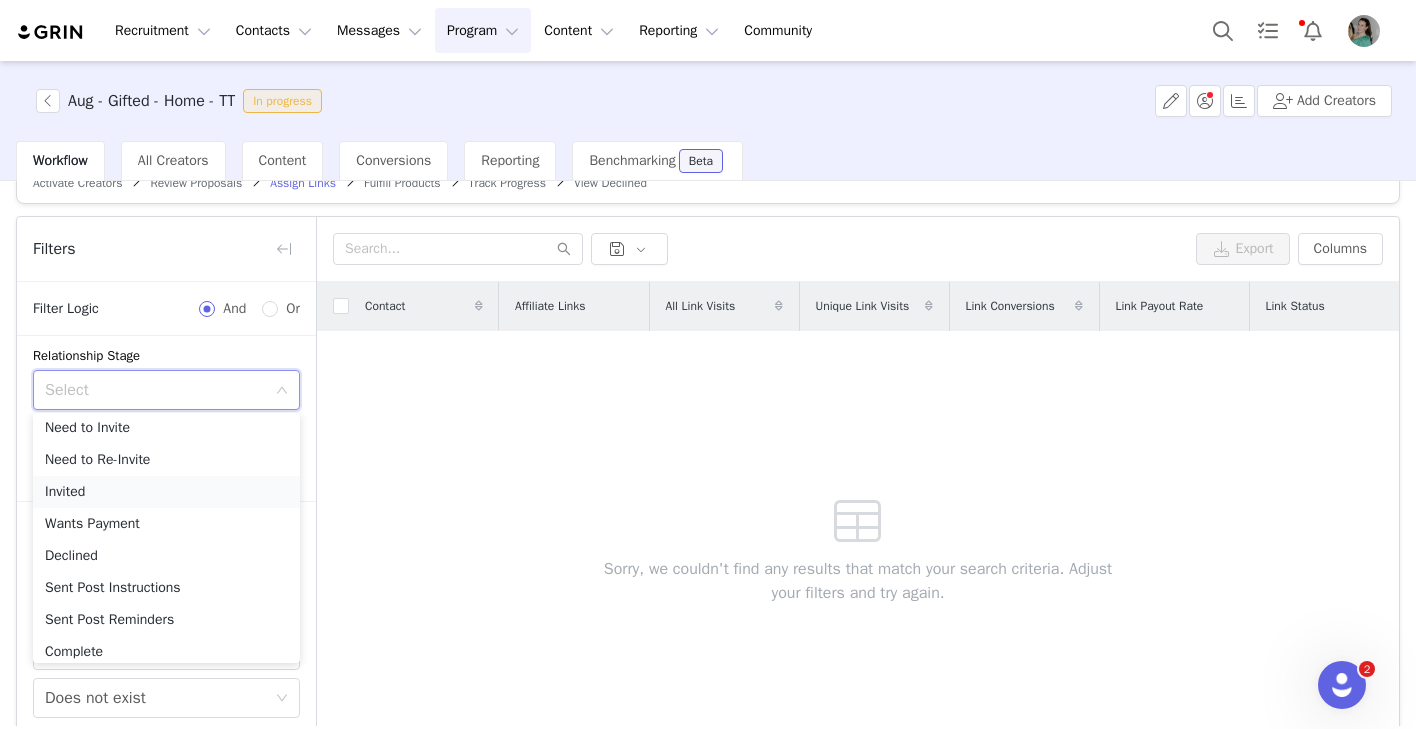 click on "Invited" at bounding box center (166, 492) 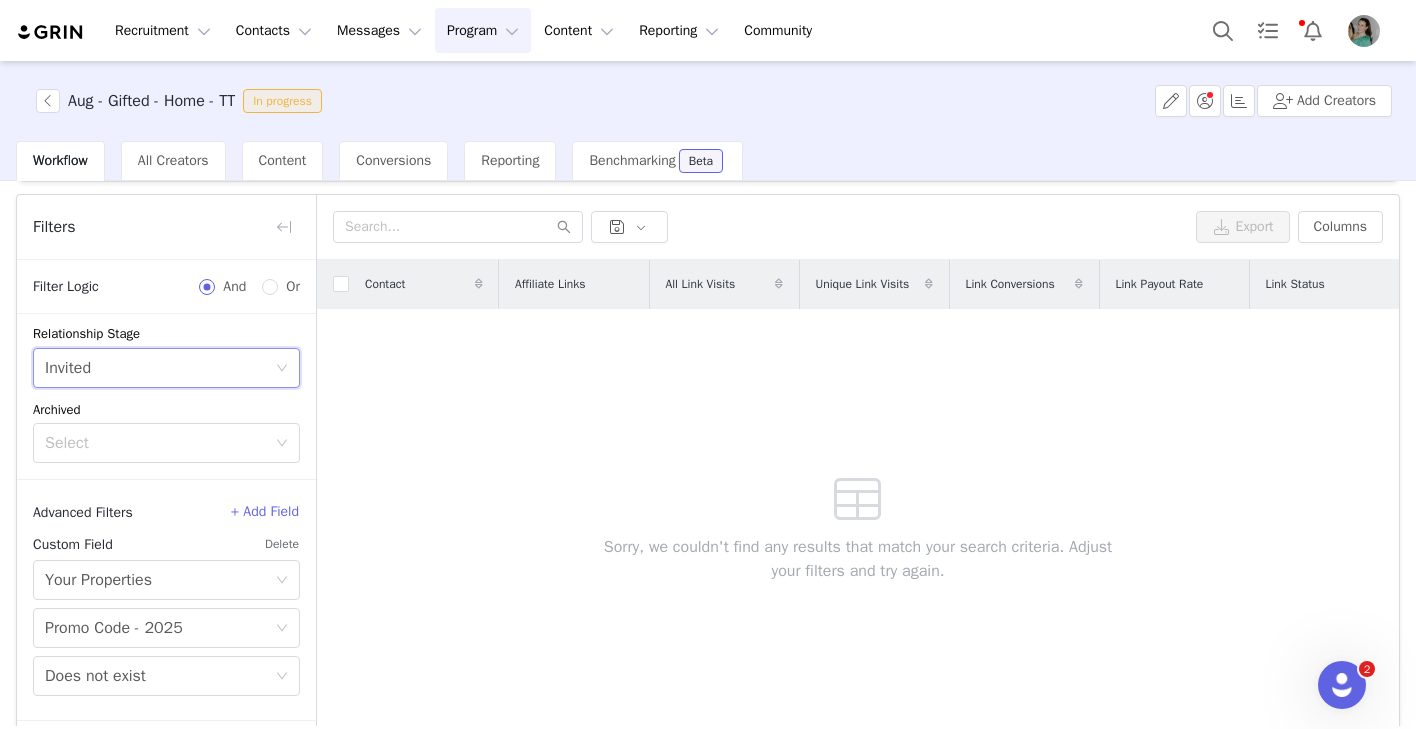 scroll, scrollTop: 62, scrollLeft: 0, axis: vertical 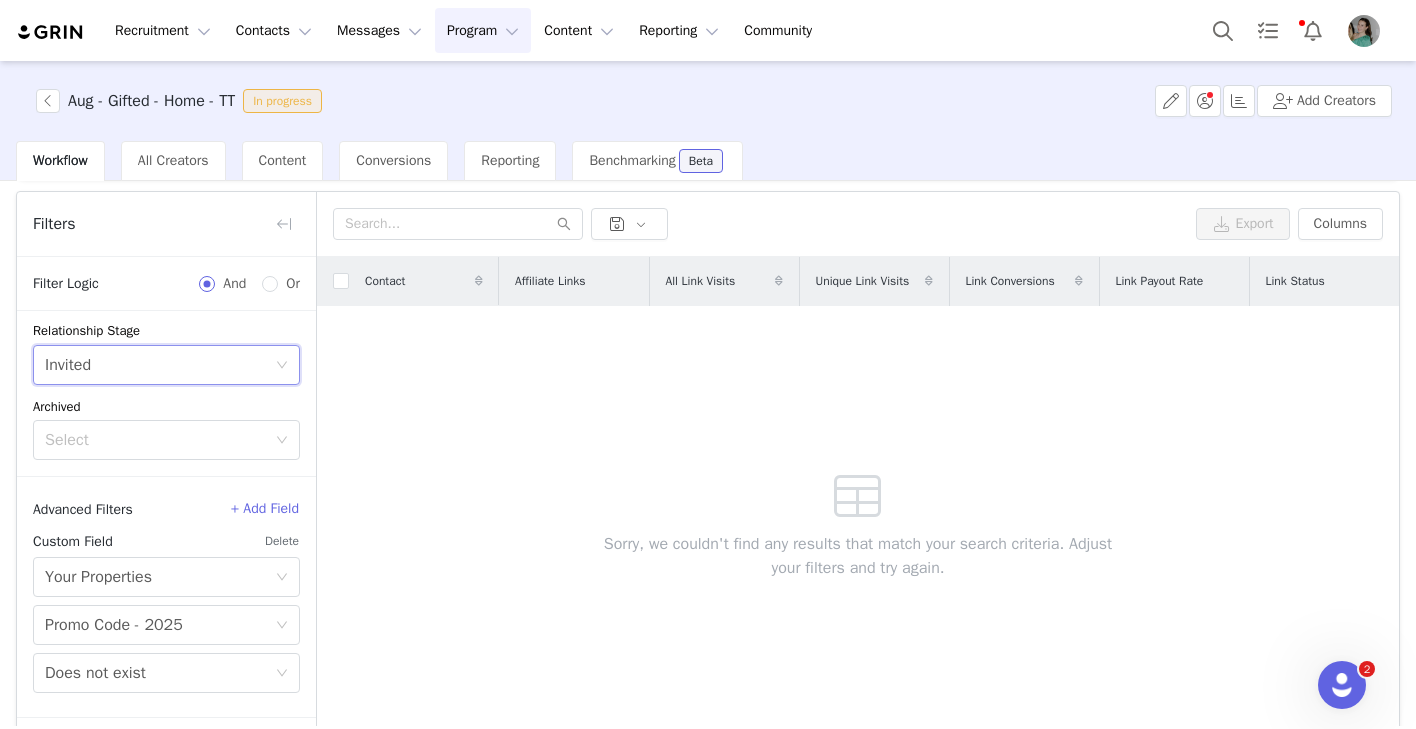 click on "Delete" at bounding box center [282, 541] 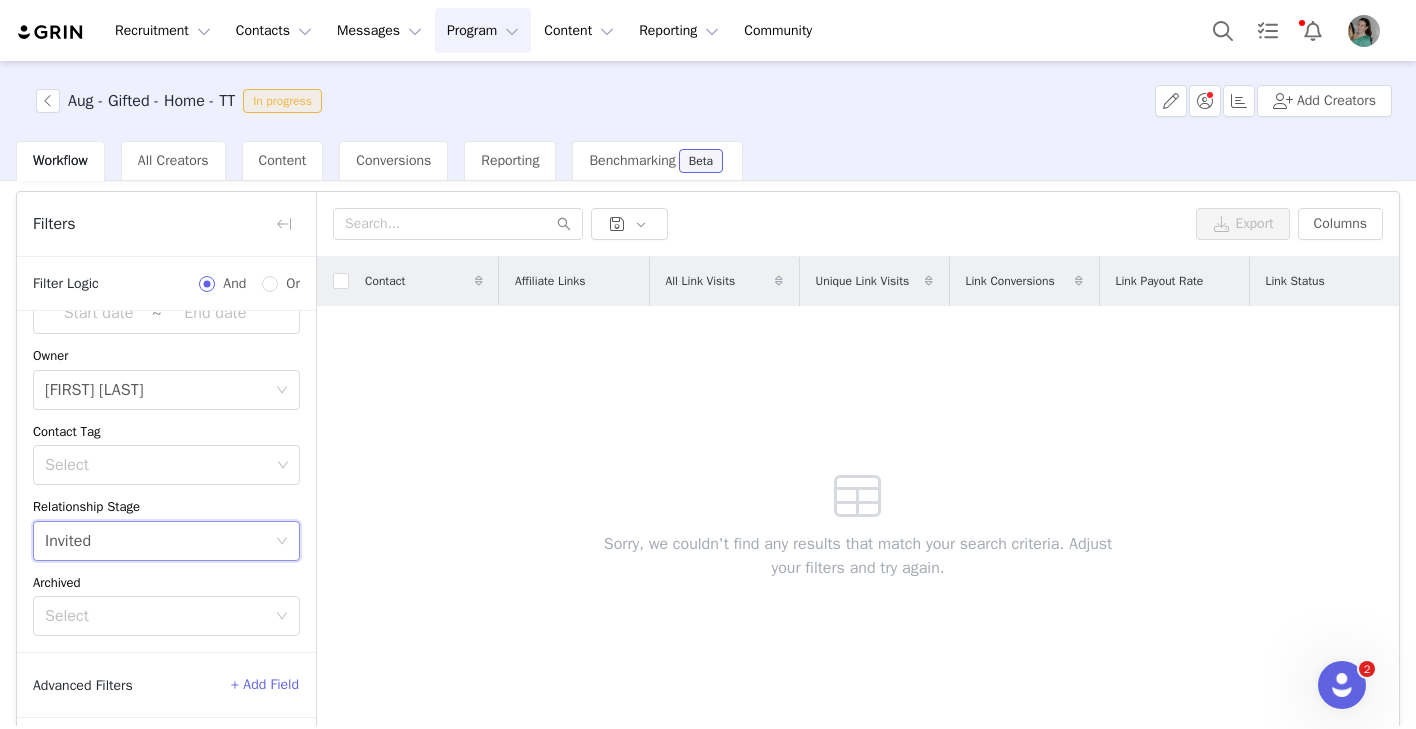 scroll, scrollTop: 132, scrollLeft: 0, axis: vertical 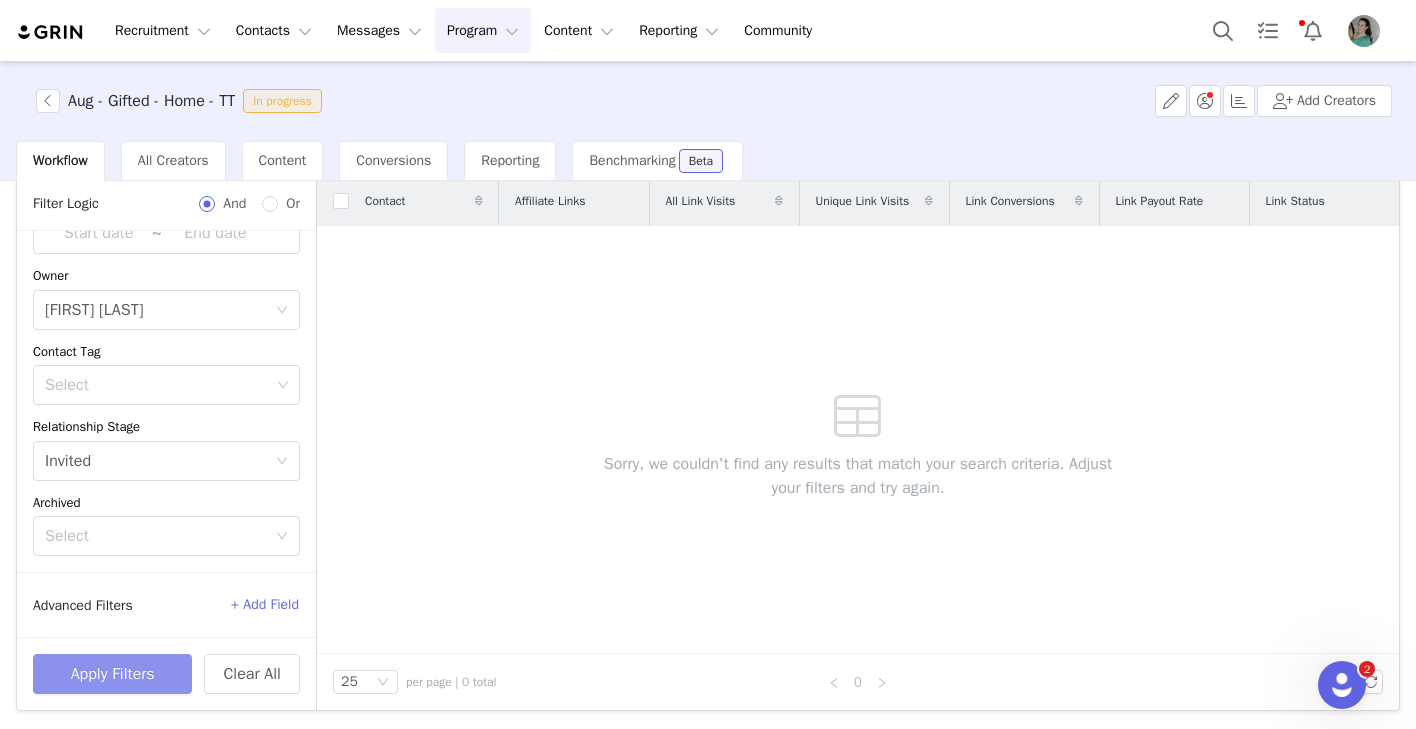 click on "Apply Filters" at bounding box center [112, 674] 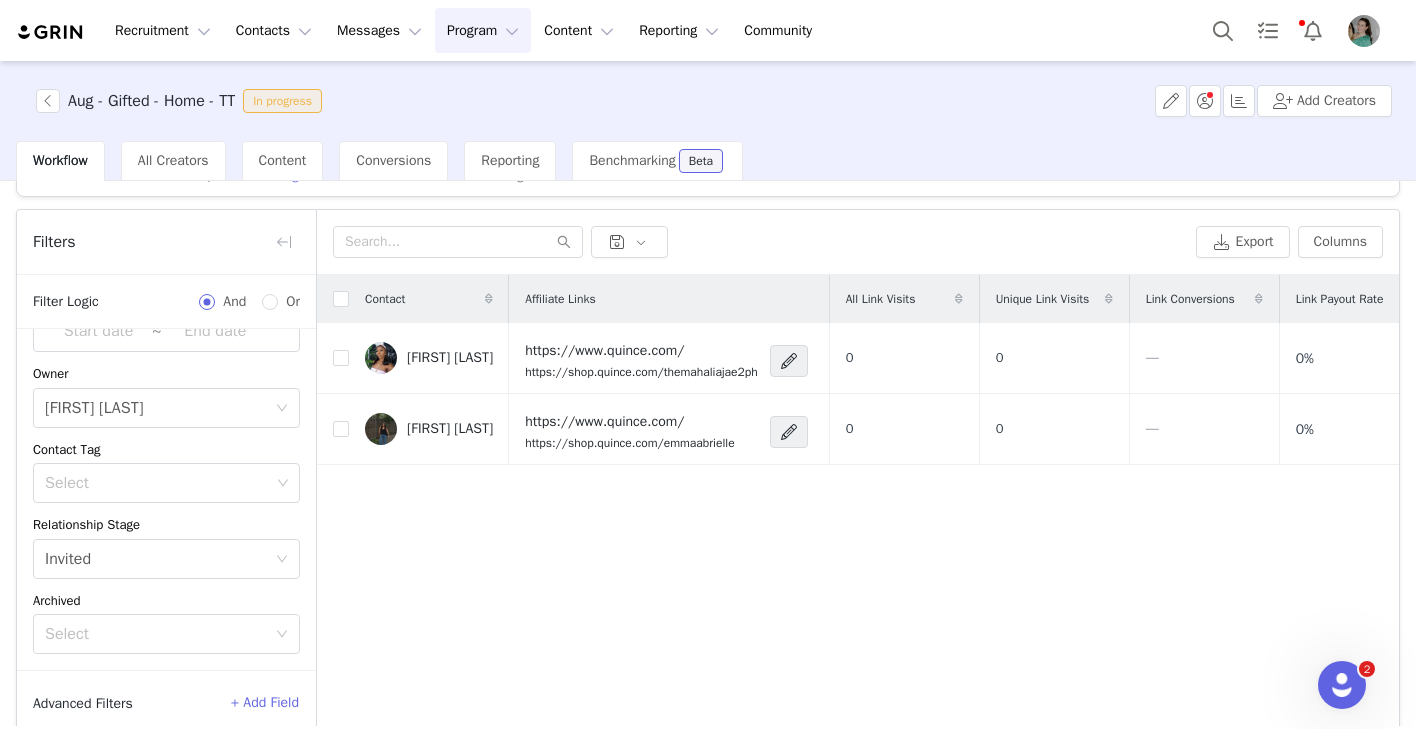 scroll, scrollTop: 15, scrollLeft: 0, axis: vertical 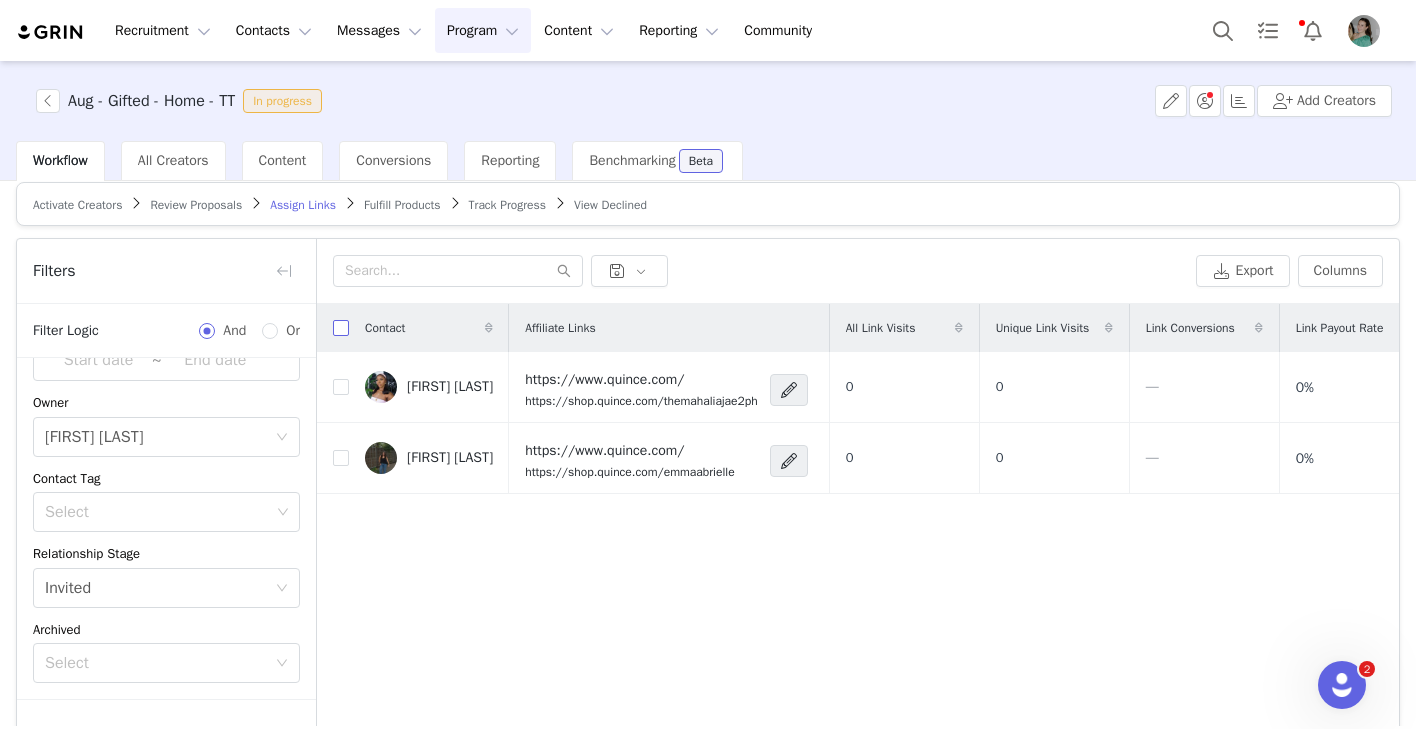 click at bounding box center (341, 328) 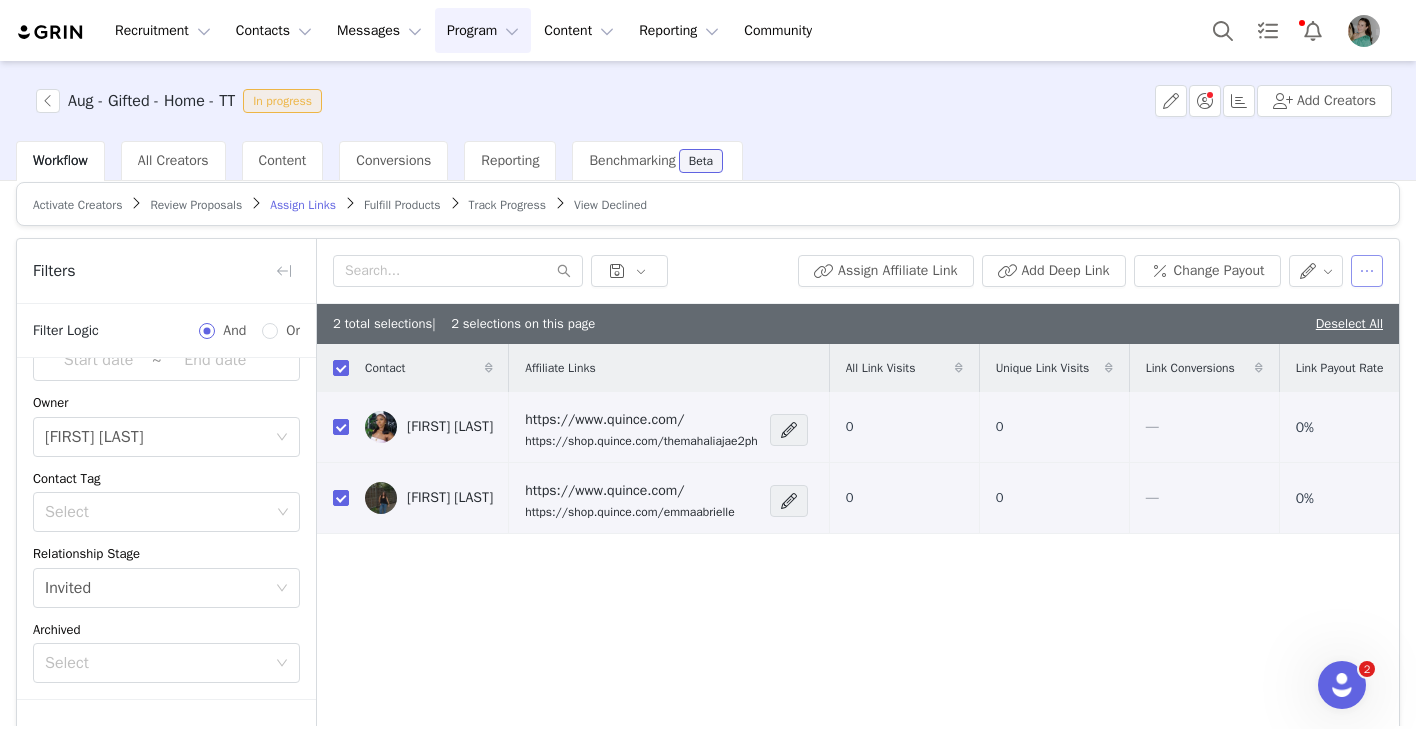 click at bounding box center [1367, 271] 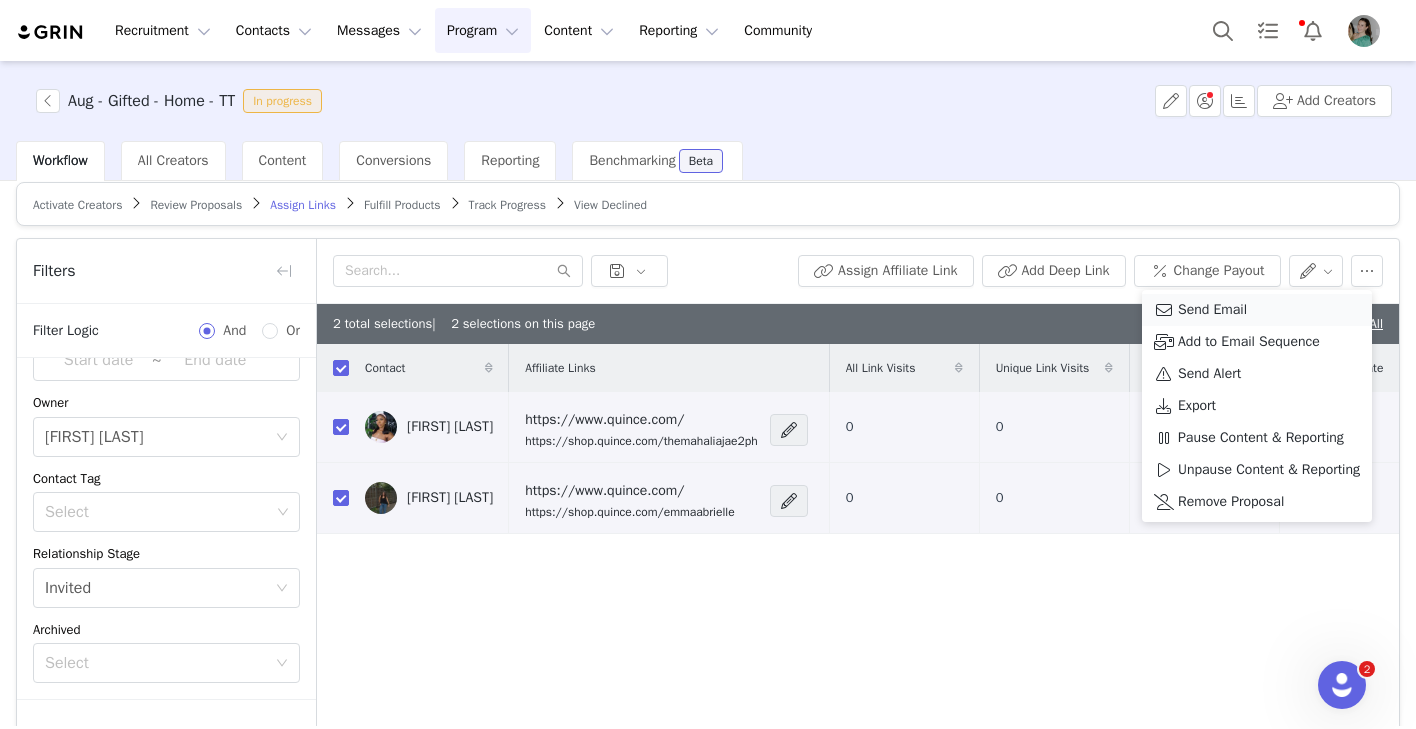 click on "Send Email" at bounding box center [1257, 310] 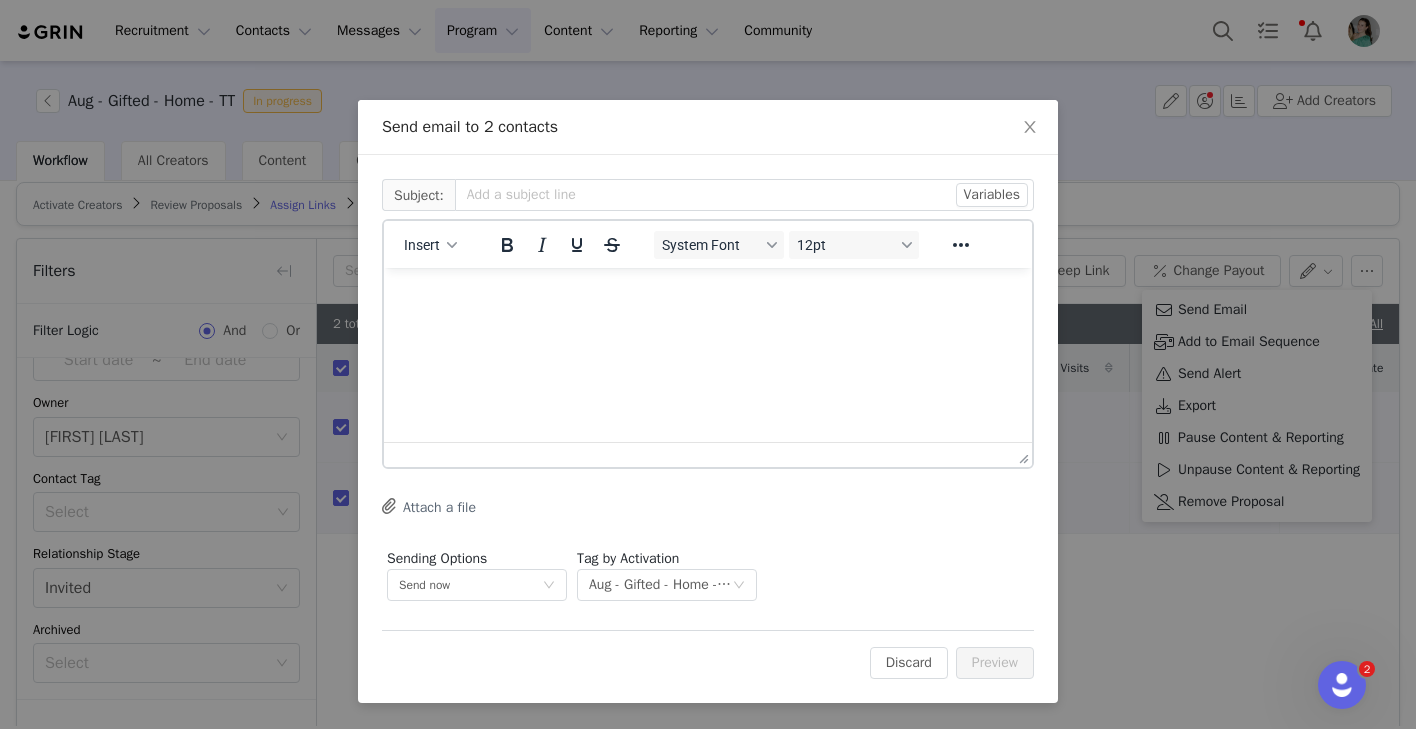 scroll, scrollTop: 0, scrollLeft: 0, axis: both 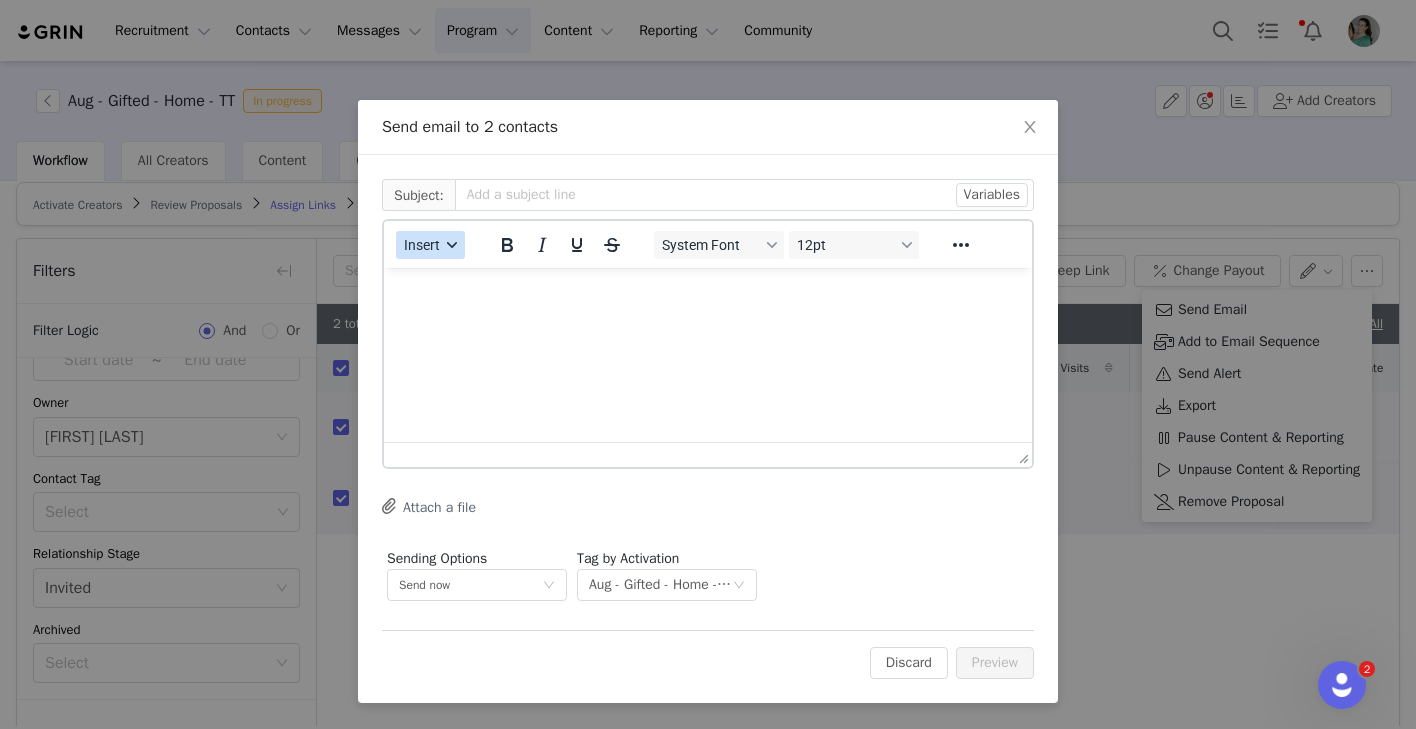 click 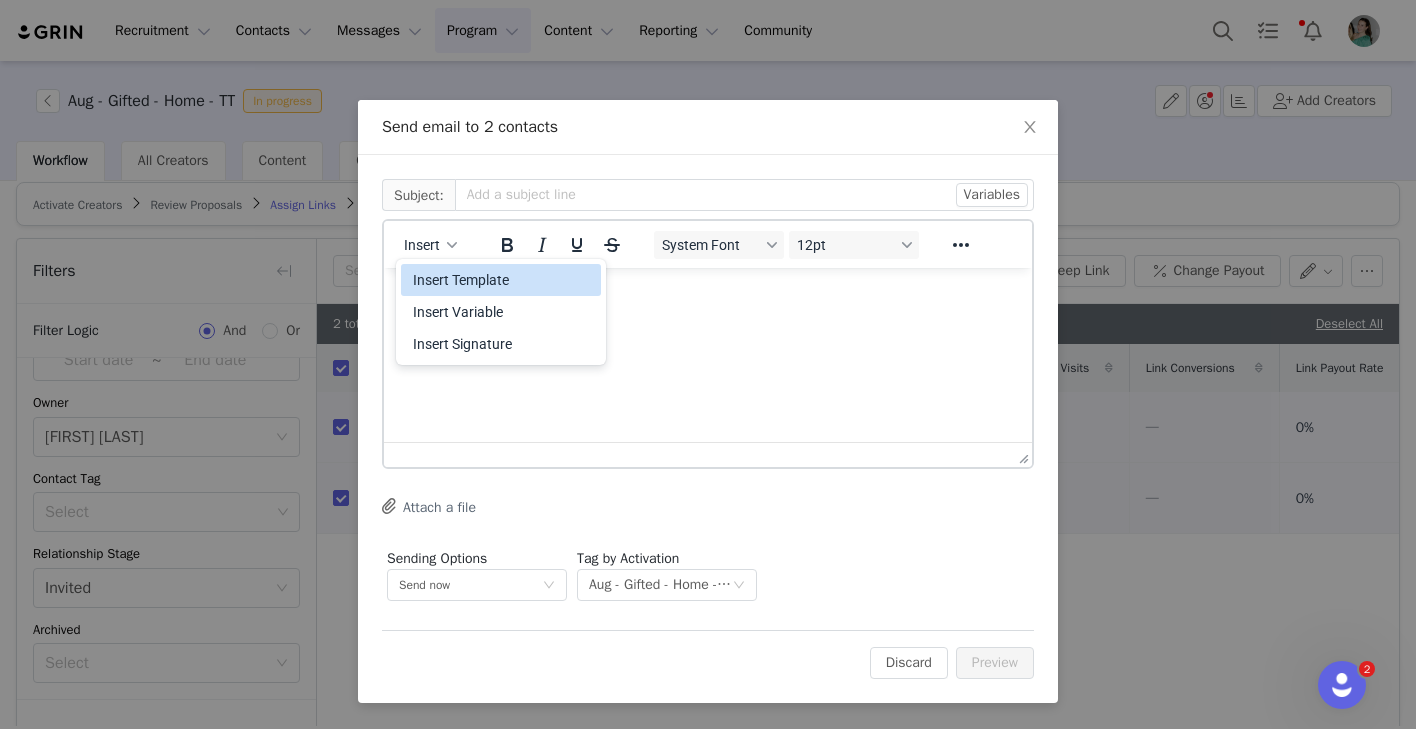click on "Insert Template" at bounding box center (503, 280) 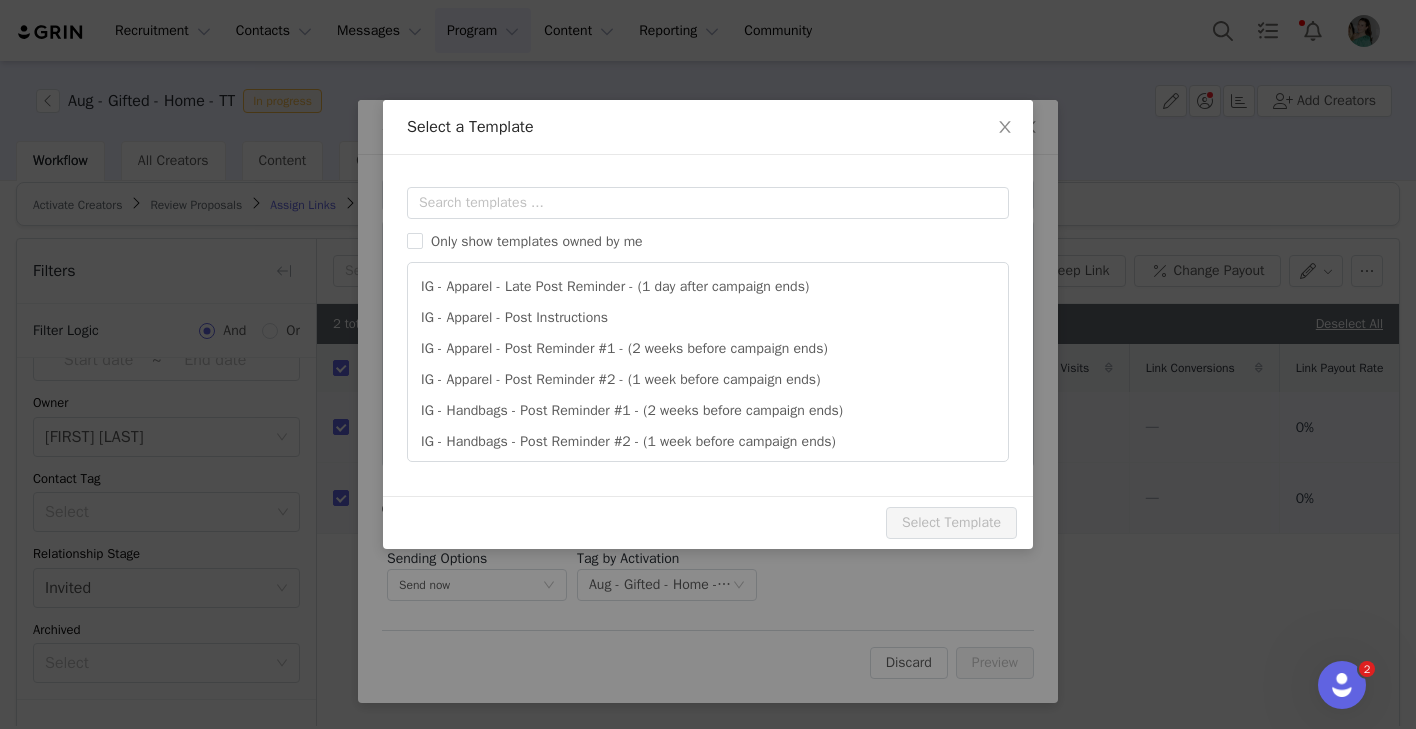 scroll, scrollTop: 0, scrollLeft: 0, axis: both 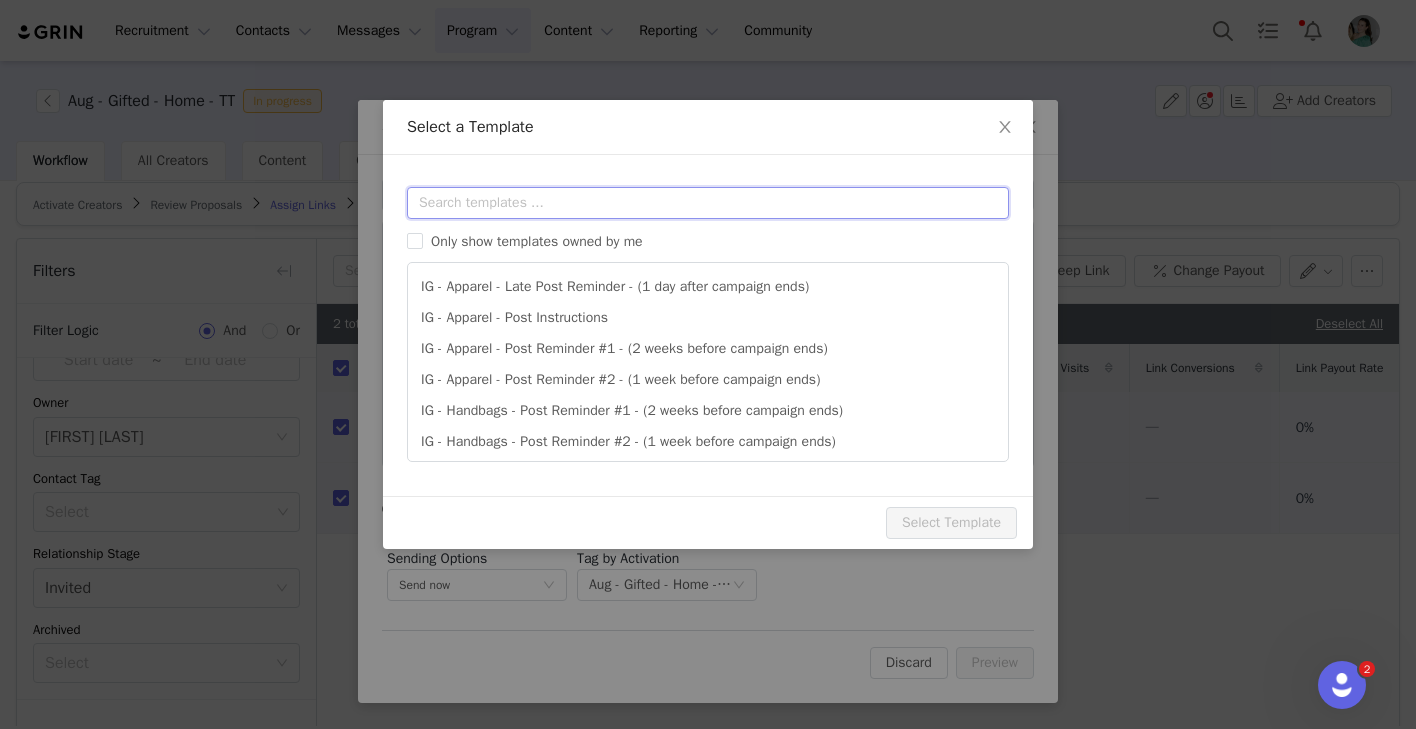 click at bounding box center (708, 203) 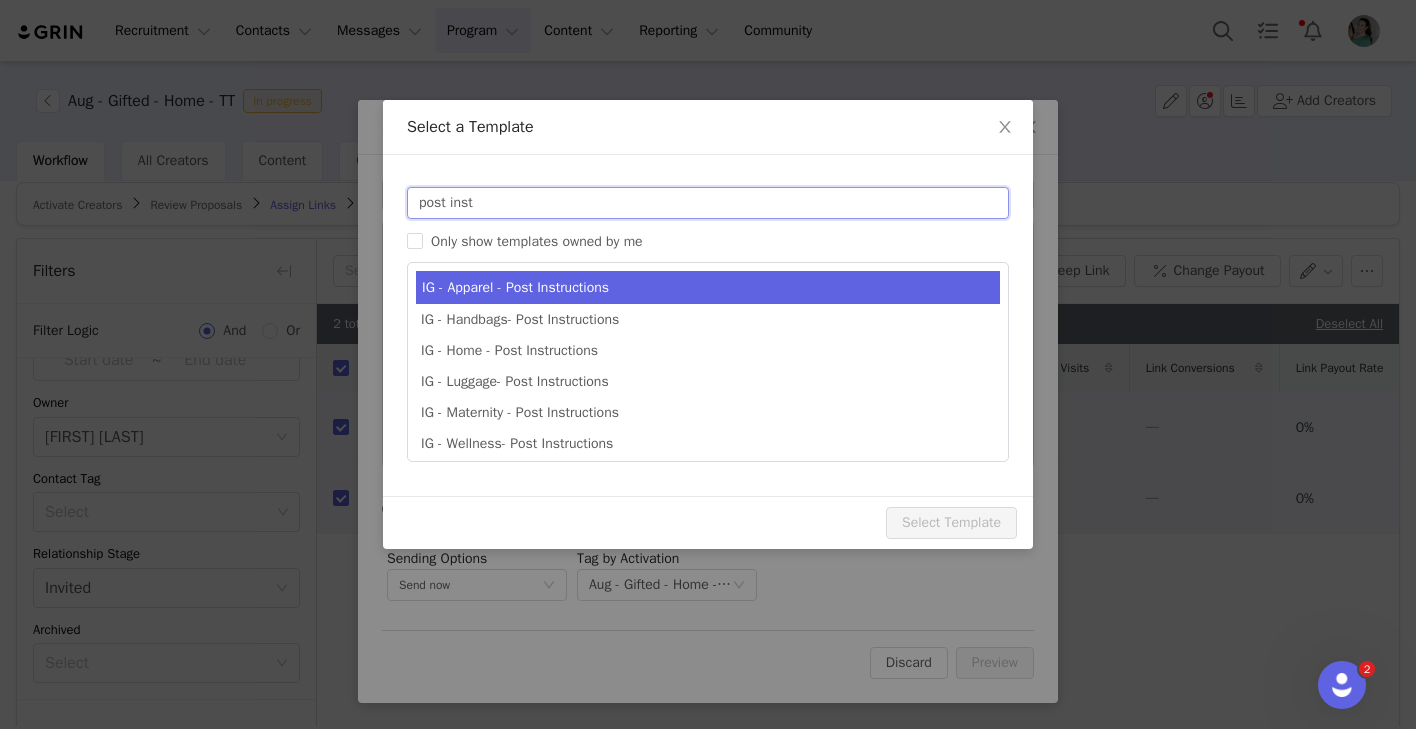type on "post inst" 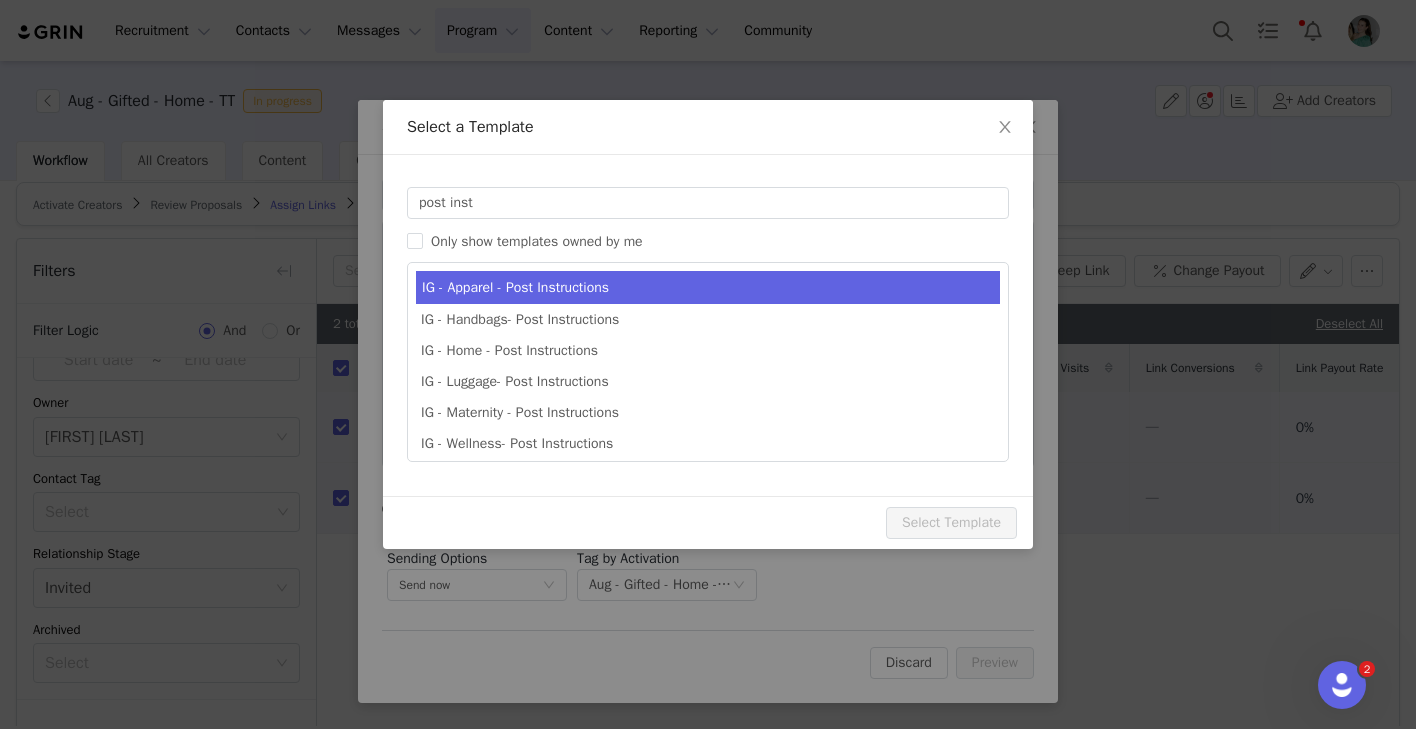type on "Quince x @[instagram_username] Post Instructions!" 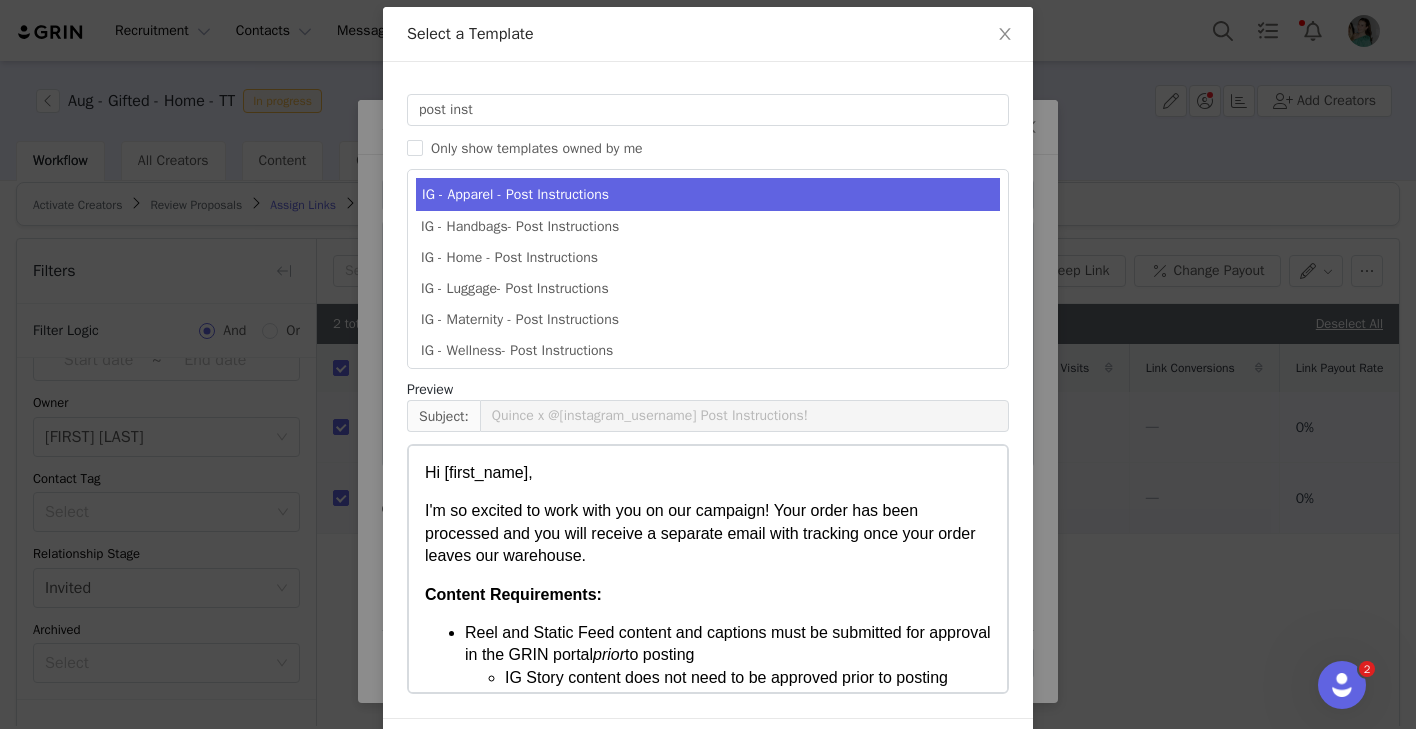 scroll, scrollTop: 159, scrollLeft: 0, axis: vertical 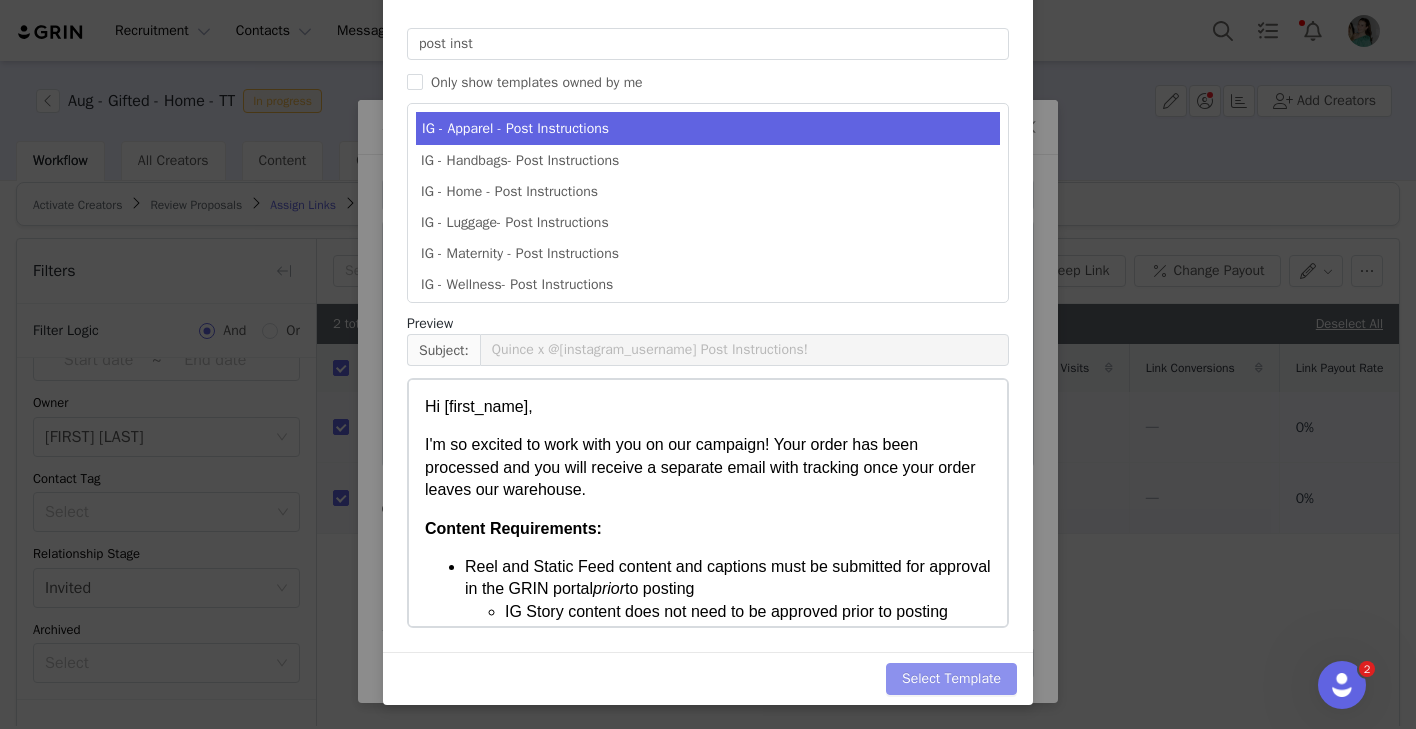 click on "Select Template" at bounding box center [951, 679] 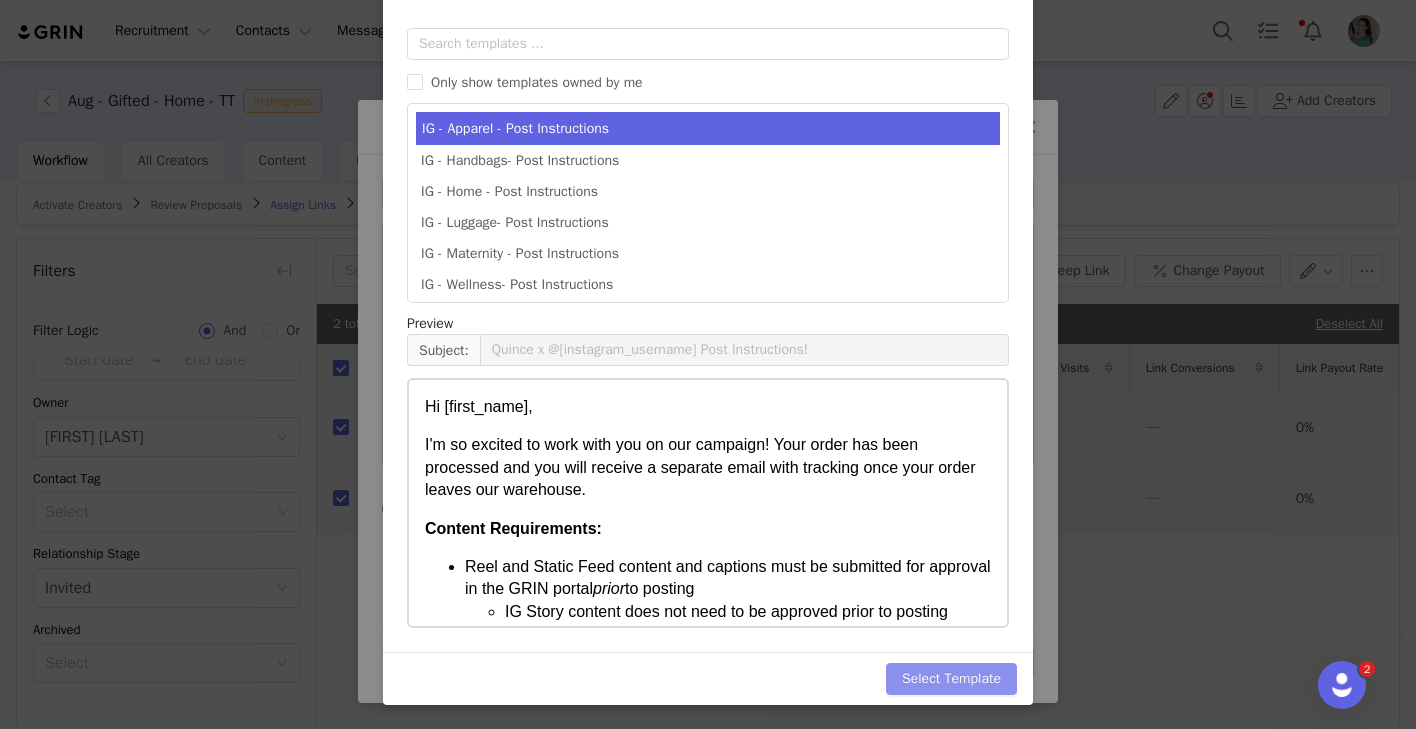 scroll, scrollTop: 0, scrollLeft: 0, axis: both 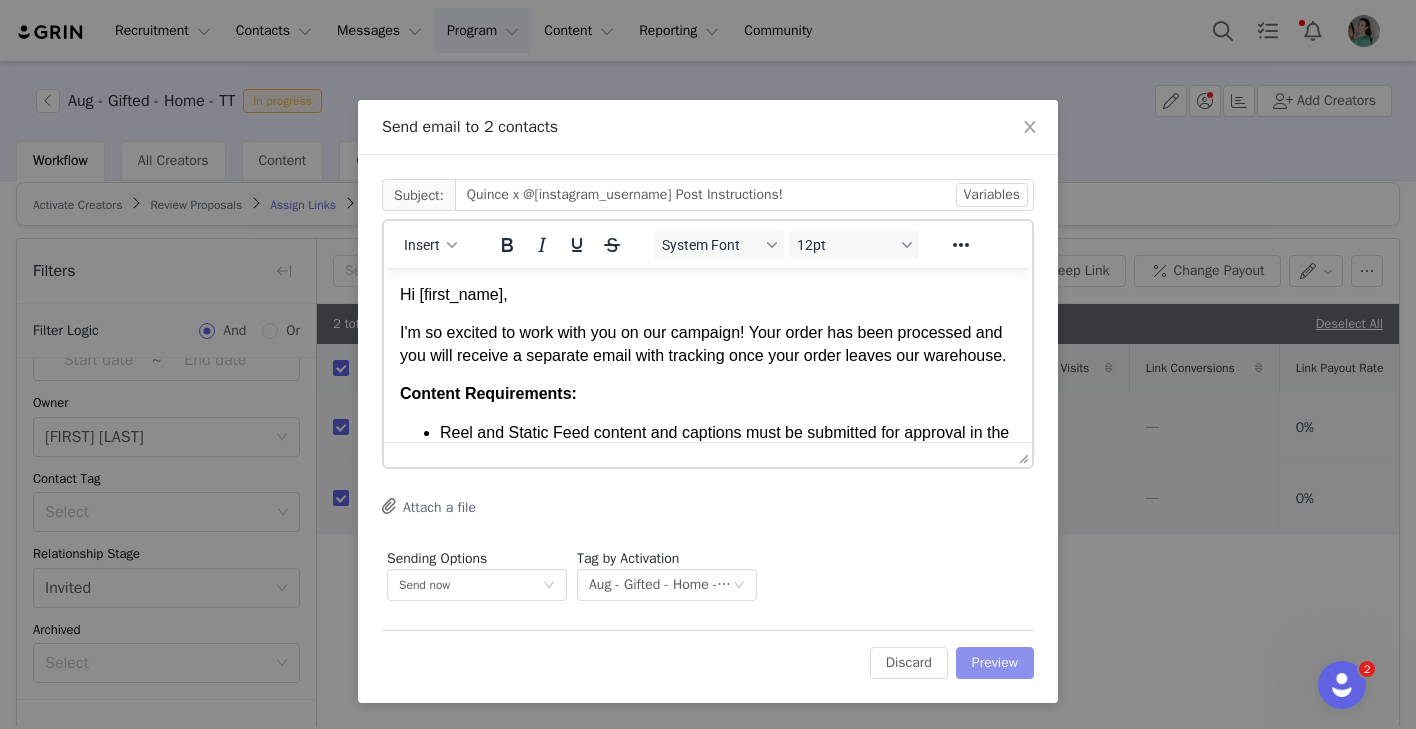 click on "Preview" at bounding box center [995, 663] 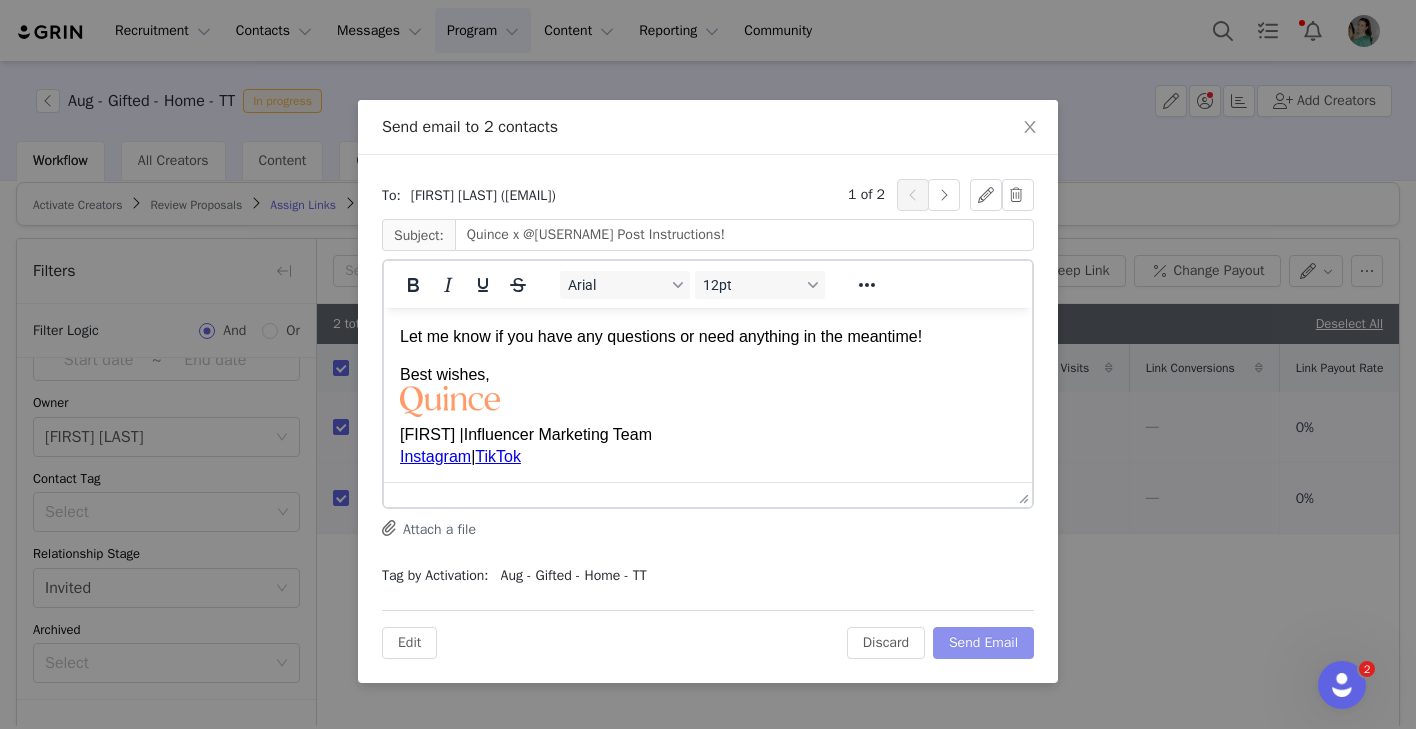scroll, scrollTop: 927, scrollLeft: 0, axis: vertical 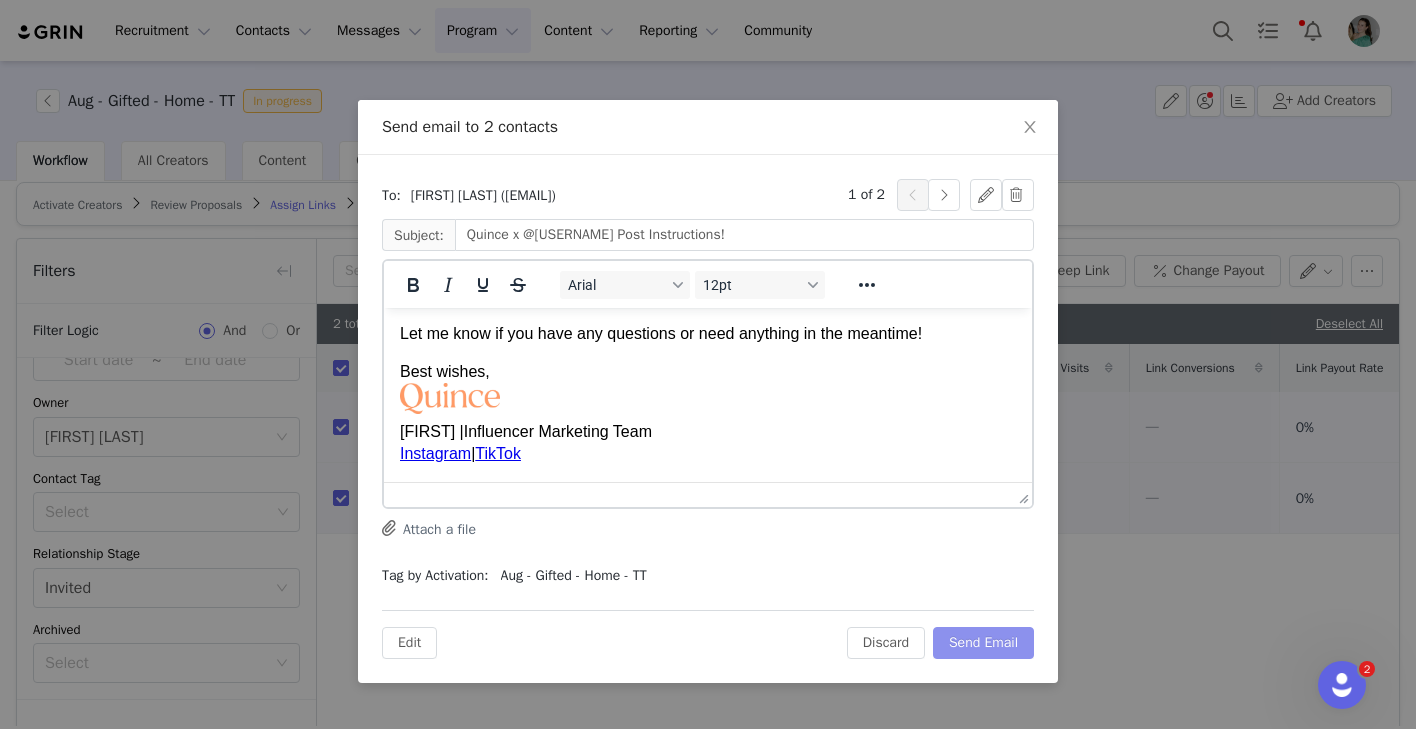 click on "Send Email" at bounding box center [983, 643] 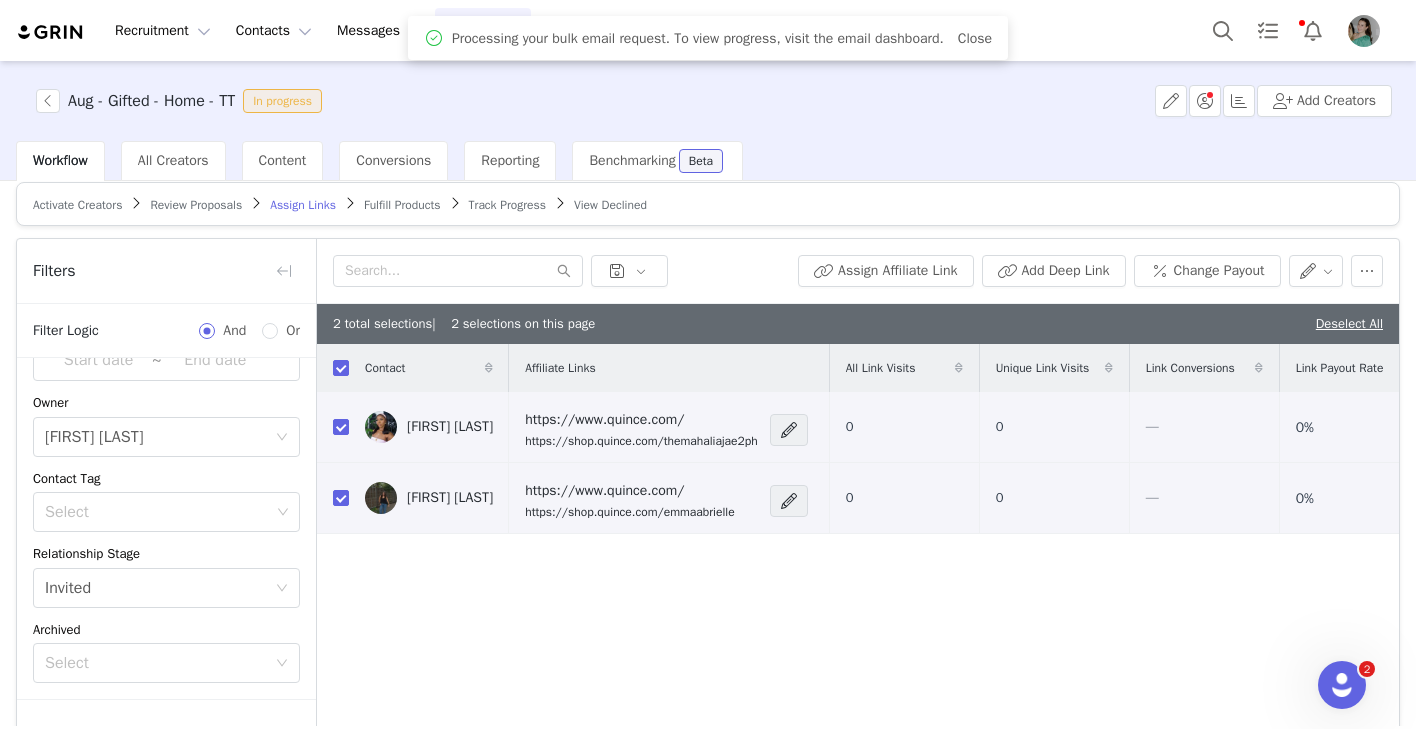 scroll, scrollTop: 0, scrollLeft: 0, axis: both 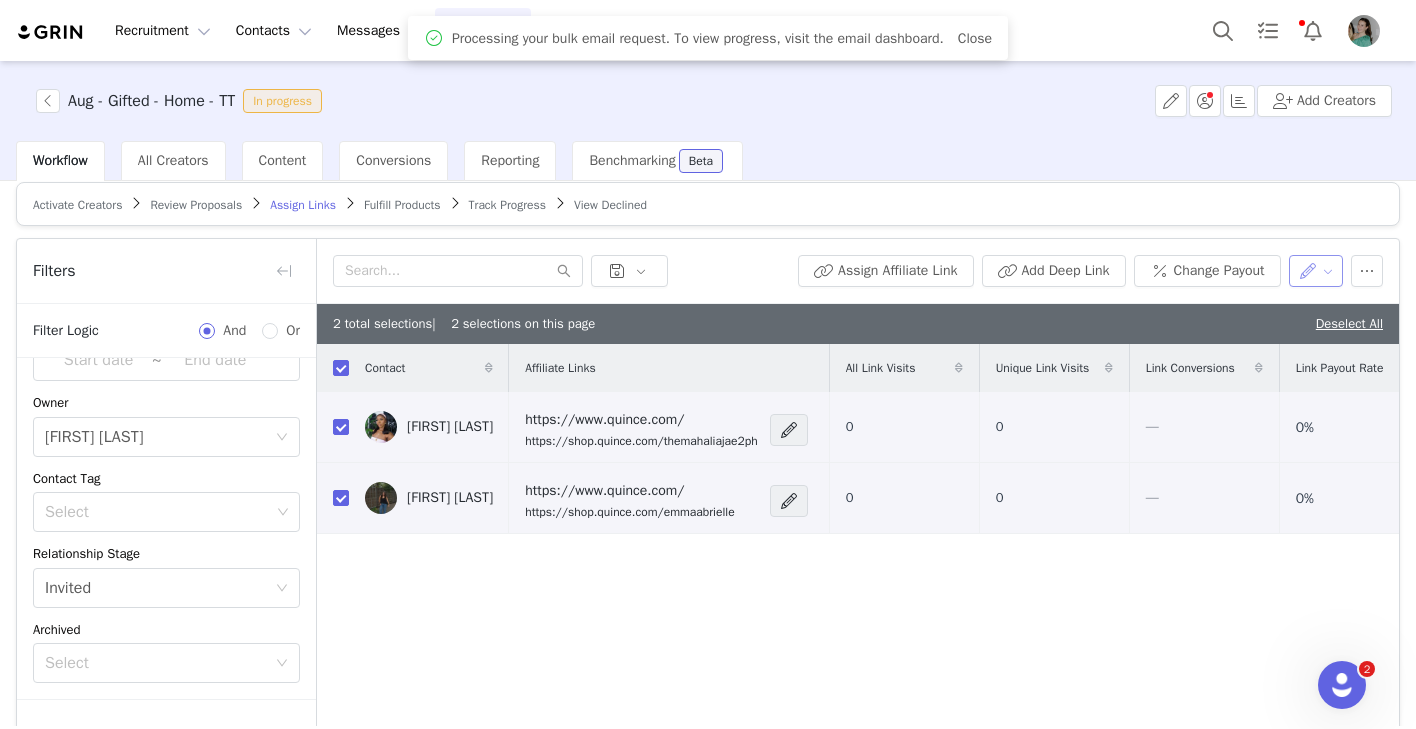 click at bounding box center [1316, 271] 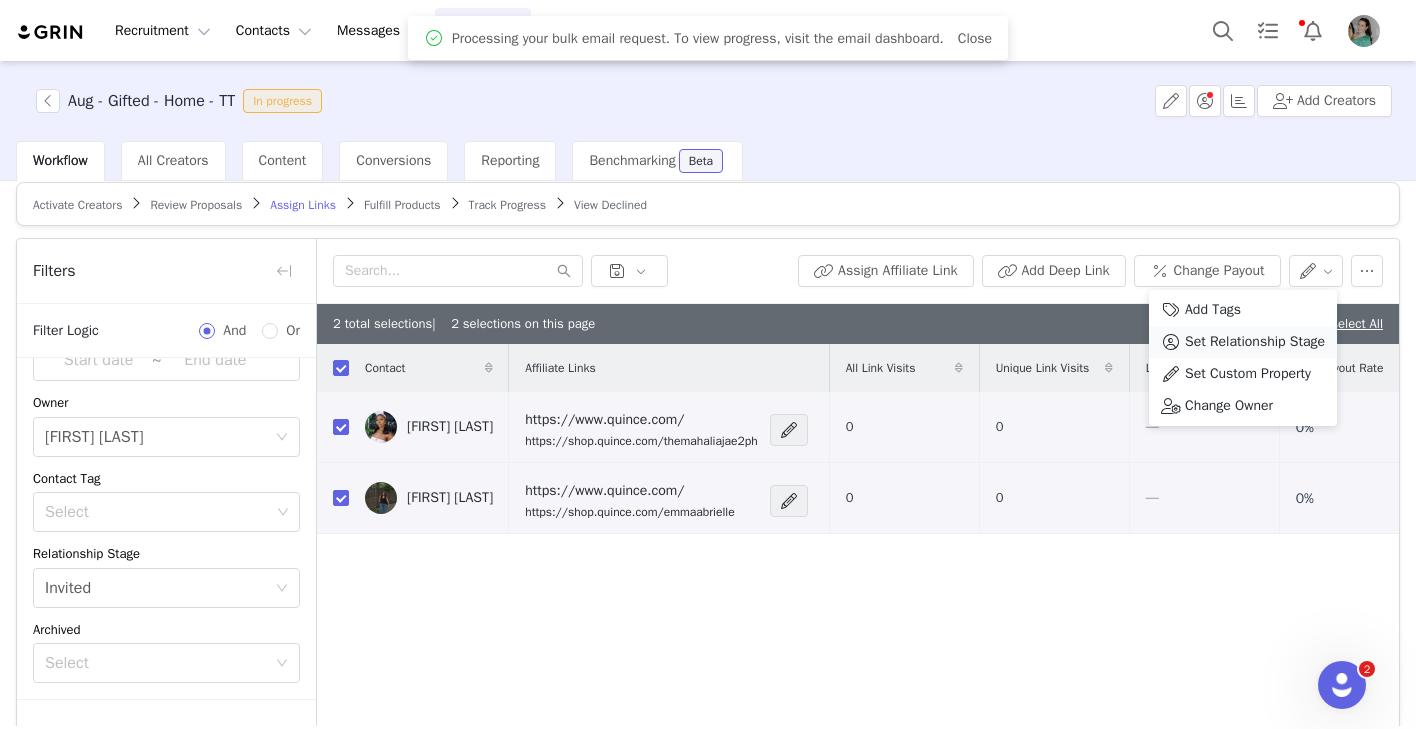 click on "Set Relationship Stage" at bounding box center (1255, 342) 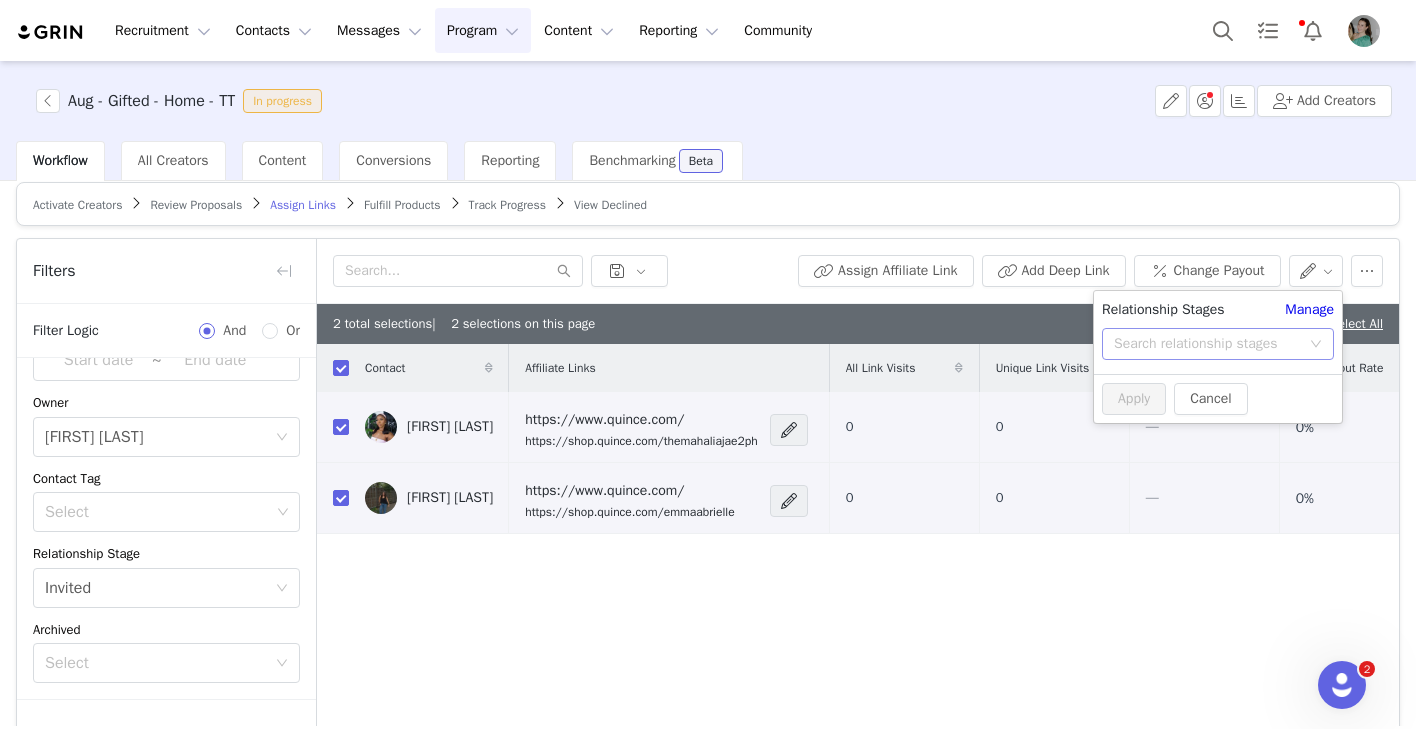 click on "Search relationship stages" at bounding box center [1211, 344] 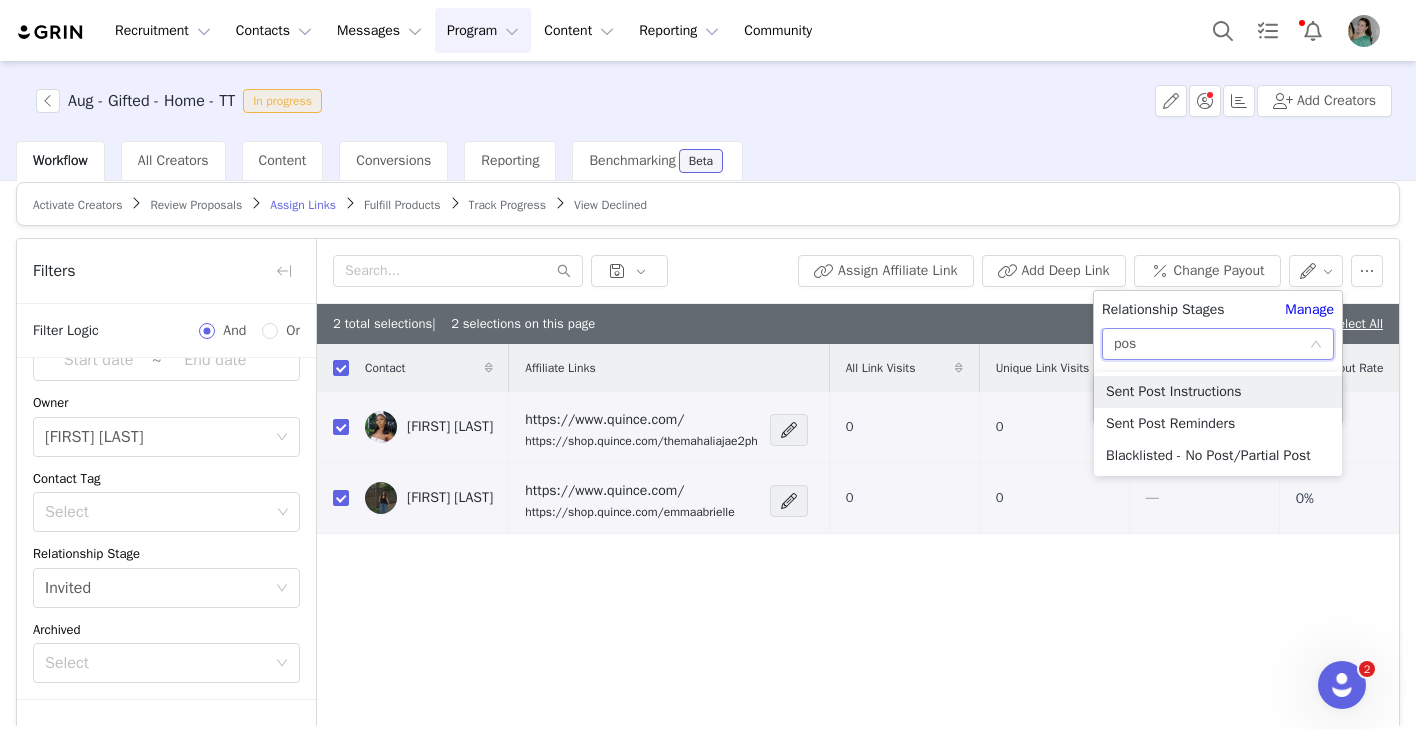 type on "post" 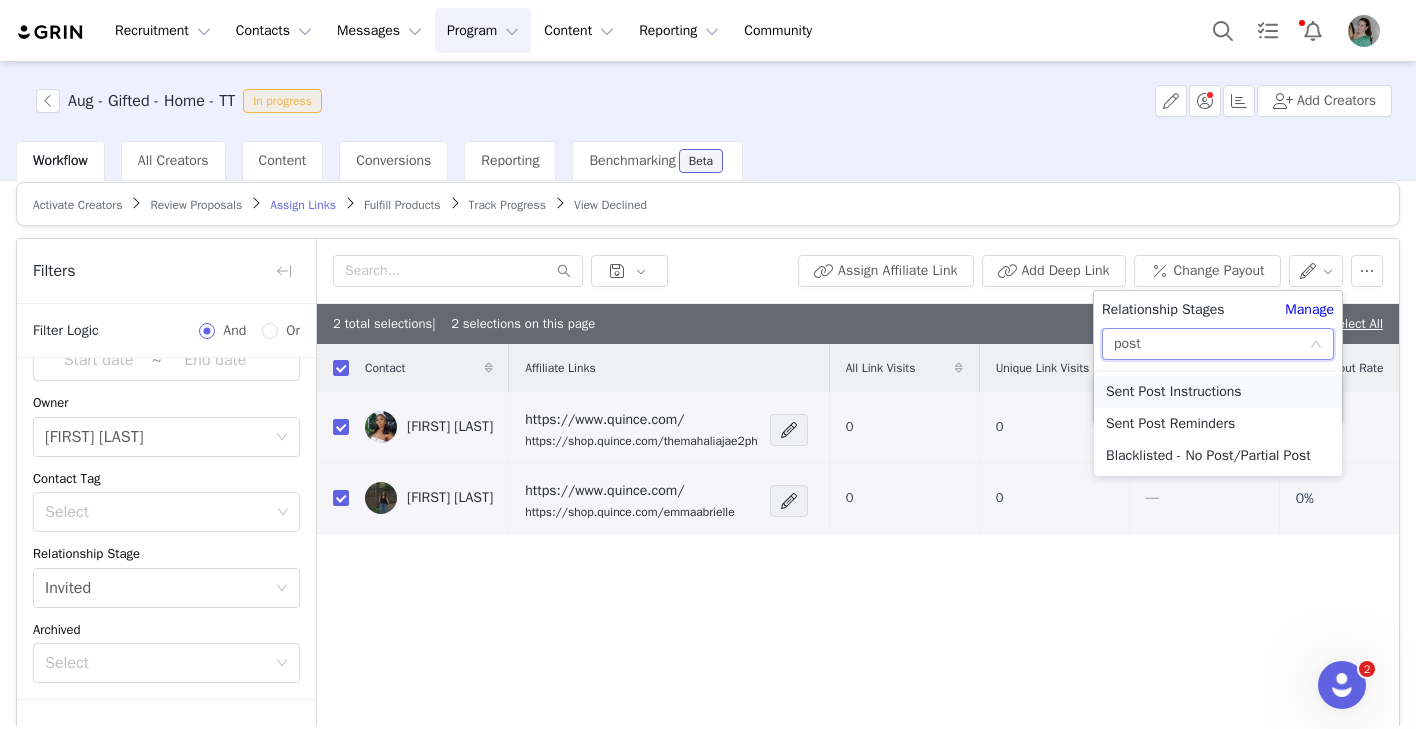 click on "Sent Post Instructions" at bounding box center [1218, 392] 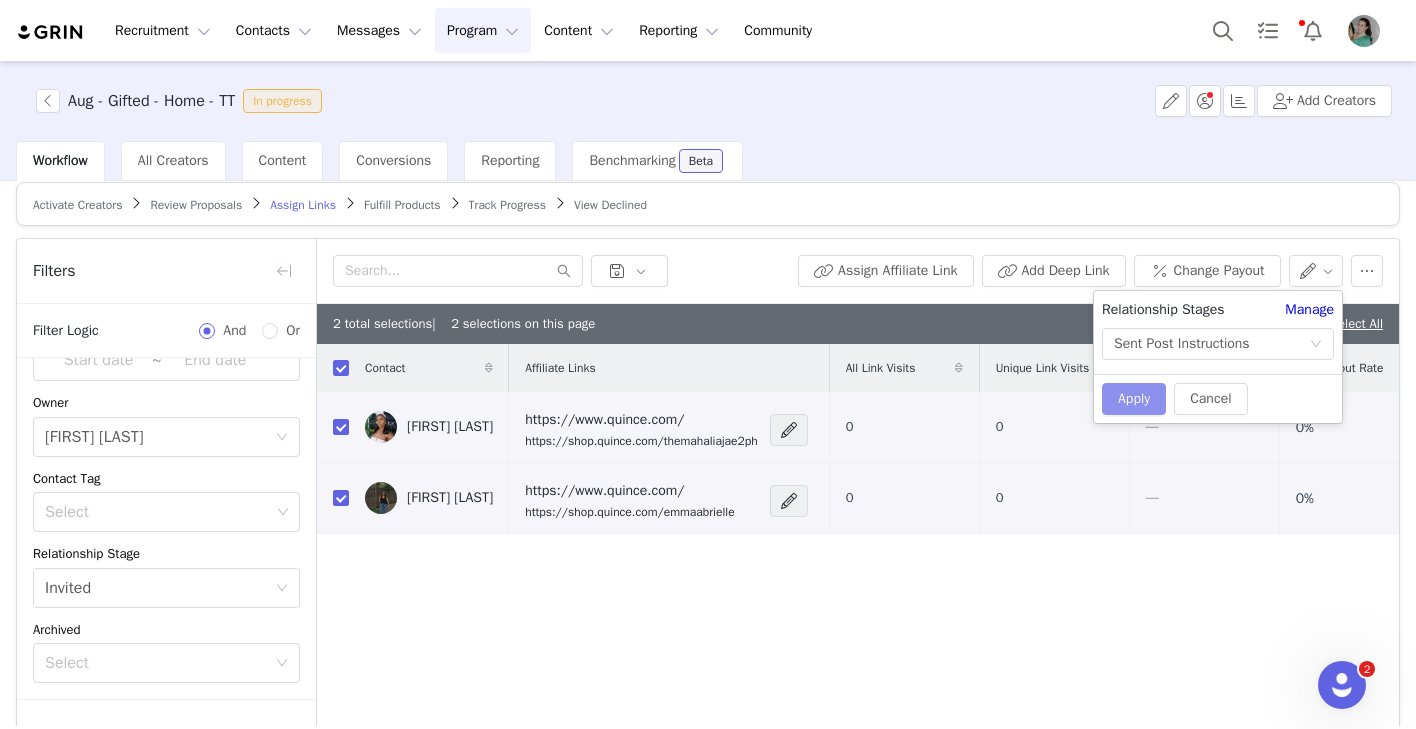 click on "Apply" at bounding box center [1134, 399] 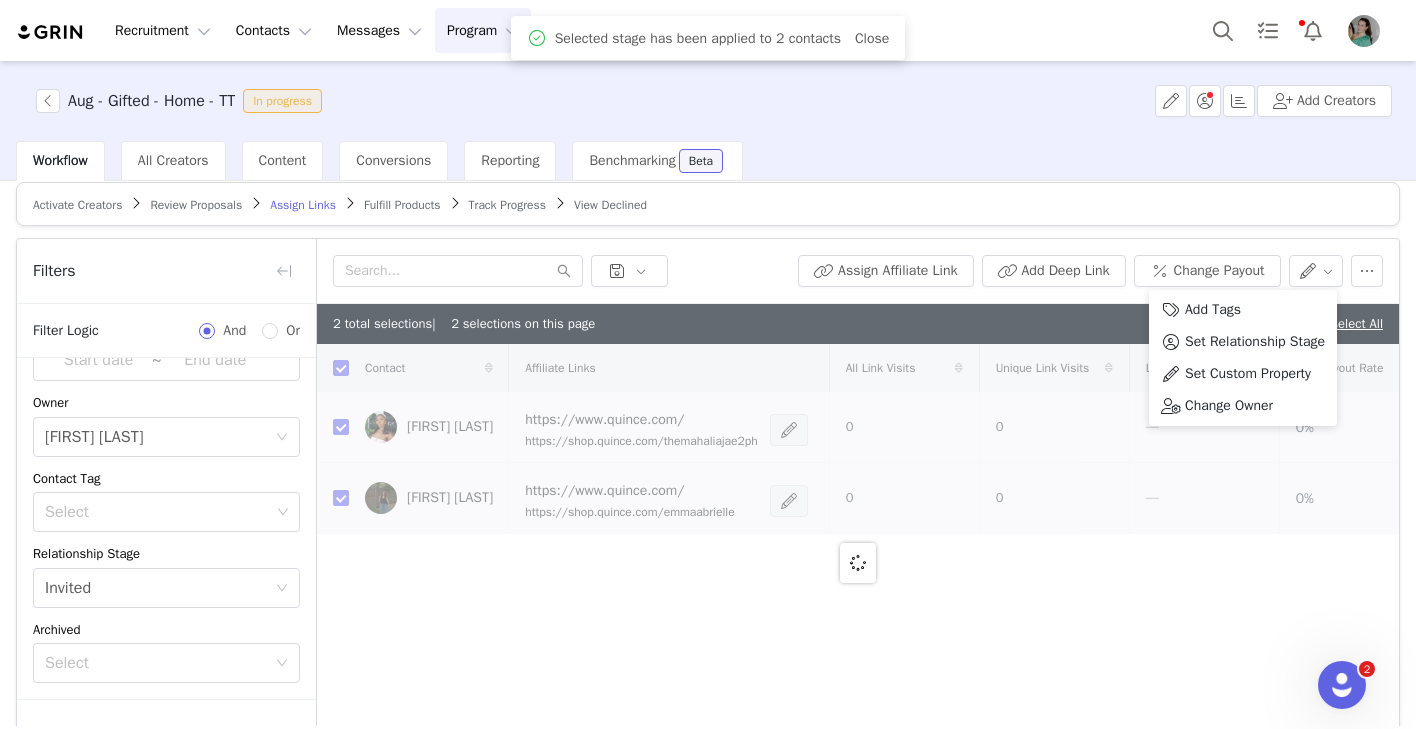 checkbox on "false" 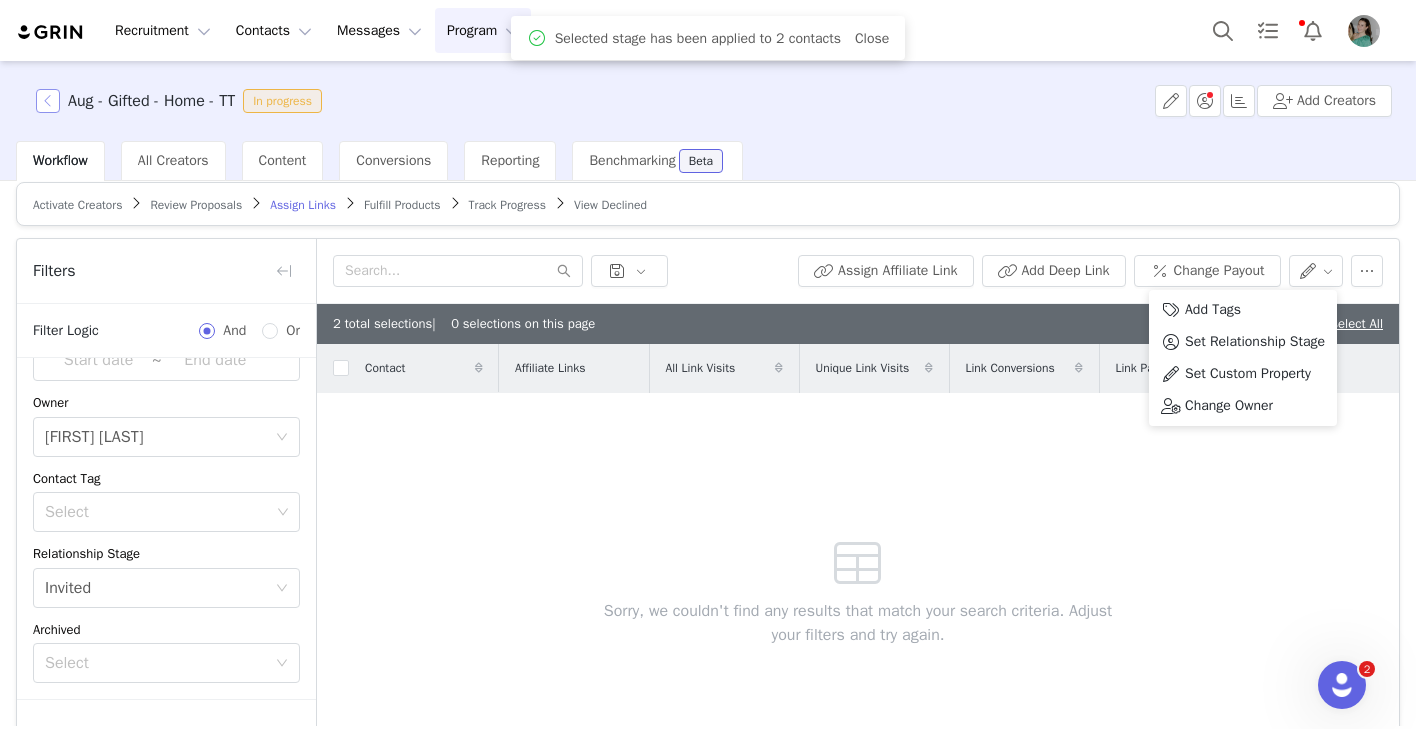 click at bounding box center [48, 101] 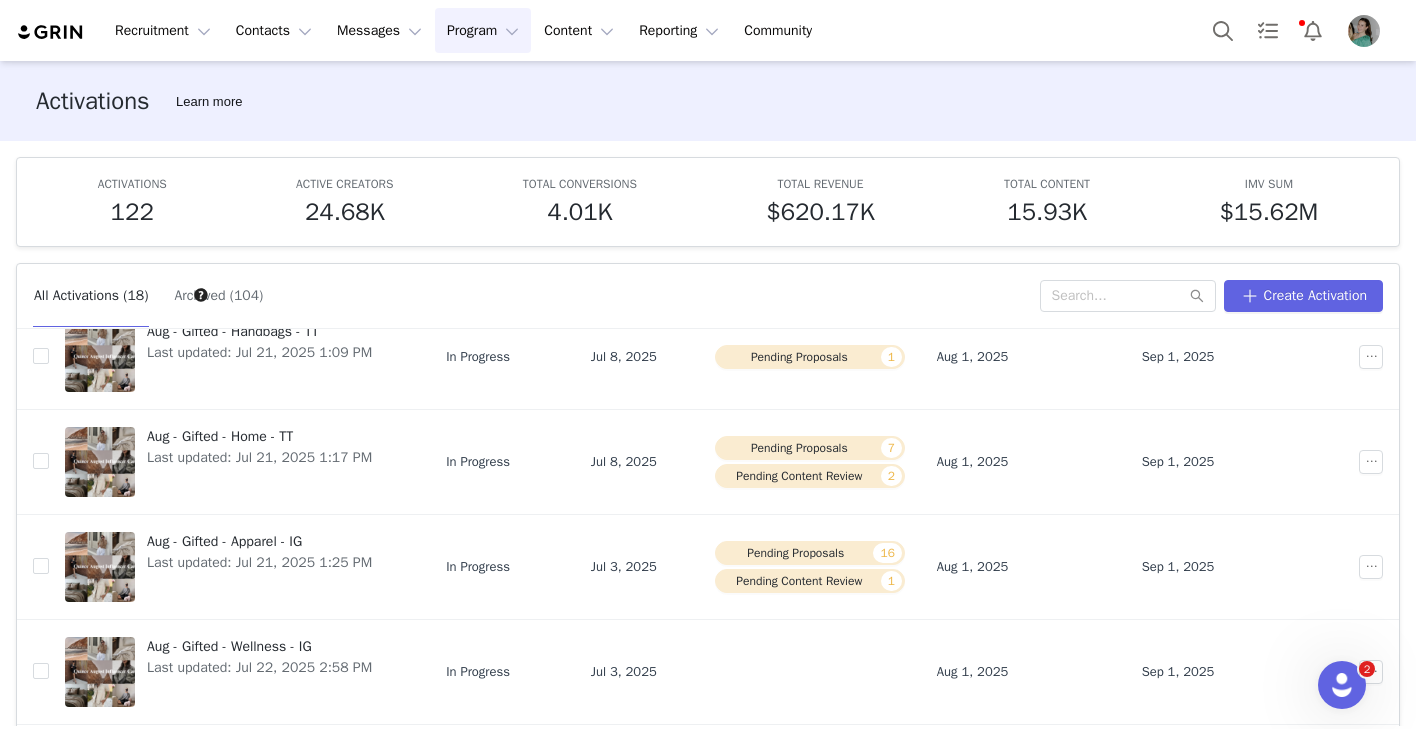 scroll, scrollTop: 510, scrollLeft: 0, axis: vertical 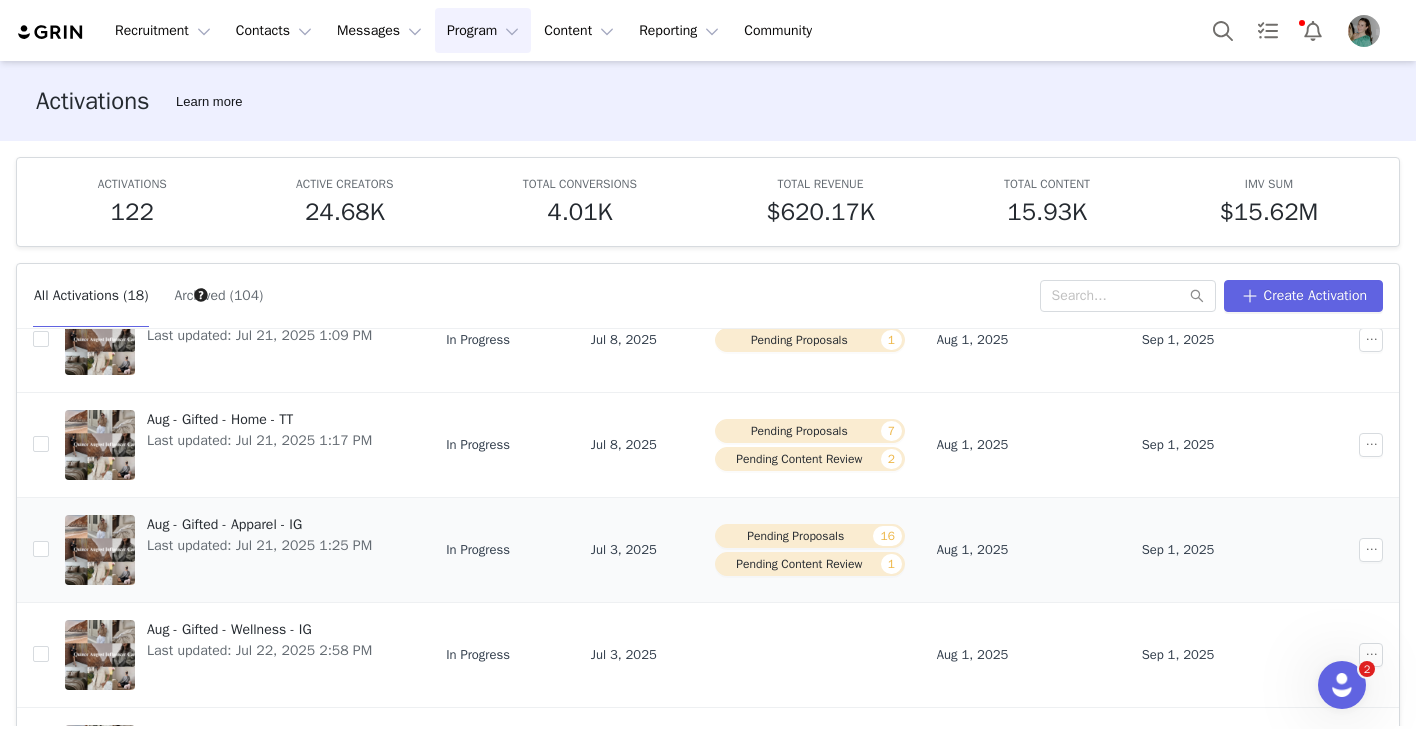 click on "Aug - Gifted - Apparel - IG" at bounding box center [259, 524] 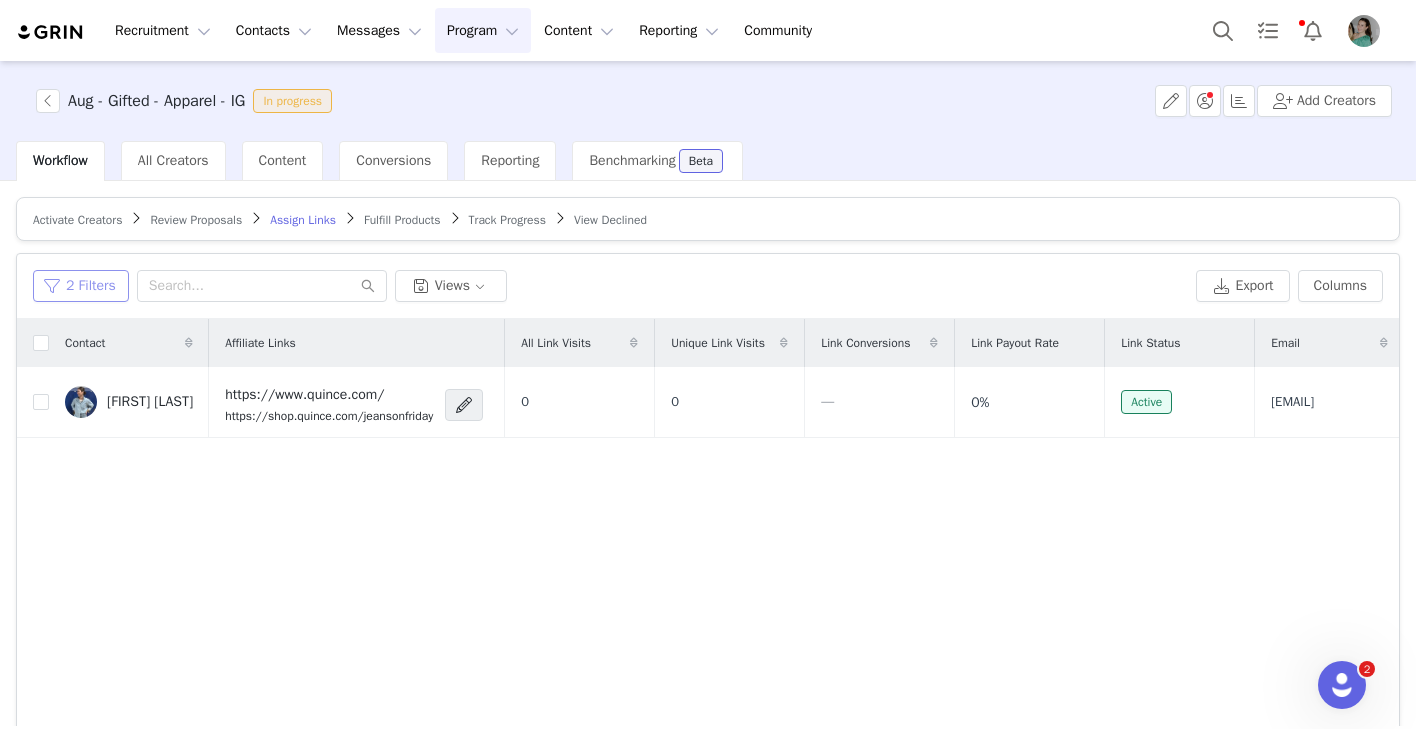 click on "2 Filters" at bounding box center (81, 286) 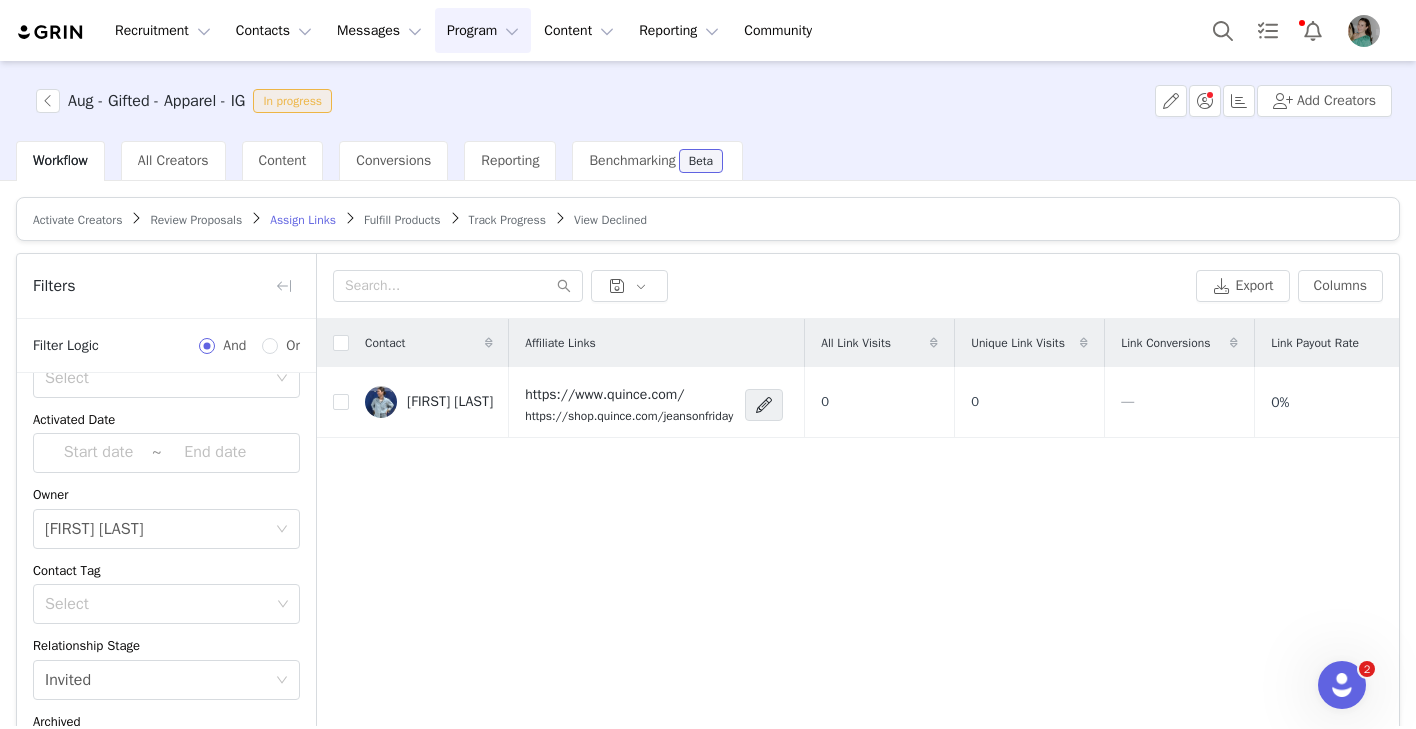 scroll, scrollTop: 132, scrollLeft: 0, axis: vertical 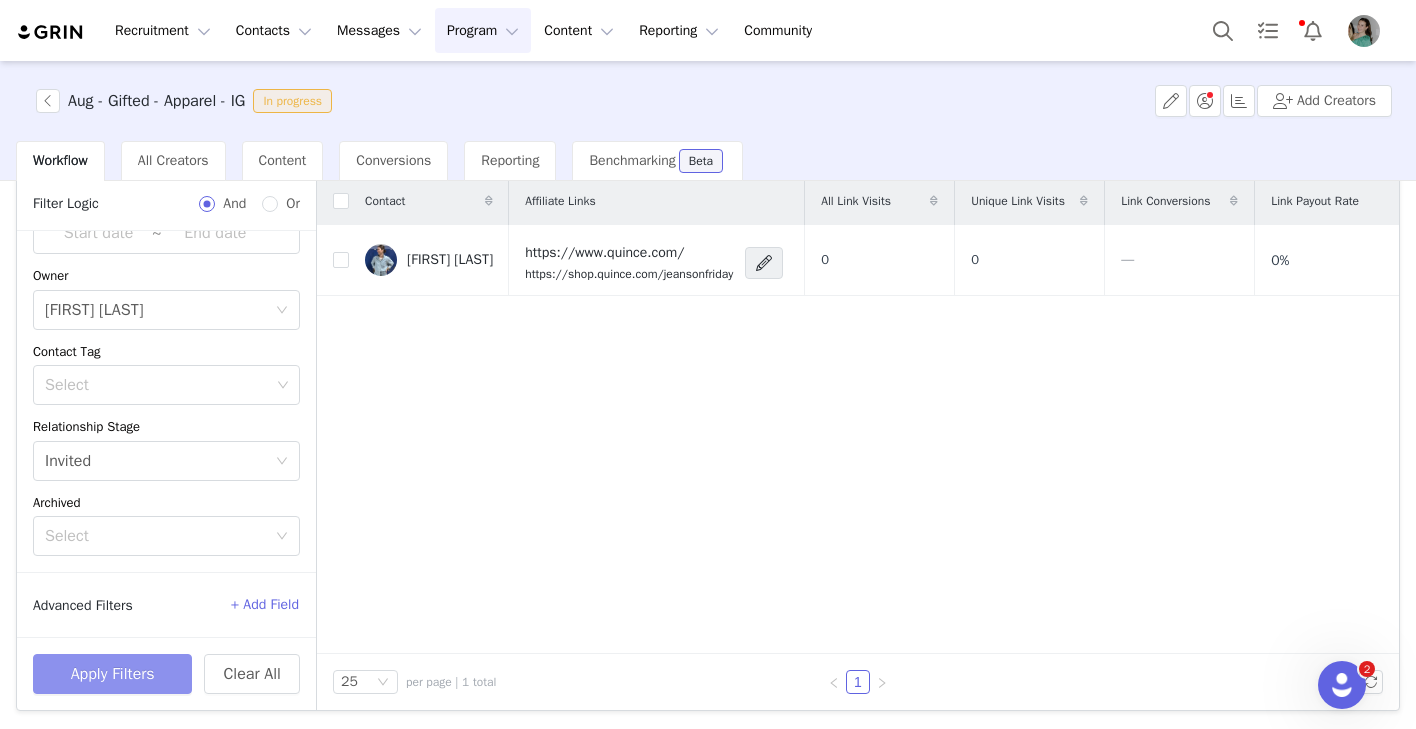 click on "Apply Filters" at bounding box center (112, 674) 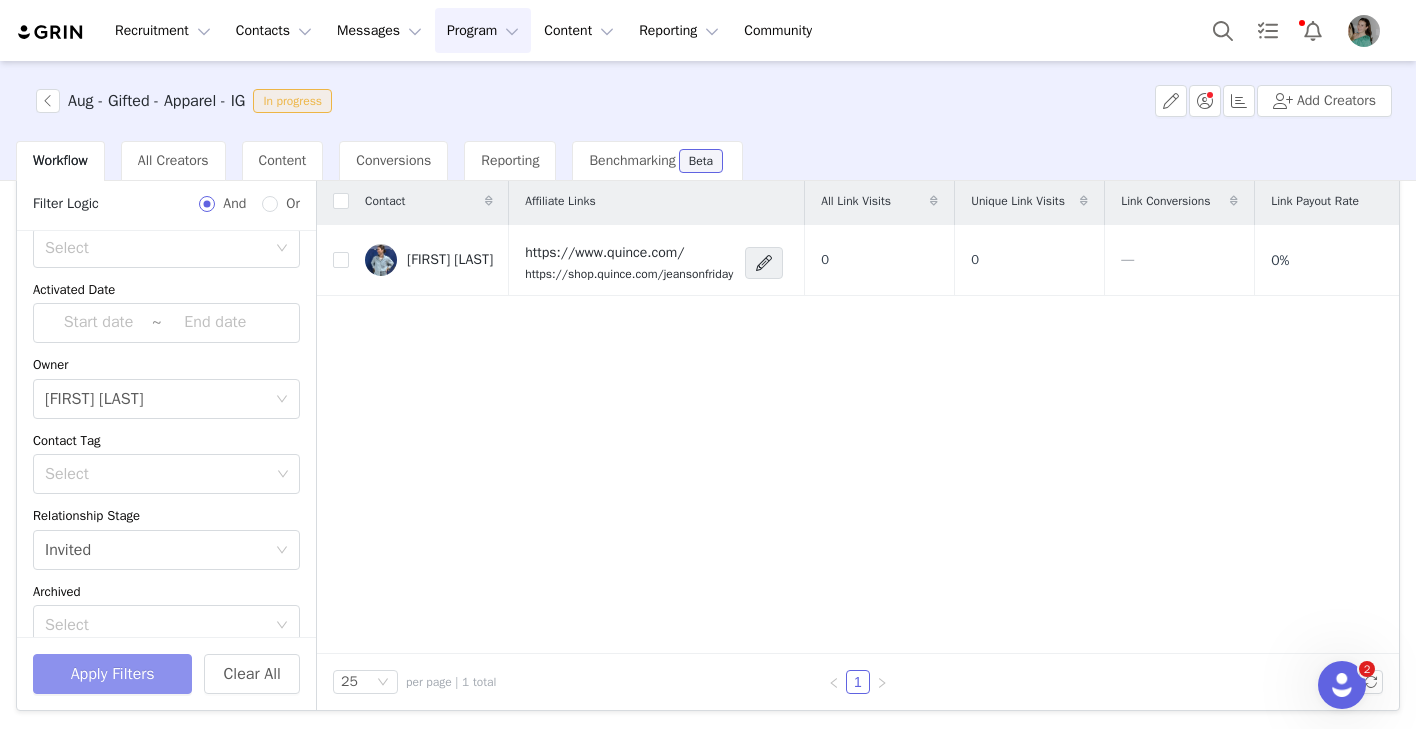 scroll, scrollTop: 0, scrollLeft: 0, axis: both 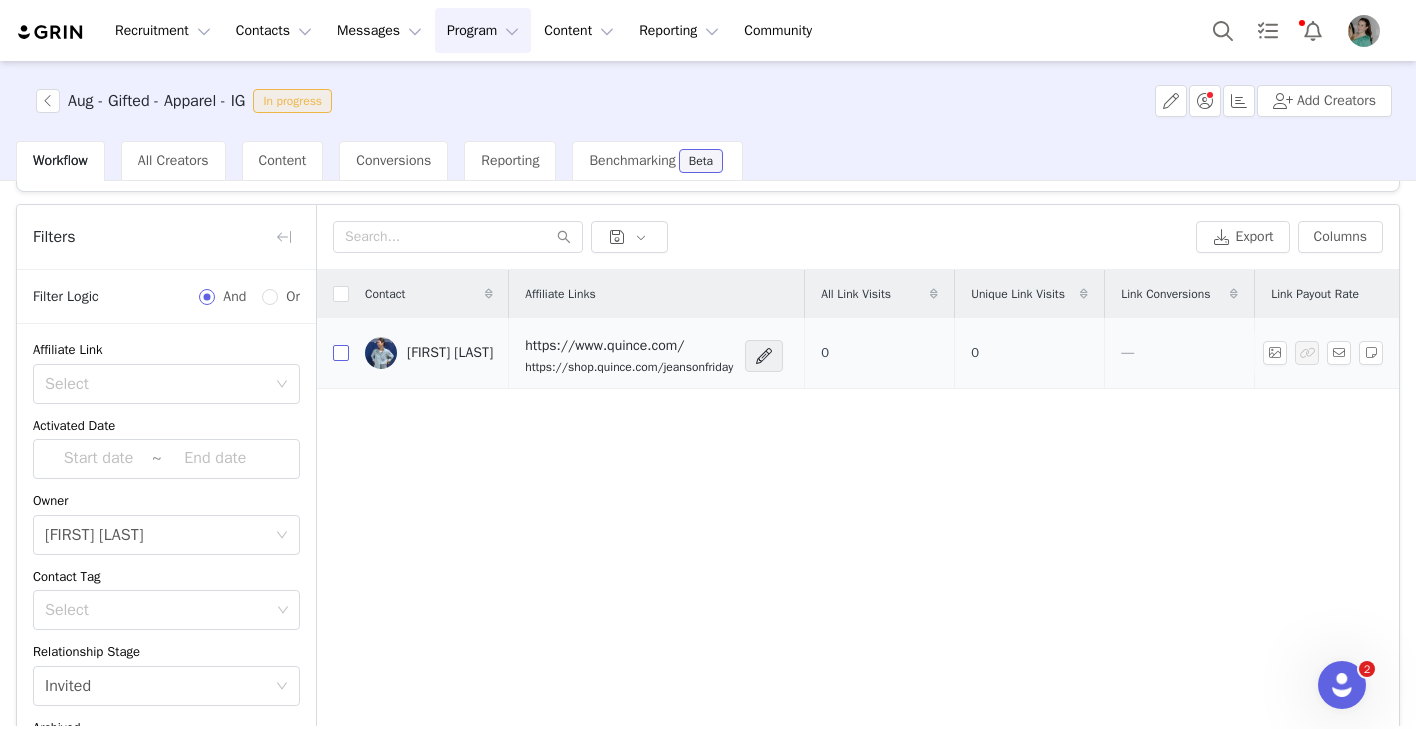 click at bounding box center (341, 353) 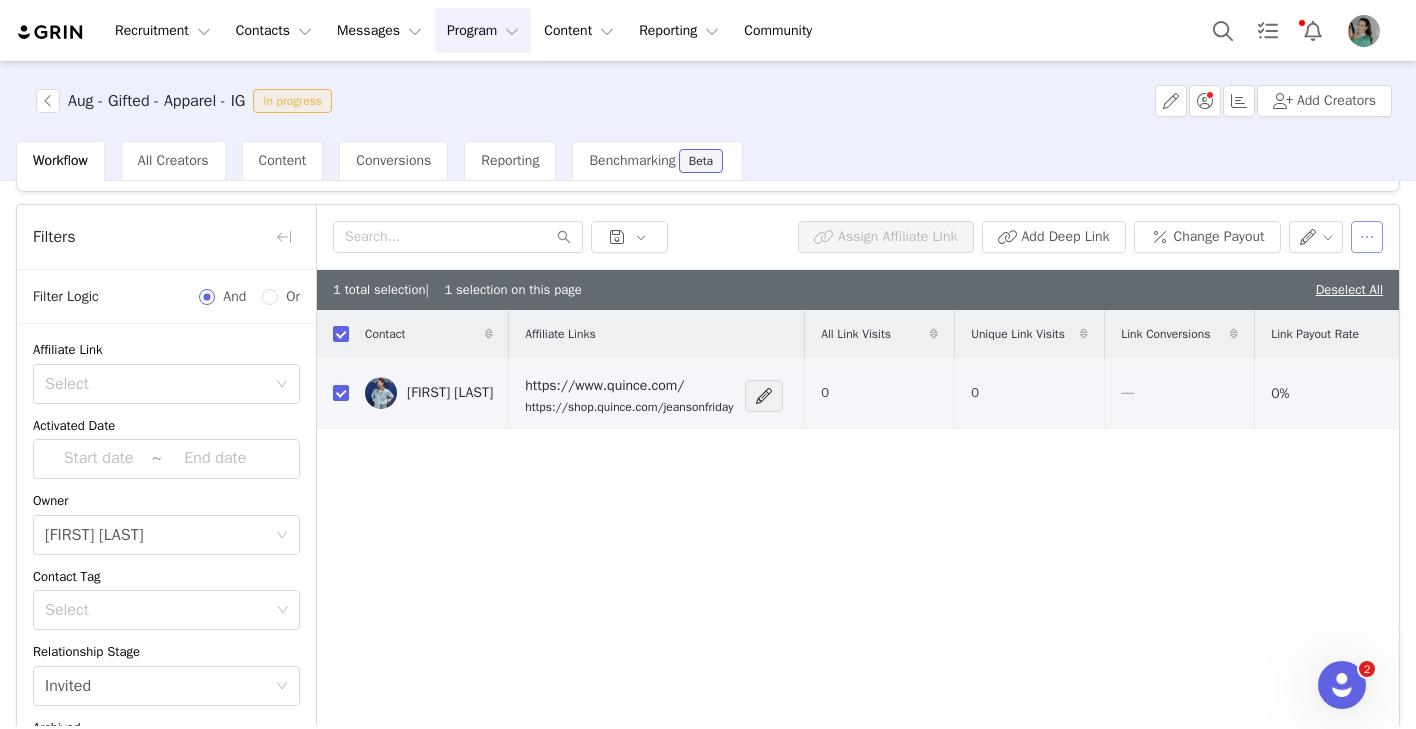 click at bounding box center (1367, 237) 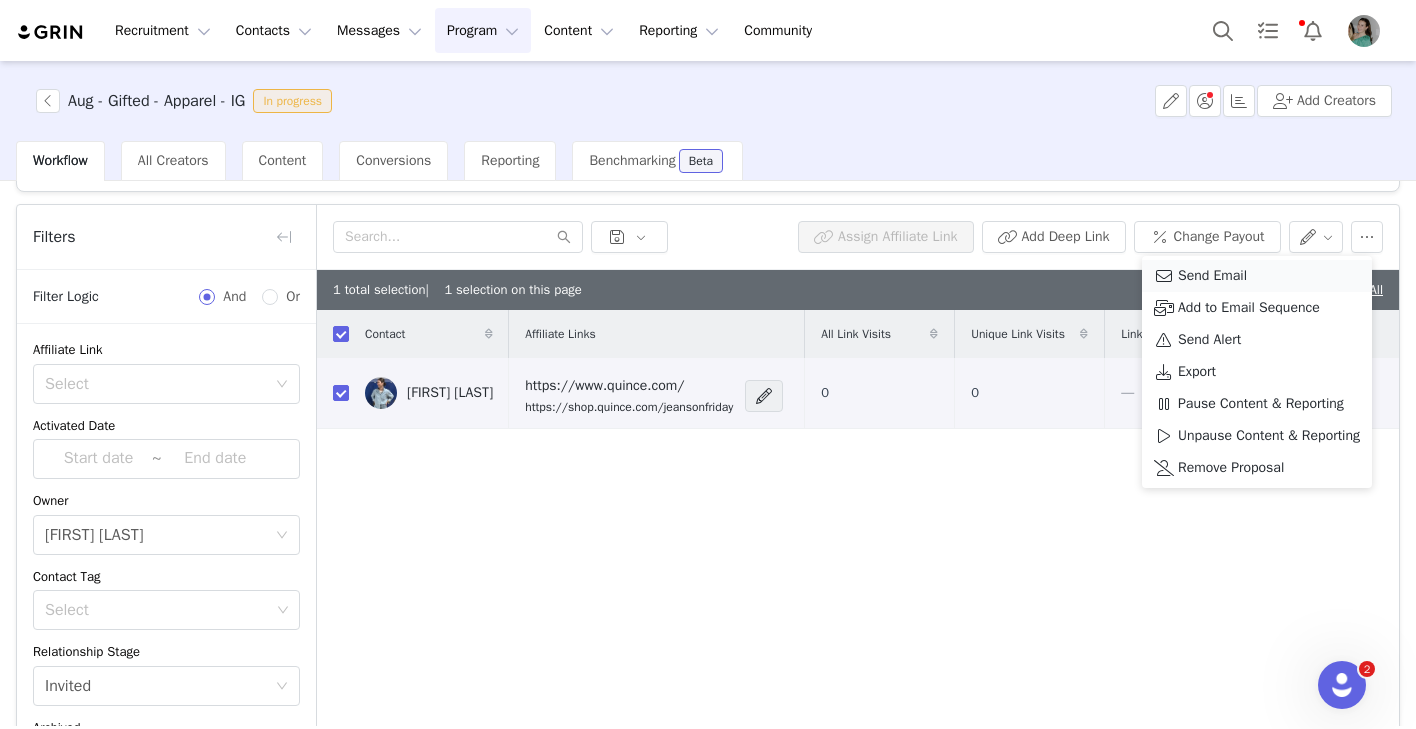 click on "Send Email" at bounding box center [1212, 276] 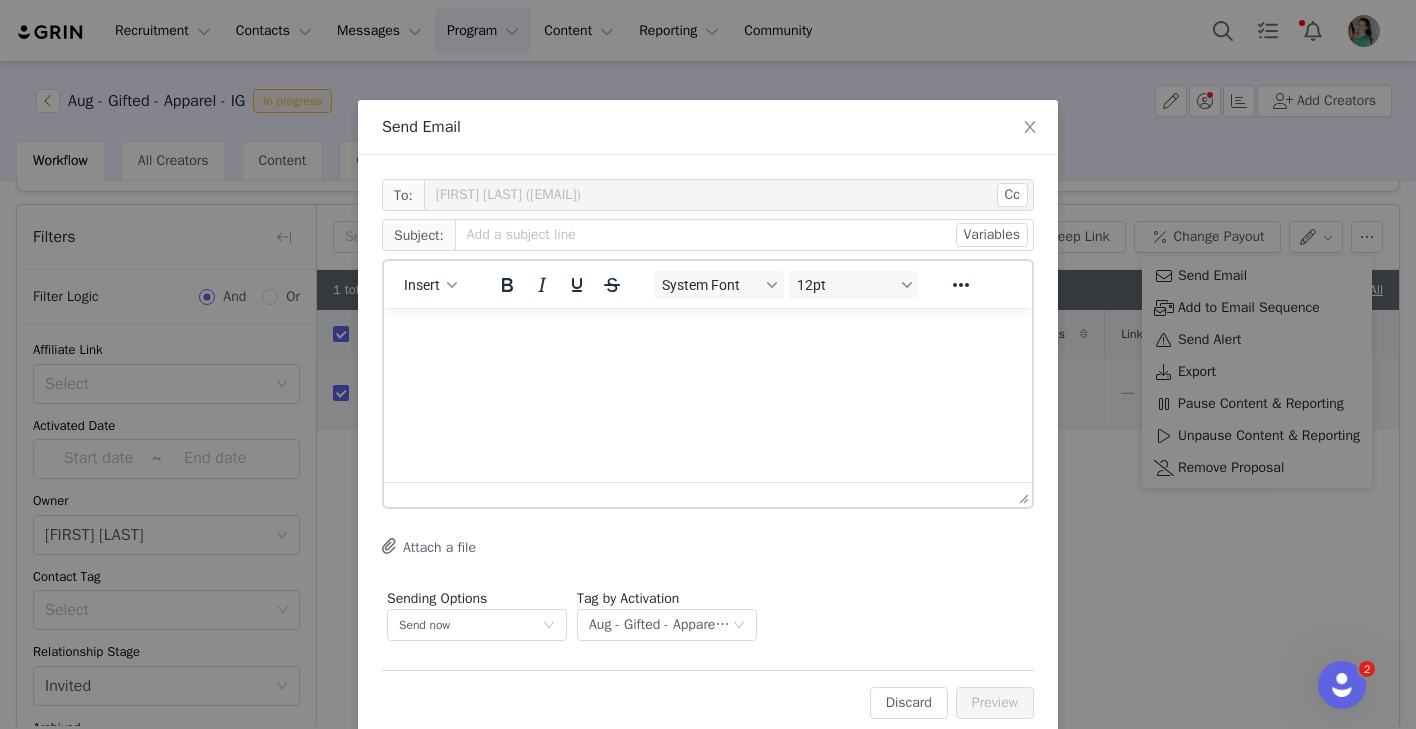 scroll, scrollTop: 0, scrollLeft: 0, axis: both 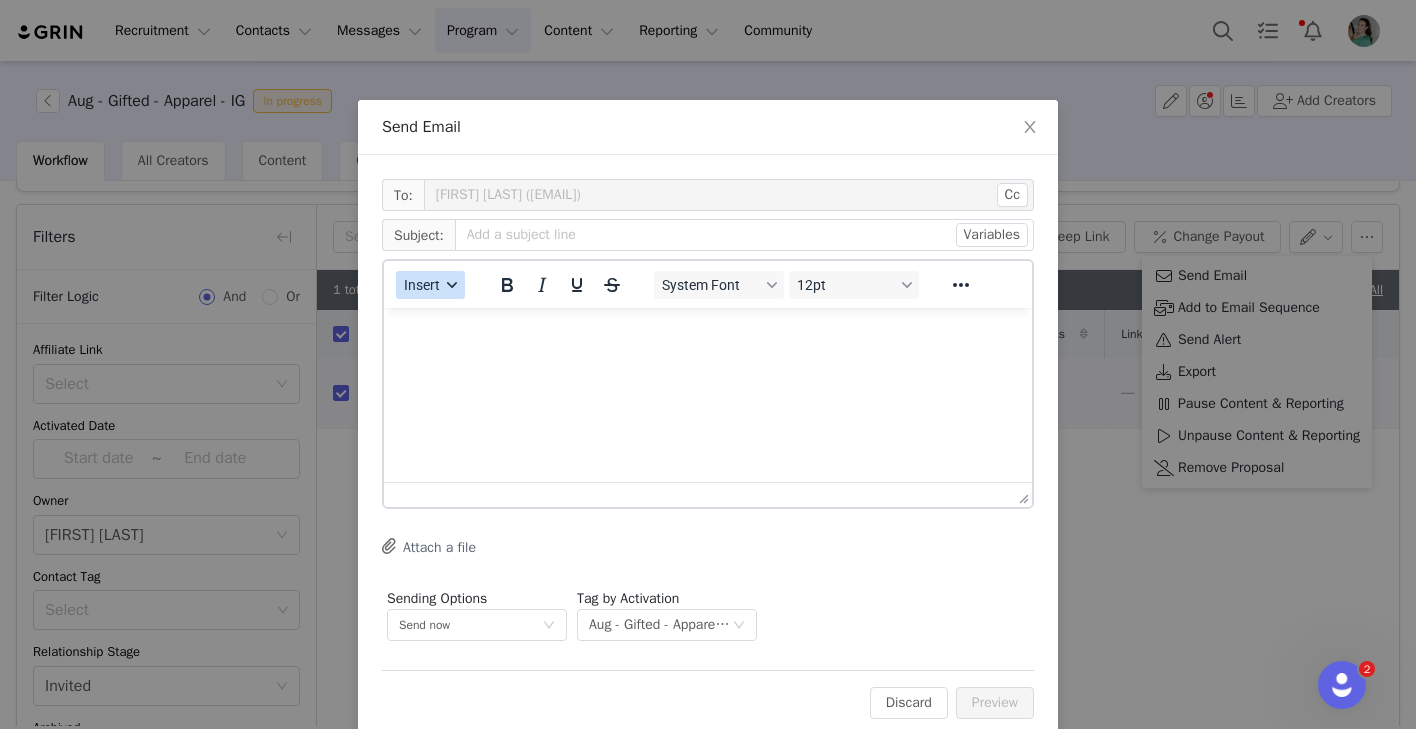 click on "Insert" at bounding box center (430, 285) 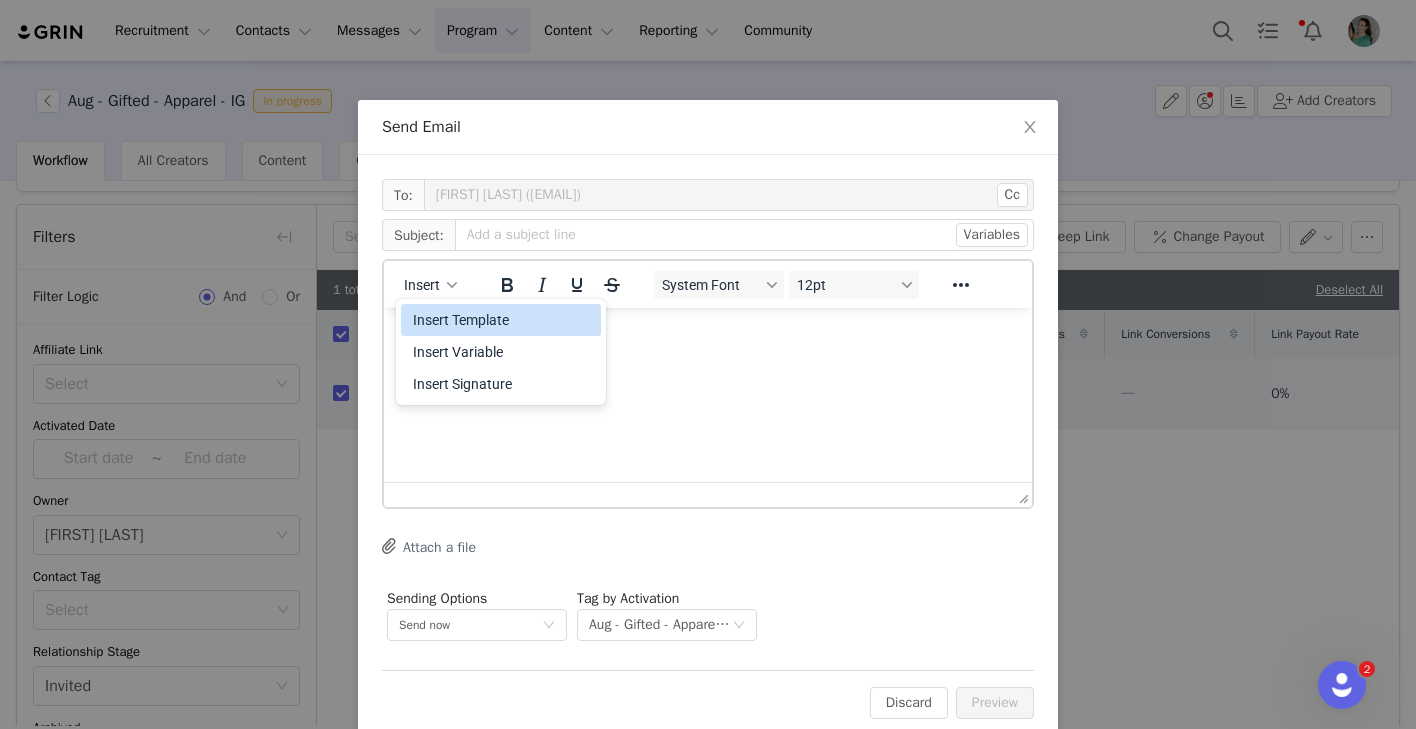 click on "Insert Template" at bounding box center [503, 320] 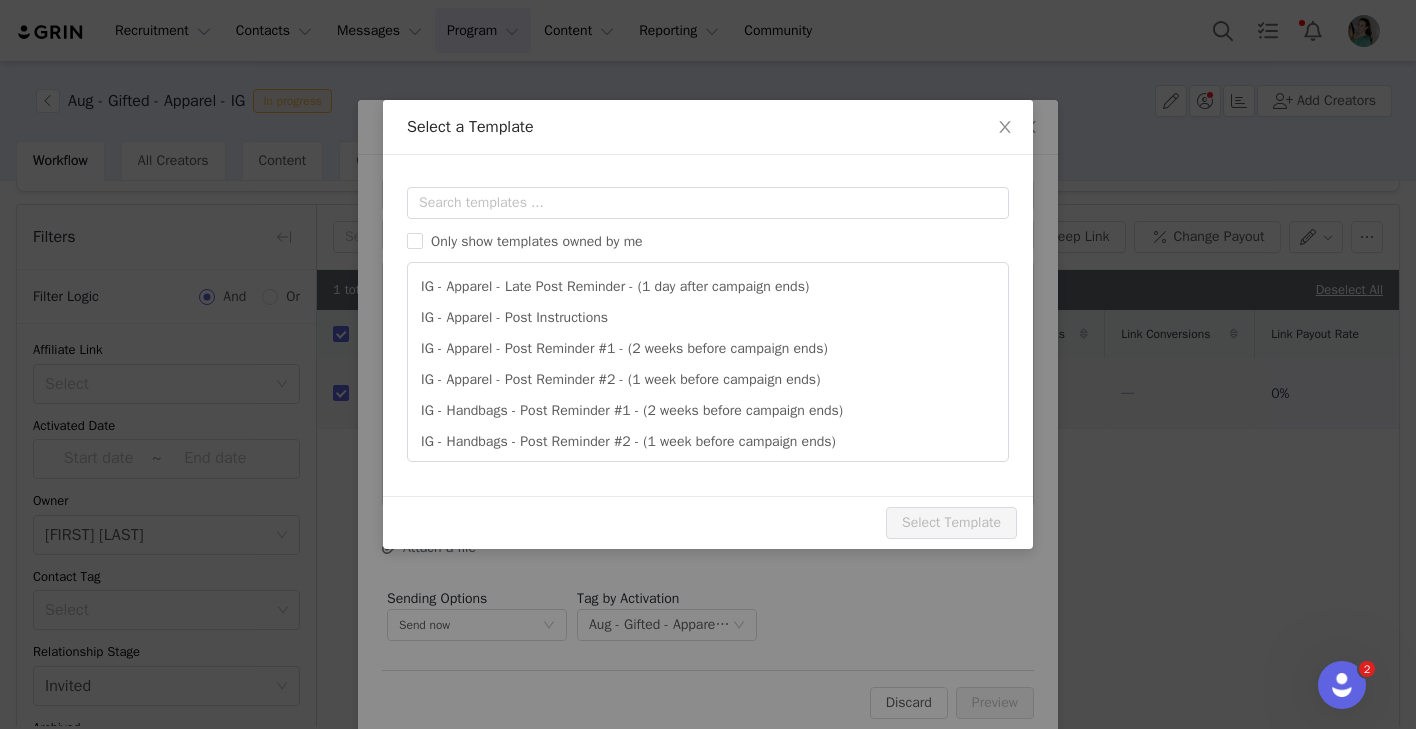 scroll, scrollTop: 0, scrollLeft: 0, axis: both 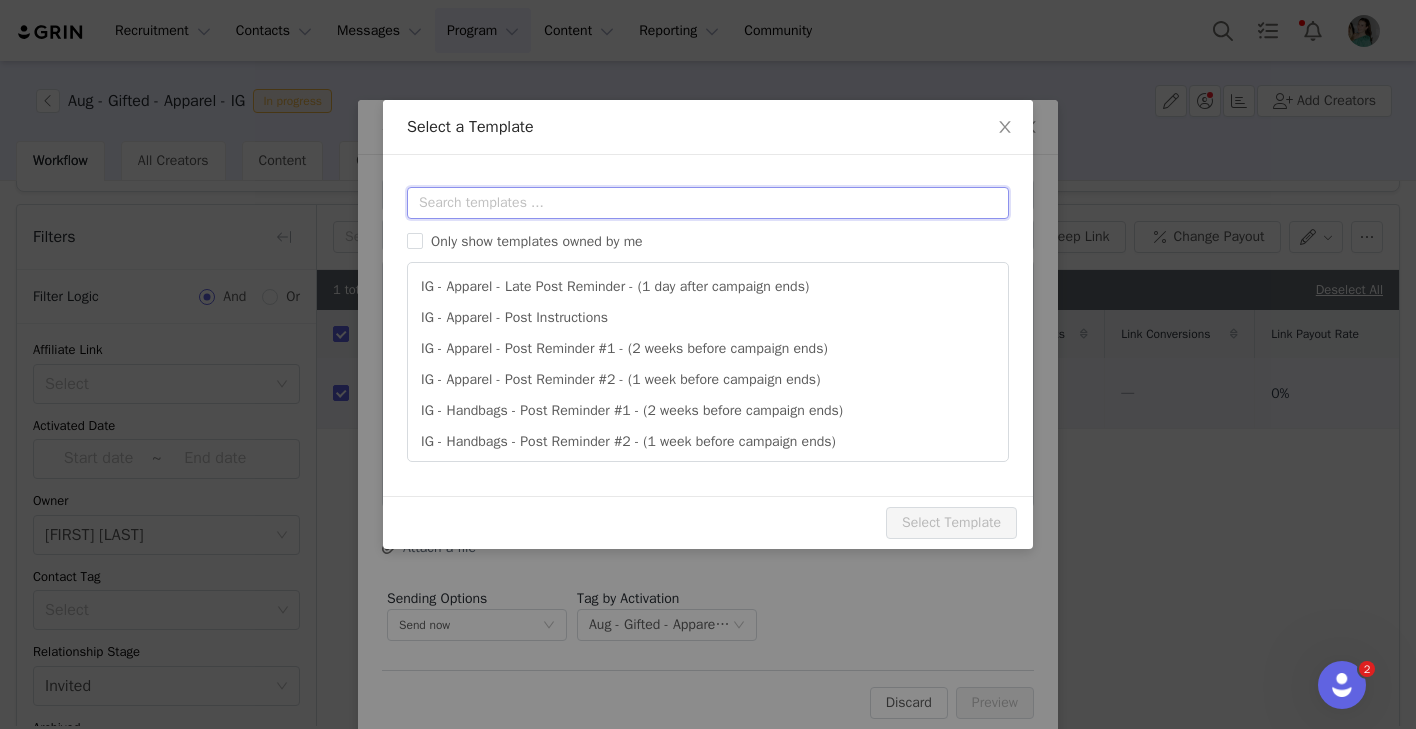 click at bounding box center [708, 203] 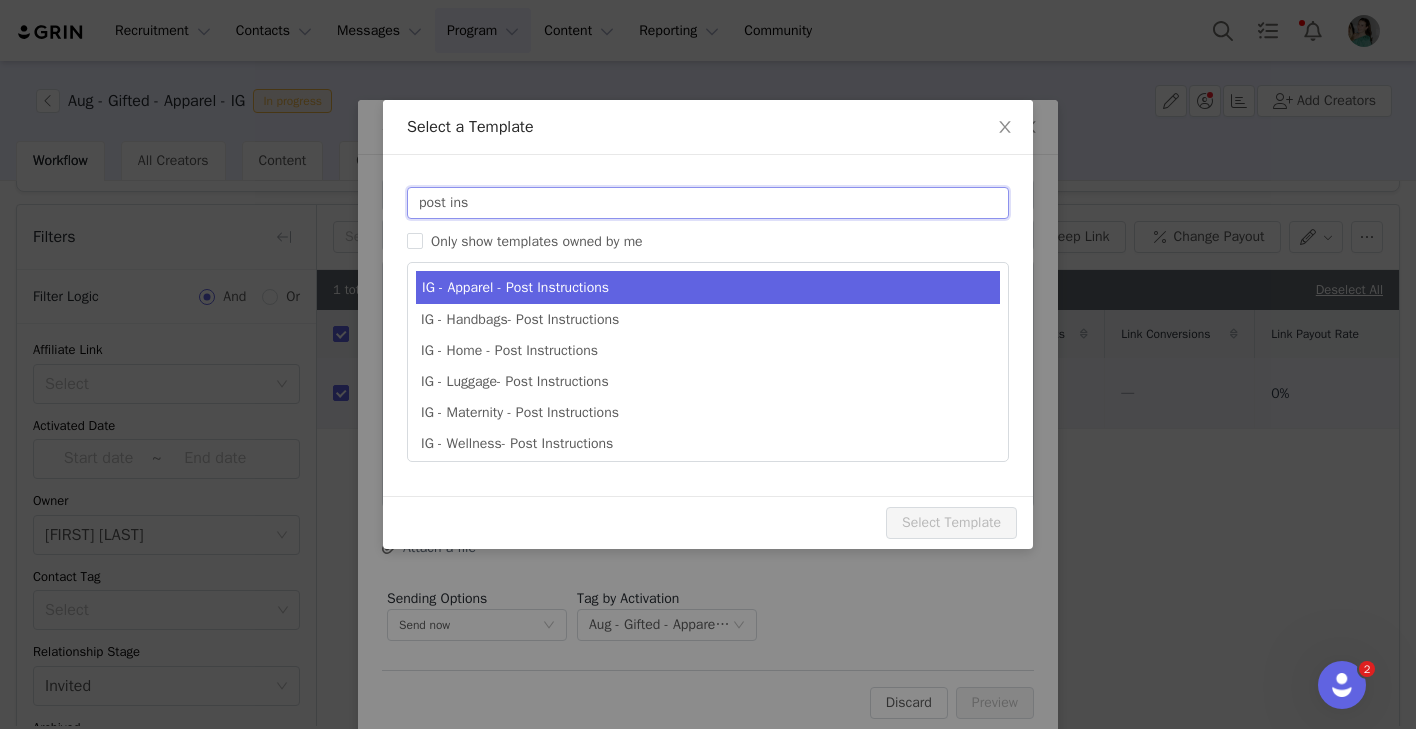 type on "post ins" 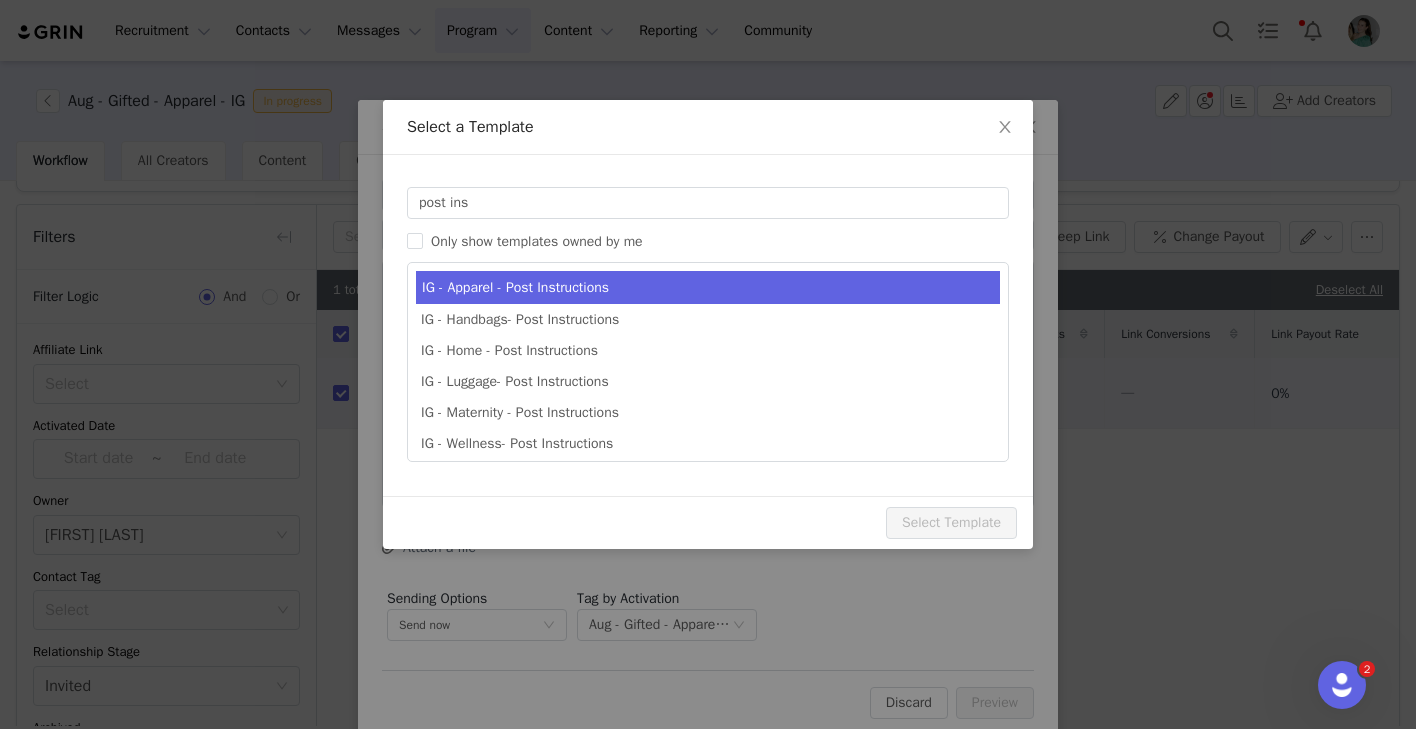 type on "Quince x @[instagram_username] Post Instructions!" 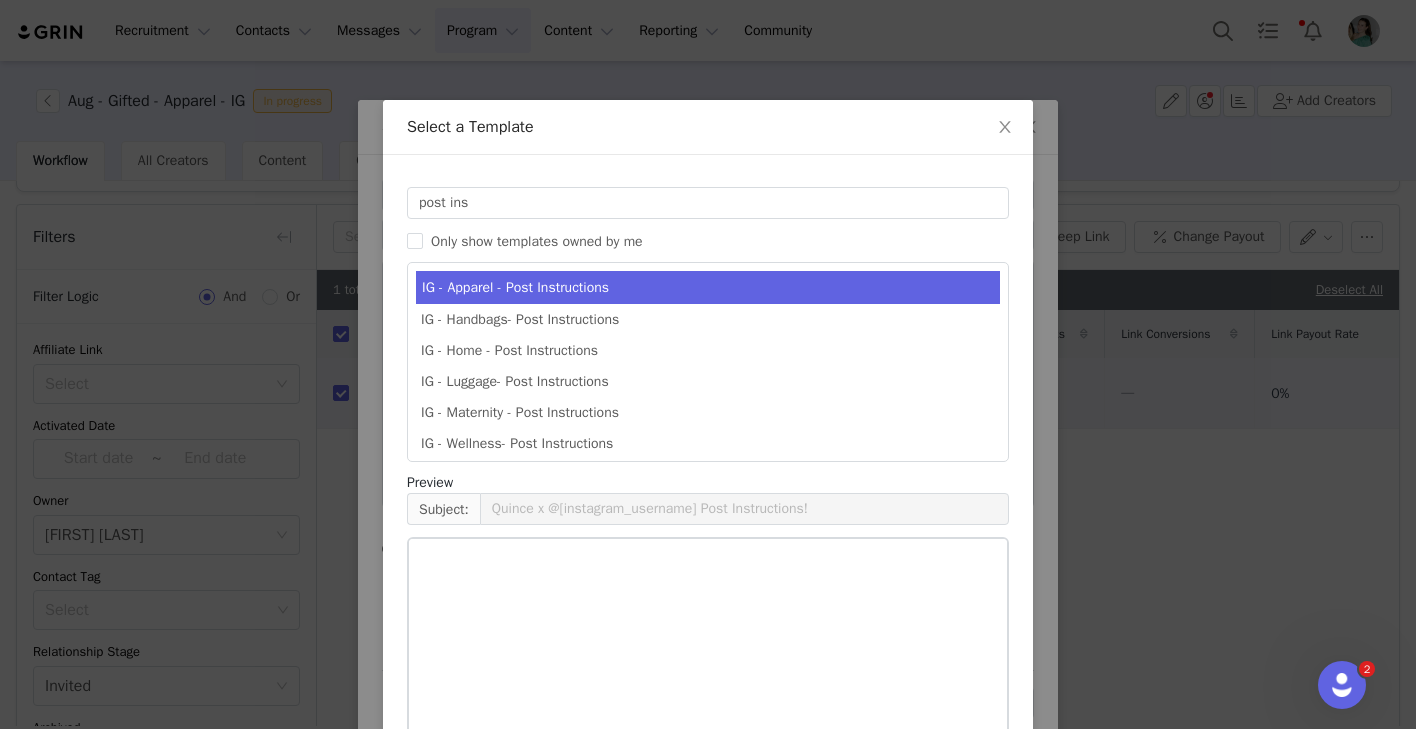 click on "IG - Apparel - Post Instructions" at bounding box center [708, 287] 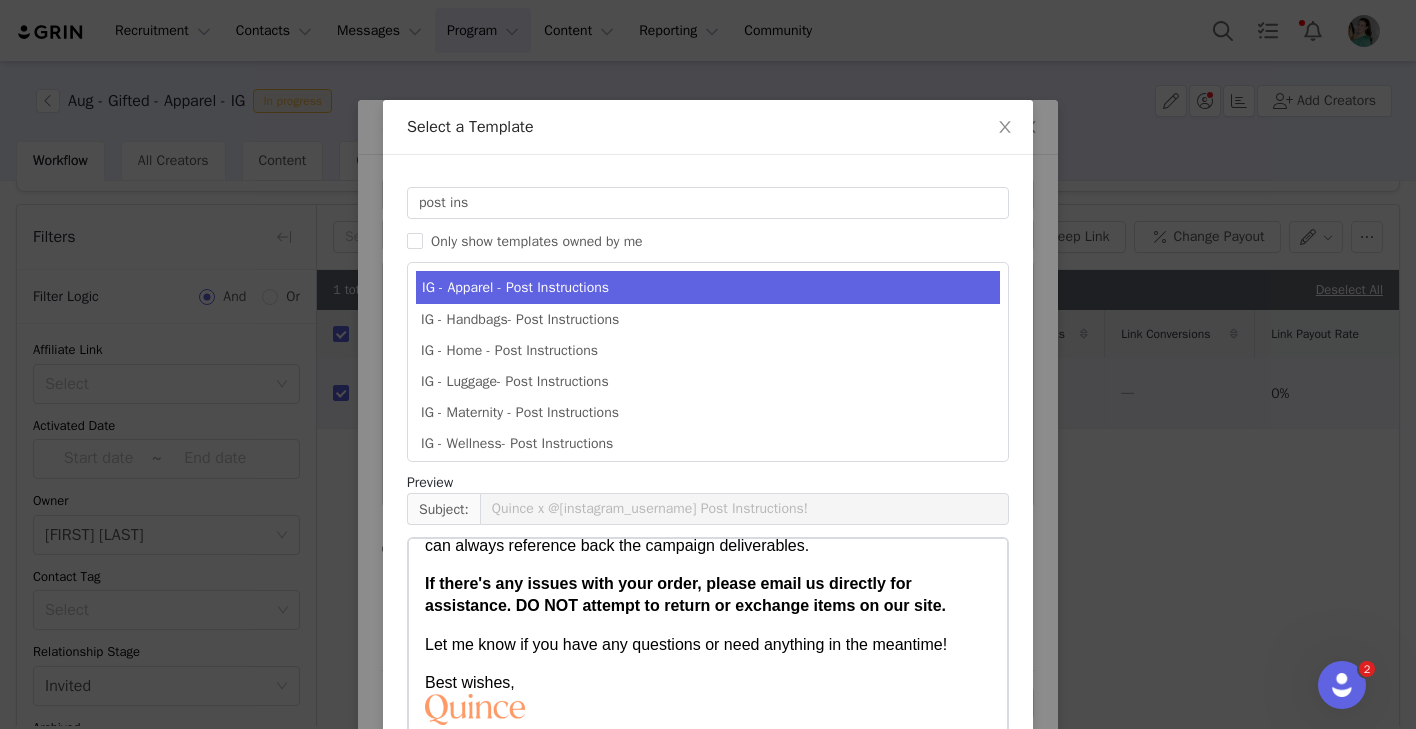 scroll, scrollTop: 855, scrollLeft: 0, axis: vertical 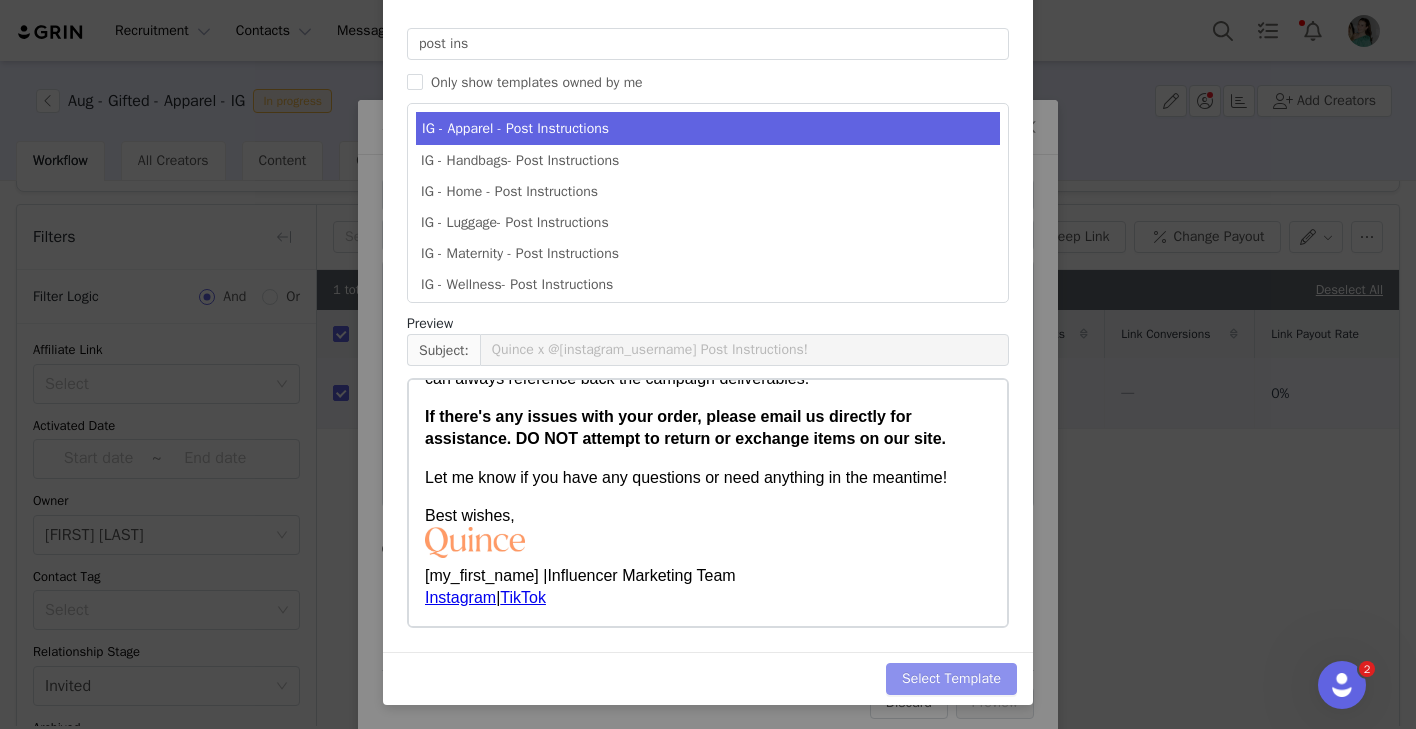 click on "Select Template" at bounding box center [951, 679] 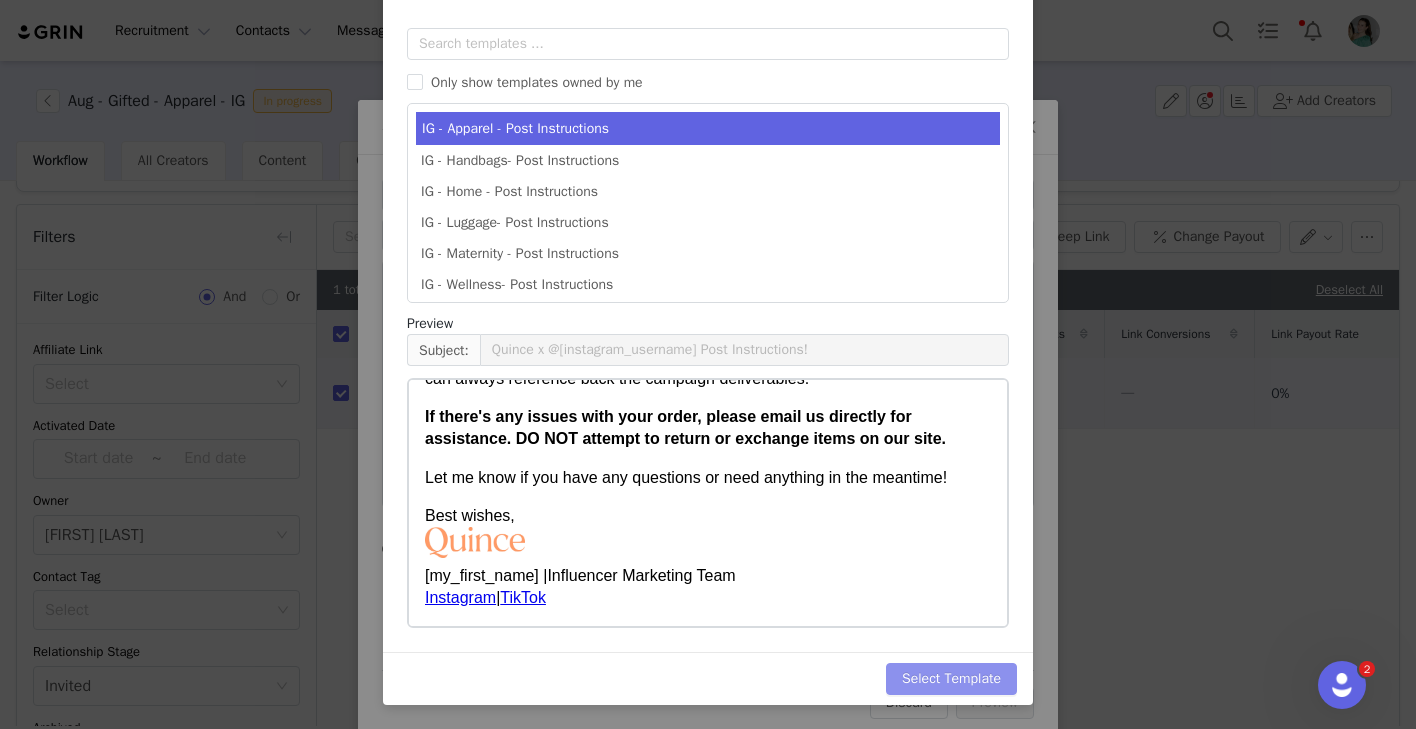 scroll, scrollTop: 0, scrollLeft: 0, axis: both 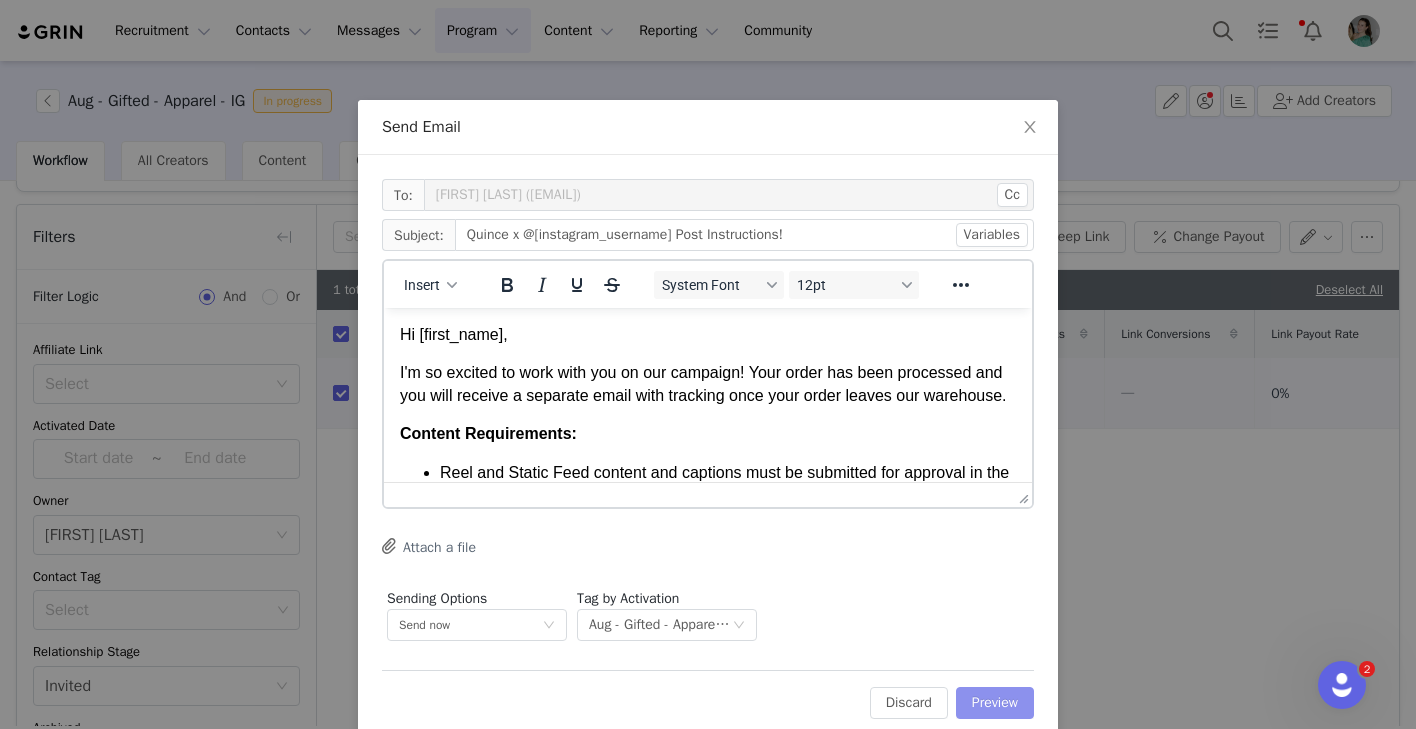 click on "Preview" at bounding box center [995, 703] 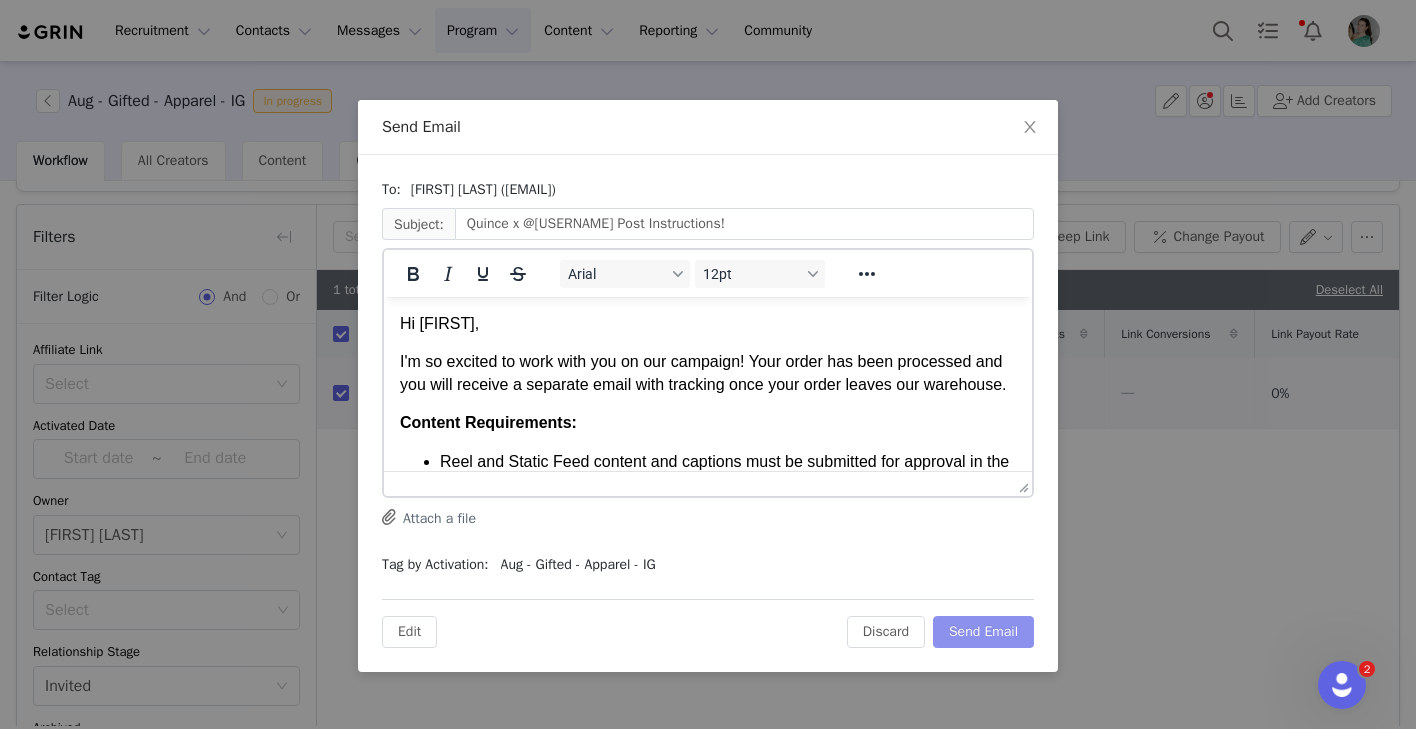 scroll, scrollTop: 0, scrollLeft: 0, axis: both 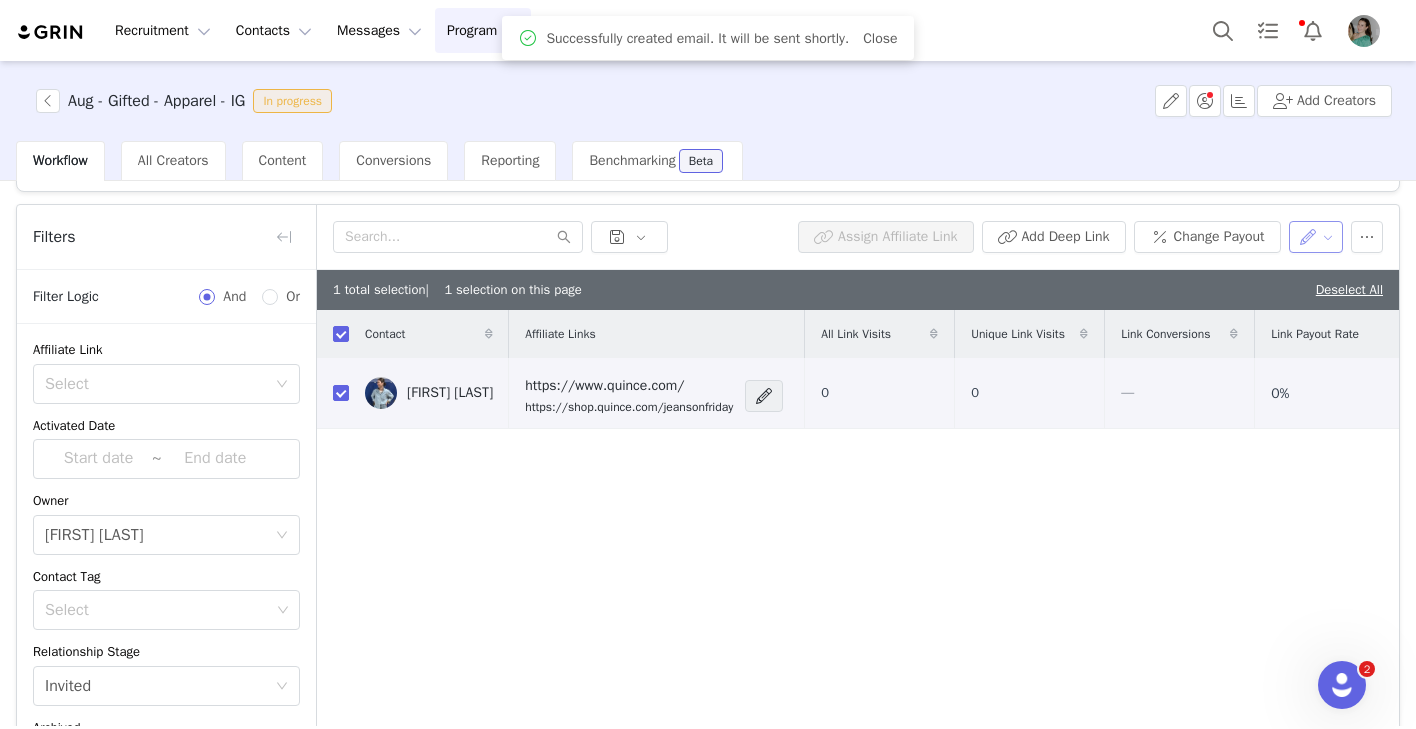 click at bounding box center (1316, 237) 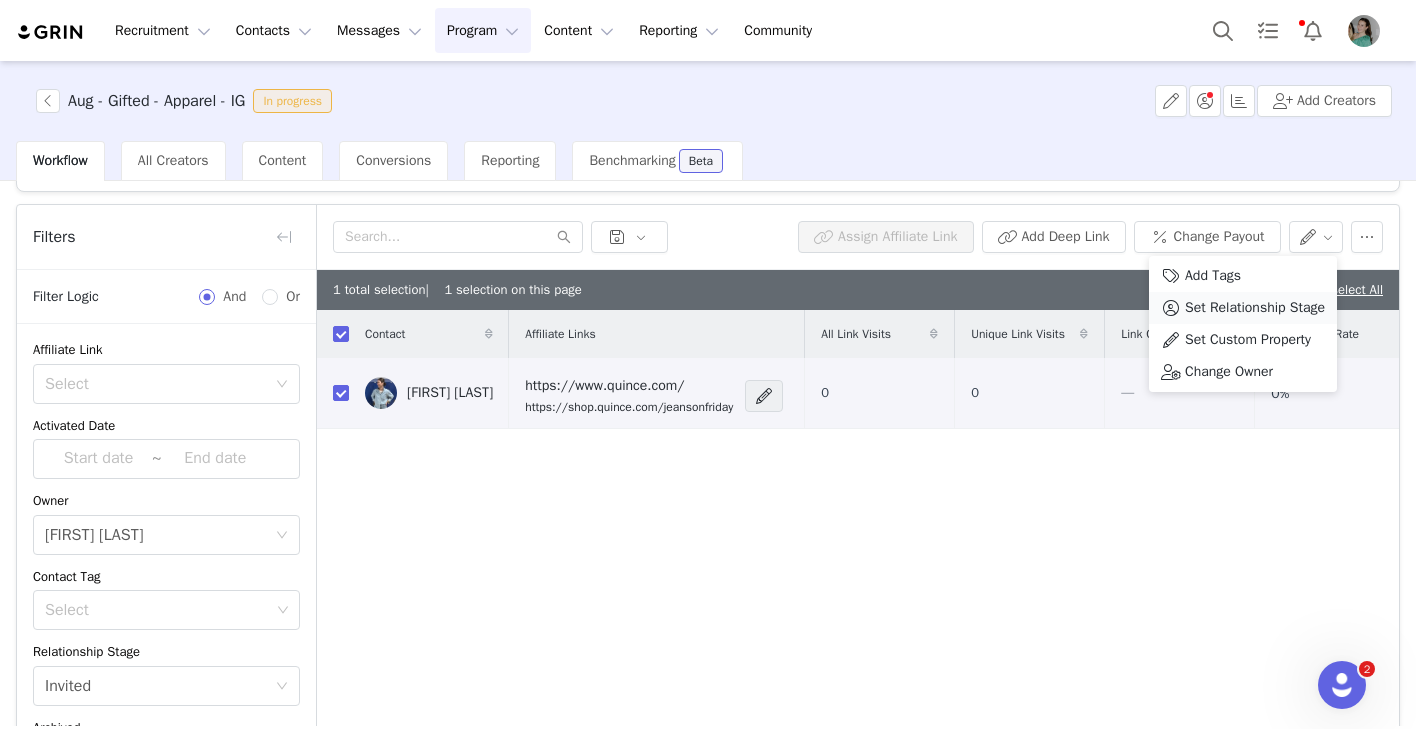 click on "Set Relationship Stage" at bounding box center [1255, 308] 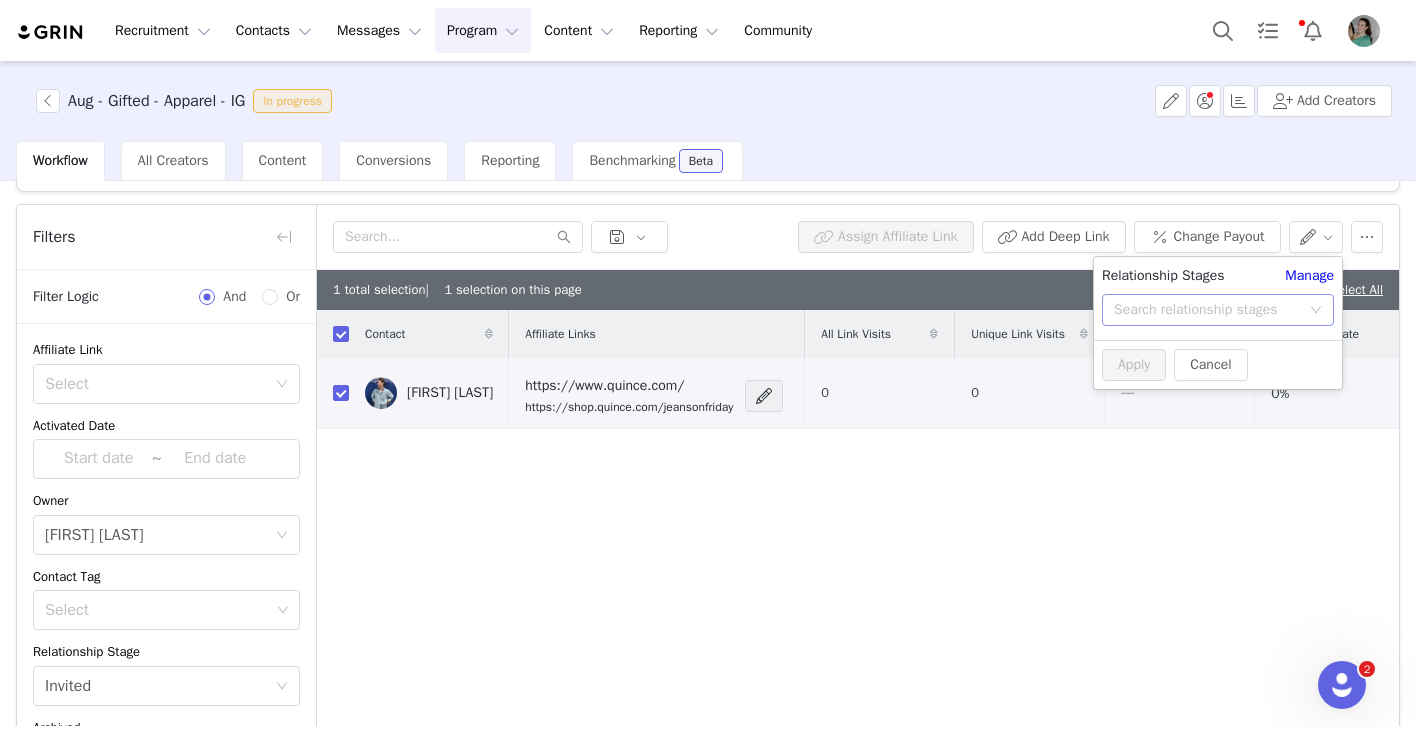 click on "Search relationship stages" at bounding box center [1207, 310] 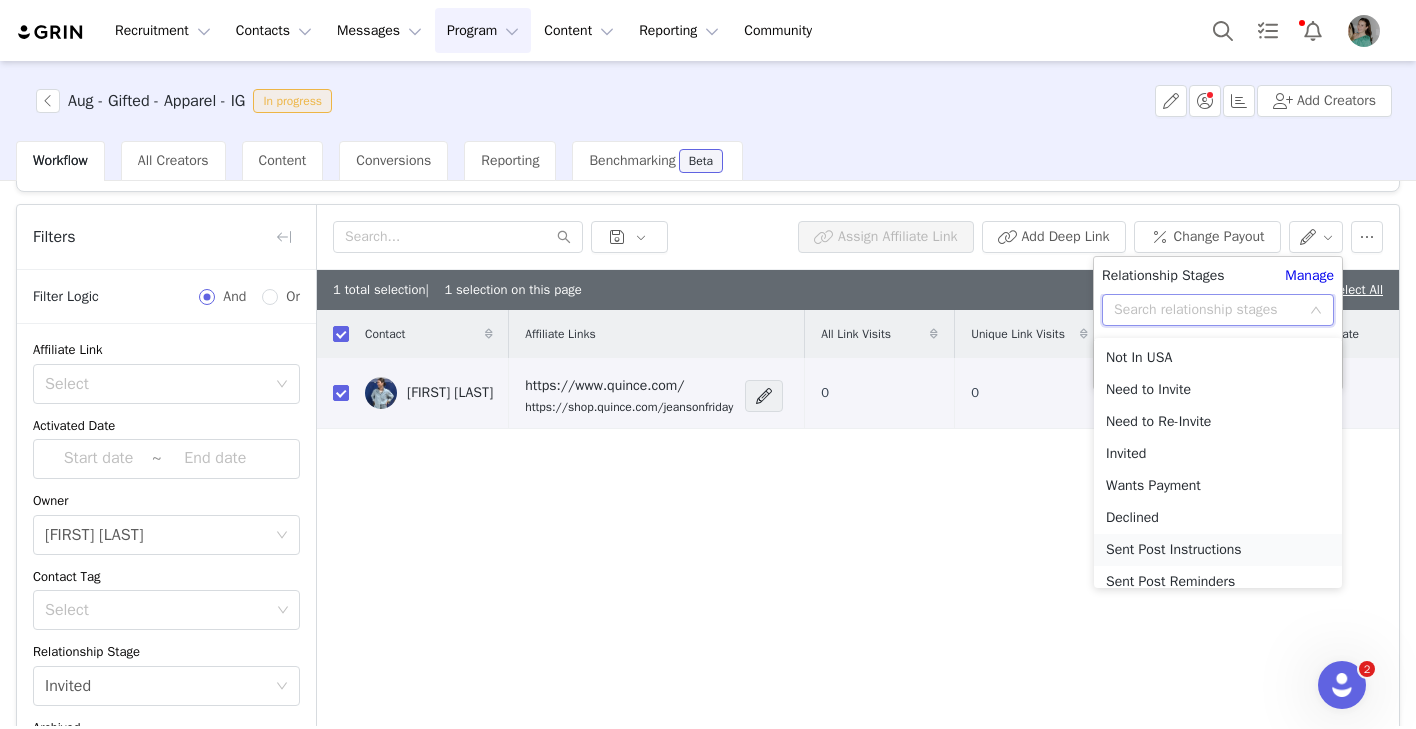 click on "Sent Post Instructions" at bounding box center [1218, 550] 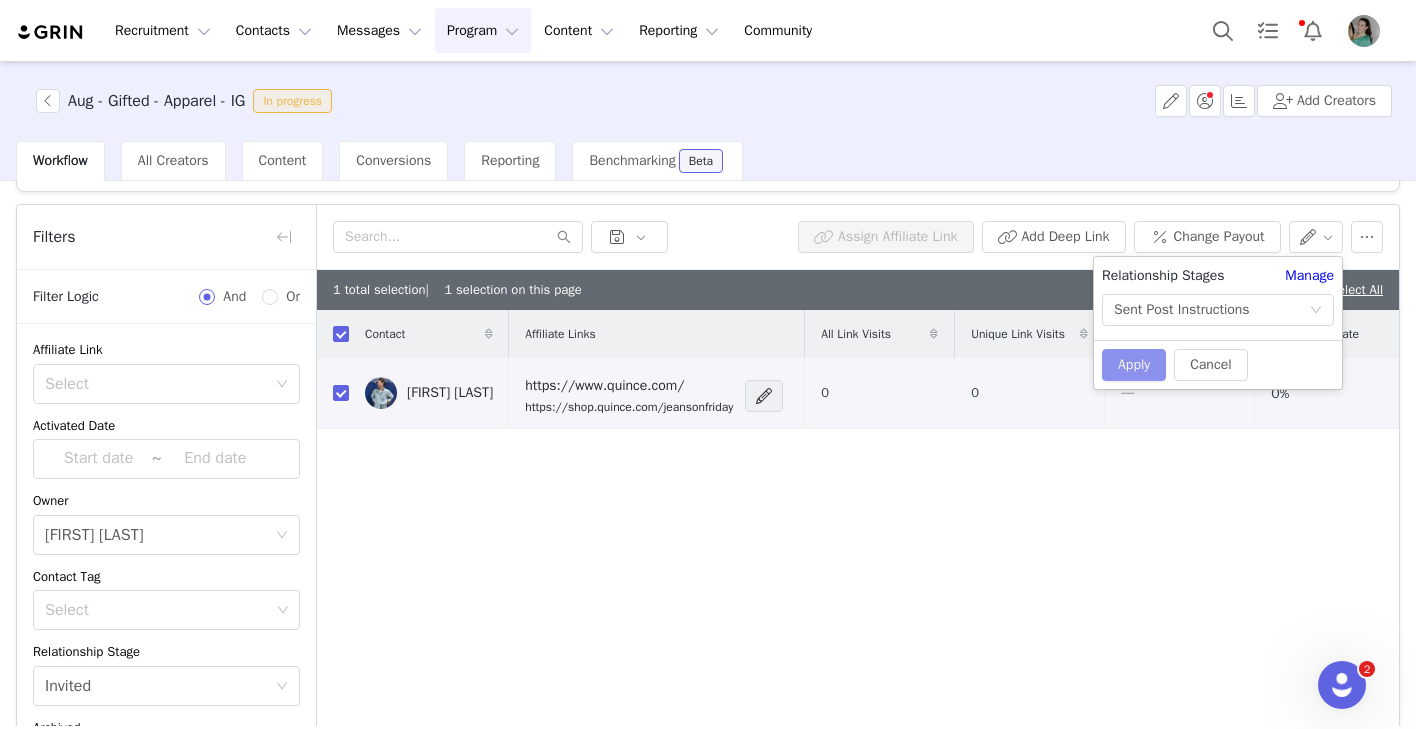 click on "Apply" at bounding box center (1134, 365) 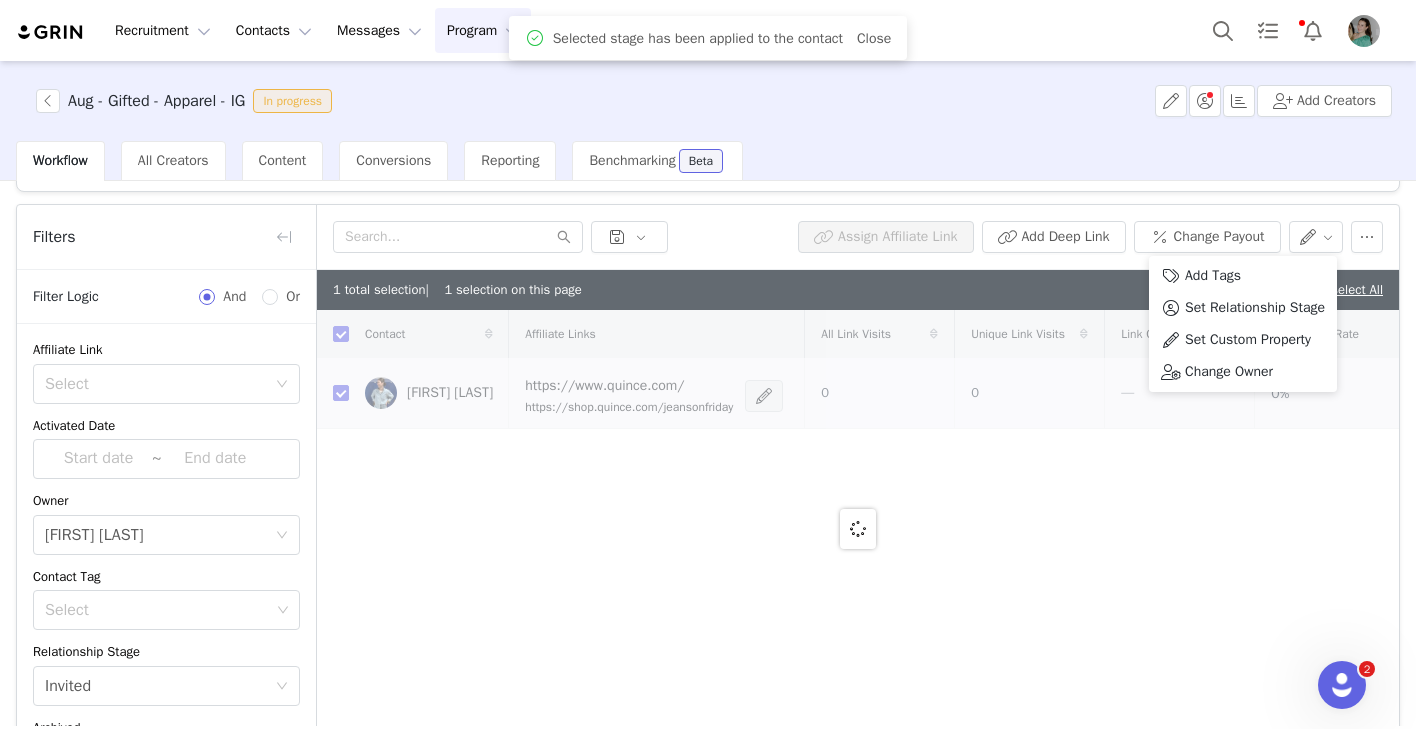 checkbox on "false" 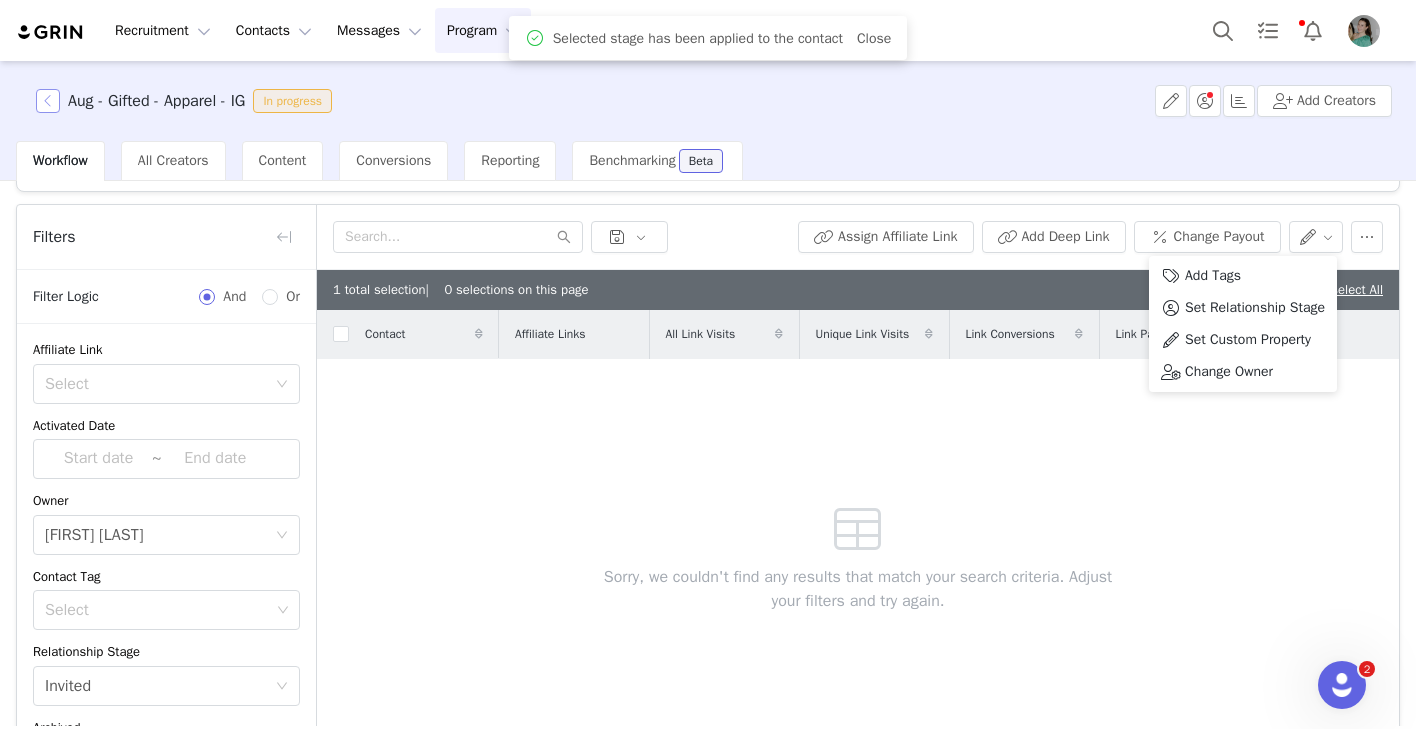 click at bounding box center [48, 101] 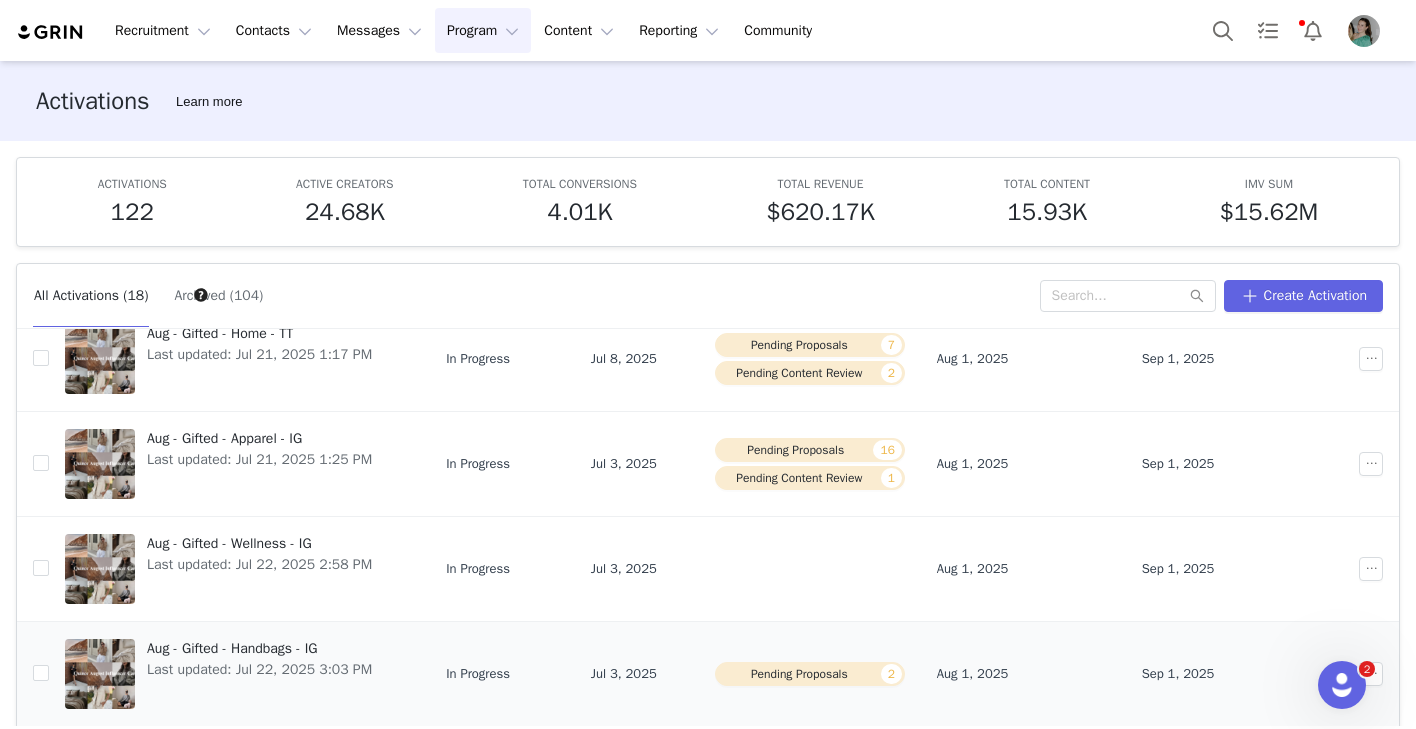 scroll, scrollTop: 663, scrollLeft: 0, axis: vertical 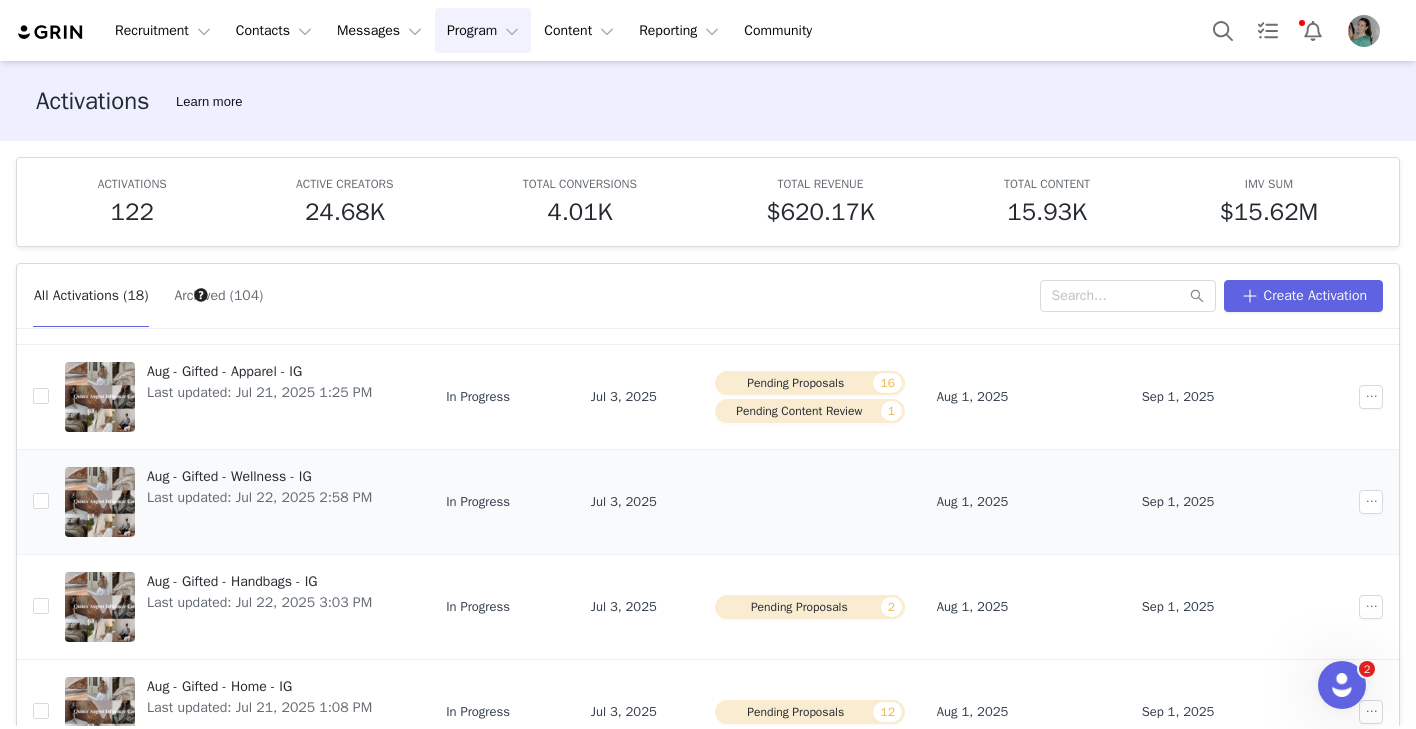 click on "Aug - Gifted - Wellness - IG" at bounding box center [259, 476] 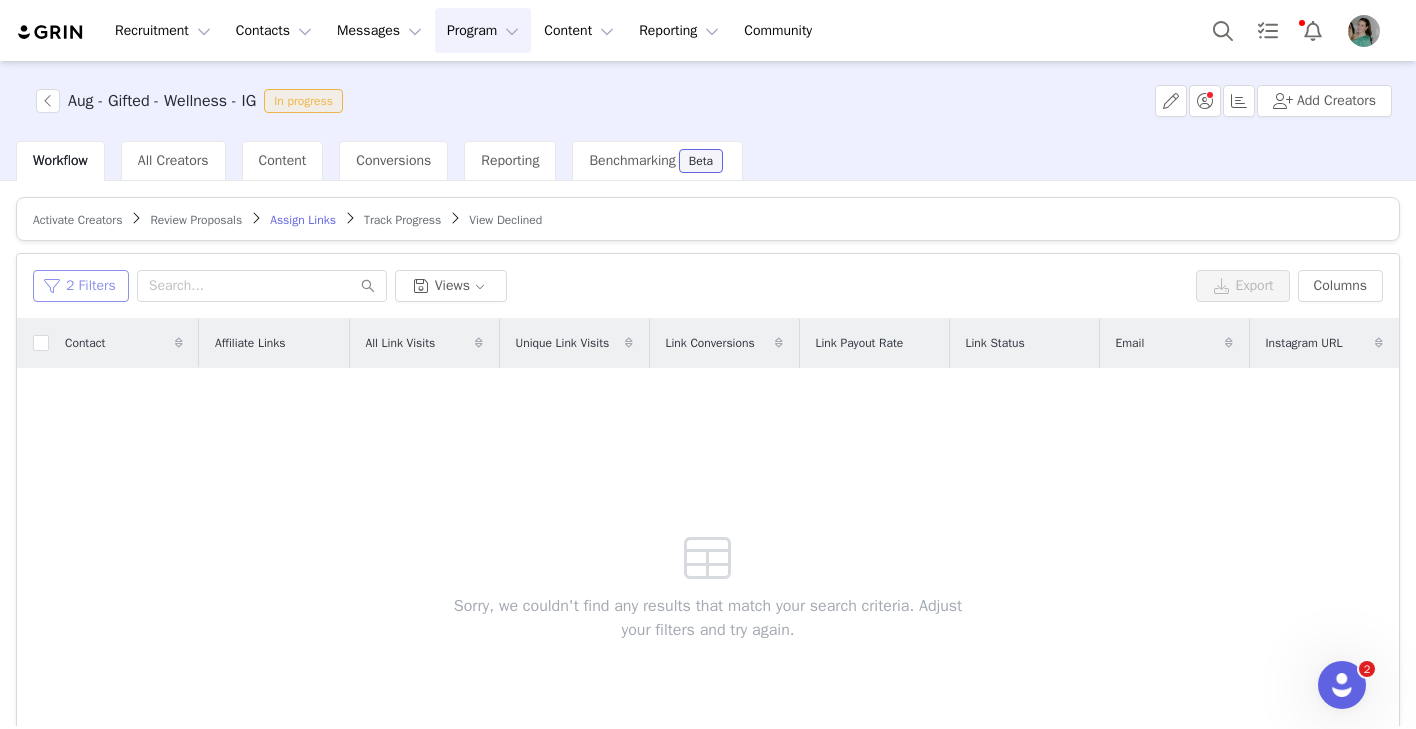 click on "2 Filters" at bounding box center [81, 286] 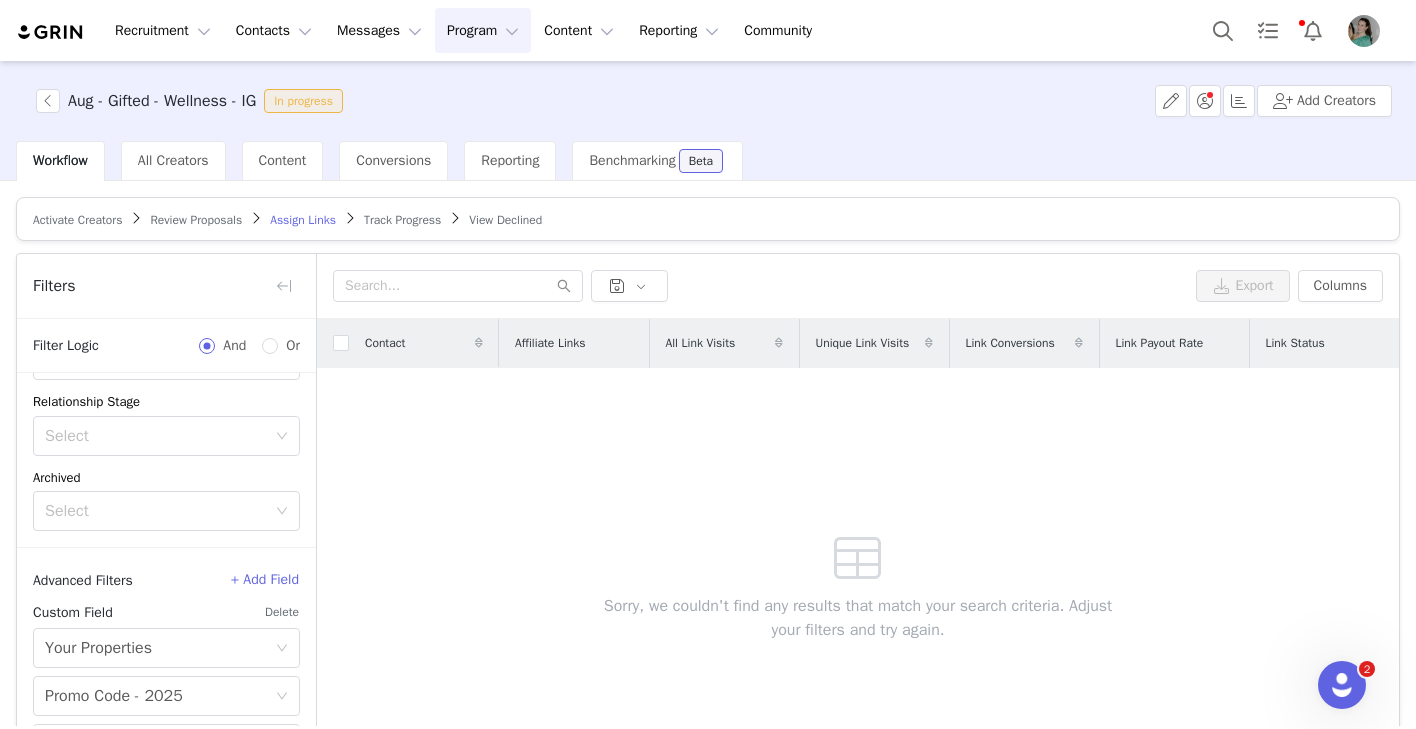scroll, scrollTop: 308, scrollLeft: 0, axis: vertical 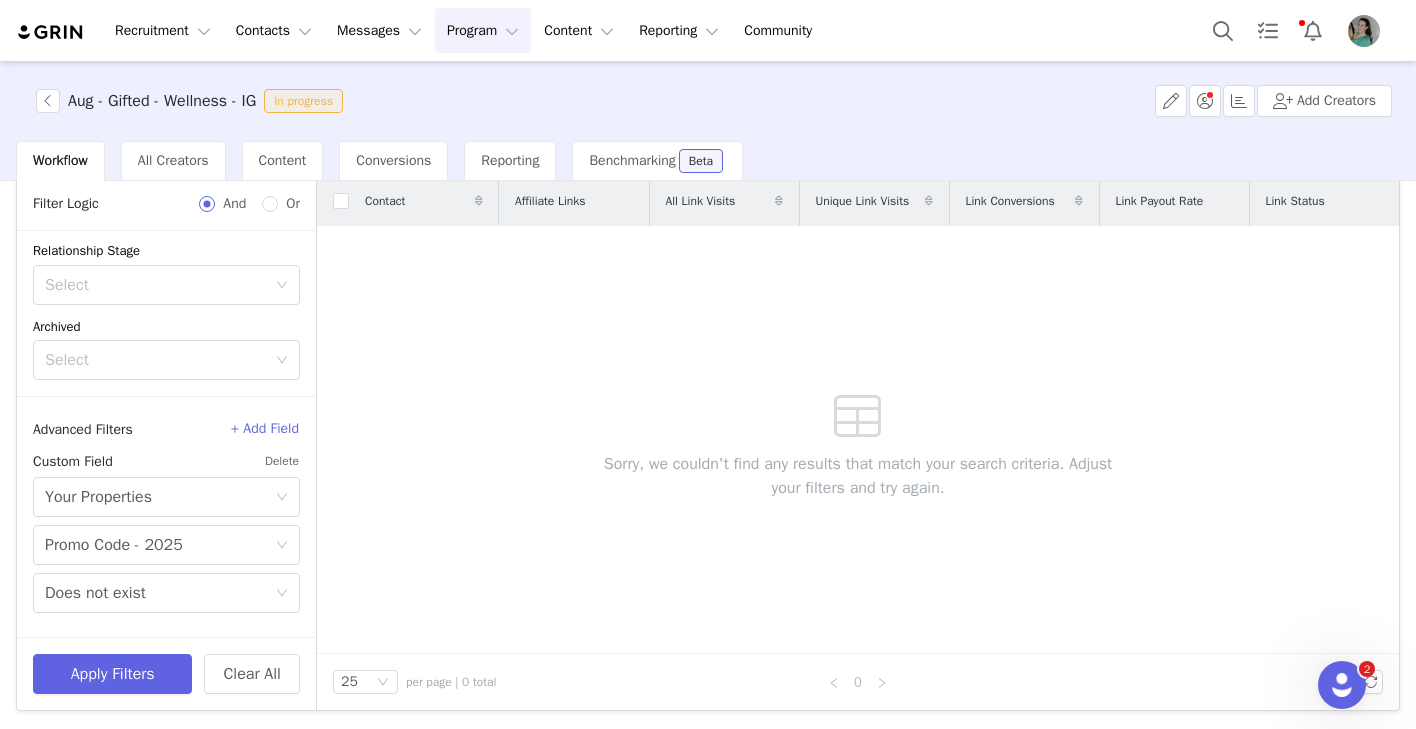 click on "Delete" at bounding box center (282, 461) 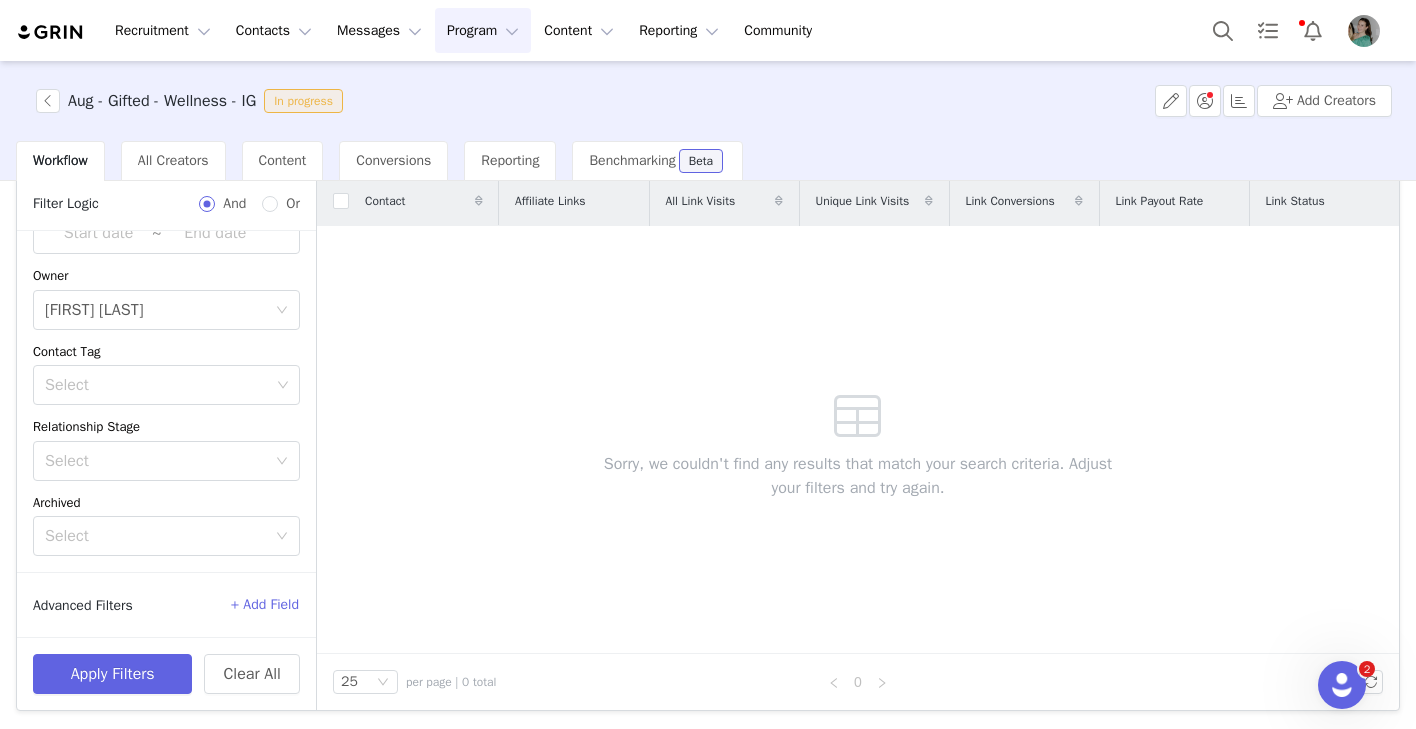 scroll, scrollTop: 128, scrollLeft: 0, axis: vertical 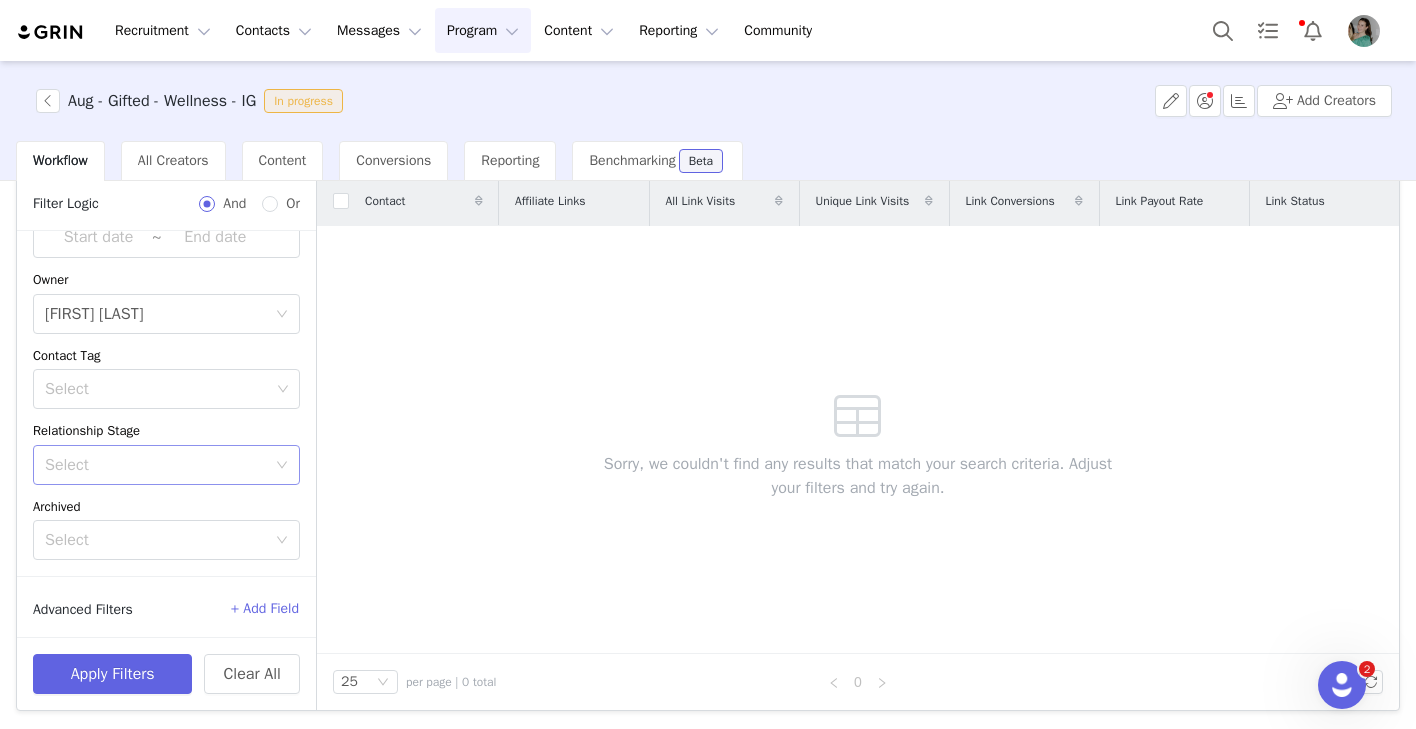 click on "Select" at bounding box center (155, 465) 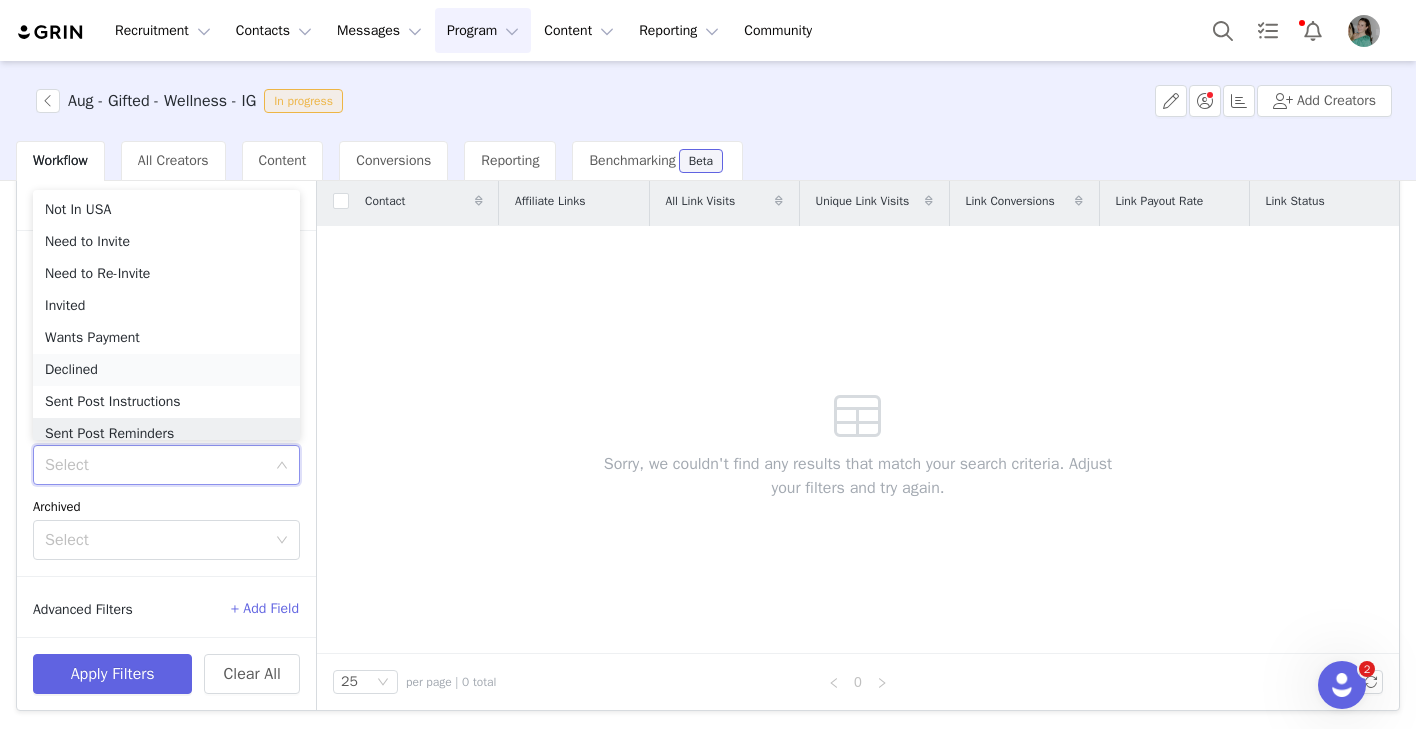 scroll, scrollTop: 10, scrollLeft: 0, axis: vertical 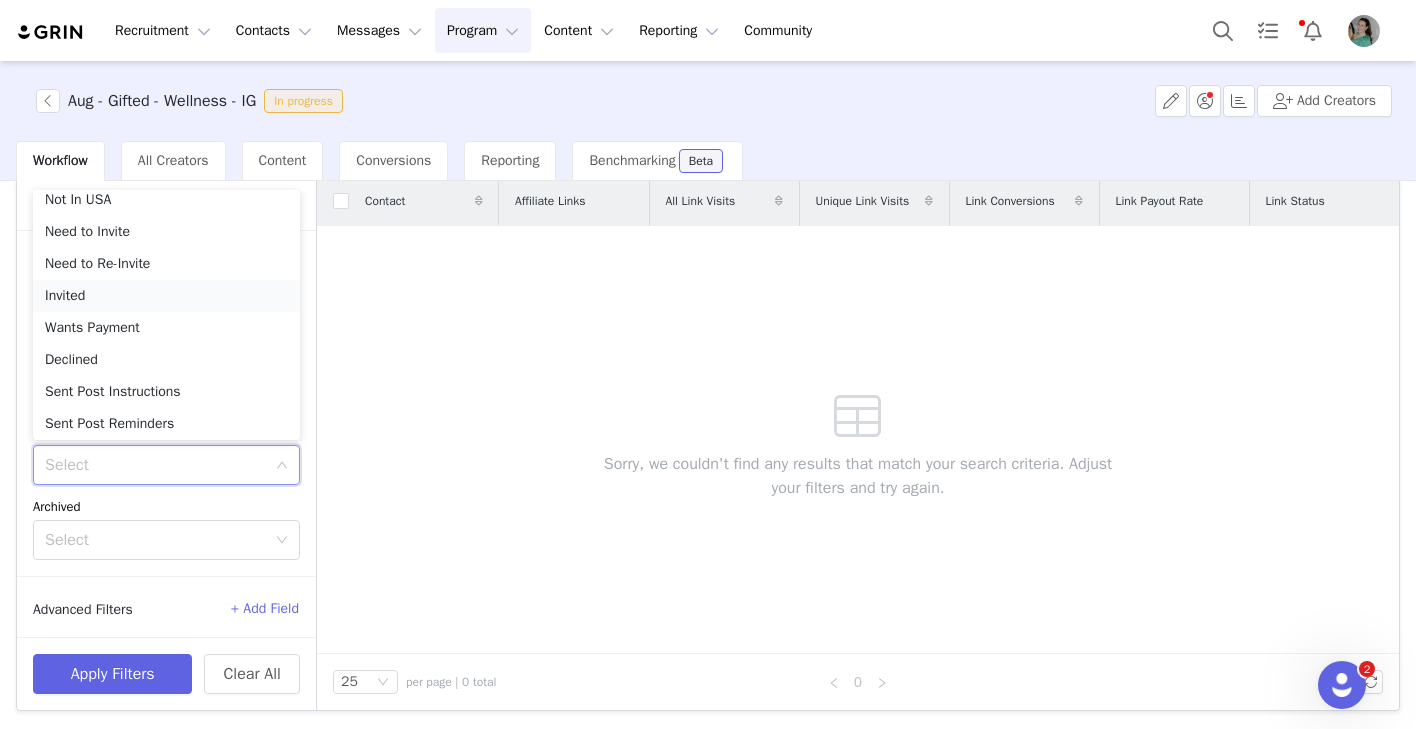 click on "Invited" at bounding box center [166, 296] 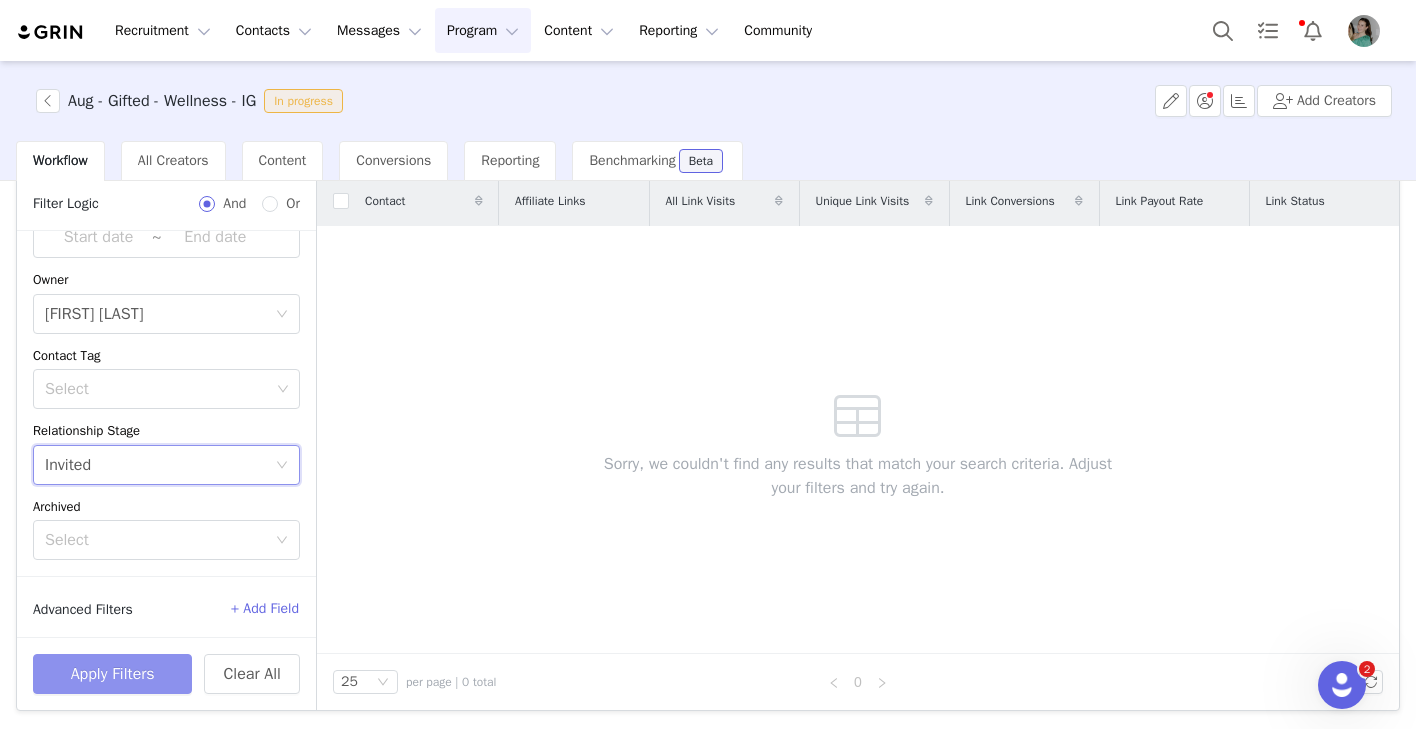 click on "Apply Filters" at bounding box center (112, 674) 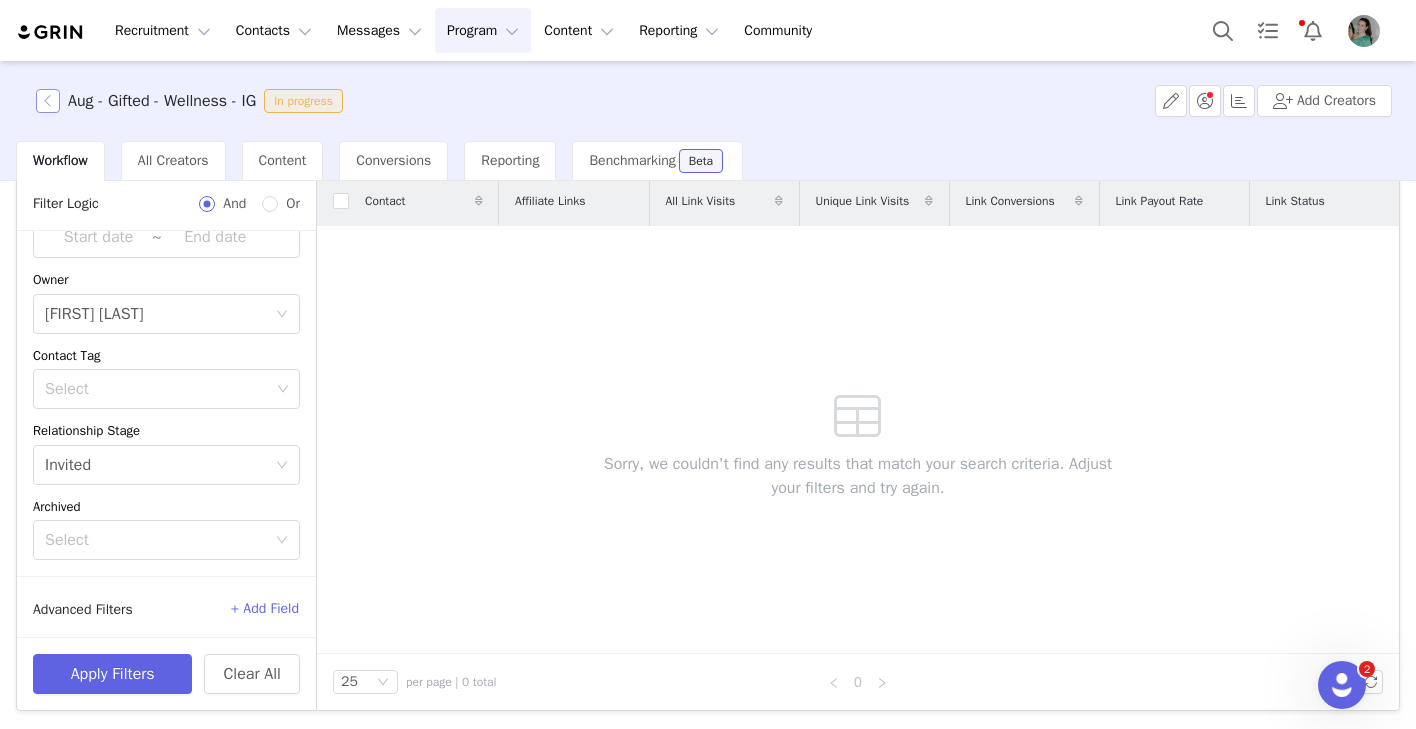 click at bounding box center [48, 101] 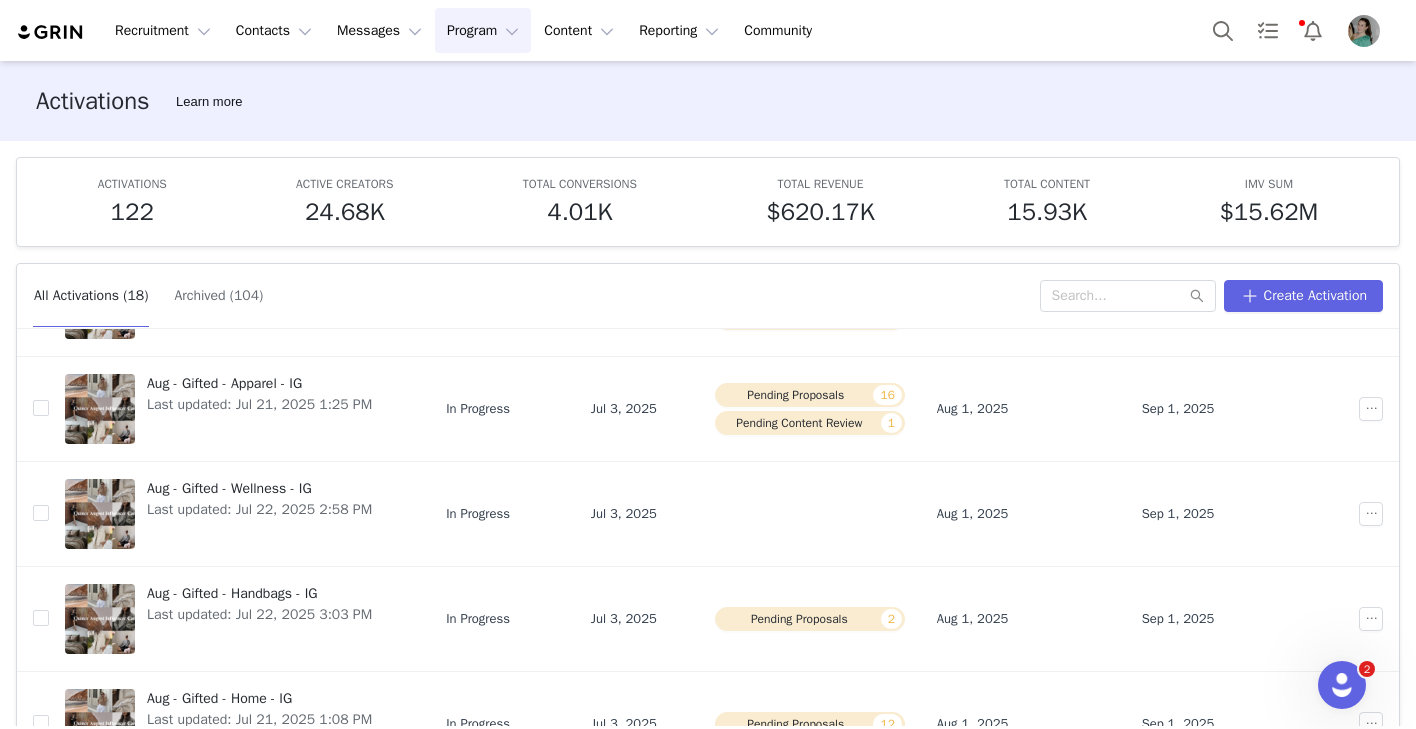 scroll, scrollTop: 669, scrollLeft: 0, axis: vertical 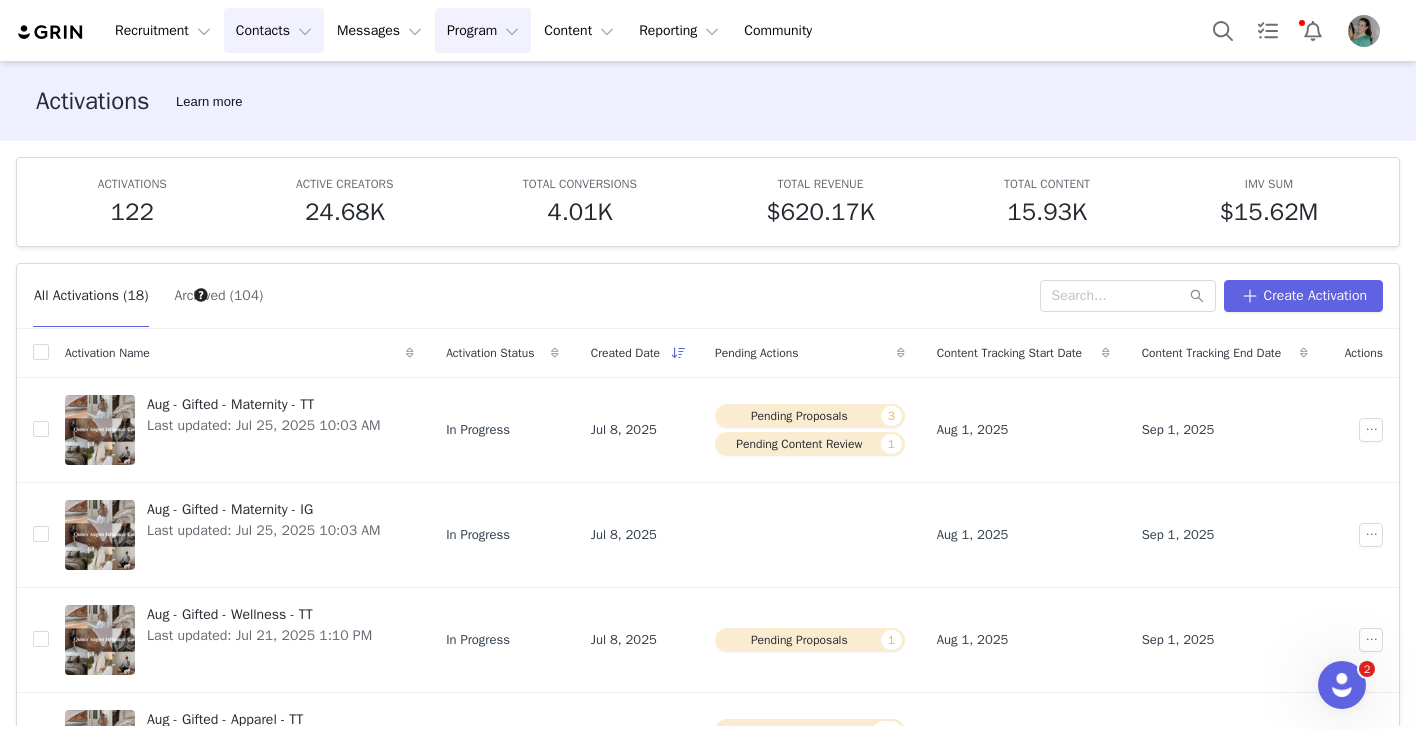 click on "Contacts Contacts" at bounding box center (274, 30) 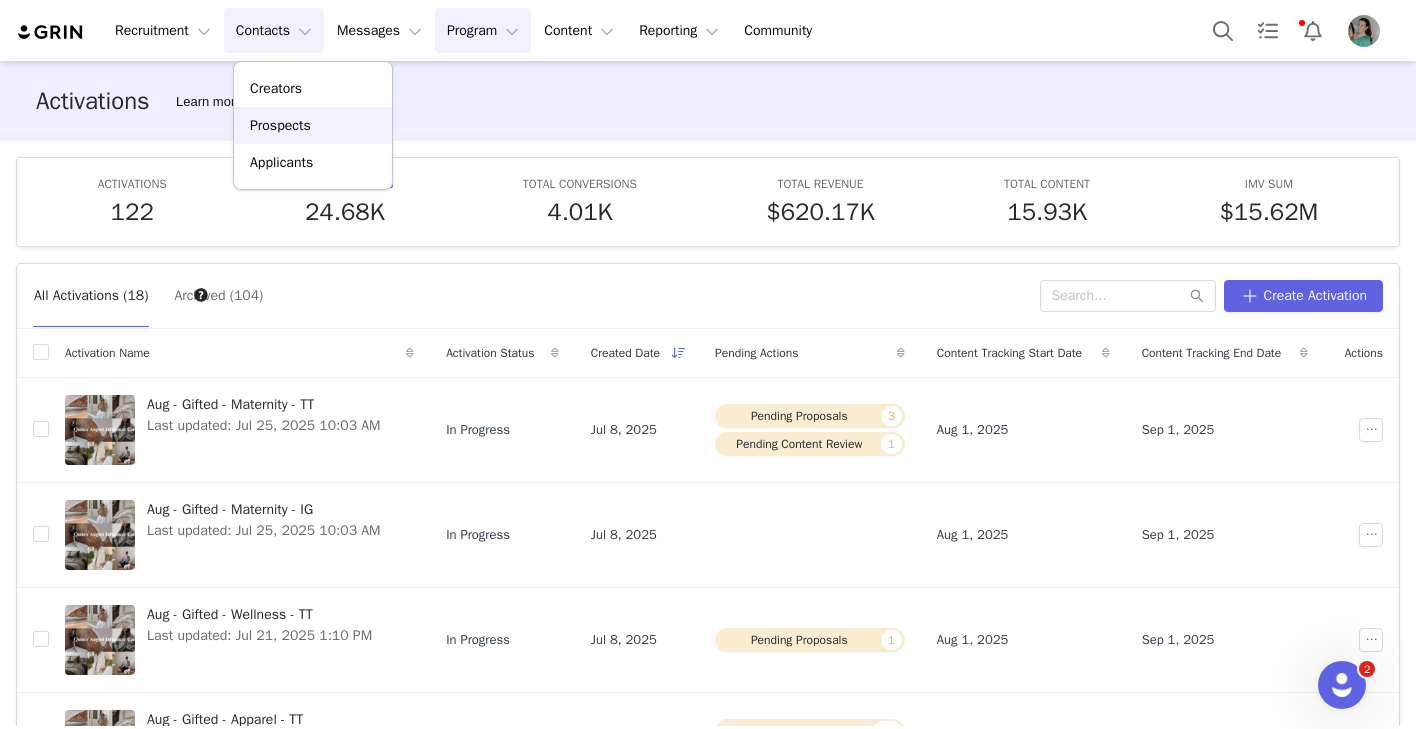 click on "Prospects" at bounding box center [280, 125] 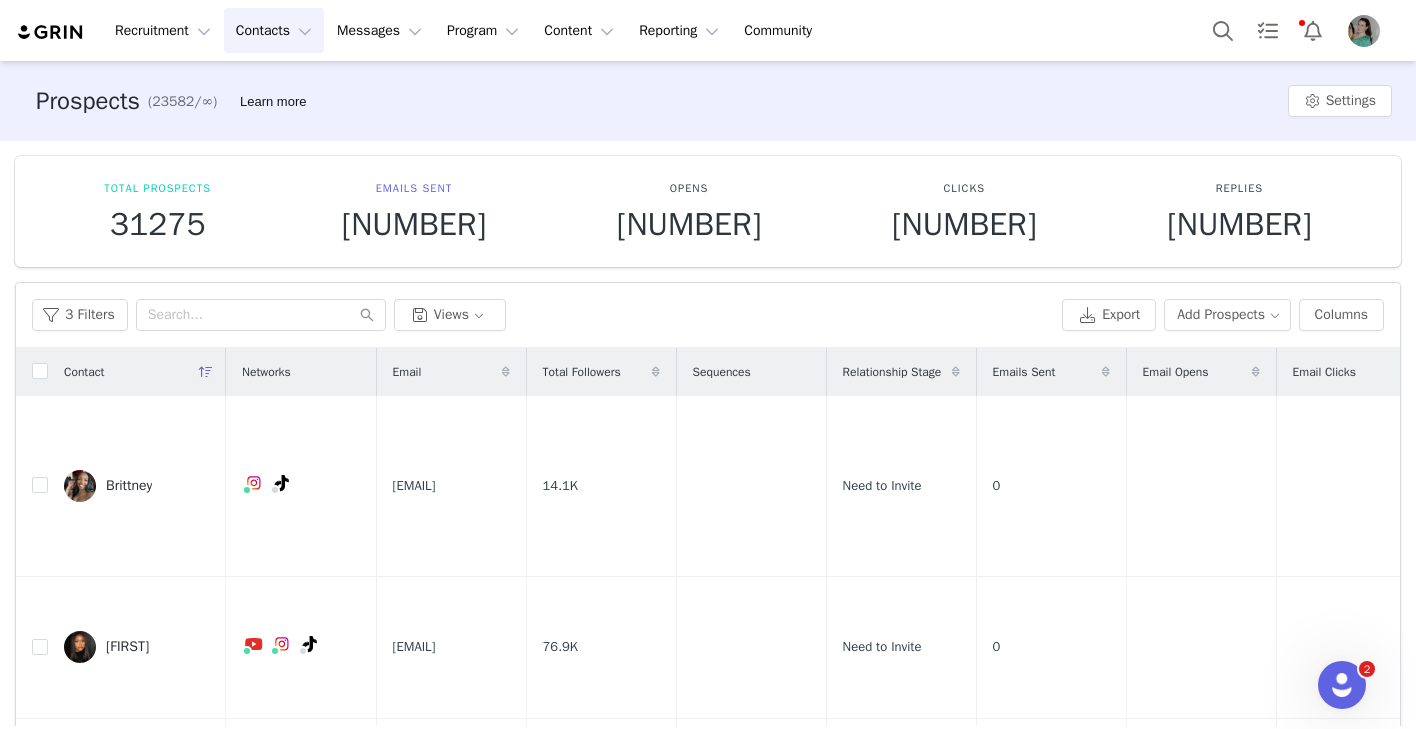 click on "Contacts Contacts" at bounding box center [274, 30] 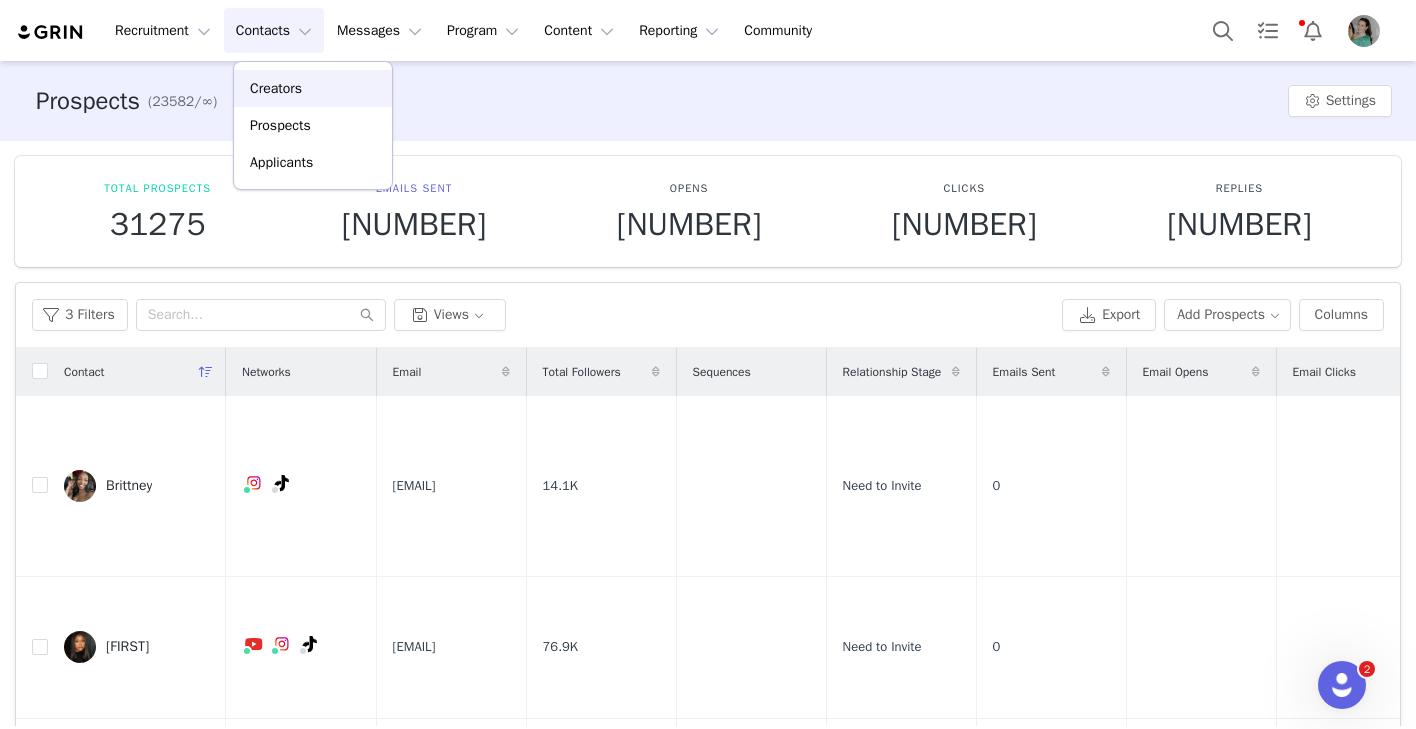 click on "Creators" at bounding box center [313, 88] 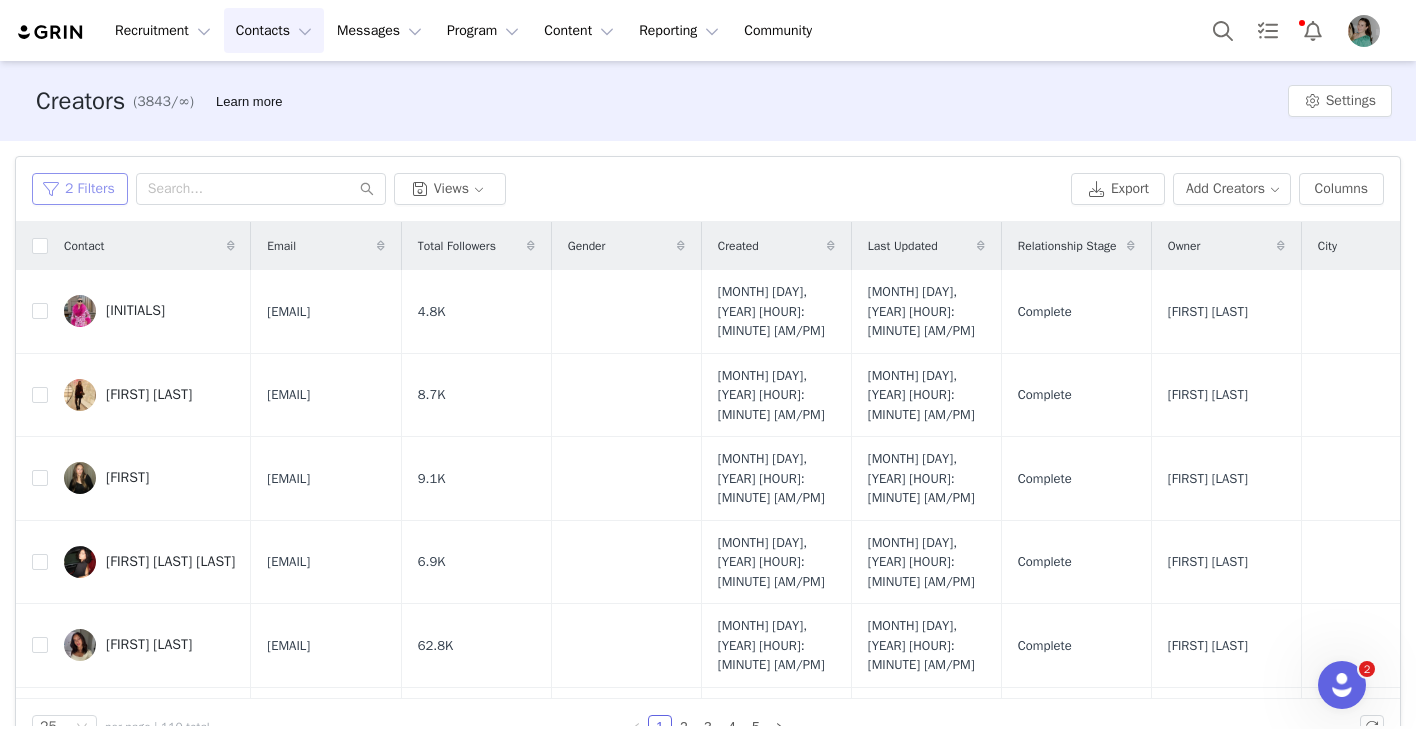 click on "2 Filters" at bounding box center (80, 189) 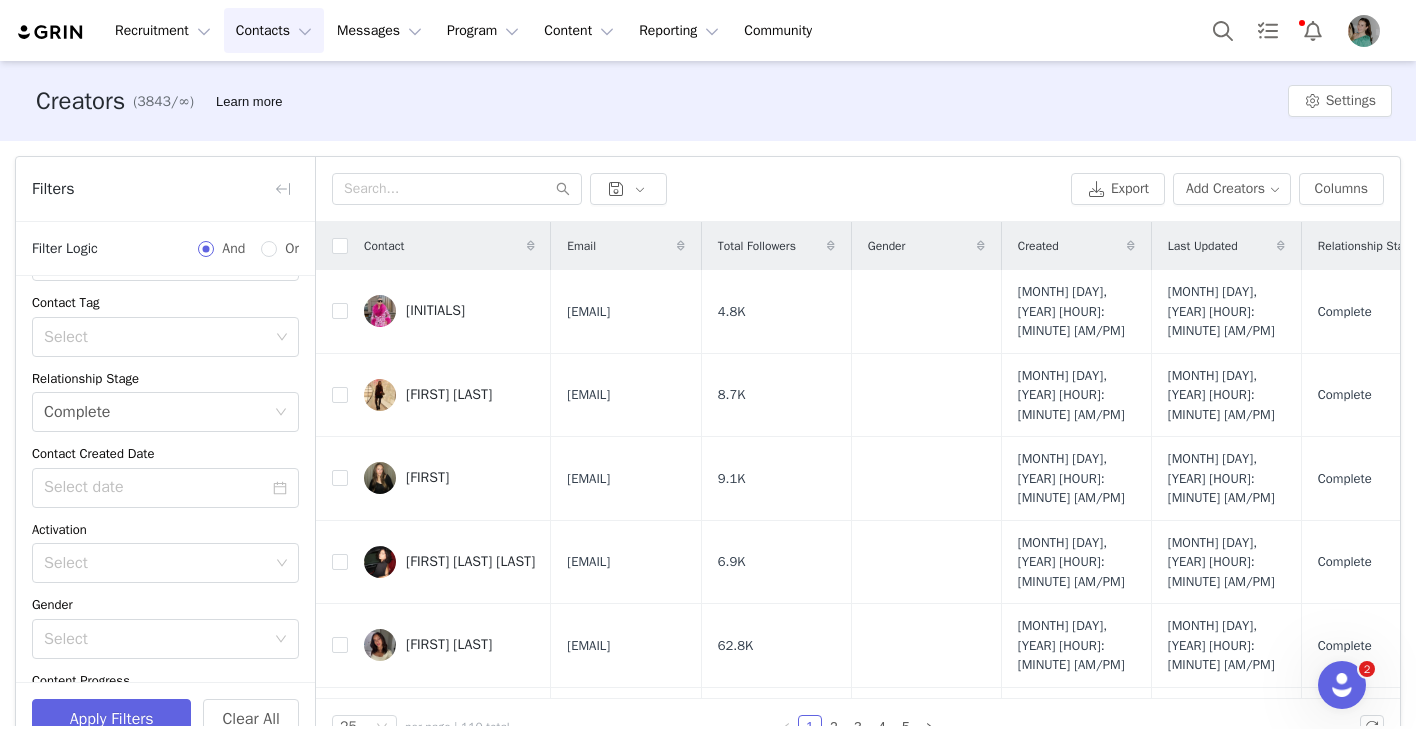 scroll, scrollTop: 193, scrollLeft: 0, axis: vertical 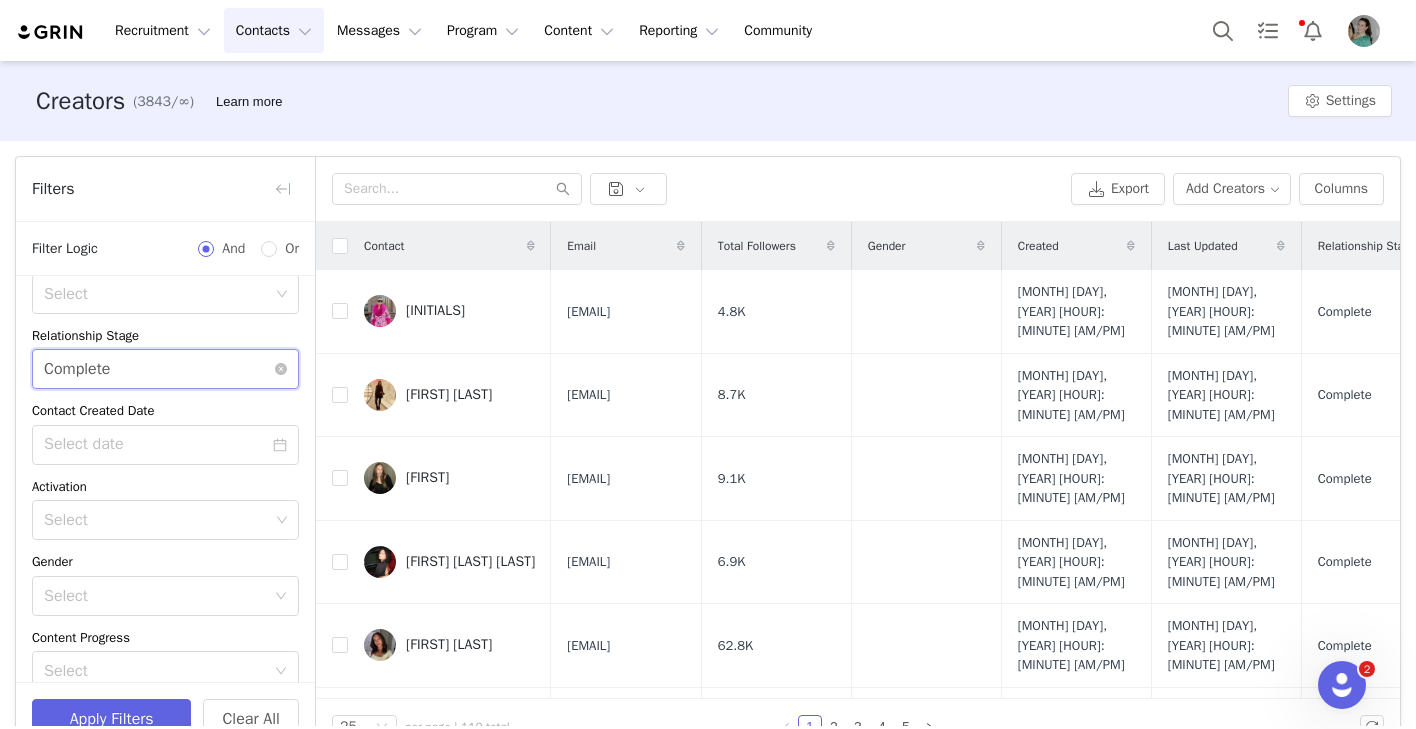 click on "Select Complete" at bounding box center [165, 369] 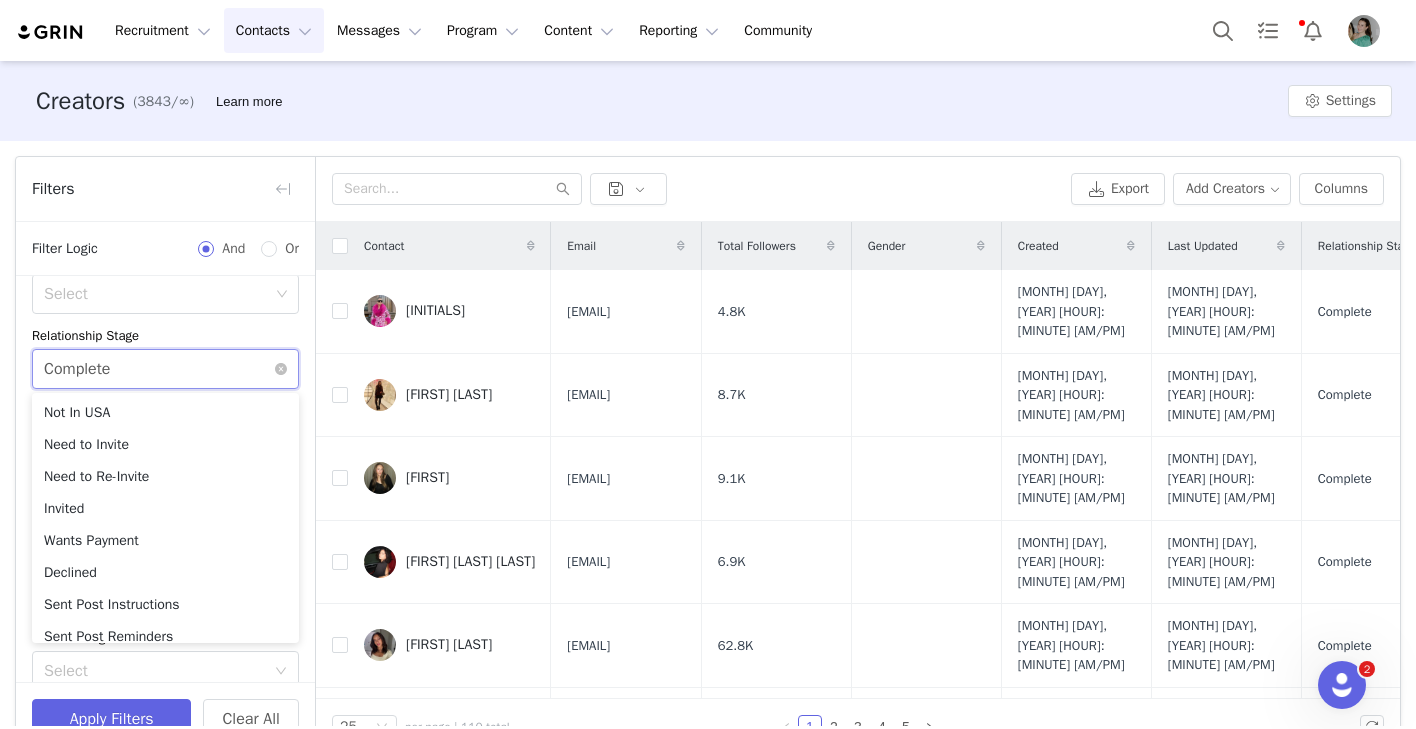 scroll, scrollTop: 42, scrollLeft: 0, axis: vertical 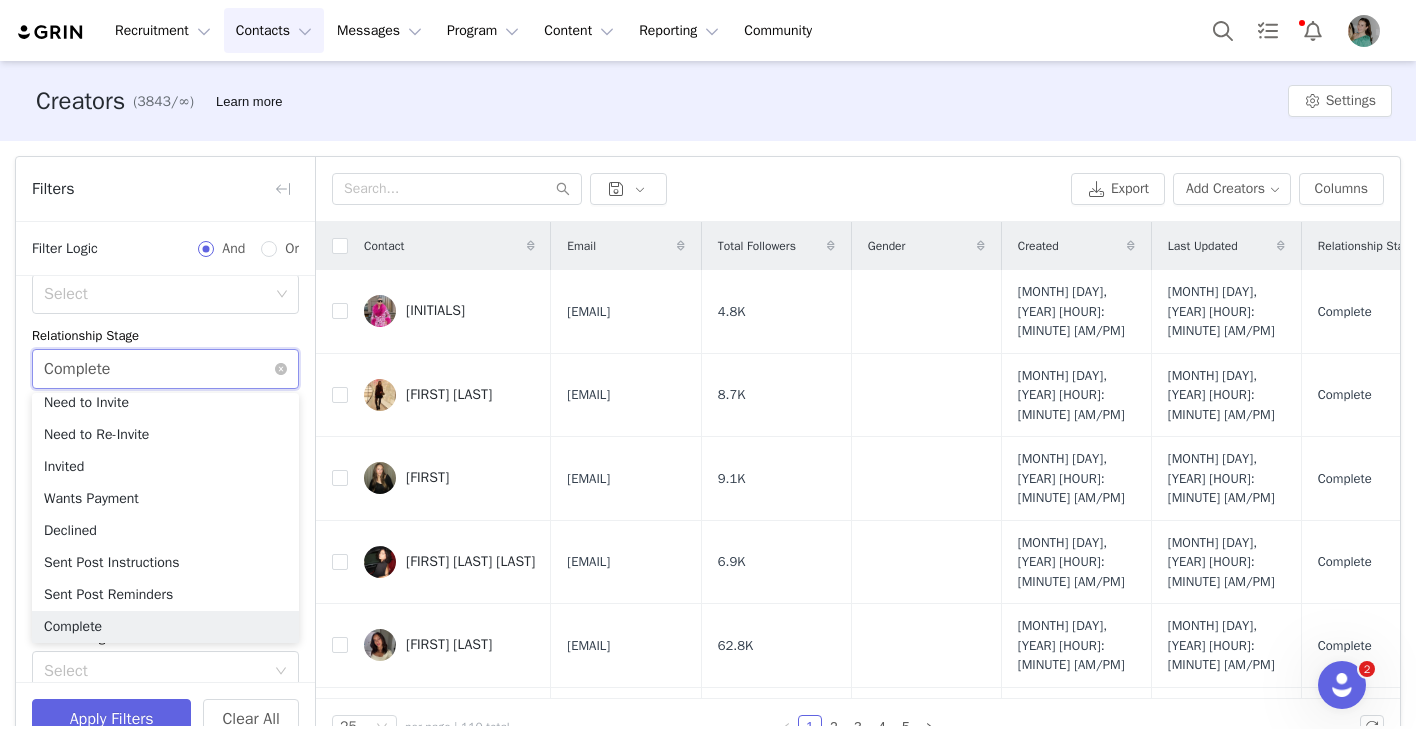 click on "Select Complete" at bounding box center [159, 369] 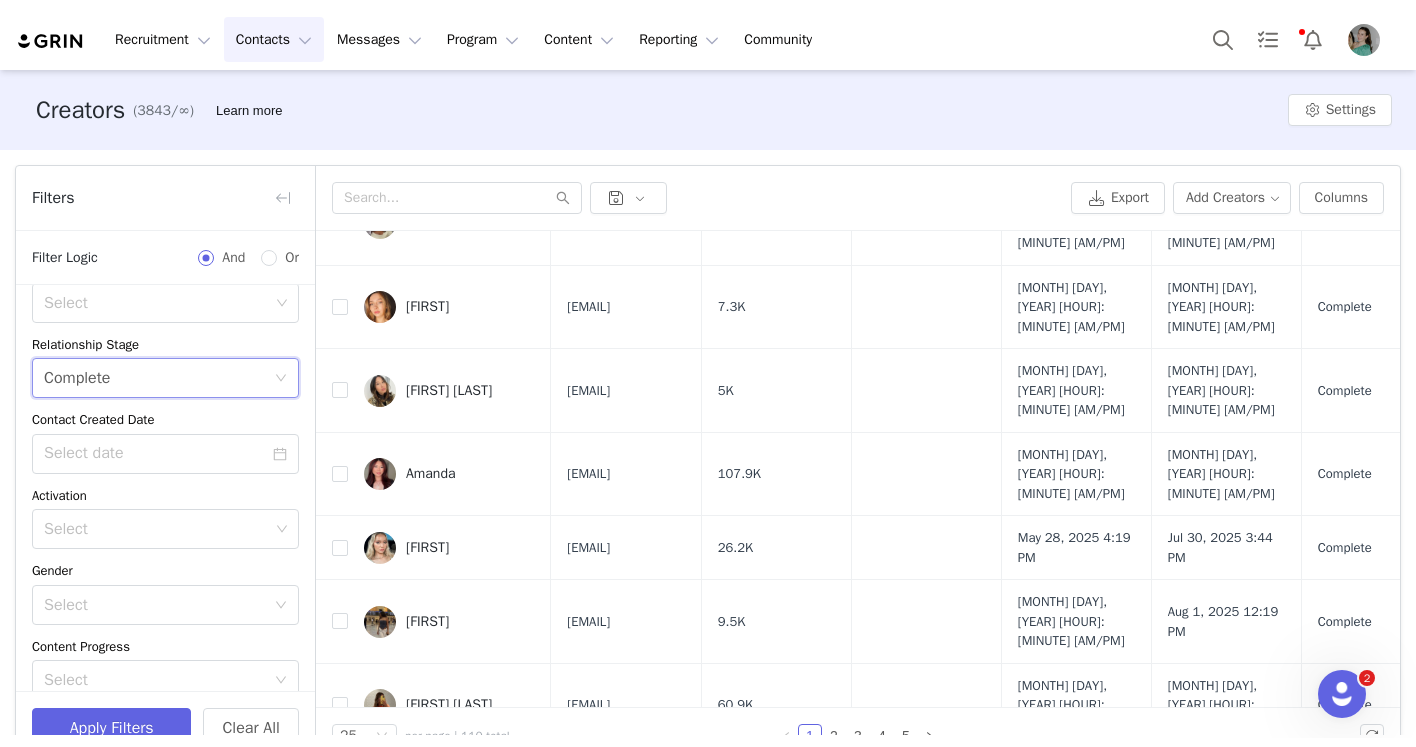 scroll, scrollTop: 473, scrollLeft: 0, axis: vertical 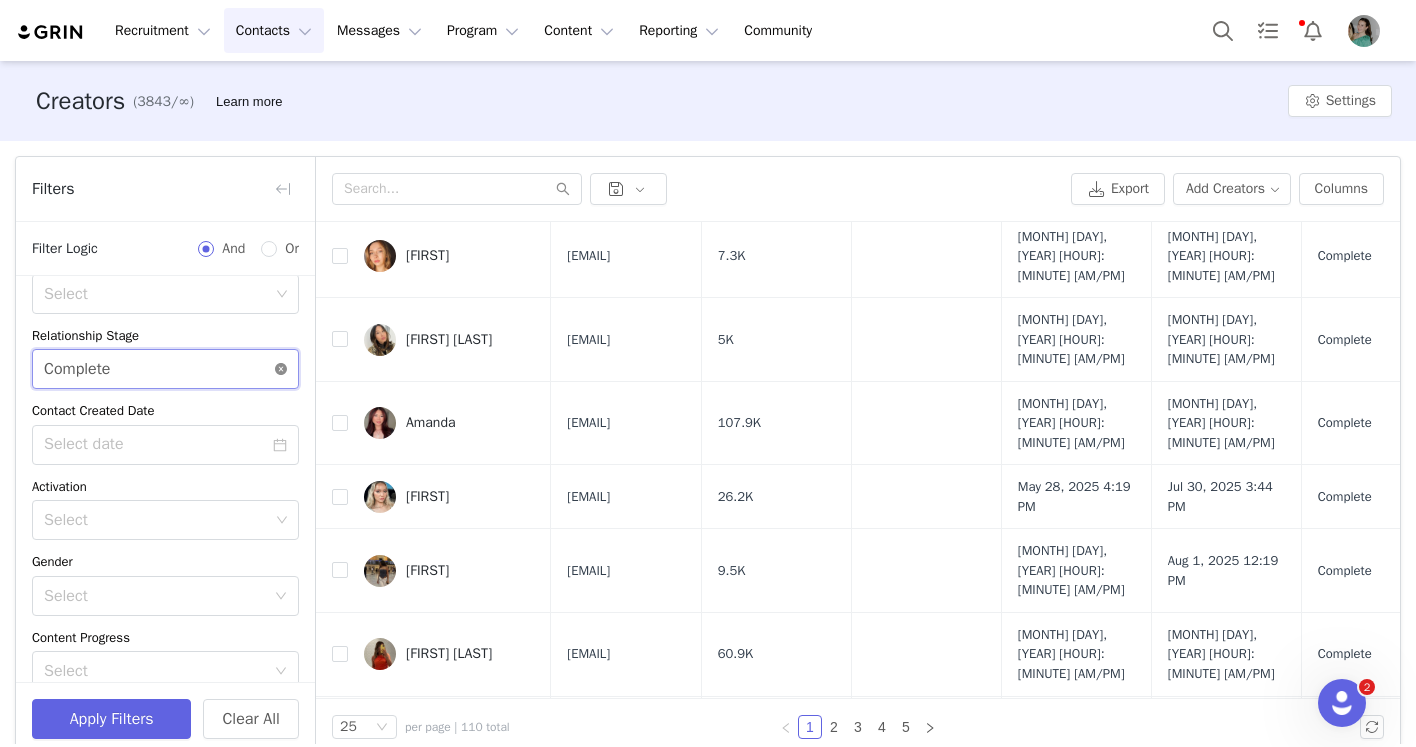 click 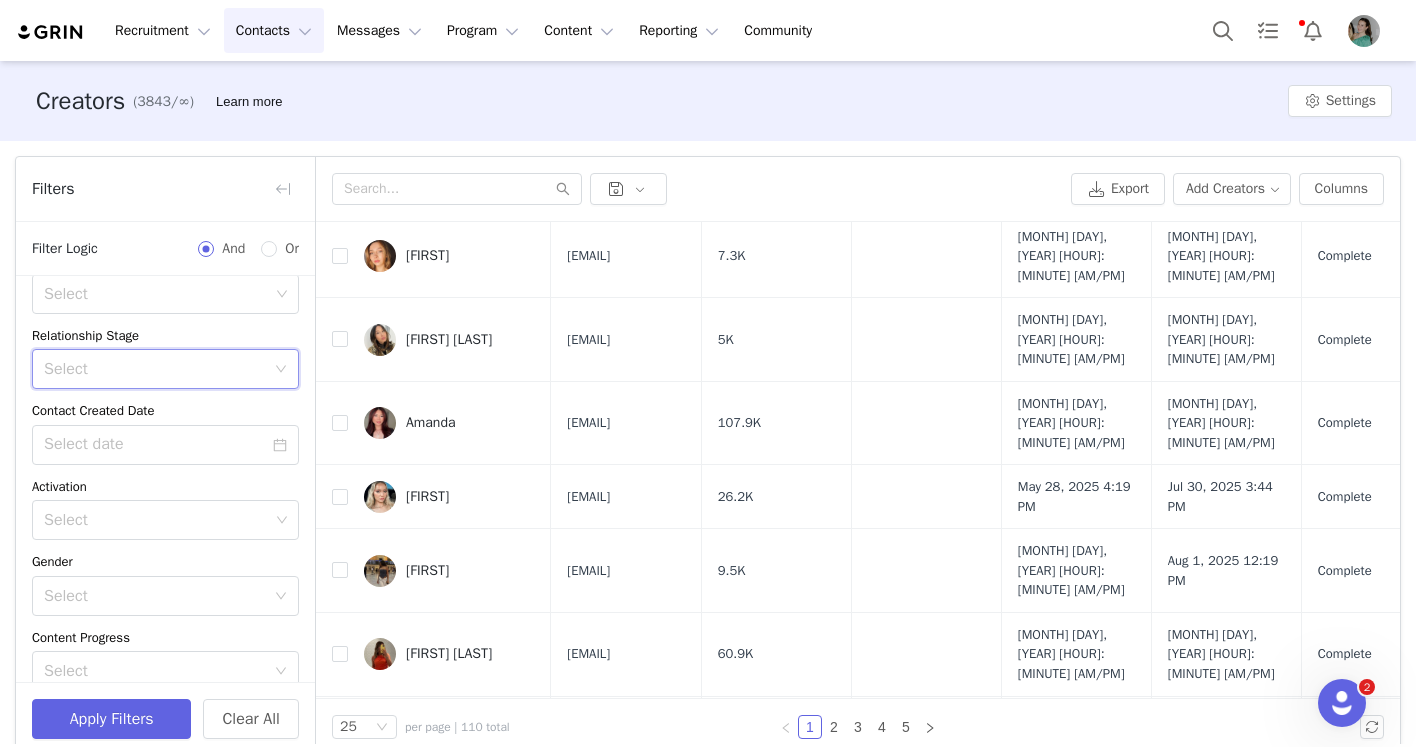 click 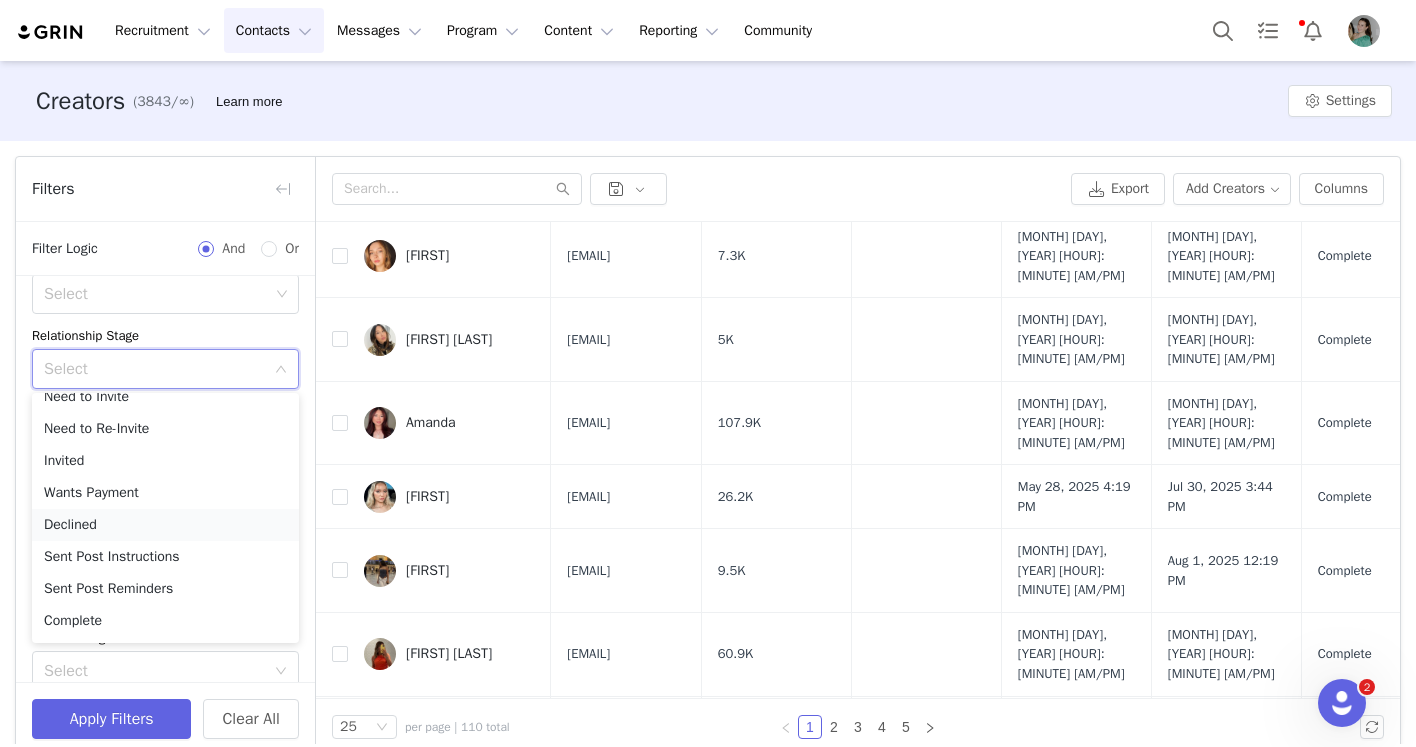 scroll, scrollTop: 49, scrollLeft: 0, axis: vertical 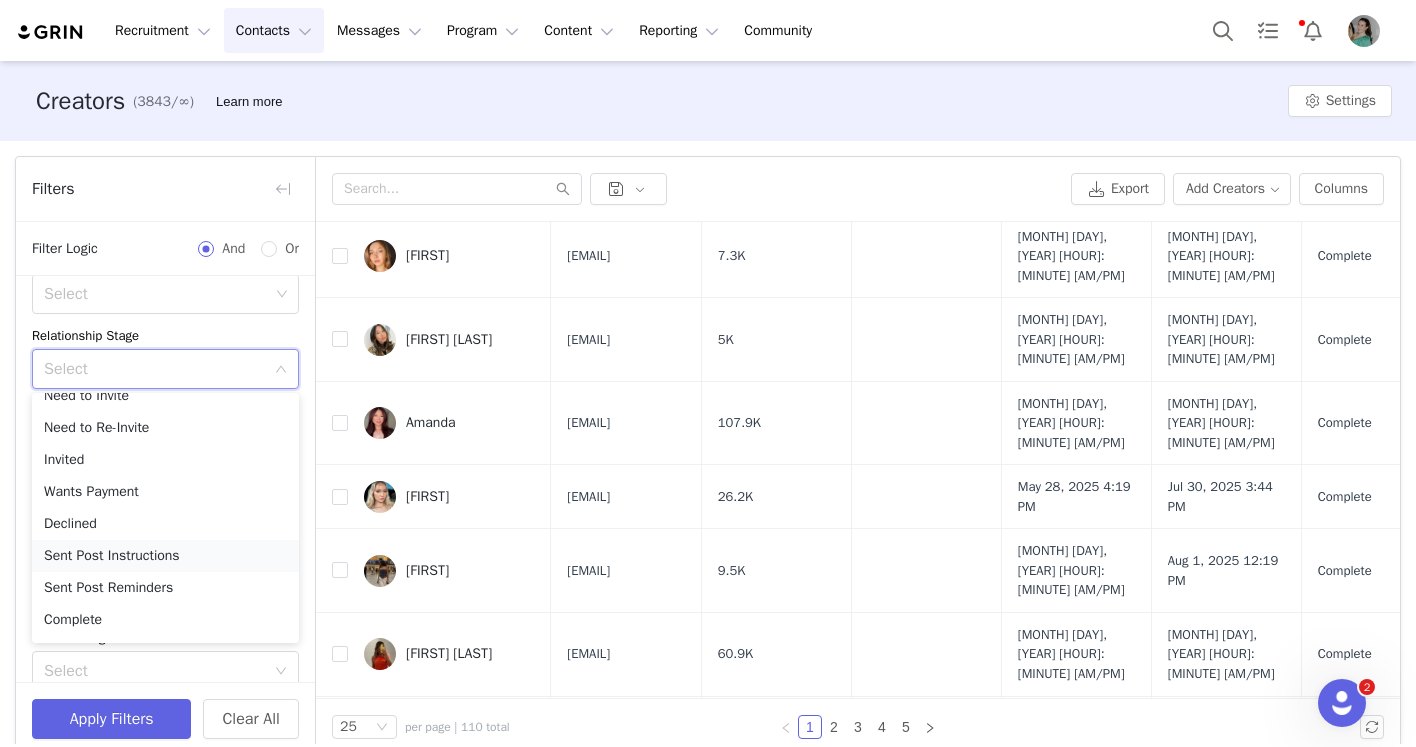 click on "Sent Post Instructions" at bounding box center (165, 556) 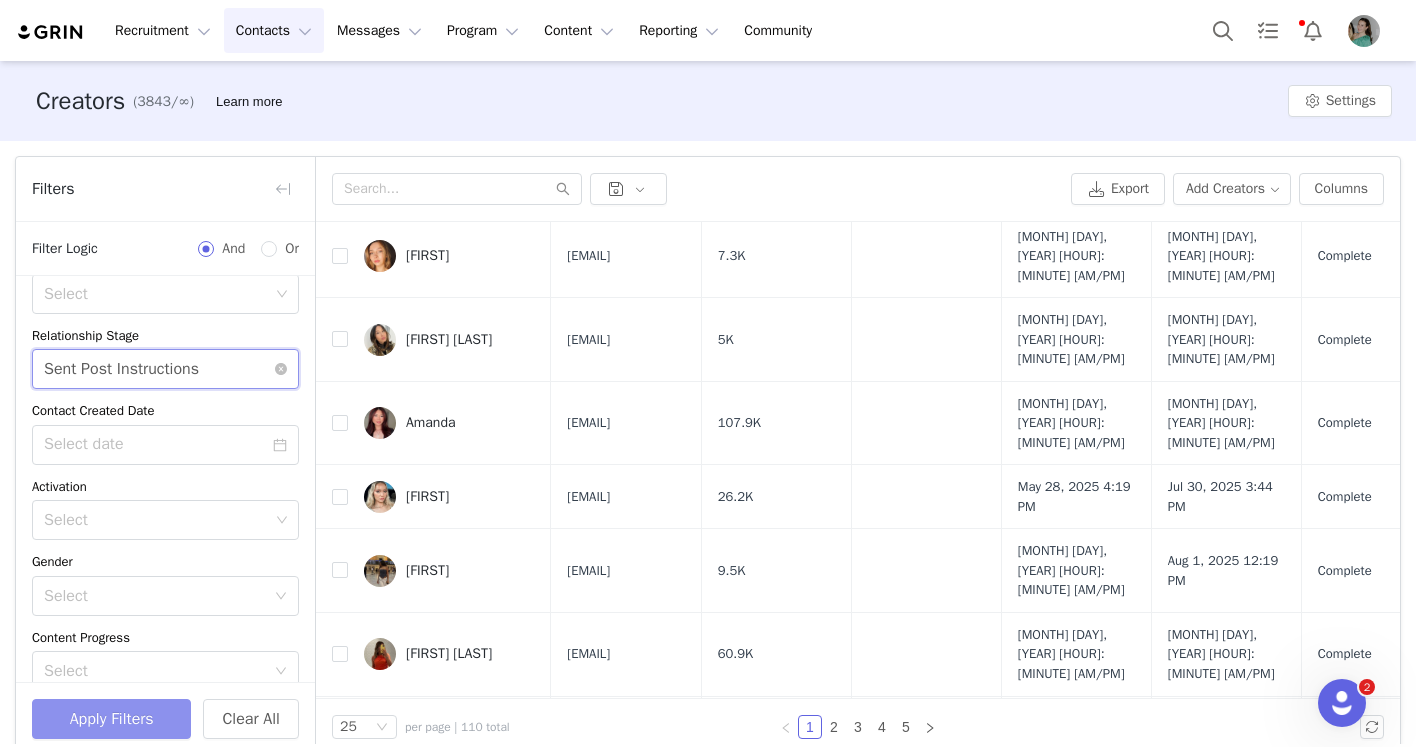 click on "Apply Filters" at bounding box center (111, 719) 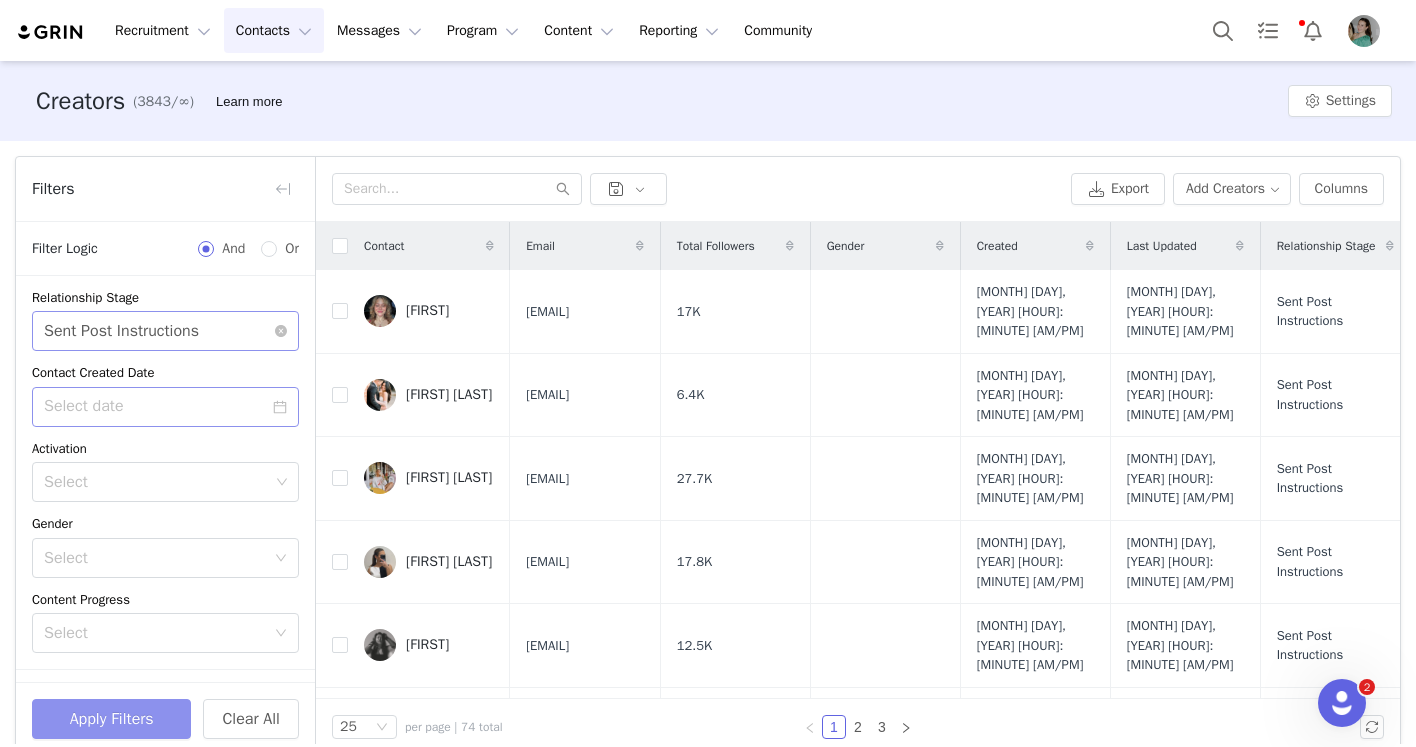 scroll, scrollTop: 283, scrollLeft: 0, axis: vertical 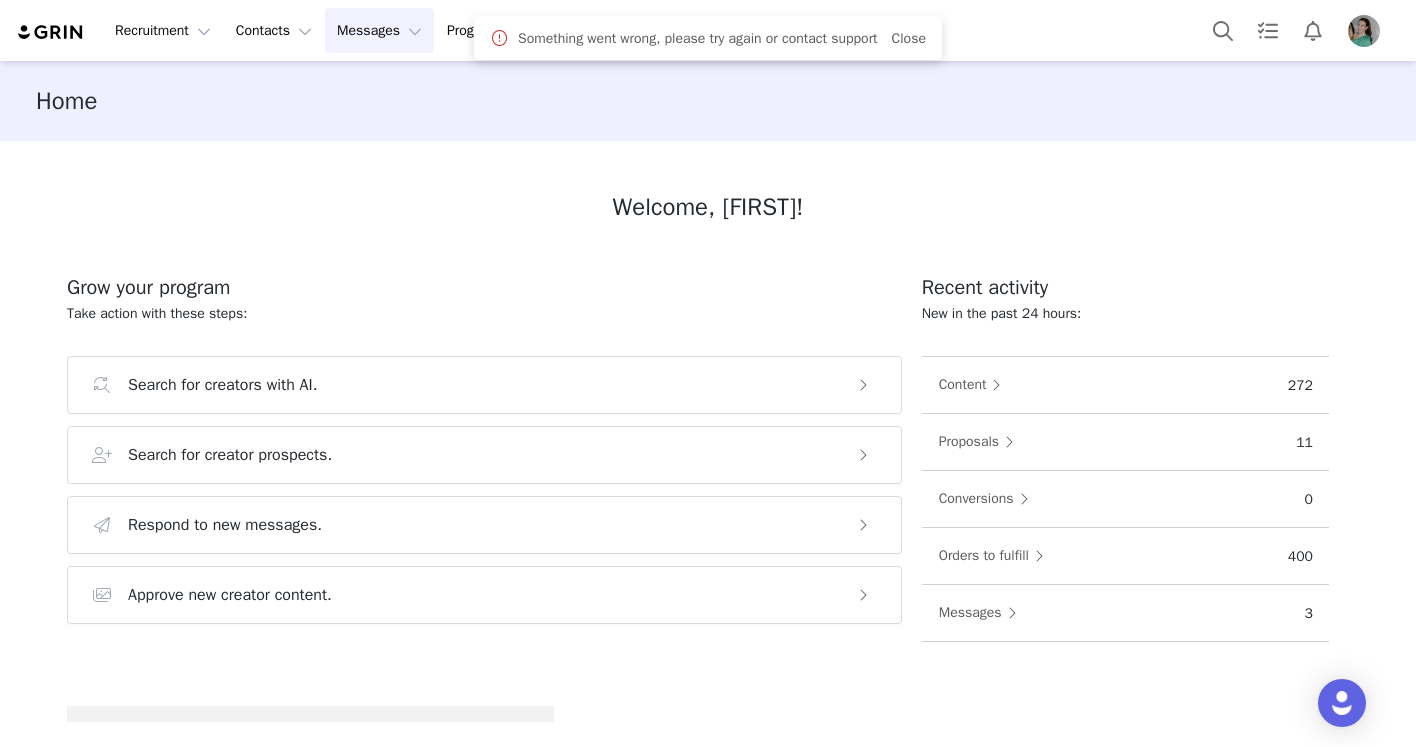 click on "Messages Messages" at bounding box center [379, 30] 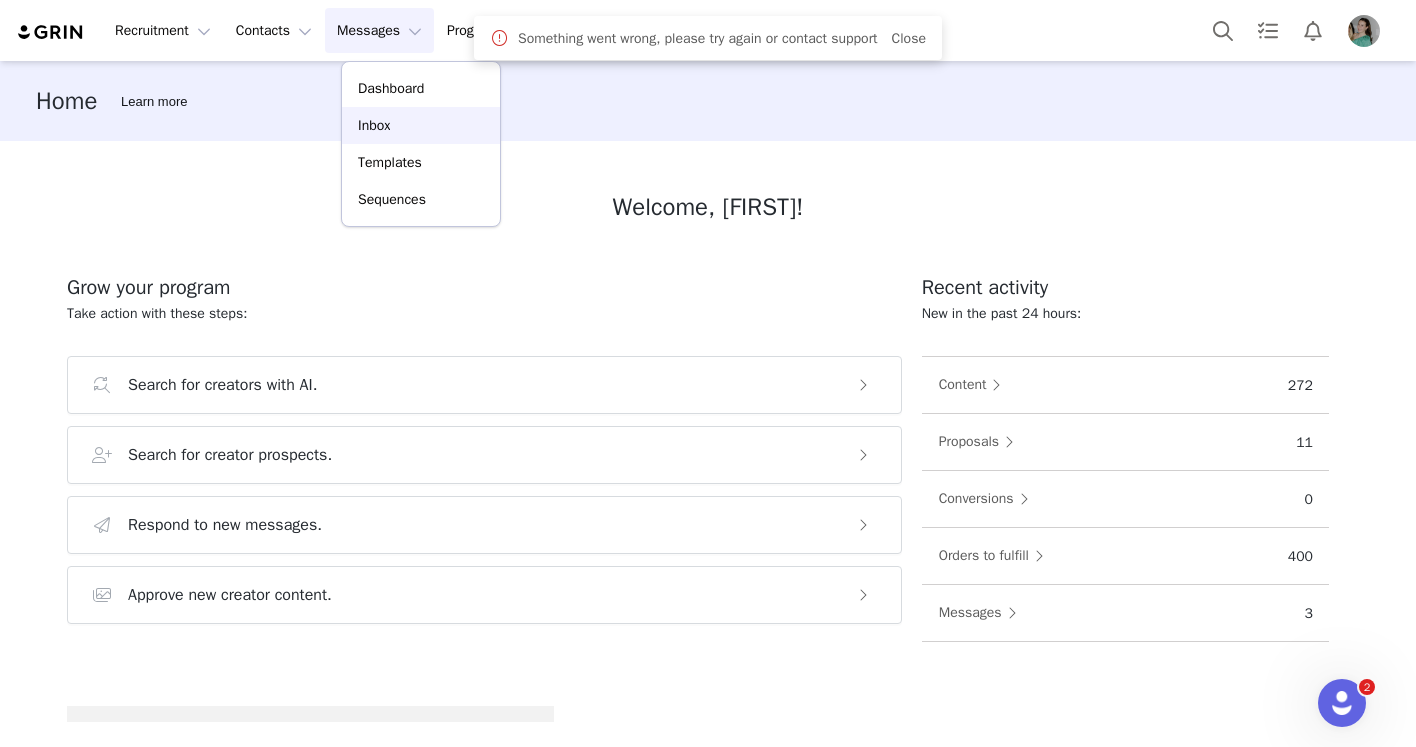 scroll, scrollTop: 0, scrollLeft: 0, axis: both 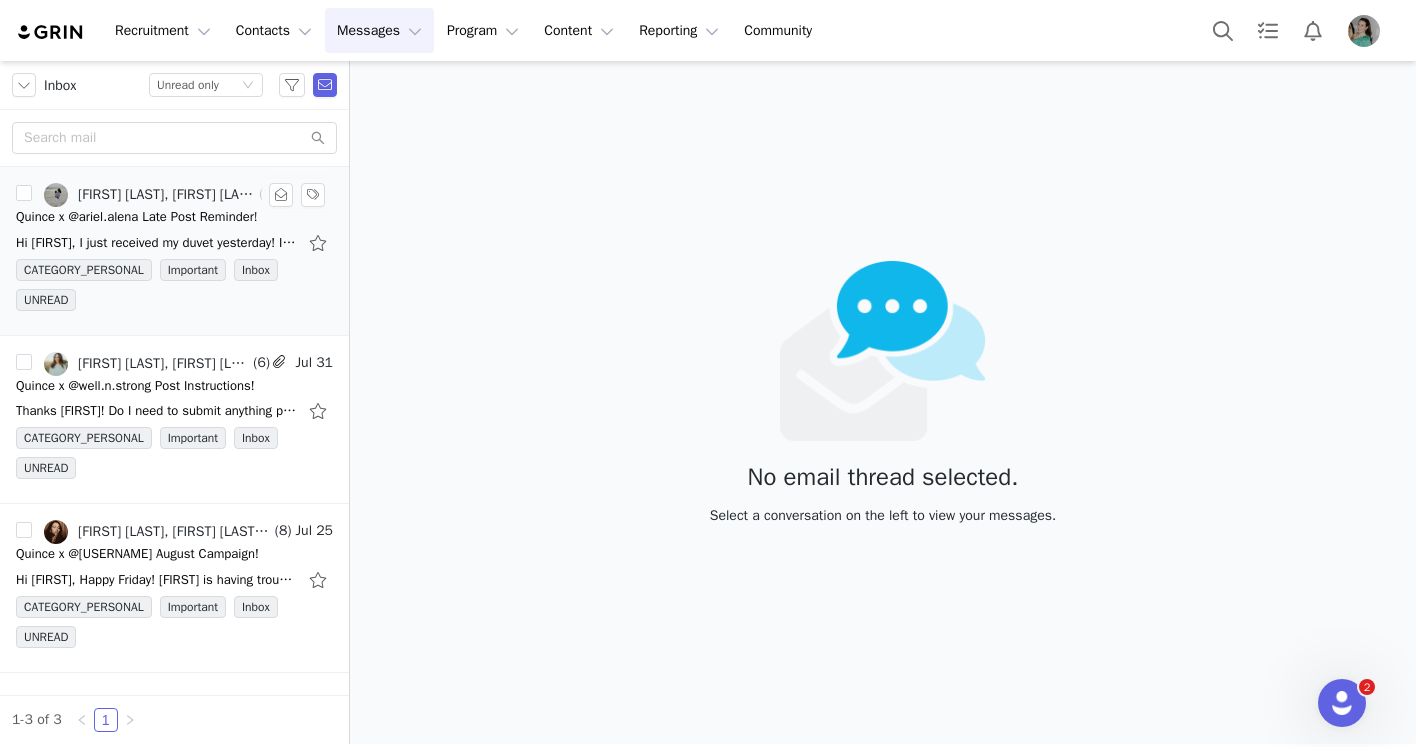 click on "Quince x @ariel.alena Late Post Reminder!" at bounding box center (137, 217) 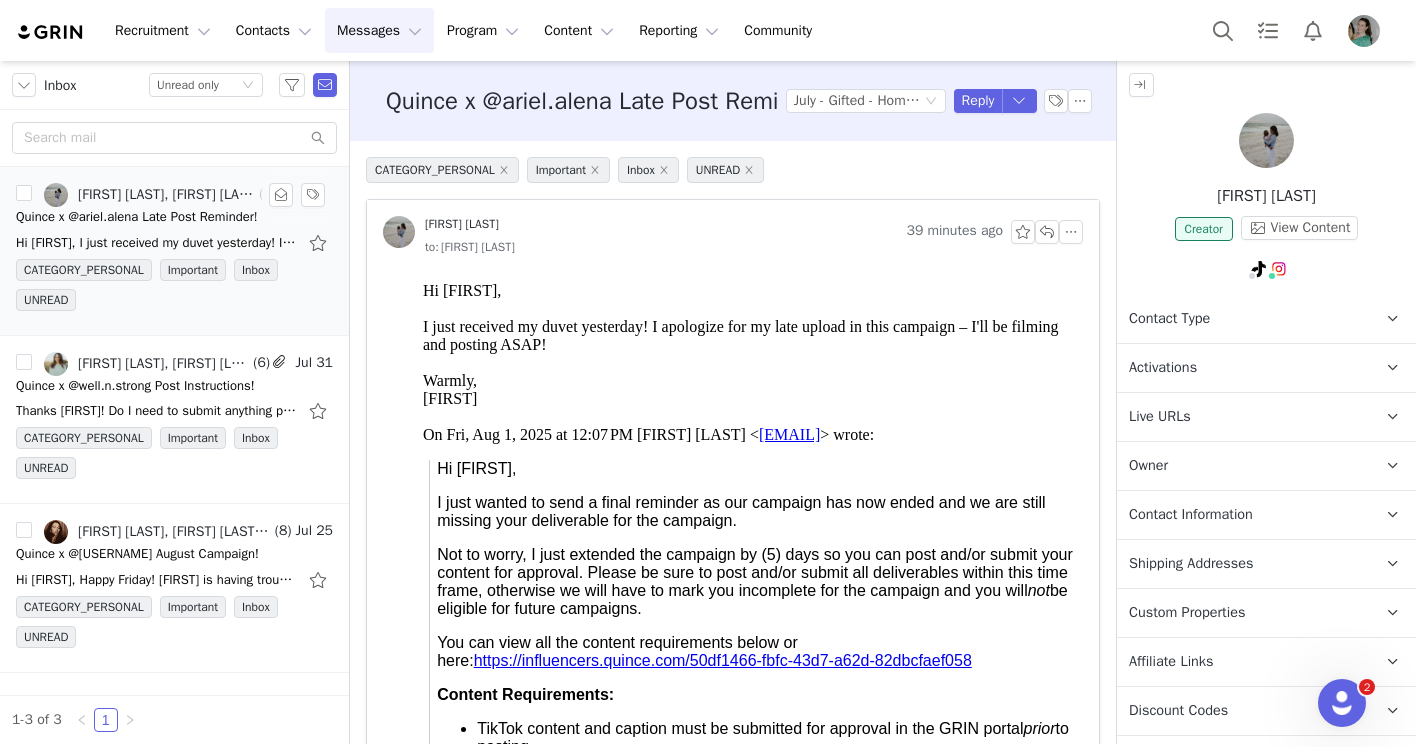 scroll, scrollTop: 0, scrollLeft: 0, axis: both 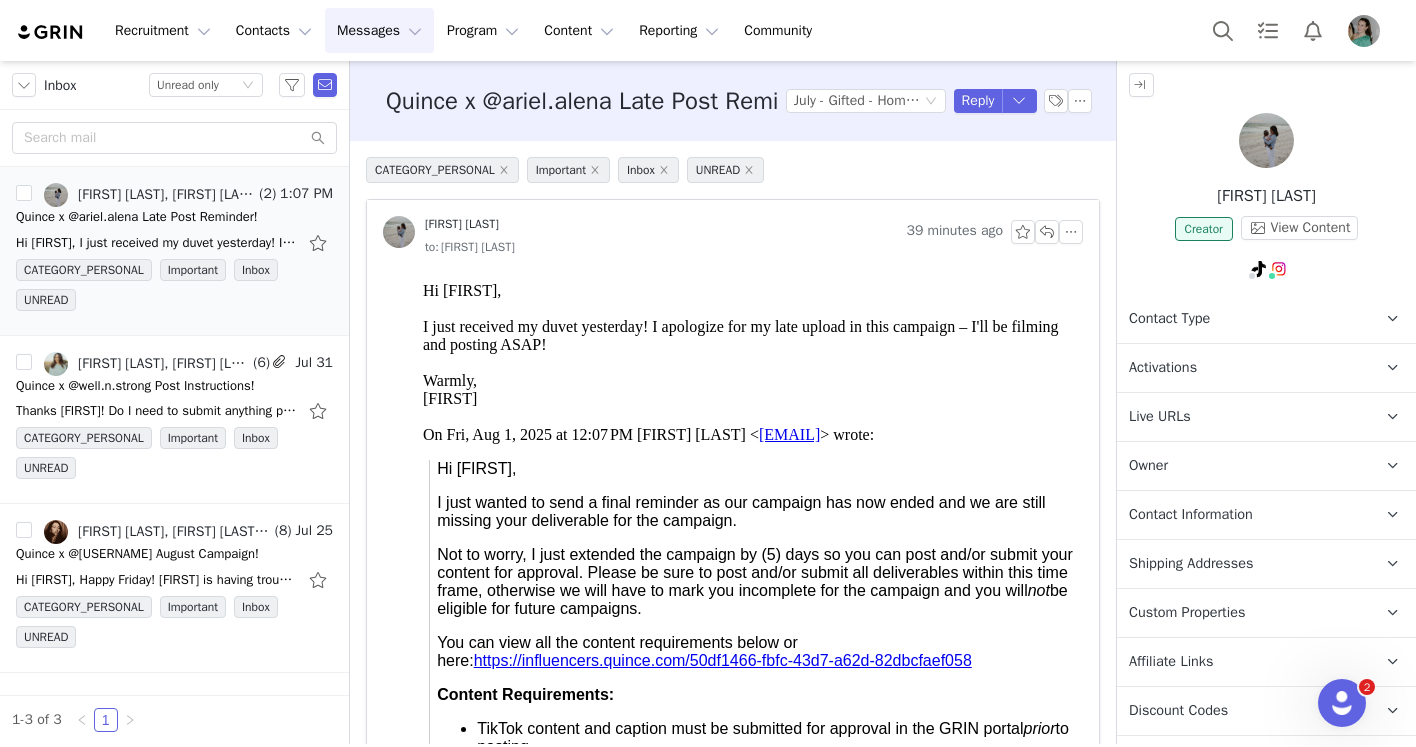 click on "Activations" at bounding box center (1242, 368) 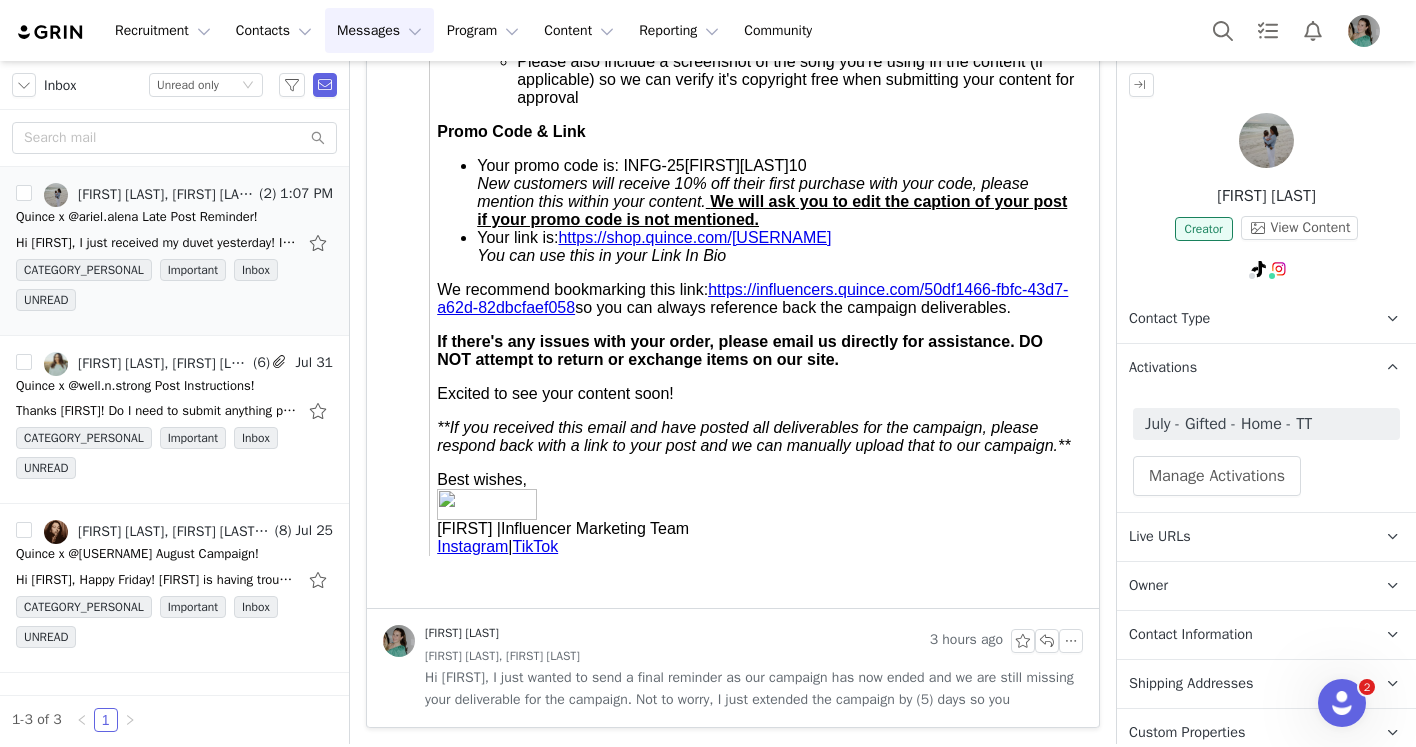 scroll, scrollTop: 848, scrollLeft: 0, axis: vertical 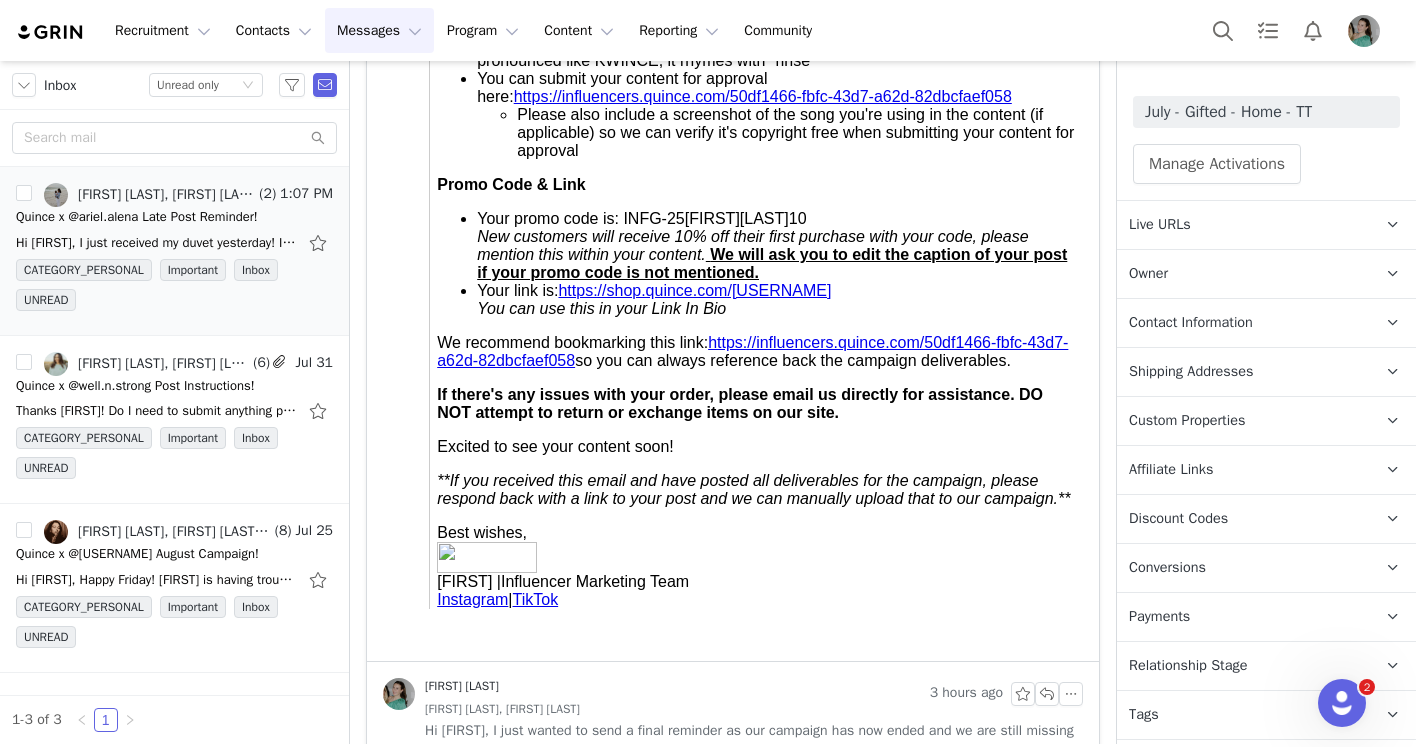 click on "Contact Information" at bounding box center [1191, 323] 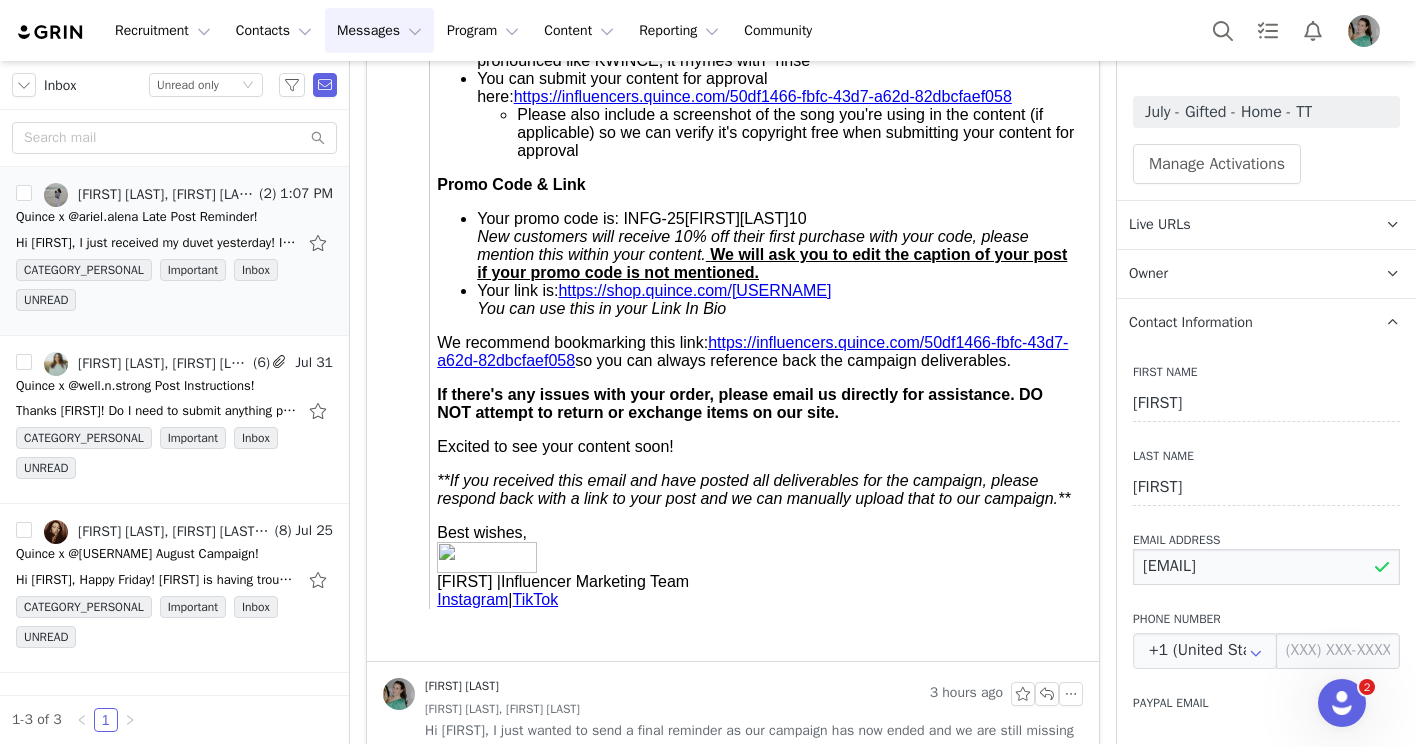 click on "simplyarielxo@example.com" at bounding box center (1266, 567) 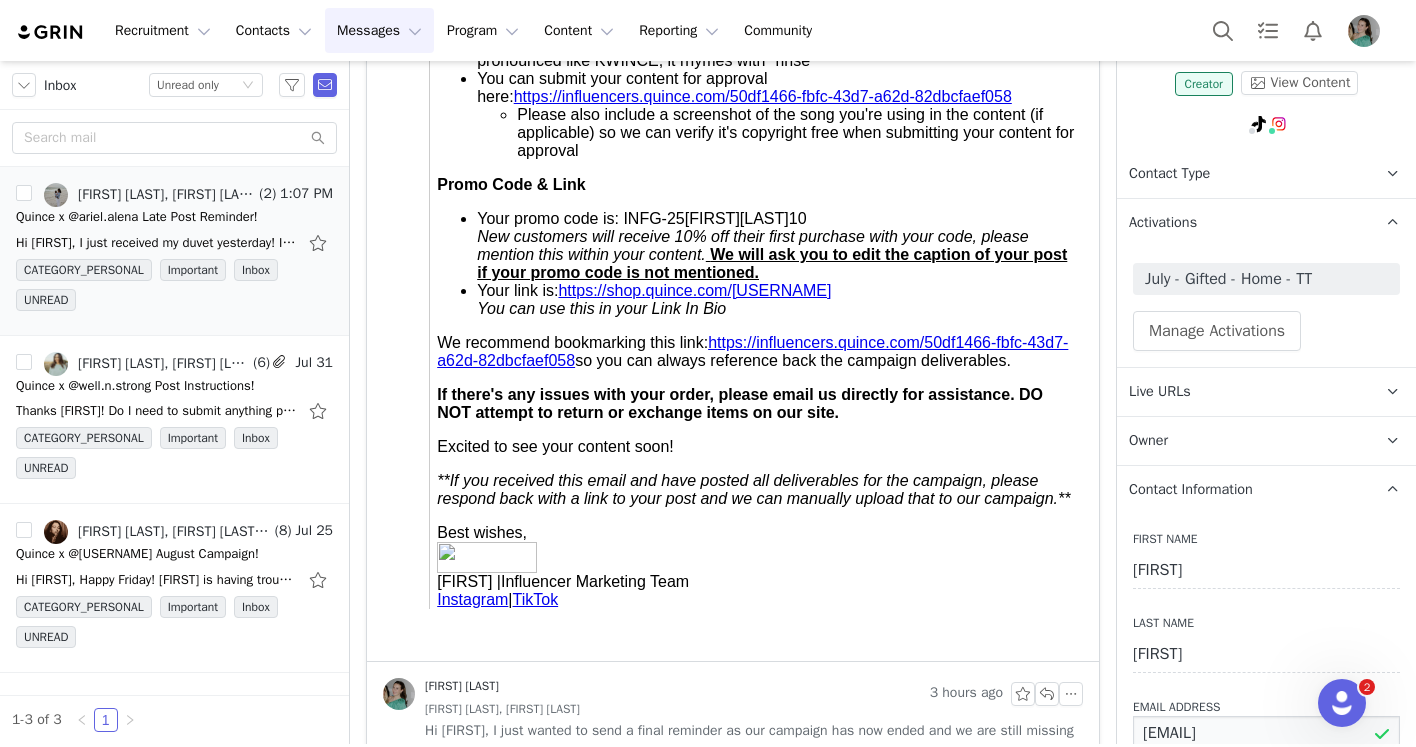 scroll, scrollTop: 143, scrollLeft: 0, axis: vertical 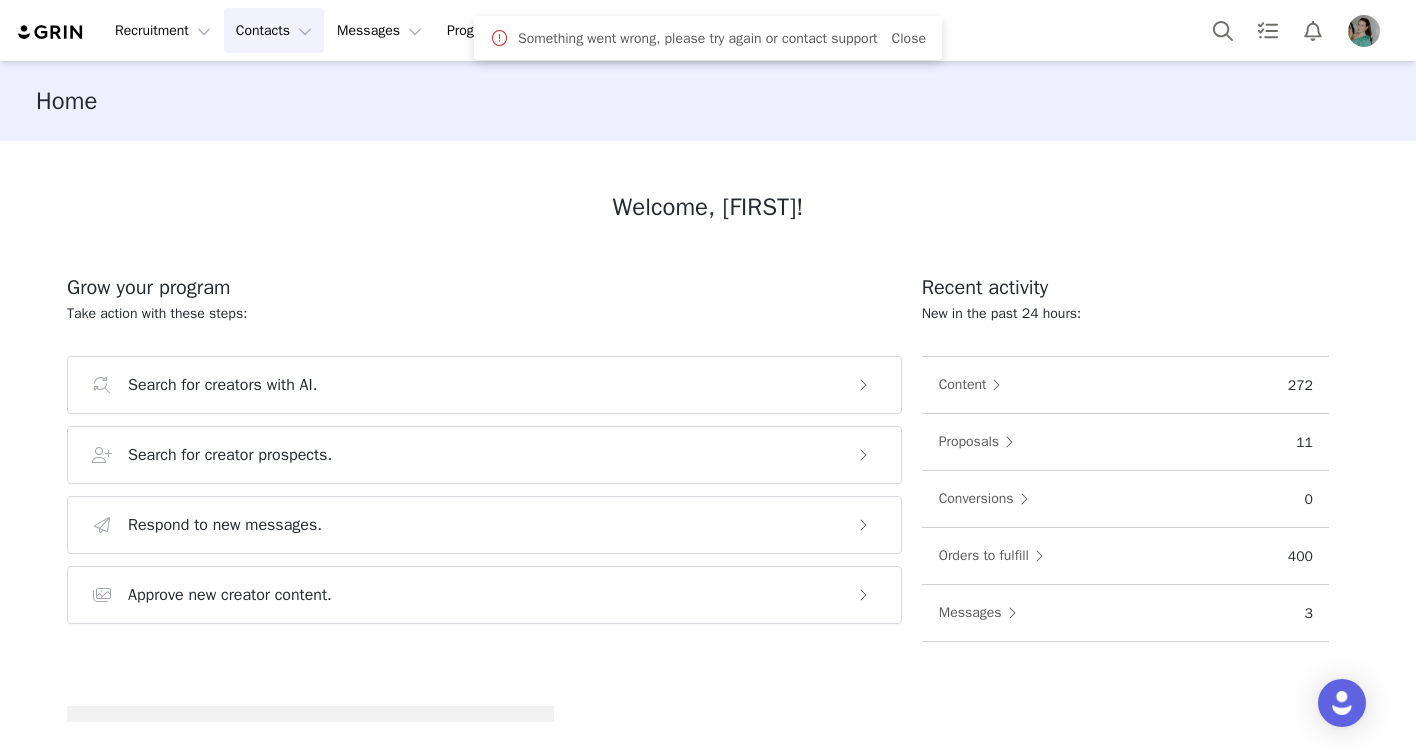 click on "Contacts Contacts" at bounding box center [274, 30] 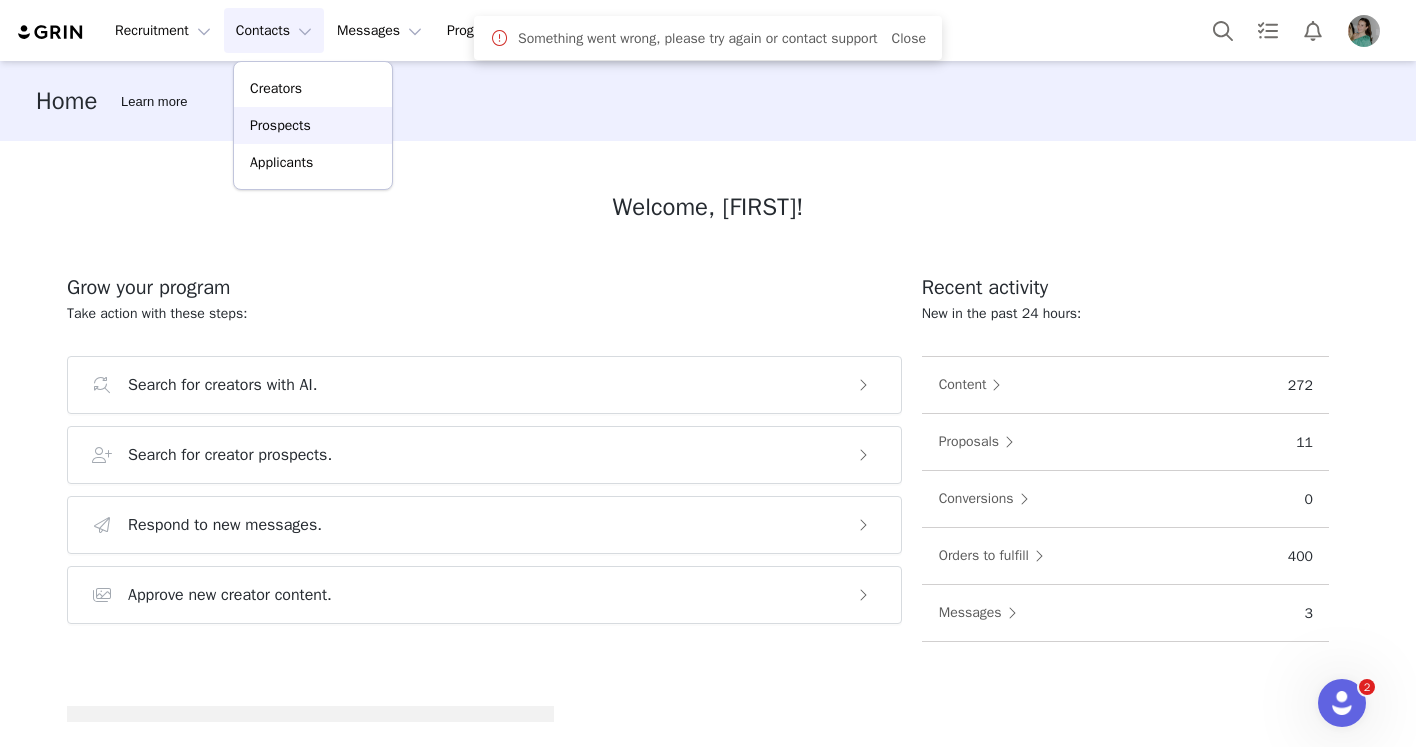 scroll, scrollTop: 0, scrollLeft: 0, axis: both 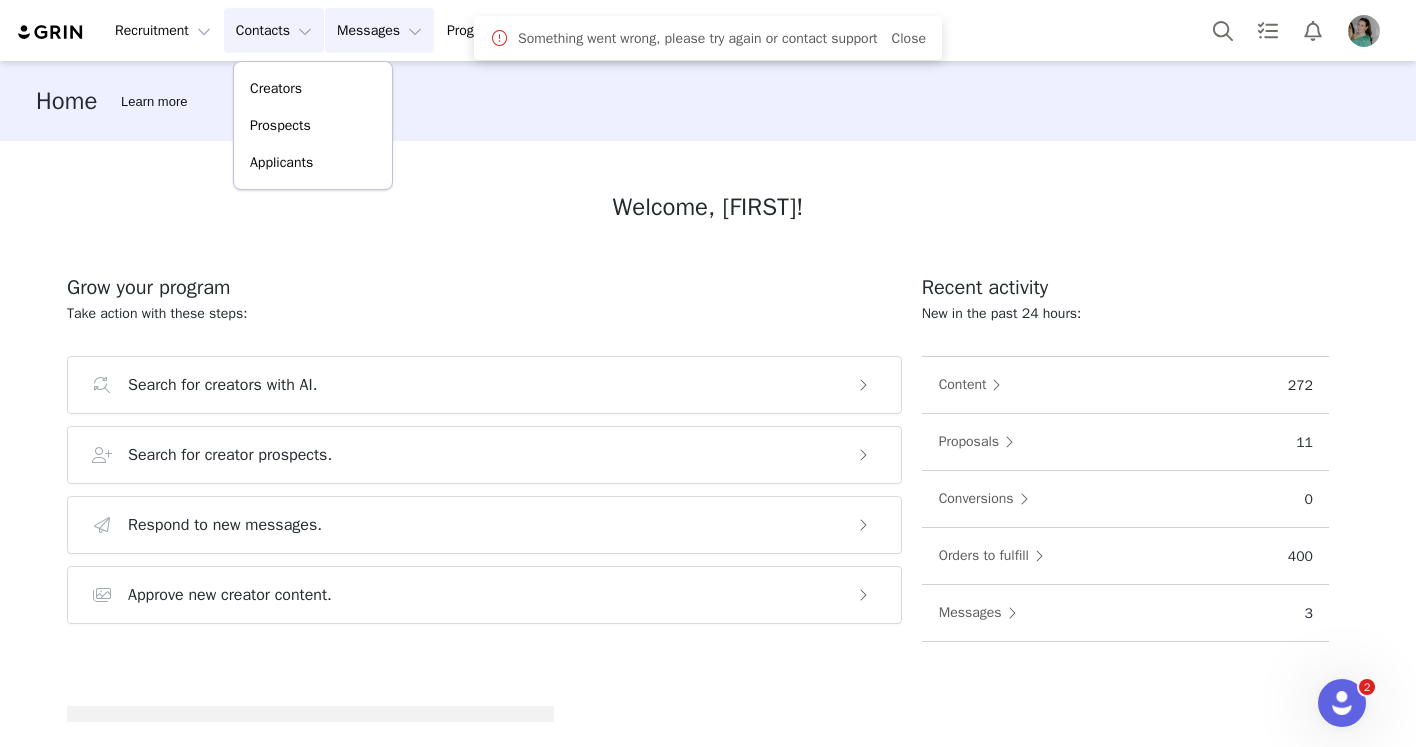 click on "Messages Messages" at bounding box center (379, 30) 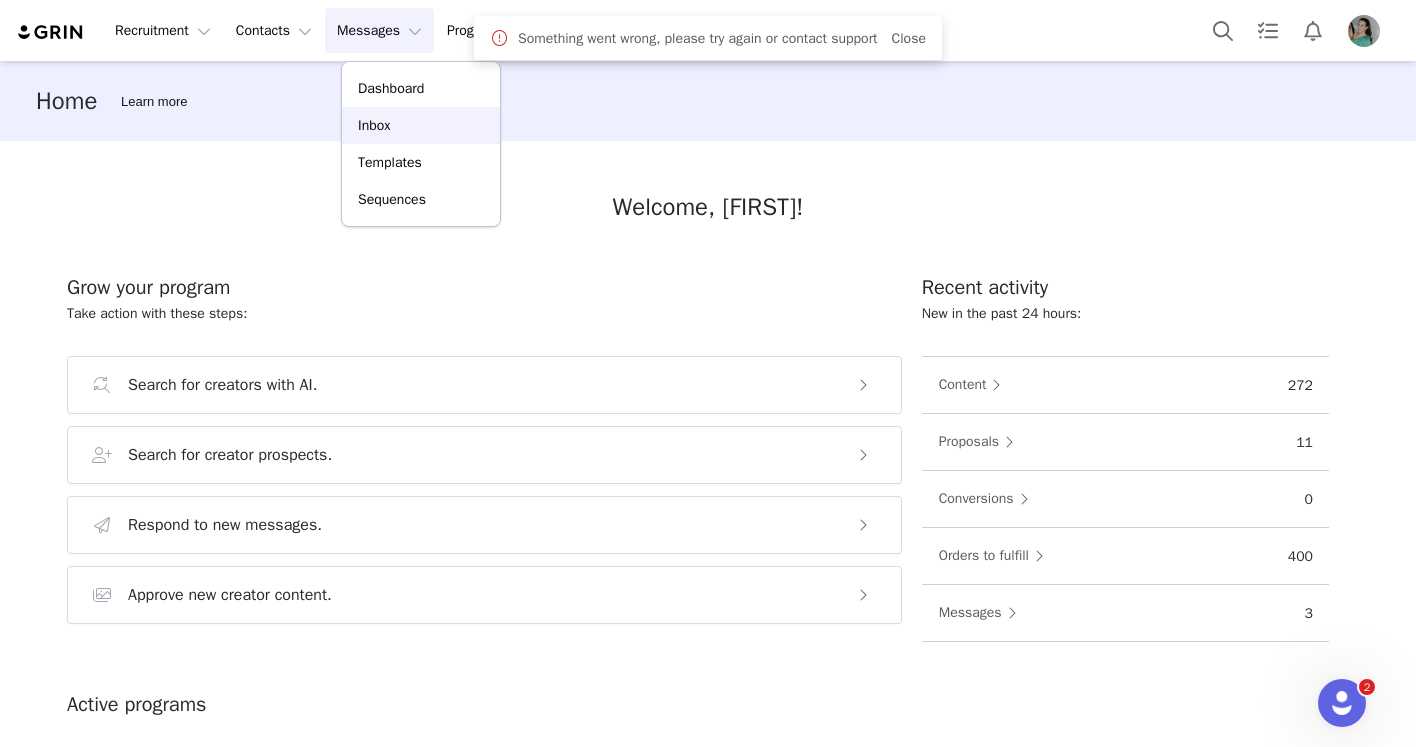 click on "Inbox" at bounding box center [421, 125] 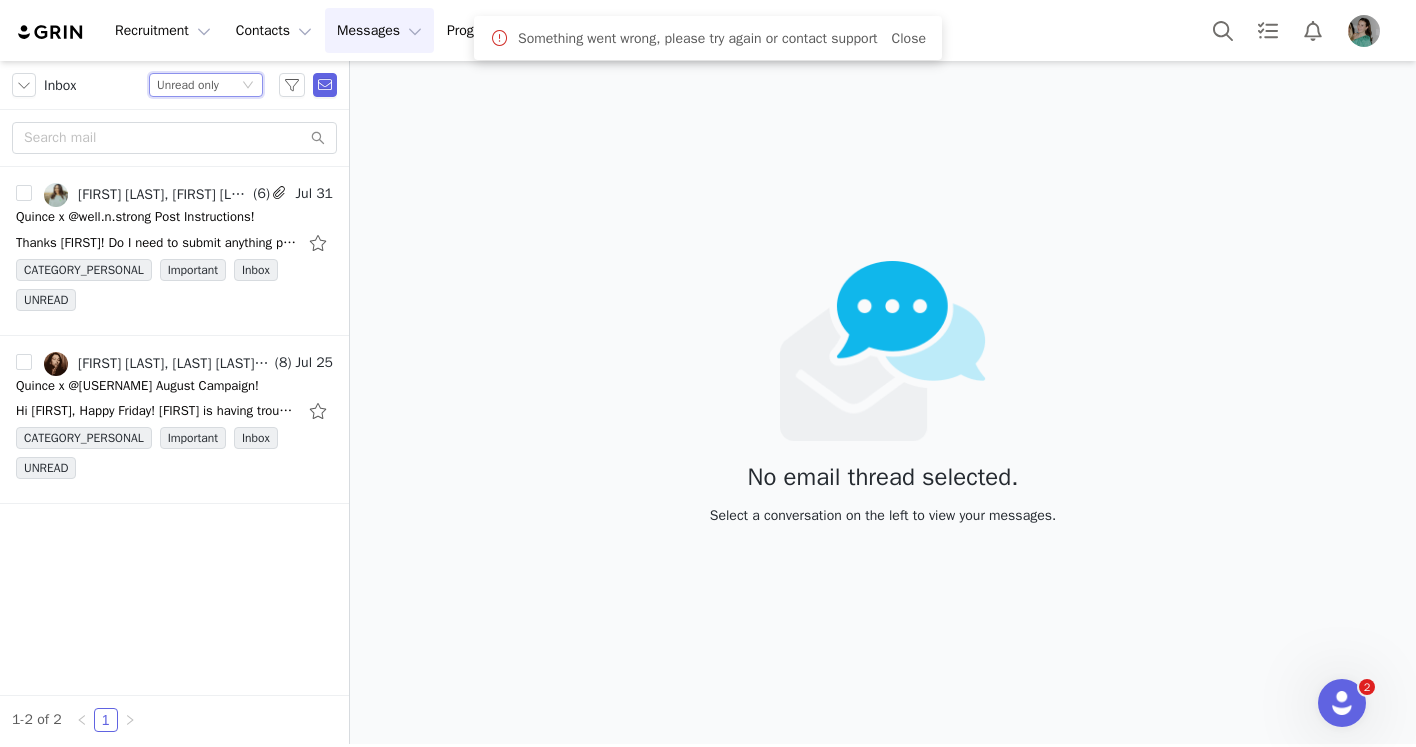 click 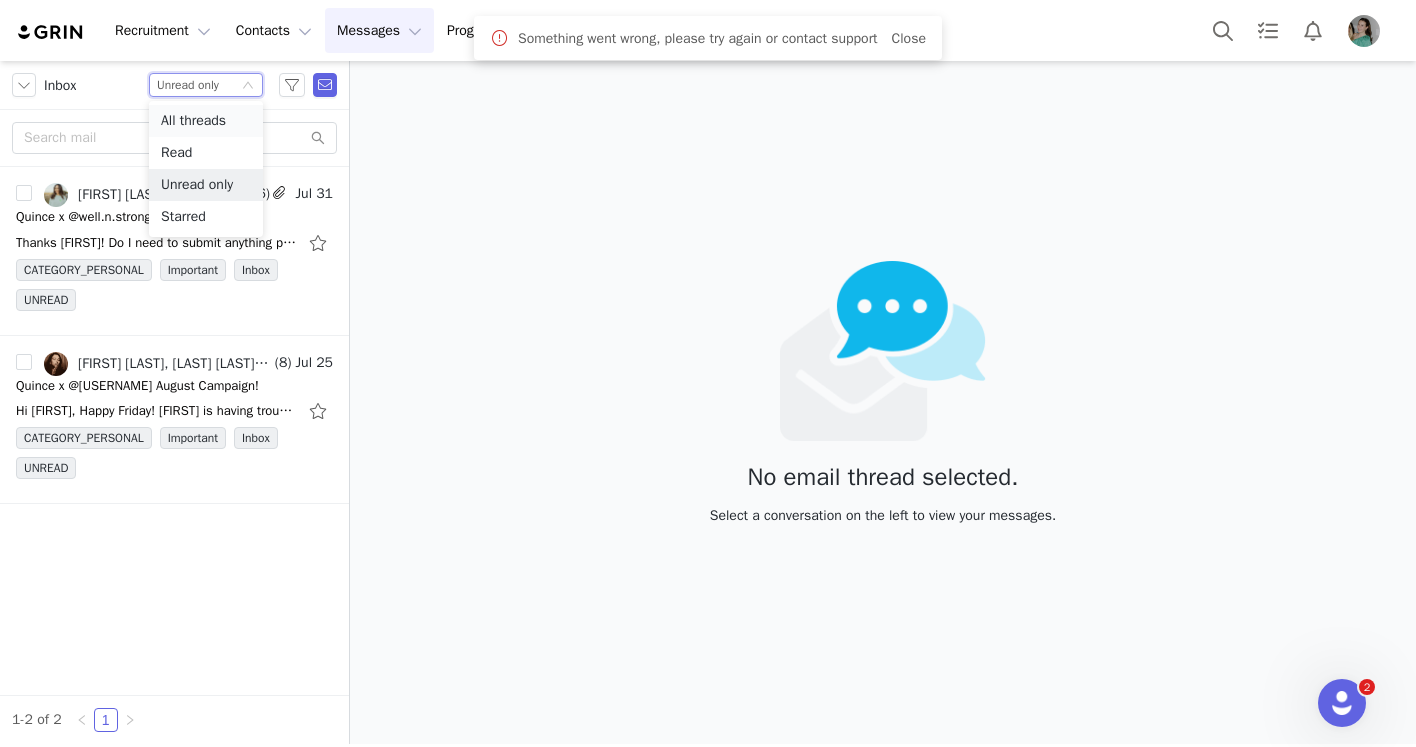 click on "All threads" at bounding box center [206, 121] 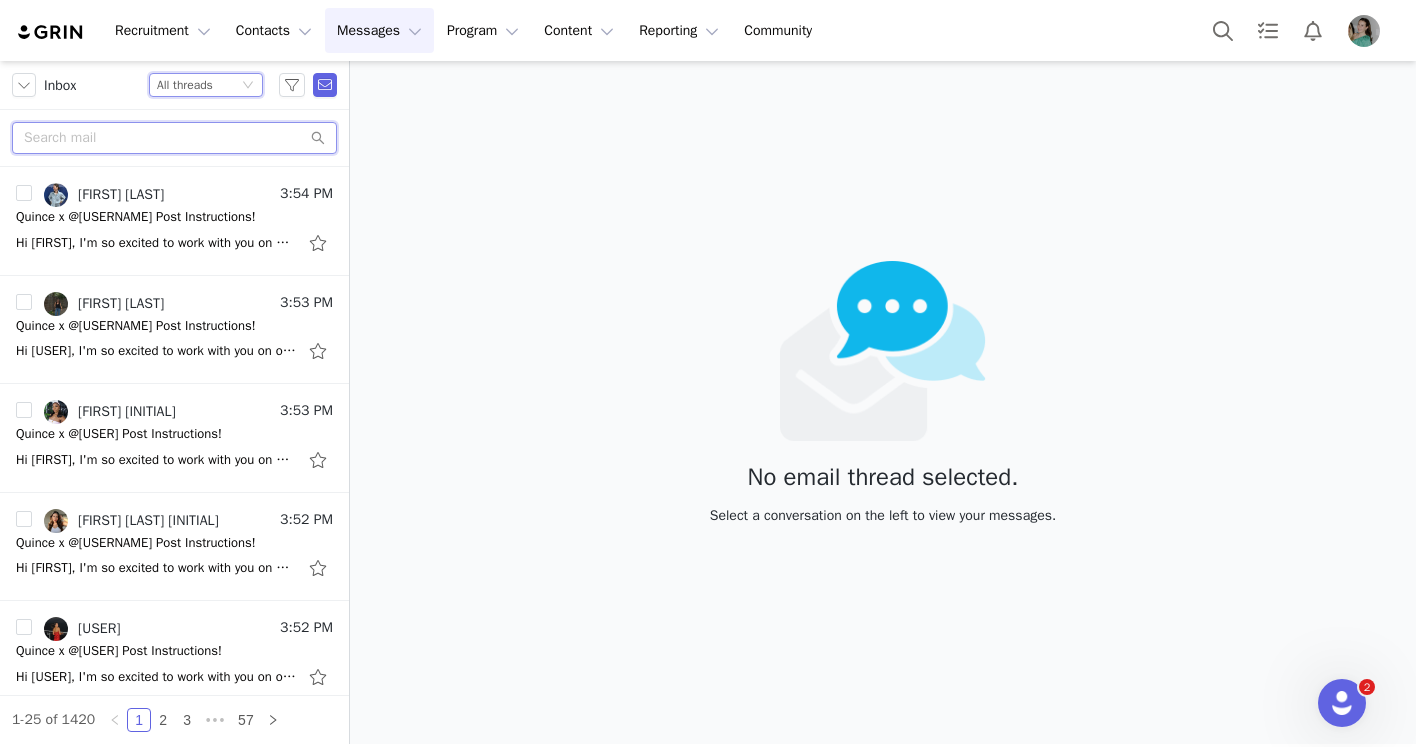 click at bounding box center [174, 138] 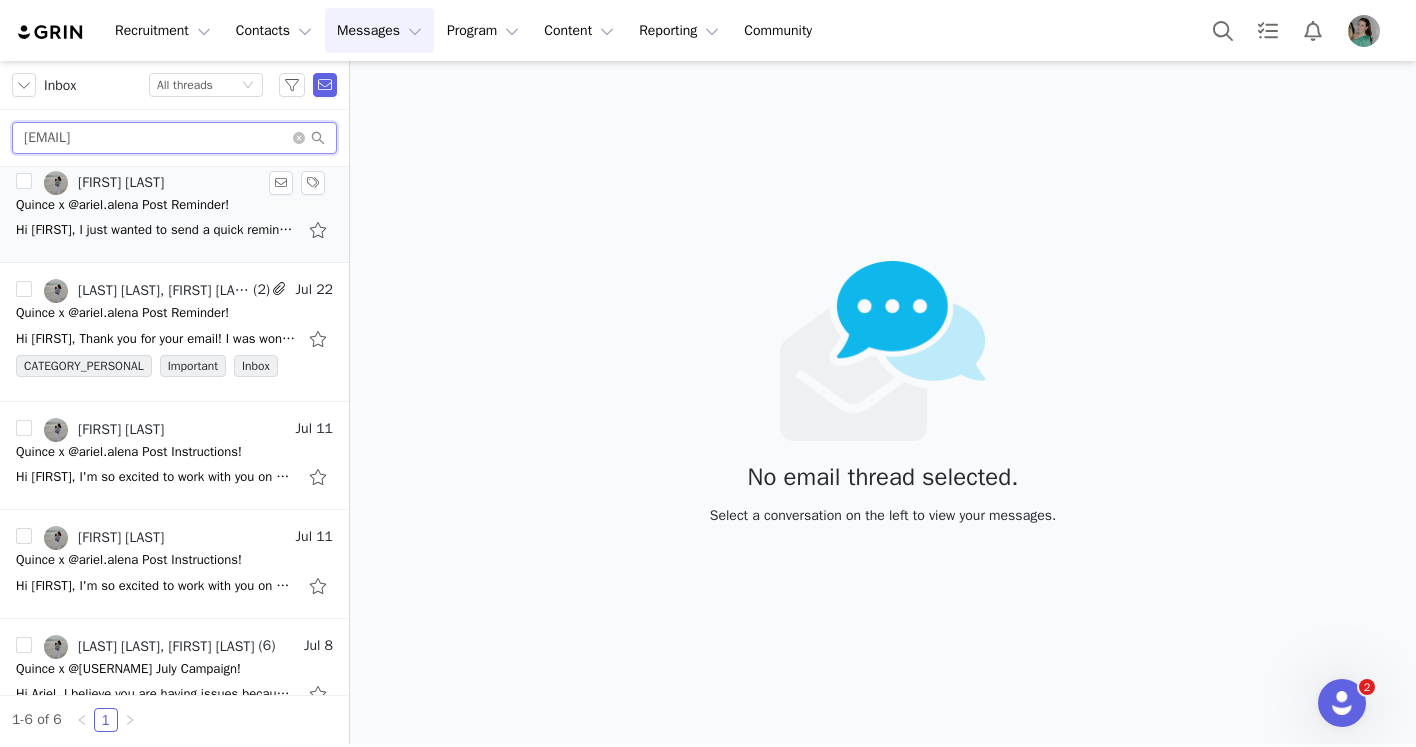 scroll, scrollTop: 243, scrollLeft: 0, axis: vertical 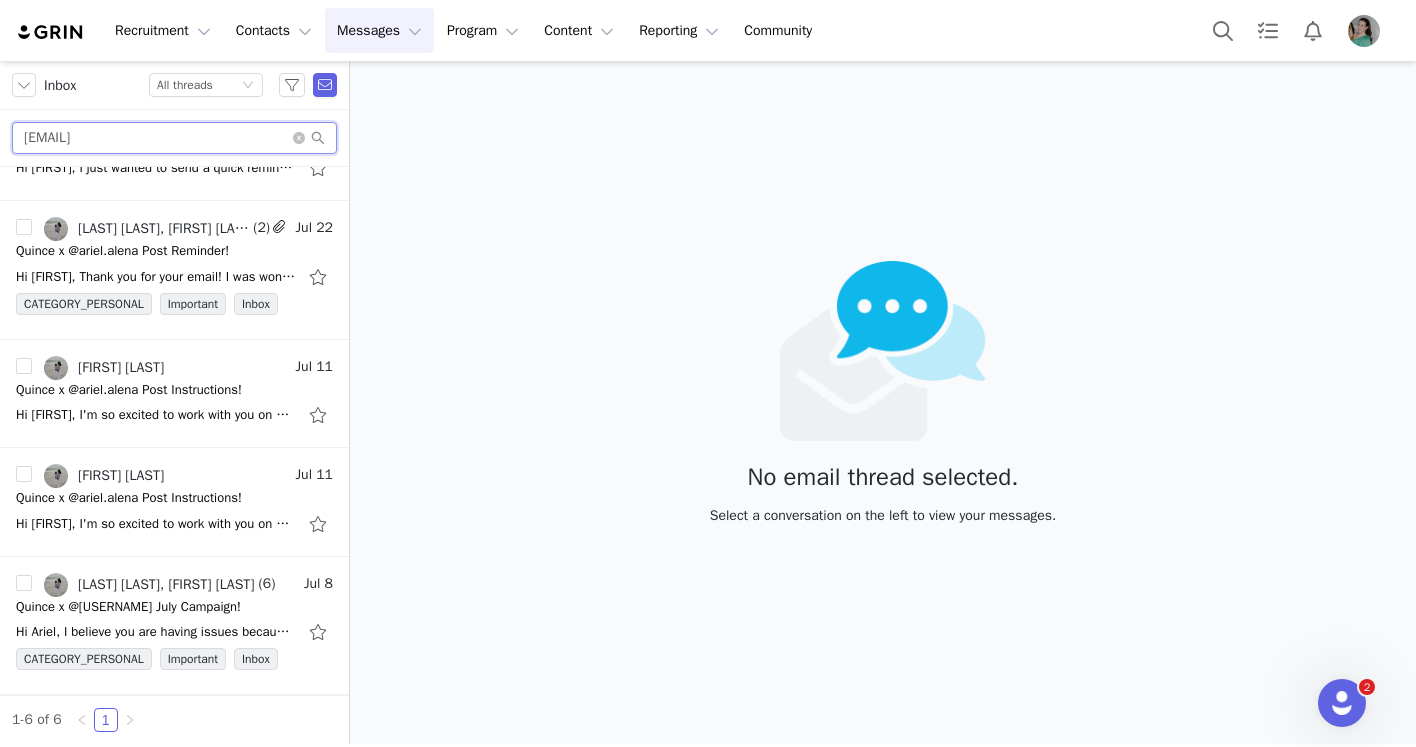 type on "[EMAIL]" 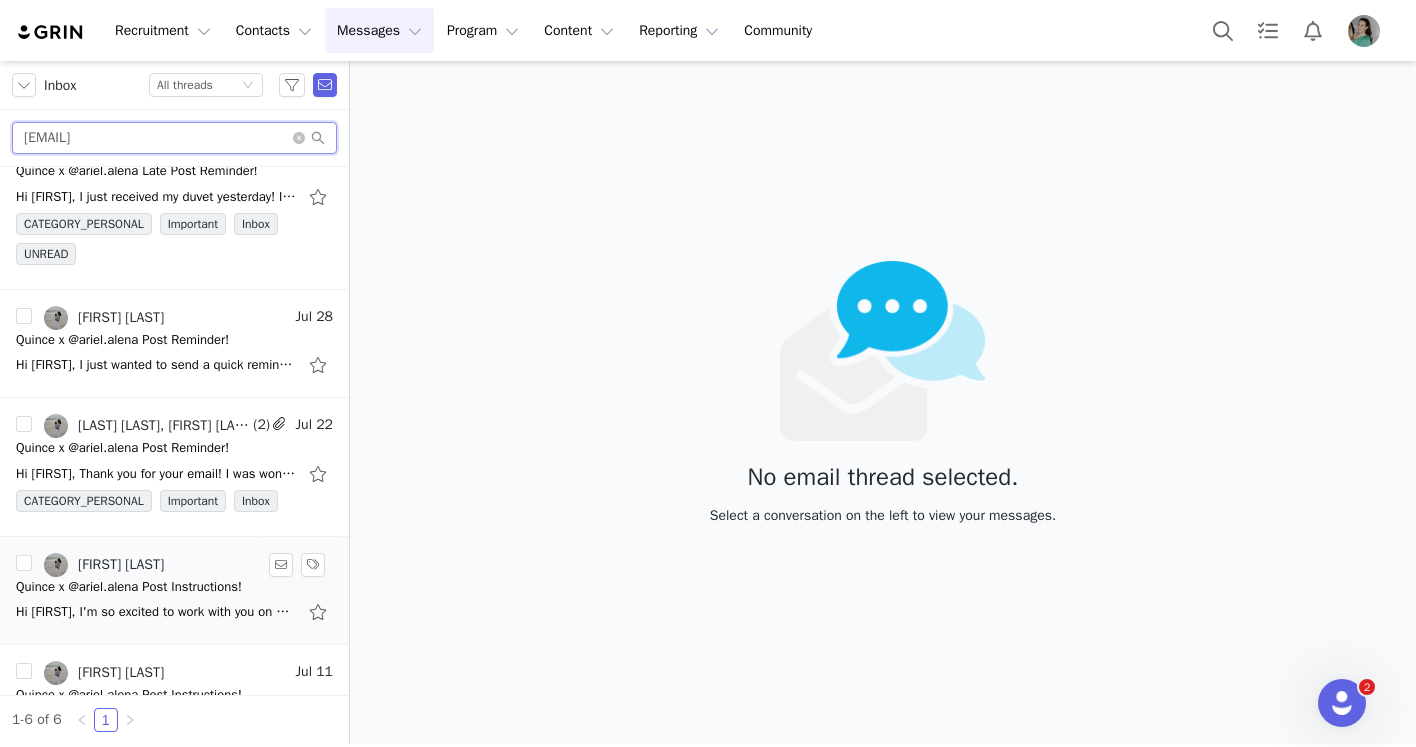 scroll, scrollTop: 0, scrollLeft: 0, axis: both 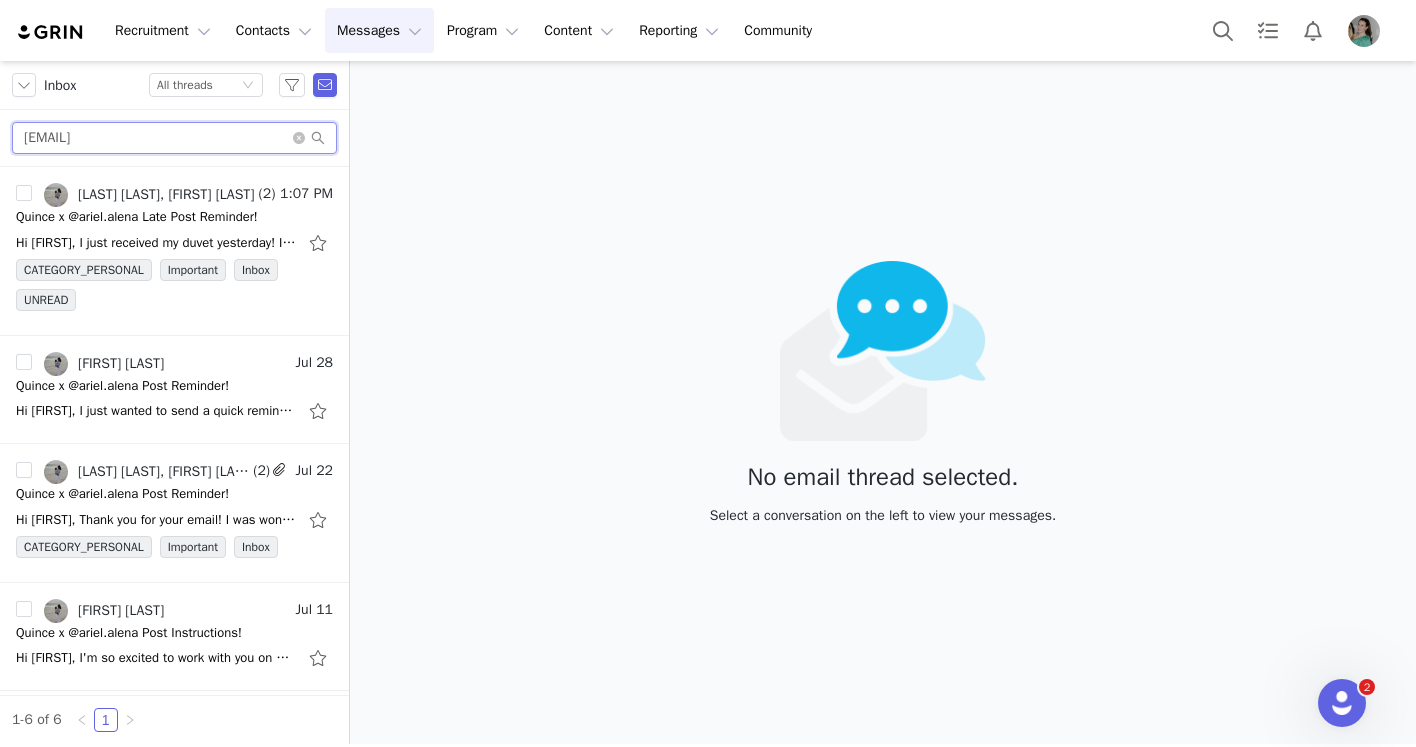 click on "[EMAIL]" at bounding box center (174, 138) 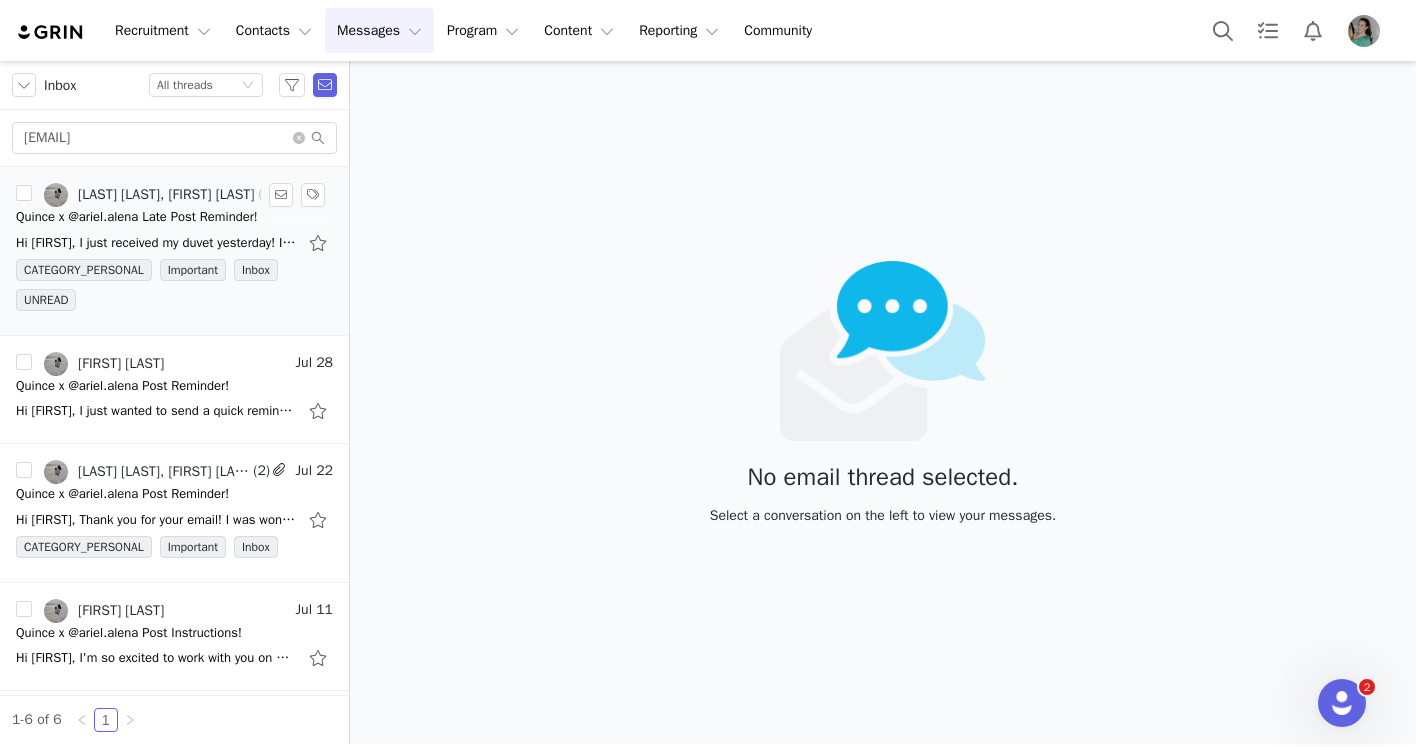 click on "Quince x @ariel.alena Late Post Reminder!" at bounding box center [137, 217] 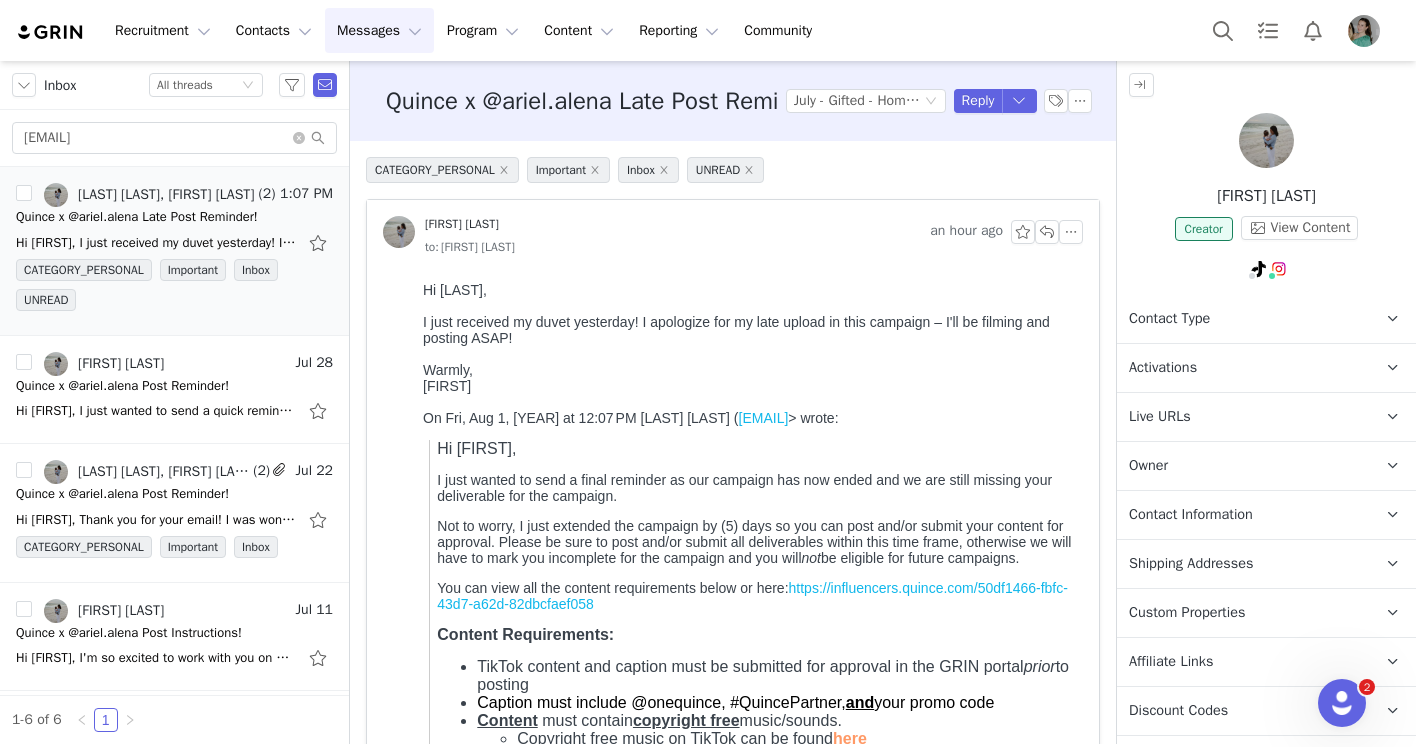 scroll, scrollTop: 0, scrollLeft: 0, axis: both 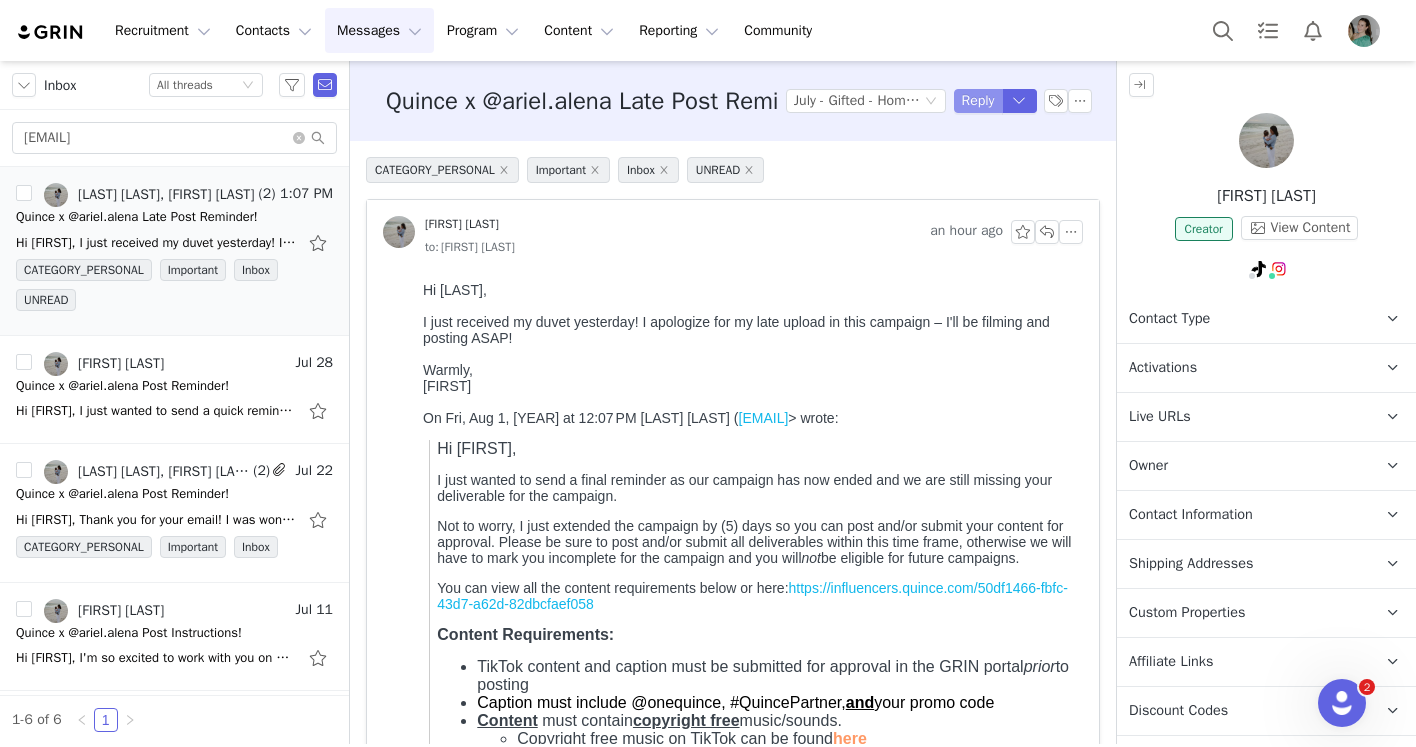 click on "Reply" at bounding box center [978, 101] 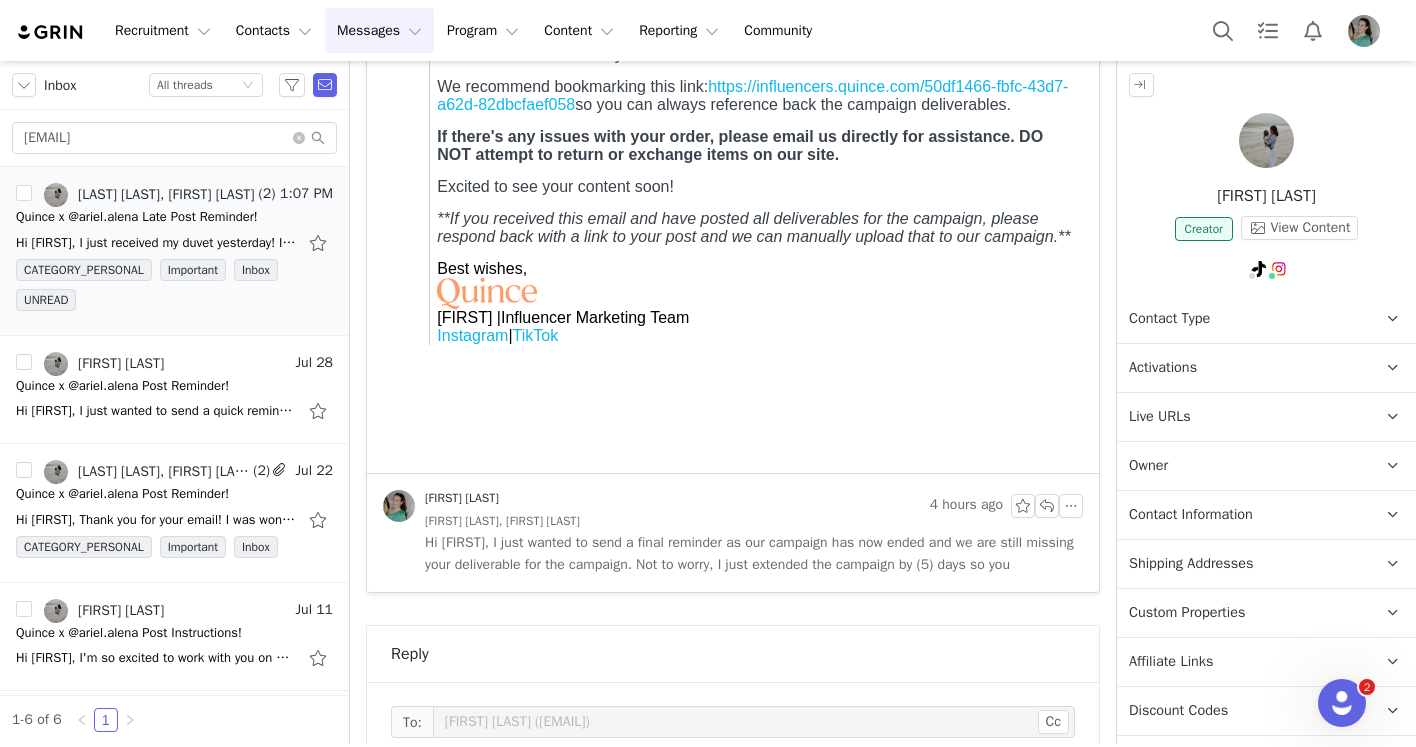 scroll, scrollTop: 0, scrollLeft: 0, axis: both 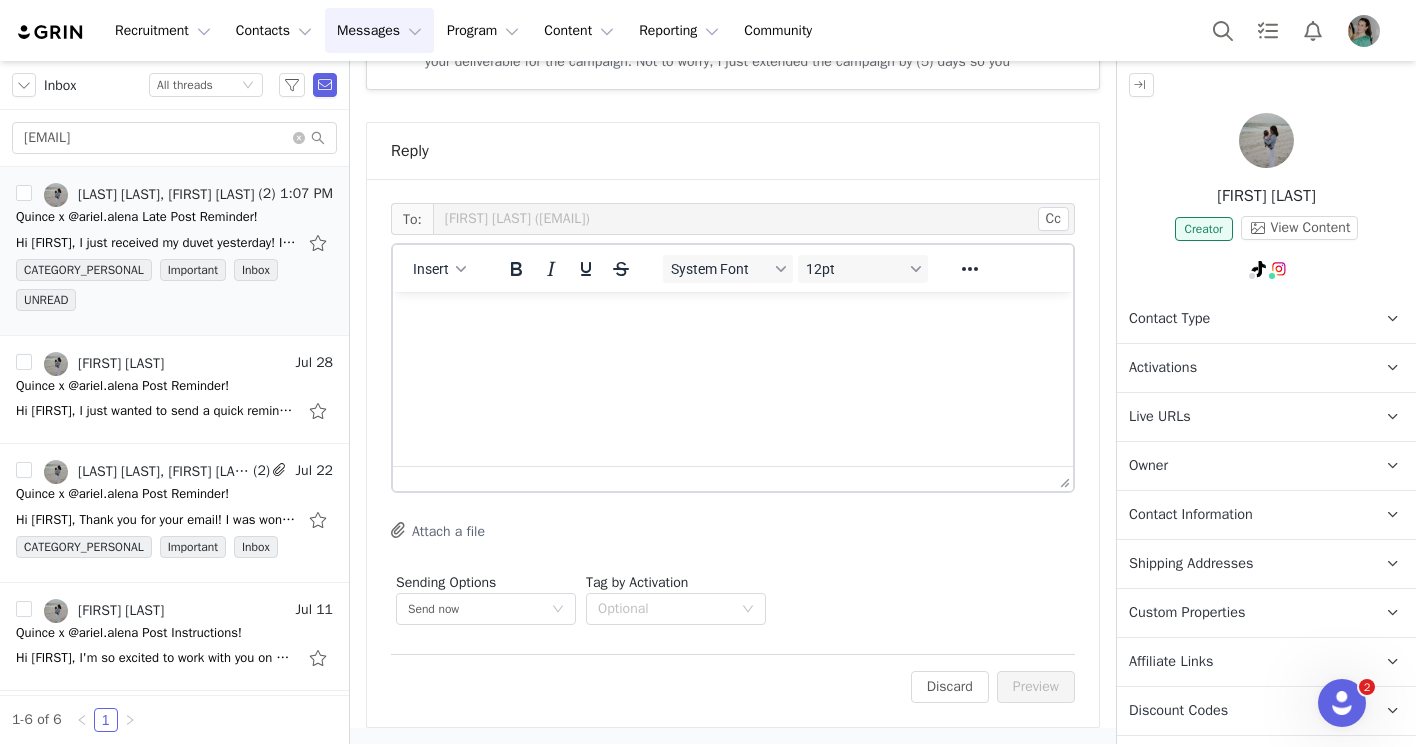 click at bounding box center (733, 319) 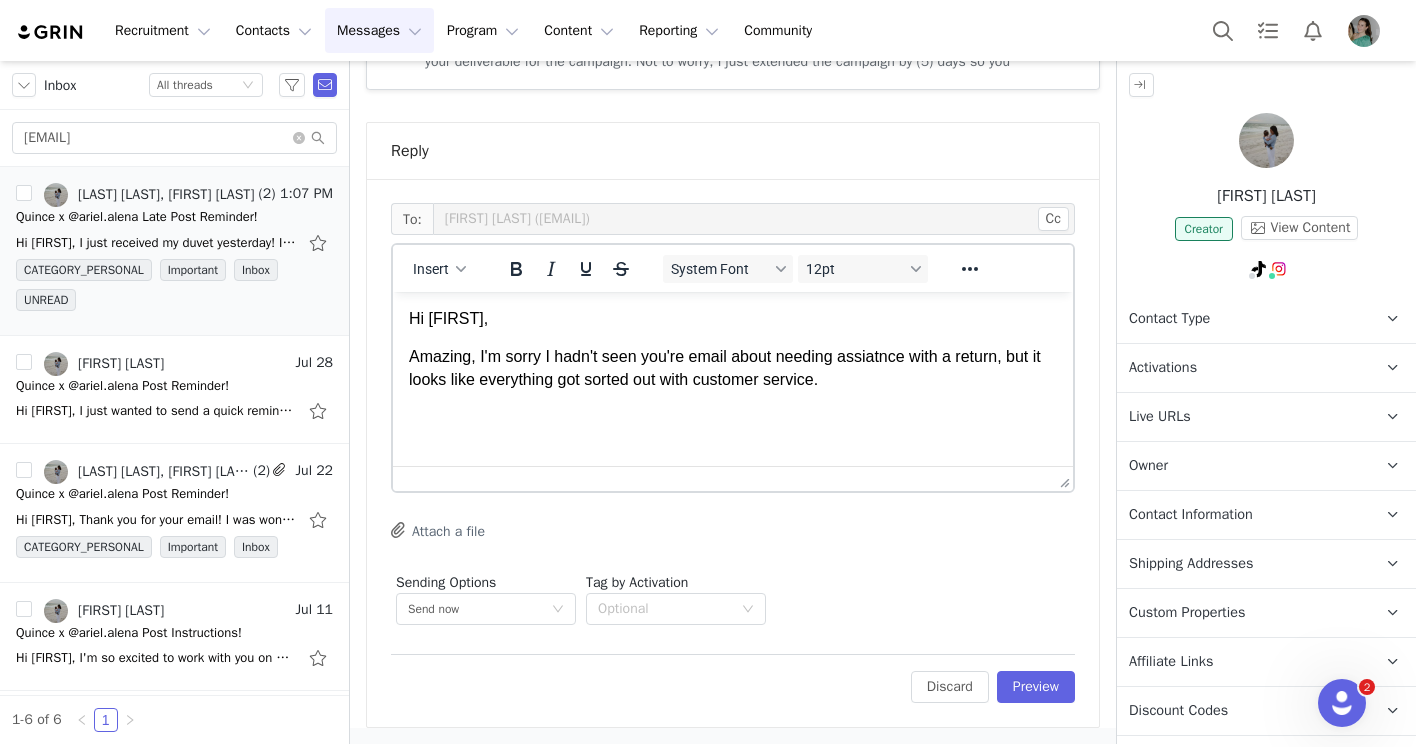 click on "Amazing, I'm sorry I hadn't seen you're email about needing assiatnce with a return, but it looks like everything got sorted out with customer service." at bounding box center (733, 368) 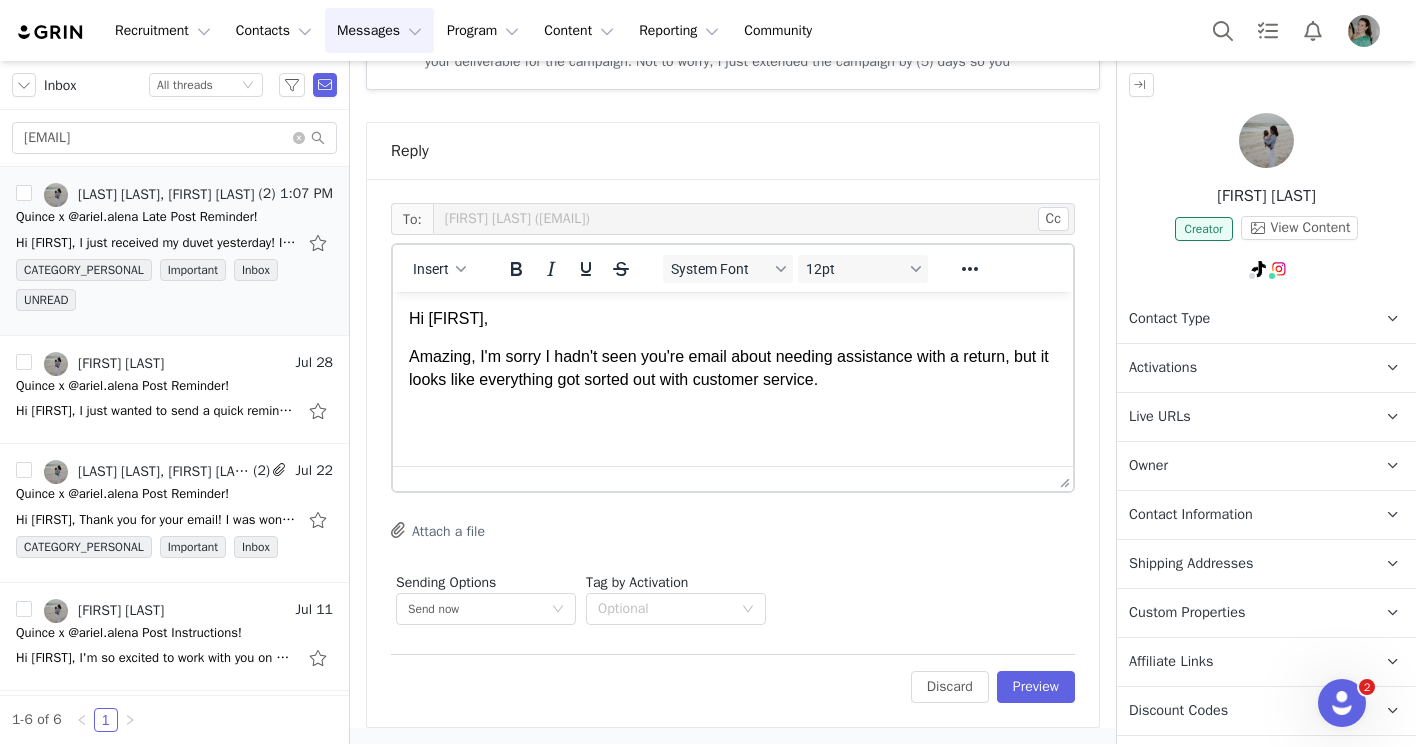 click on "Hi Ariel, Amazing, I'm sorry I hadn't seen you're email about needing assistance with a return, but it looks like everything got sorted out with customer service." at bounding box center [733, 349] 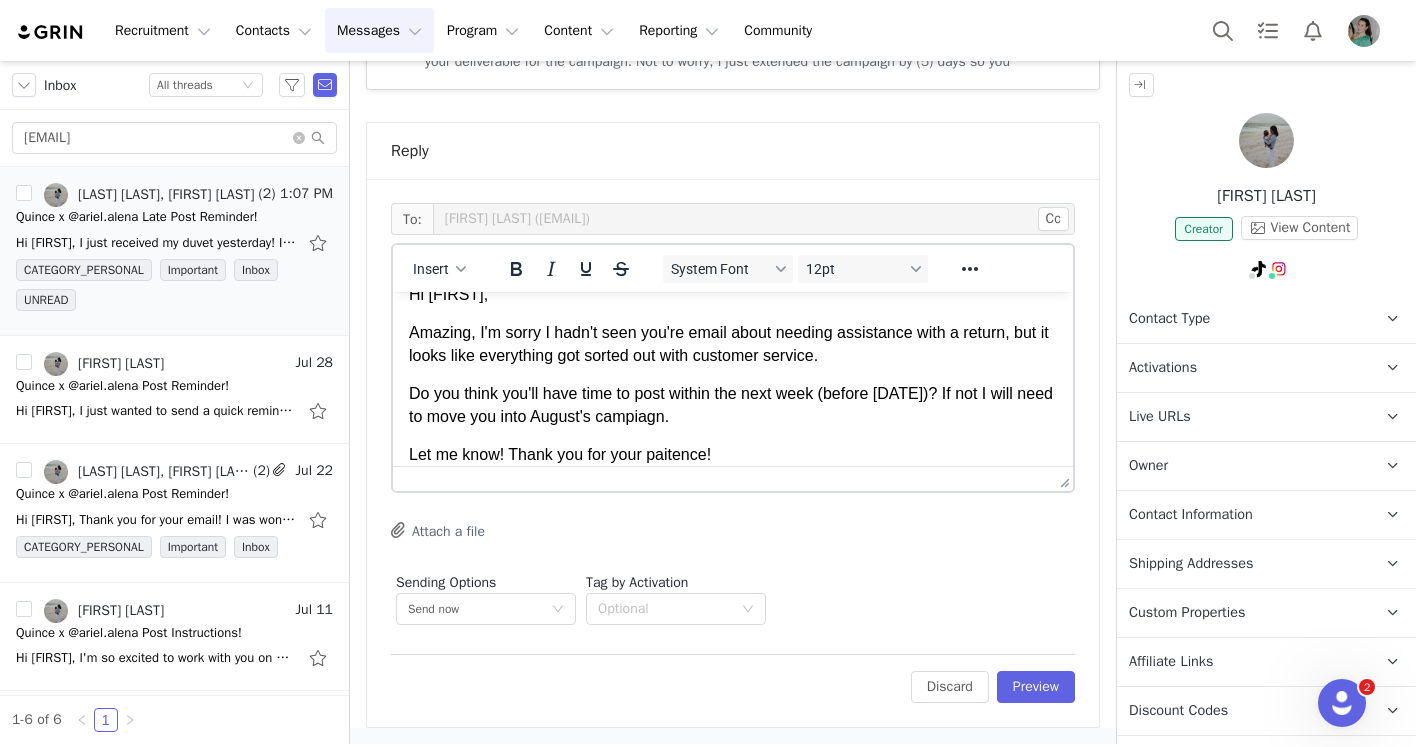 scroll, scrollTop: 63, scrollLeft: 0, axis: vertical 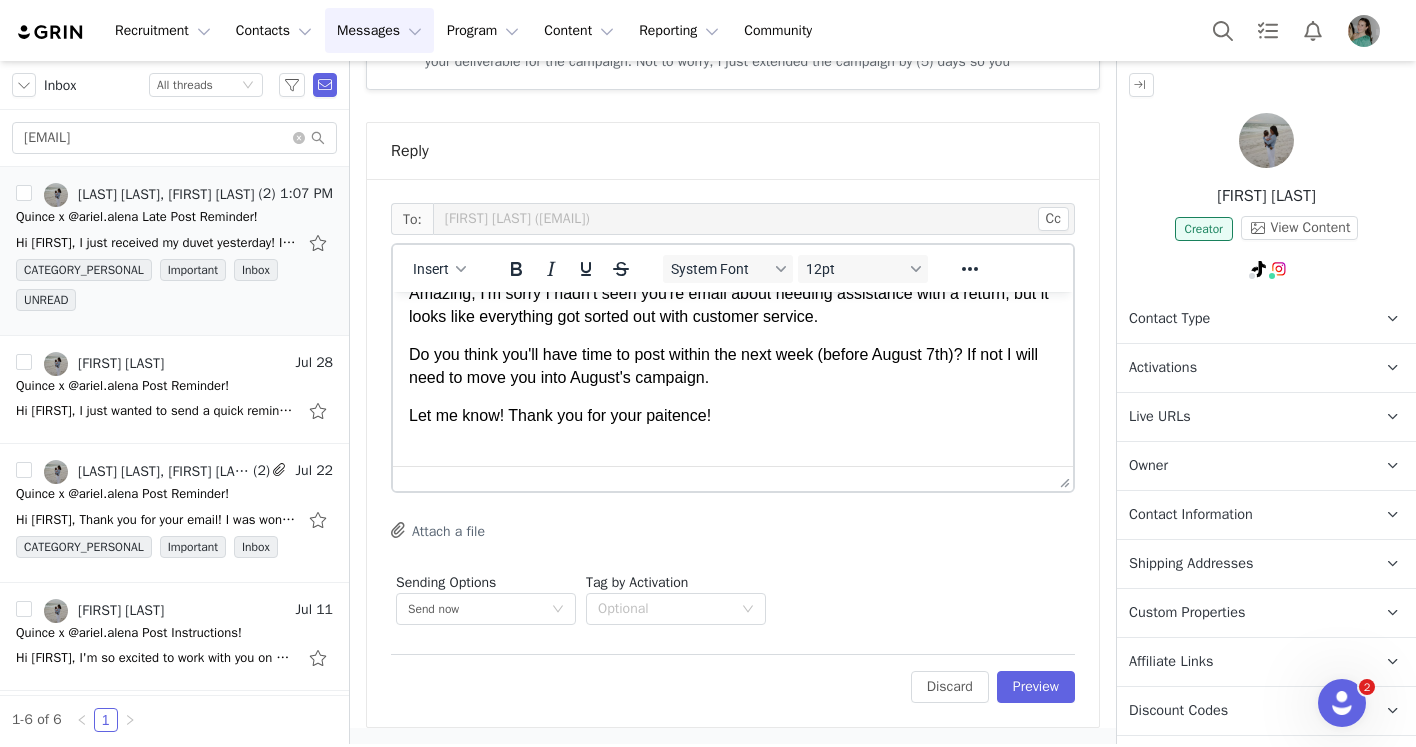 click on "Hi Ariel, Amazing, I'm sorry I hadn't seen you're email about needing assistance with a return, but it looks like everything got sorted out with customer service.  Do you think you'll have time to post within the next week (before August 7th)? If not I will need to move you into August's campaign.  Let me know! Thank you for your paitence!" at bounding box center [733, 355] 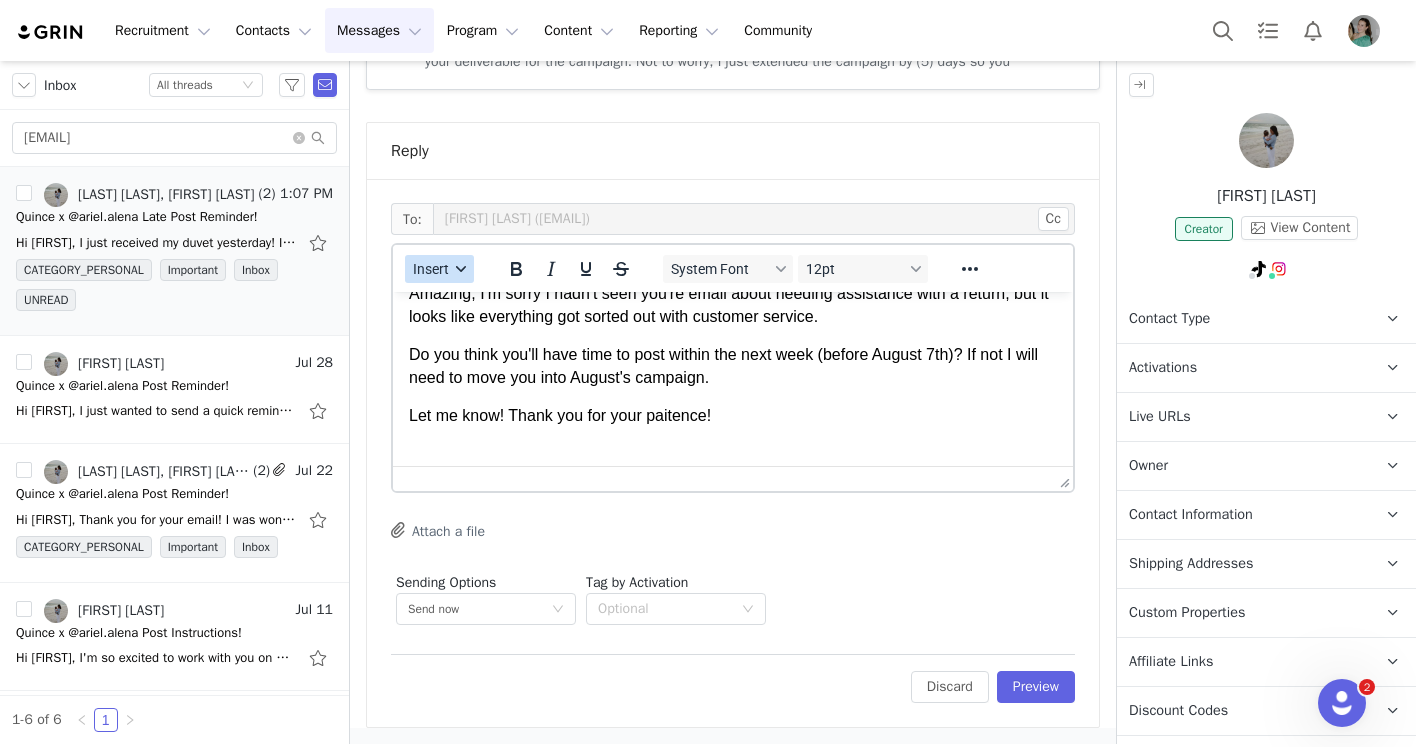 click on "Insert" at bounding box center (431, 269) 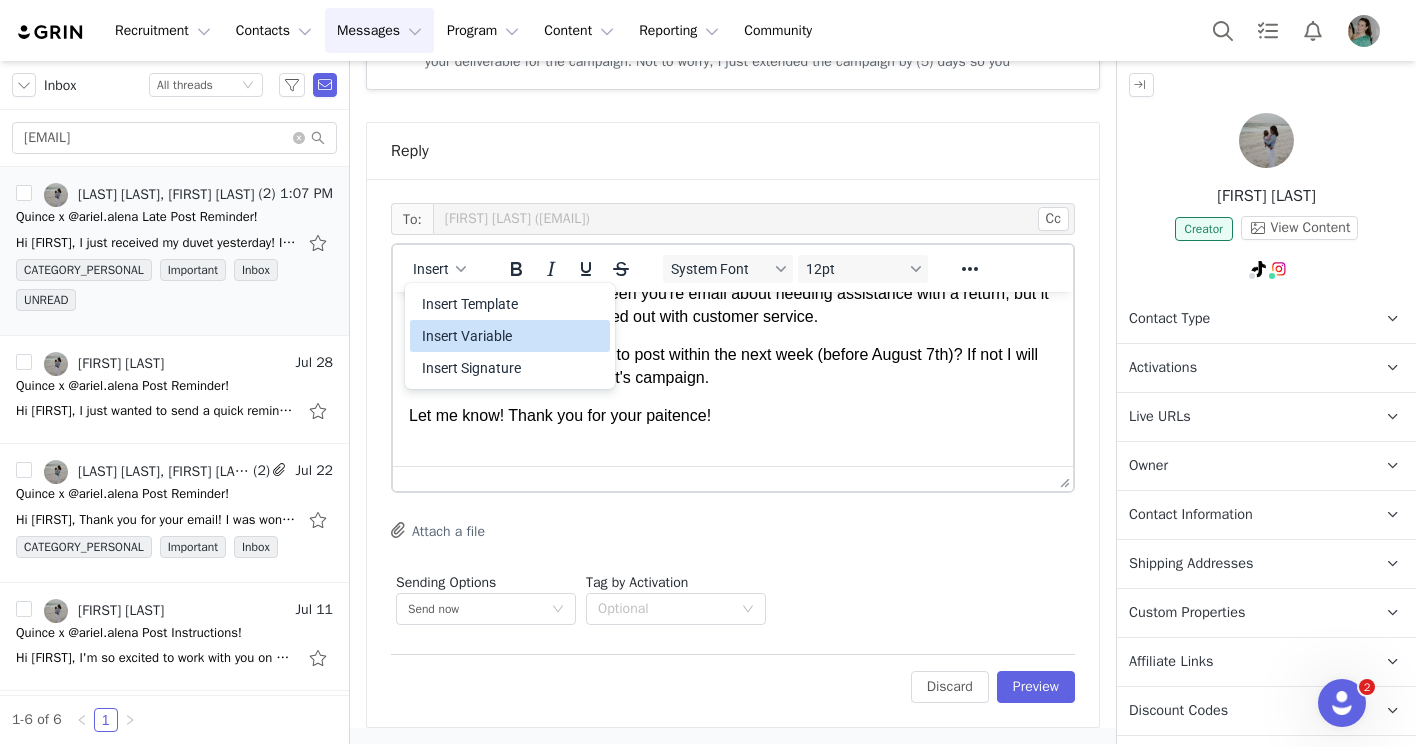 click on "Insert Signature" at bounding box center (512, 368) 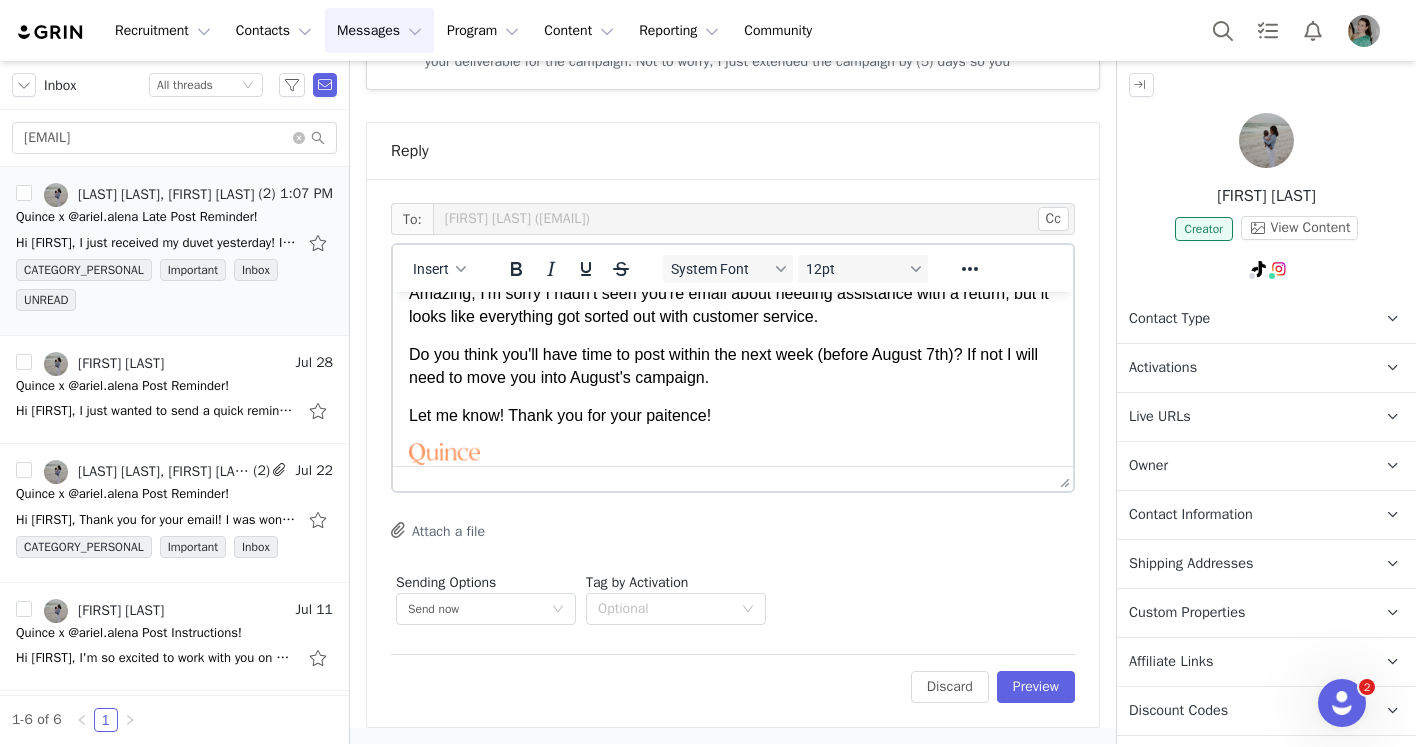 scroll, scrollTop: 111, scrollLeft: 0, axis: vertical 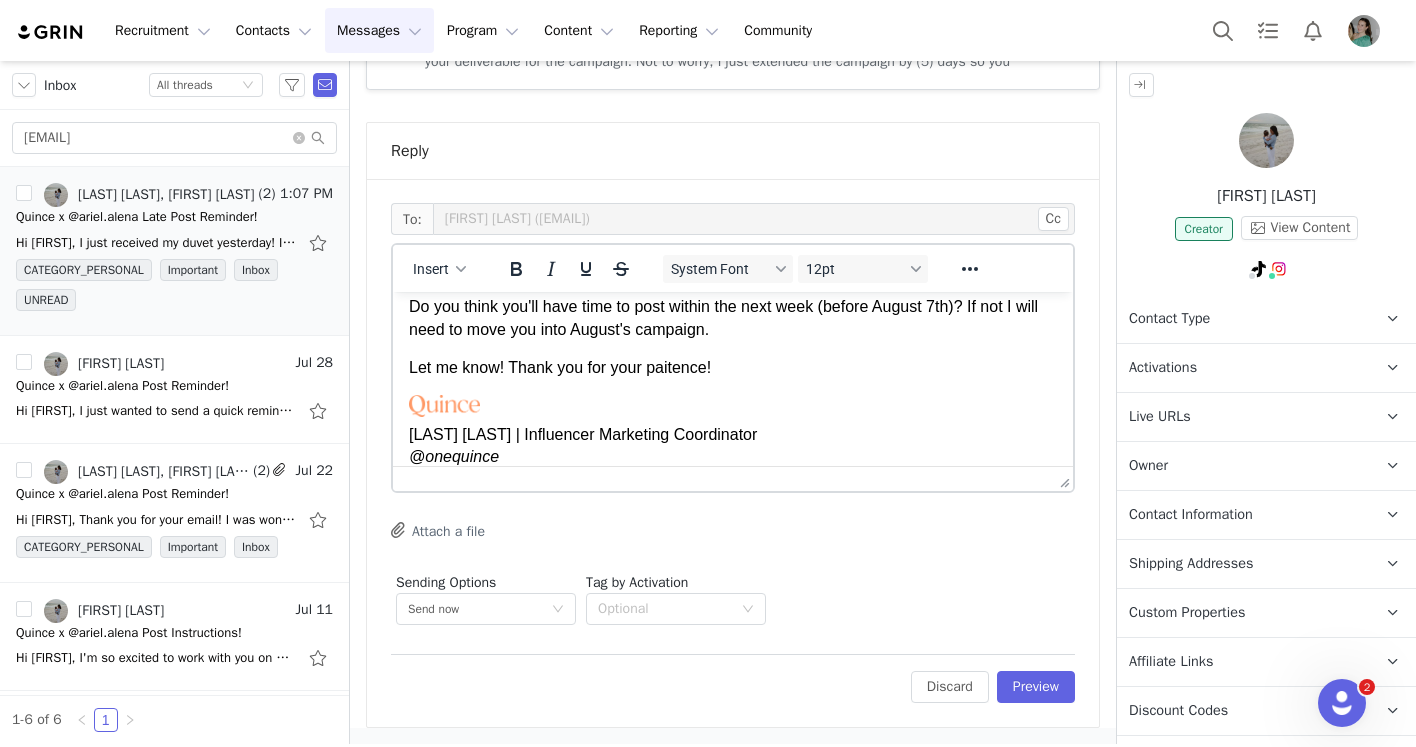 click on "Let me know! Thank you for your paitence!" at bounding box center (733, 368) 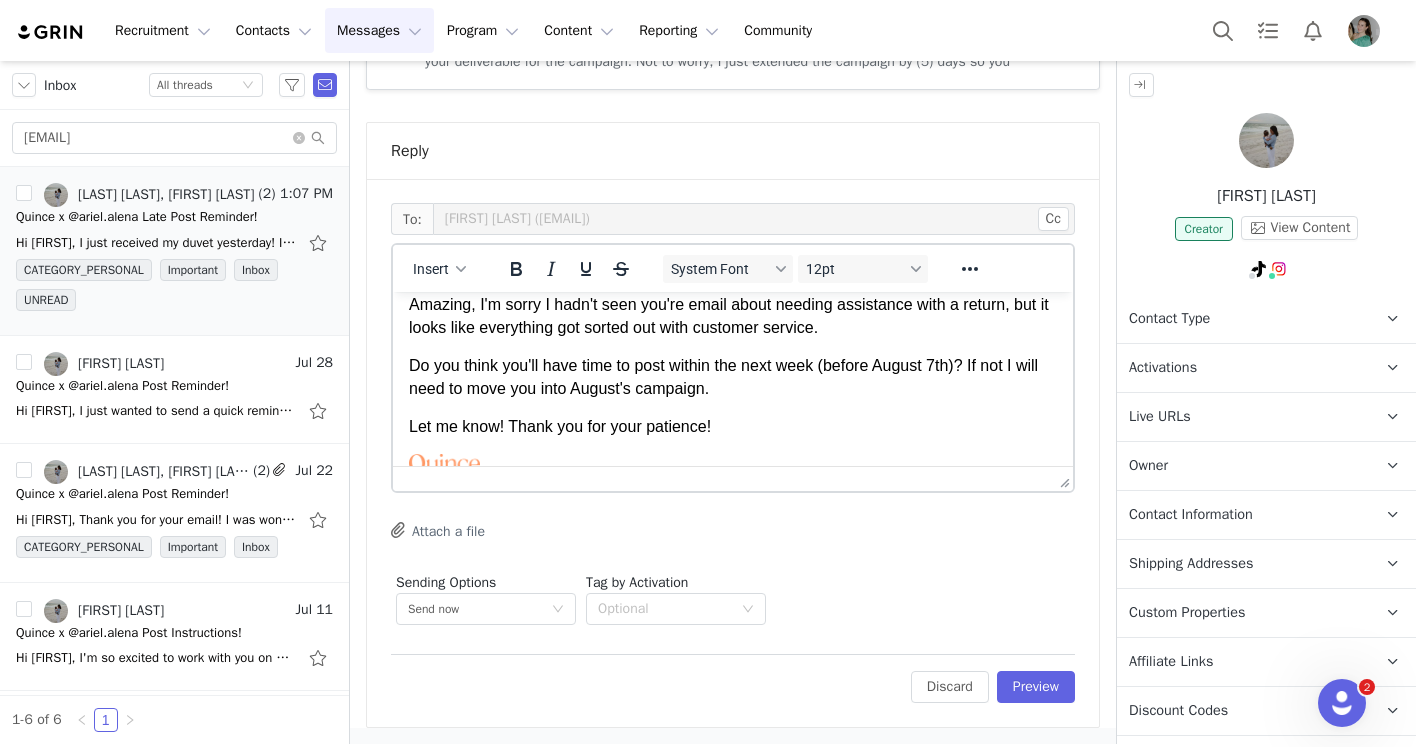 scroll, scrollTop: 0, scrollLeft: 0, axis: both 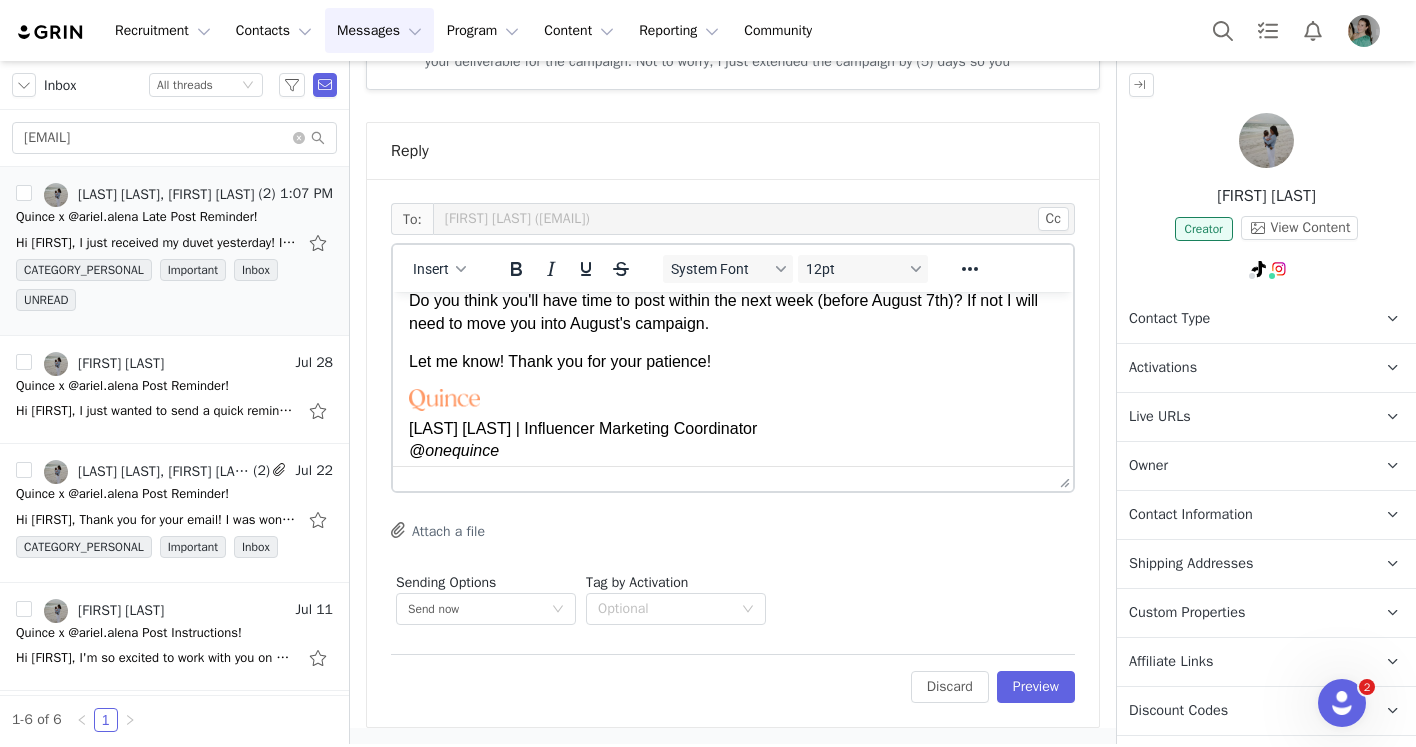 click on "Do you think you'll have time to post within the next week (before August 7th)? If not I will need to move you into August's campaign." at bounding box center [733, 312] 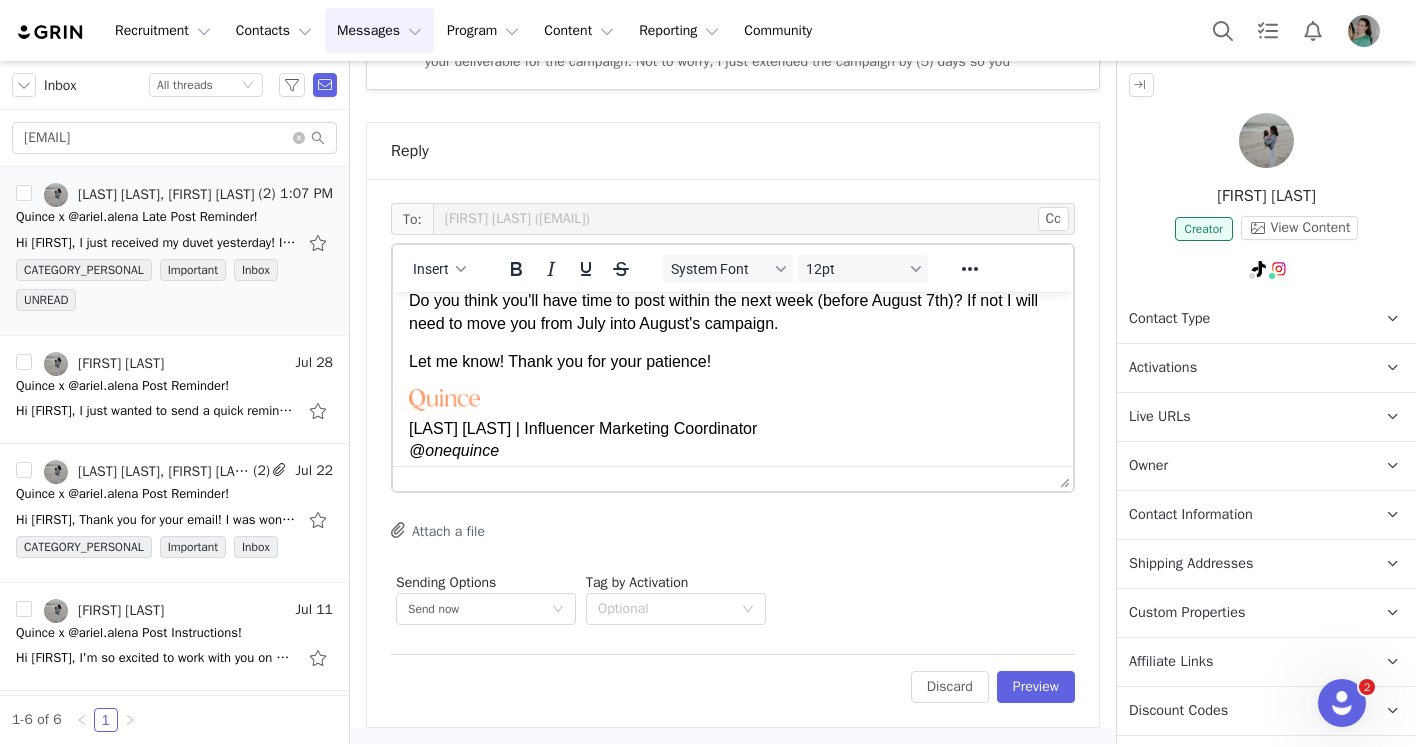 click on "Do you think you'll have time to post within the next week (before August 7th)? If not I will need to move you from July into August's campaign." at bounding box center [733, 312] 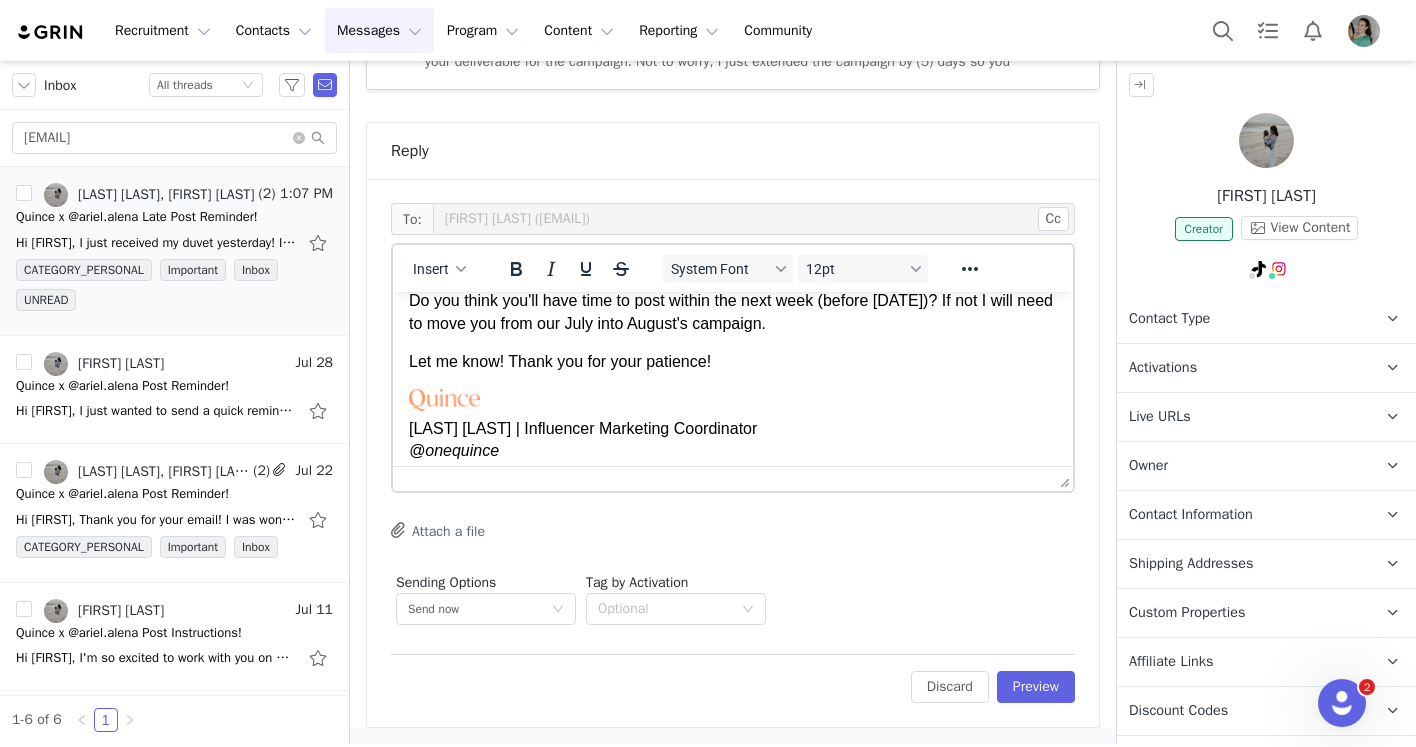 click on "Do you think you'll have time to post within the next week (before August 7th)? If not I will need to move you from our July into August's campaign." at bounding box center [733, 312] 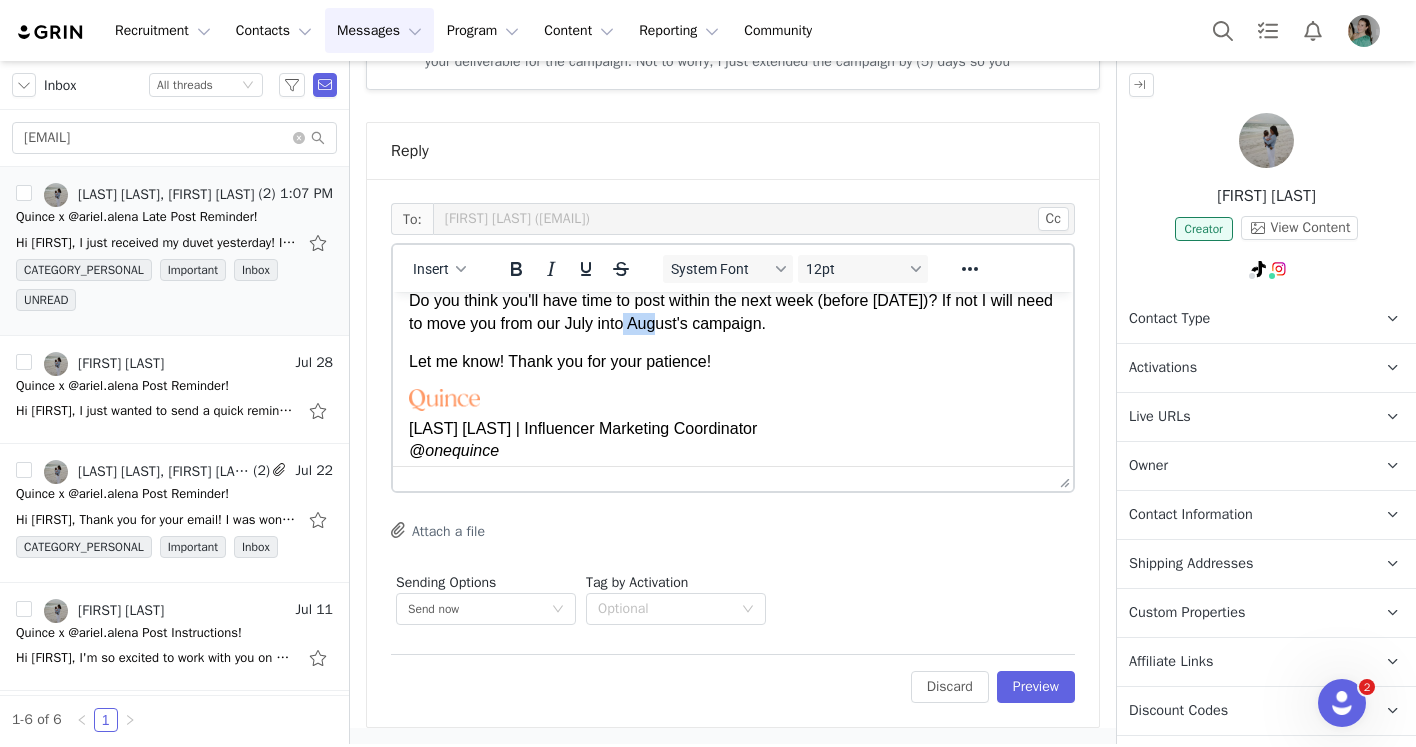 click on "Do you think you'll have time to post within the next week (before August 7th)? If not I will need to move you from our July into August's campaign." at bounding box center [733, 312] 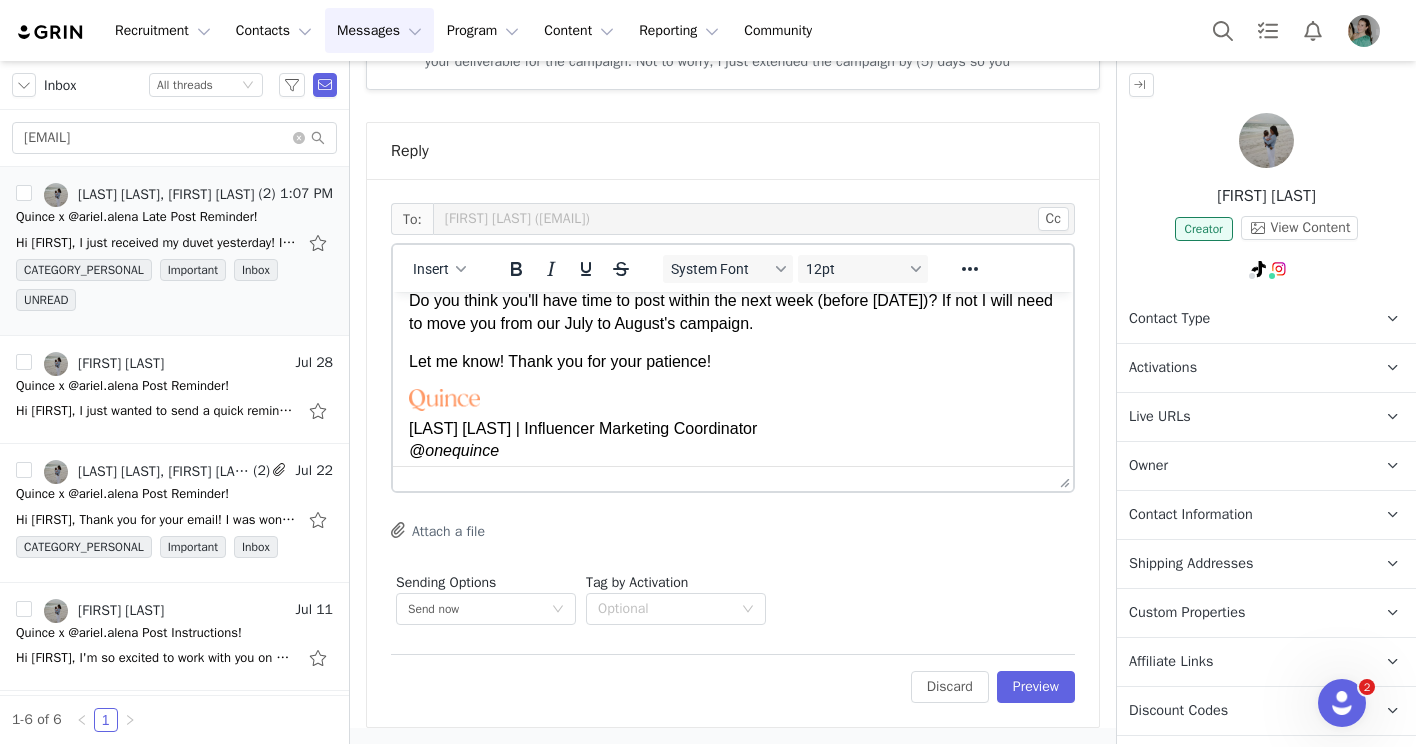 click on "Do you think you'll have time to post within the next week (before August 7th)? If not I will need to move you from our July to August's campaign." at bounding box center [733, 312] 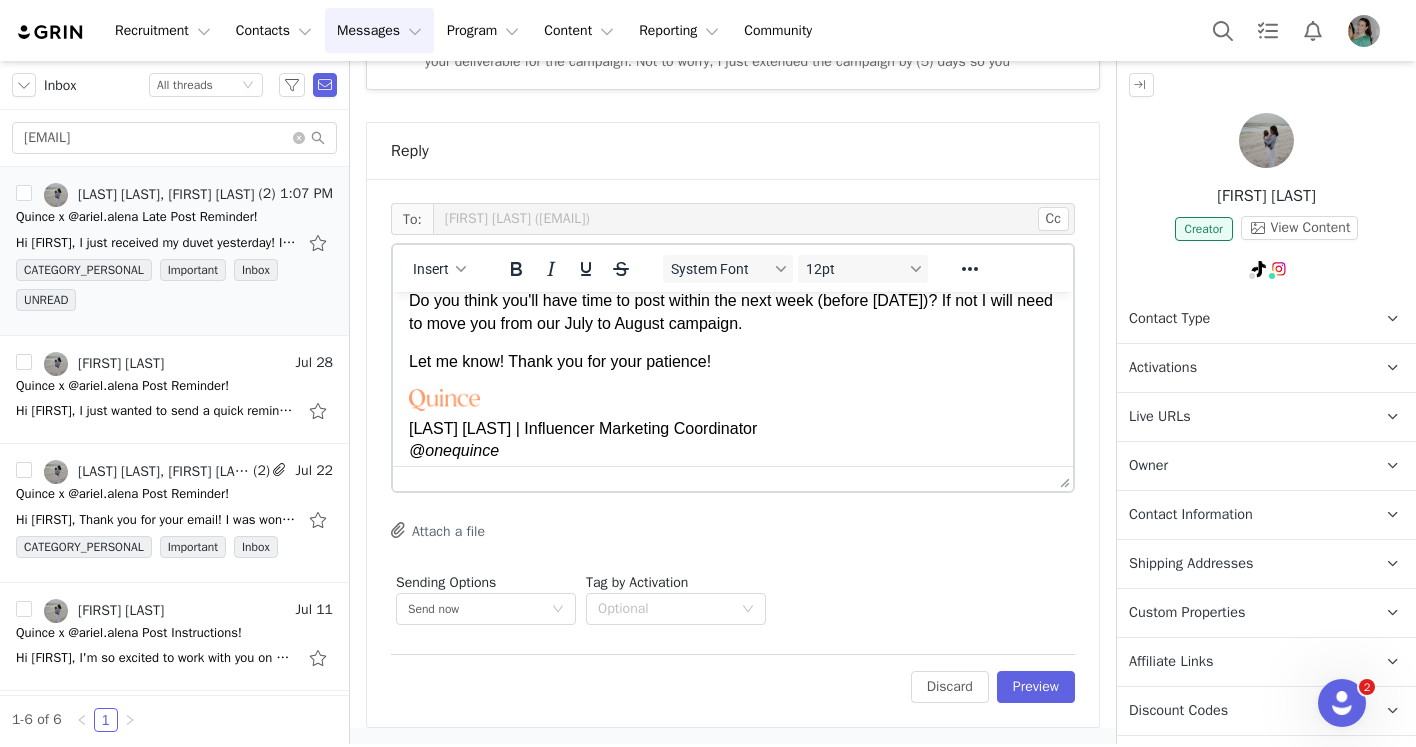 click on "Nuala Sullivan | Influencer Marketing Coordinator  @onequince" at bounding box center (733, 425) 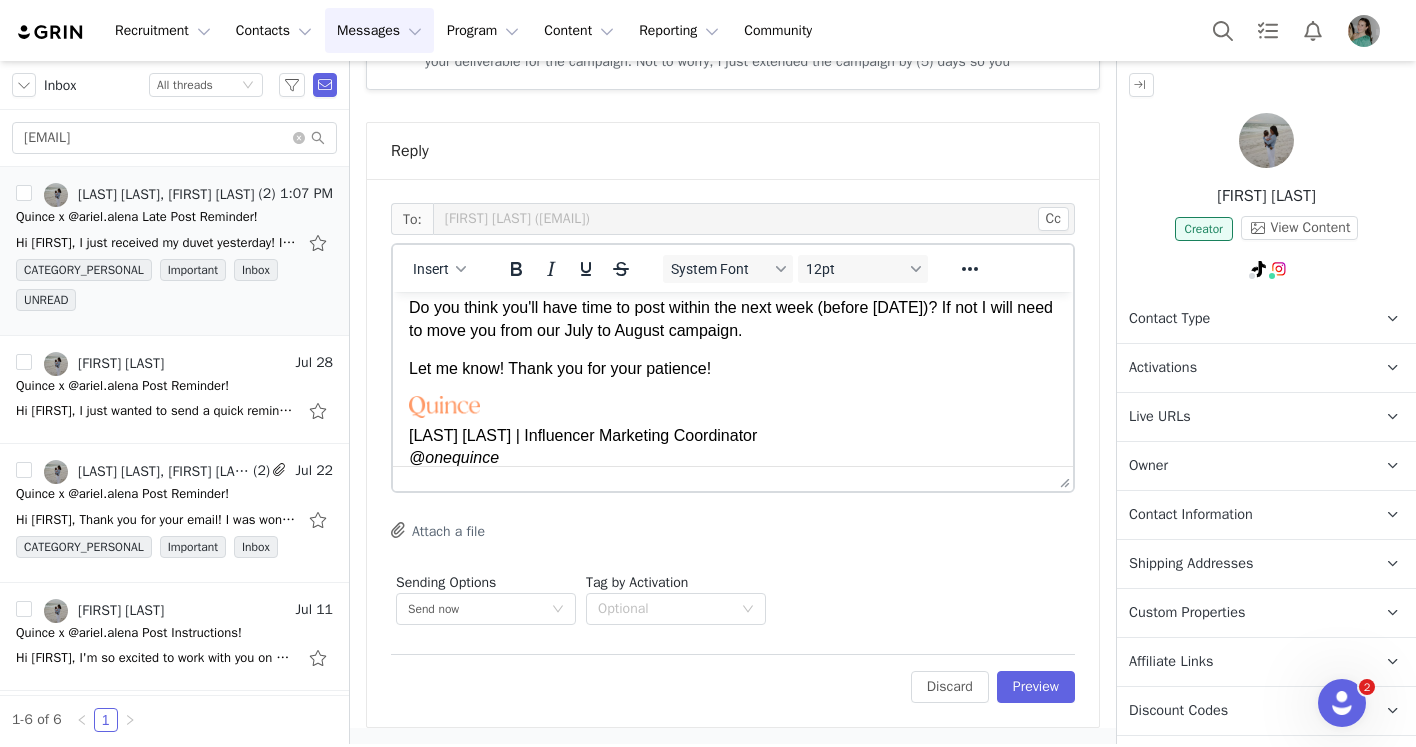 scroll, scrollTop: 129, scrollLeft: 0, axis: vertical 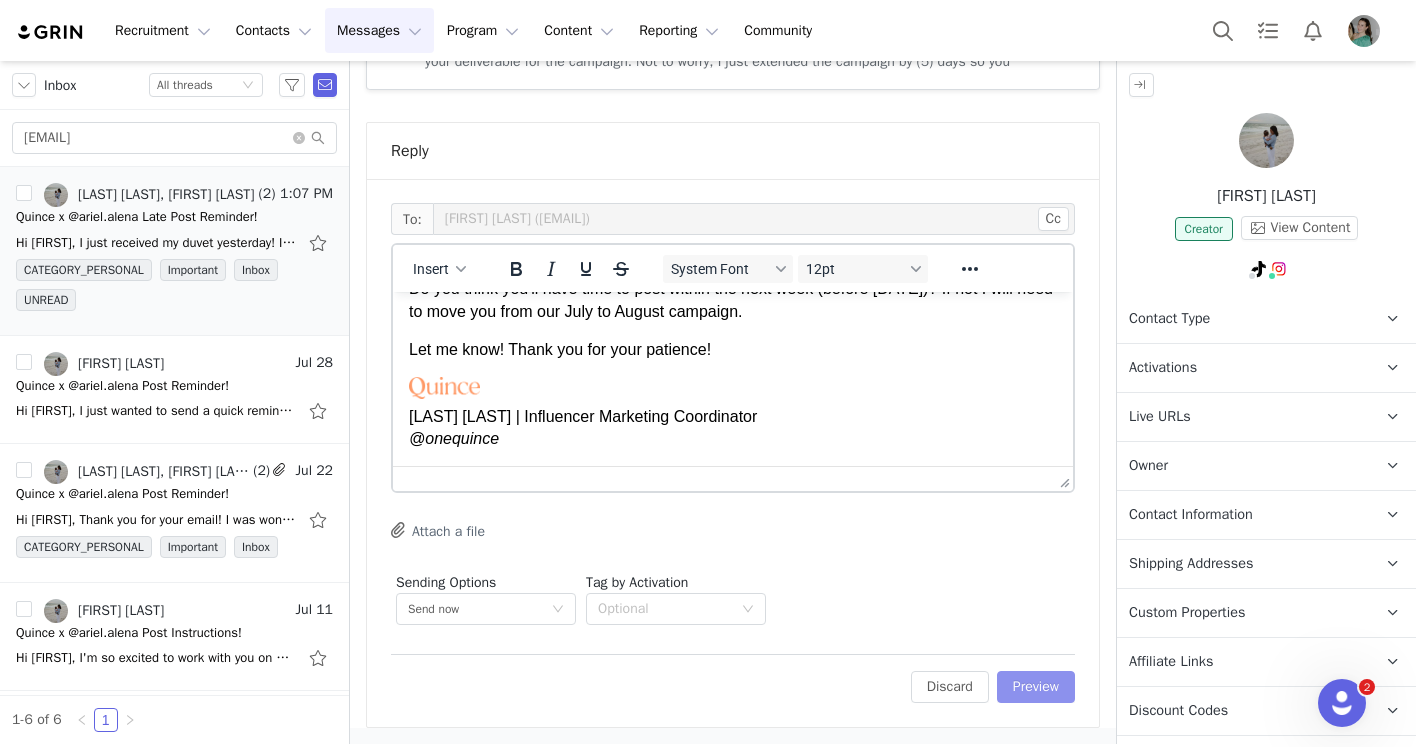 click on "Preview" at bounding box center (1036, 687) 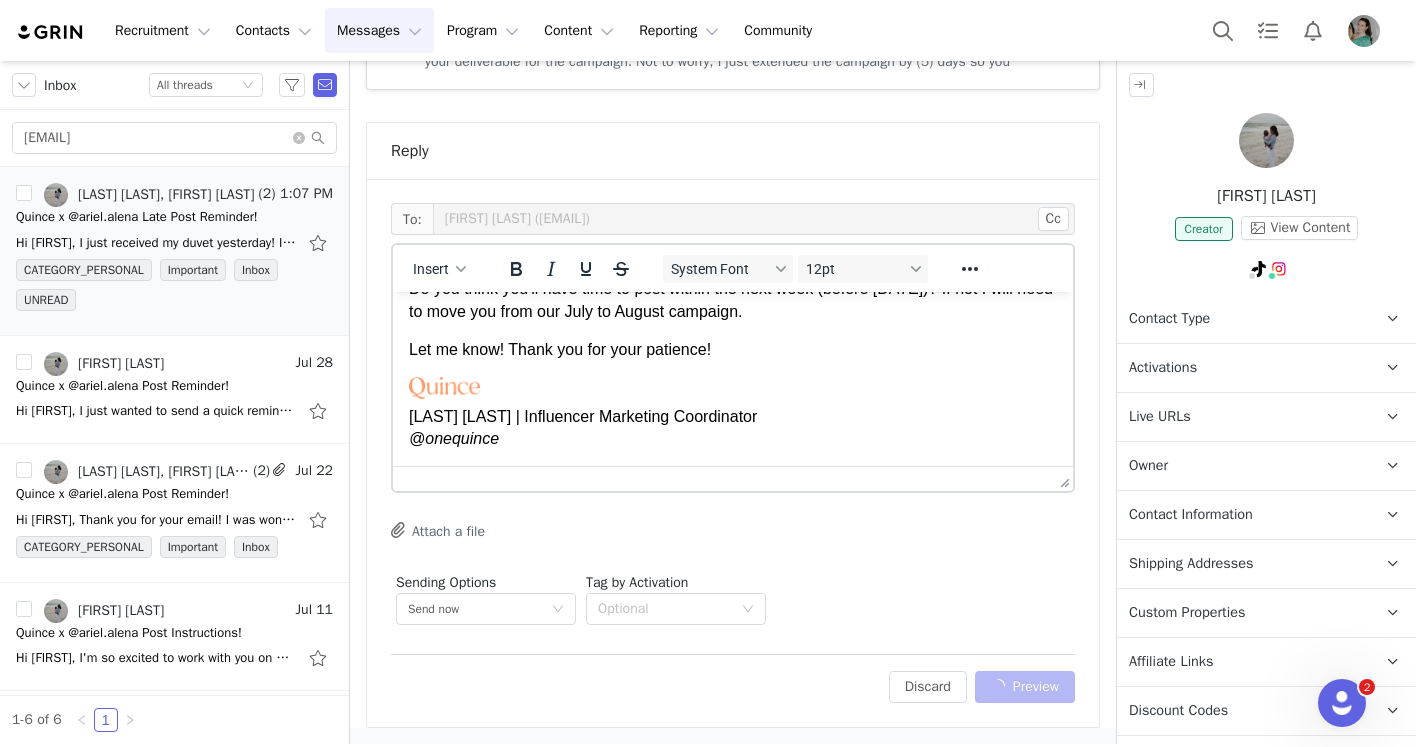 scroll, scrollTop: 1485, scrollLeft: 0, axis: vertical 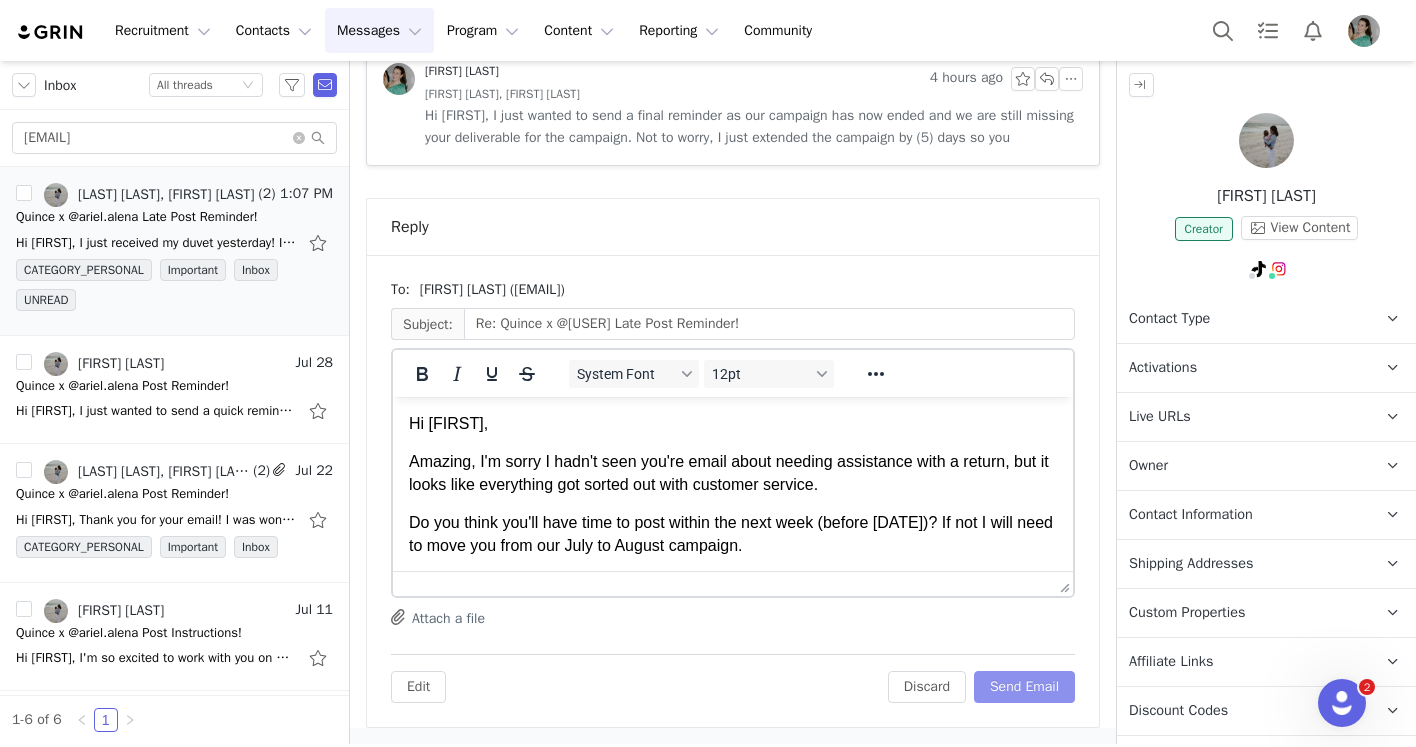 click on "Send Email" at bounding box center (1024, 687) 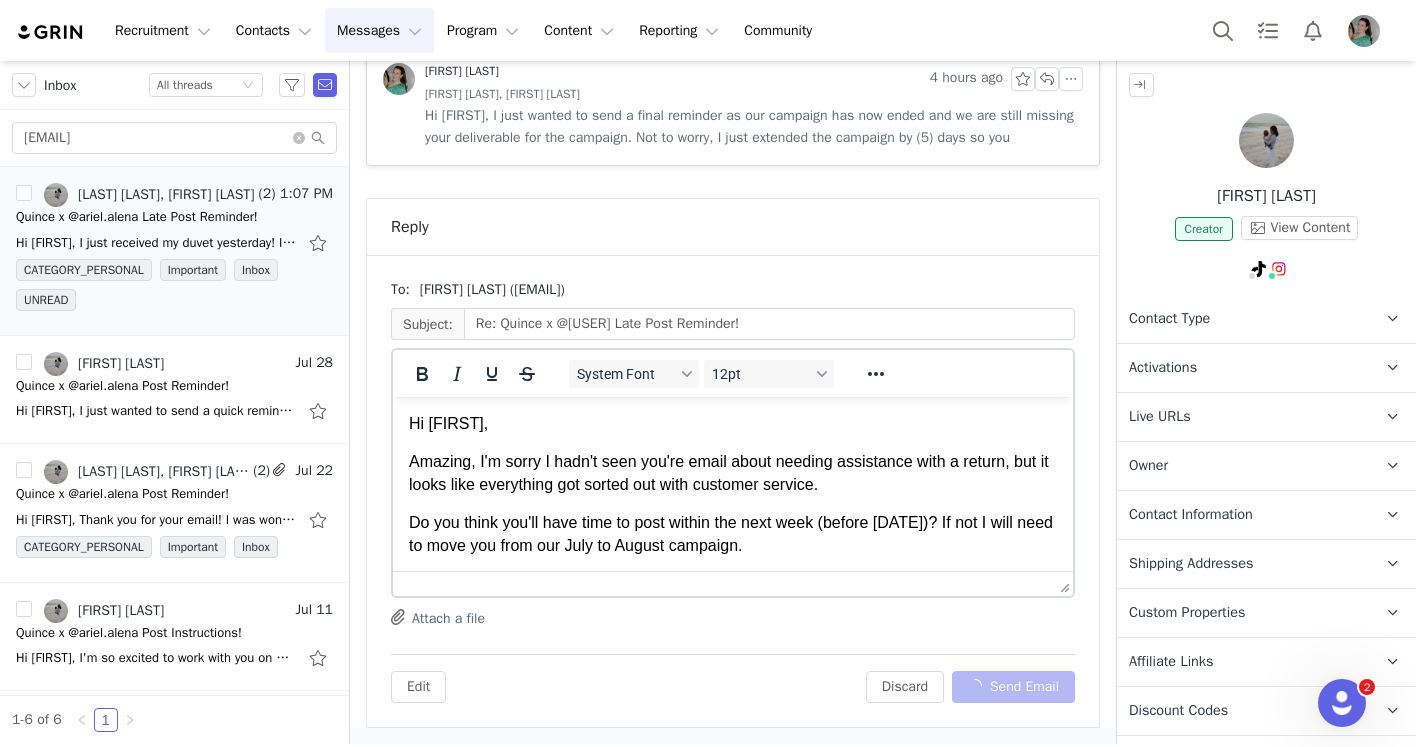 scroll, scrollTop: 923, scrollLeft: 0, axis: vertical 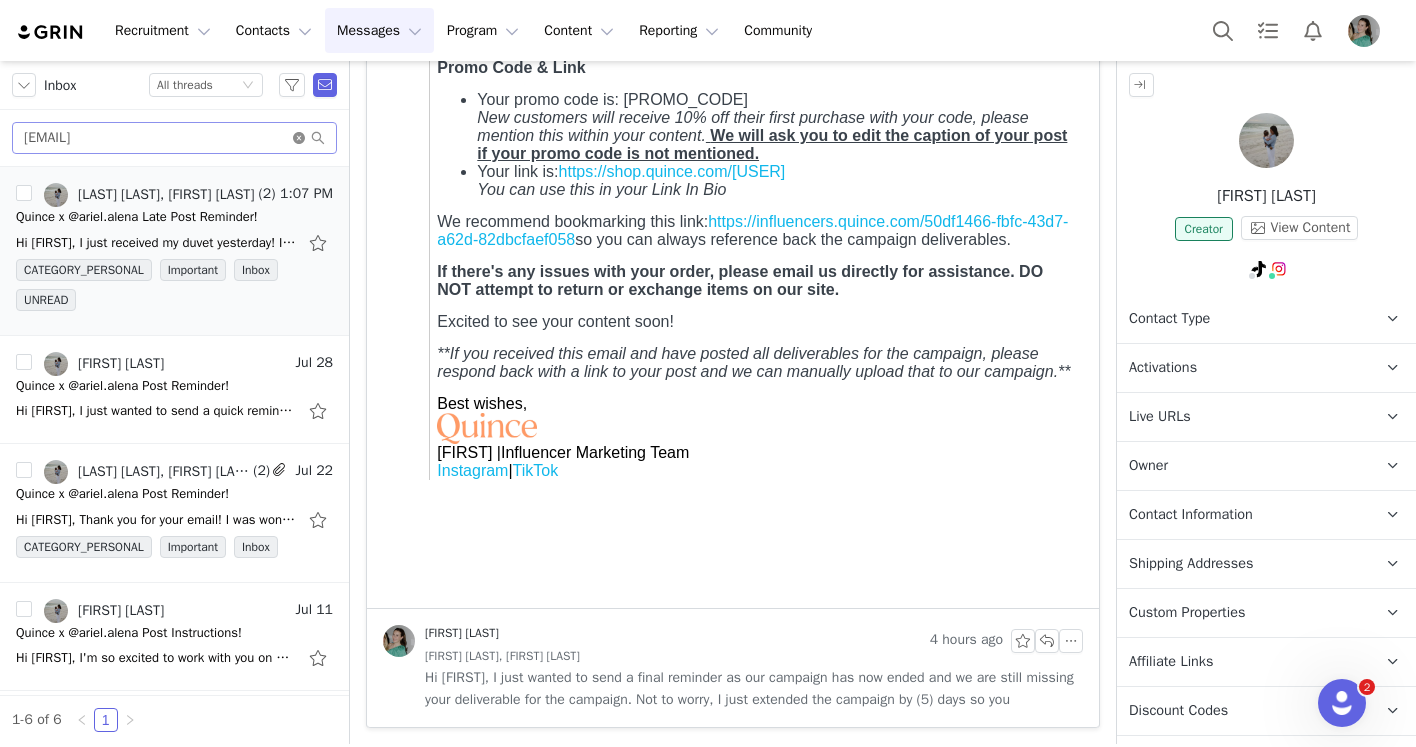 click 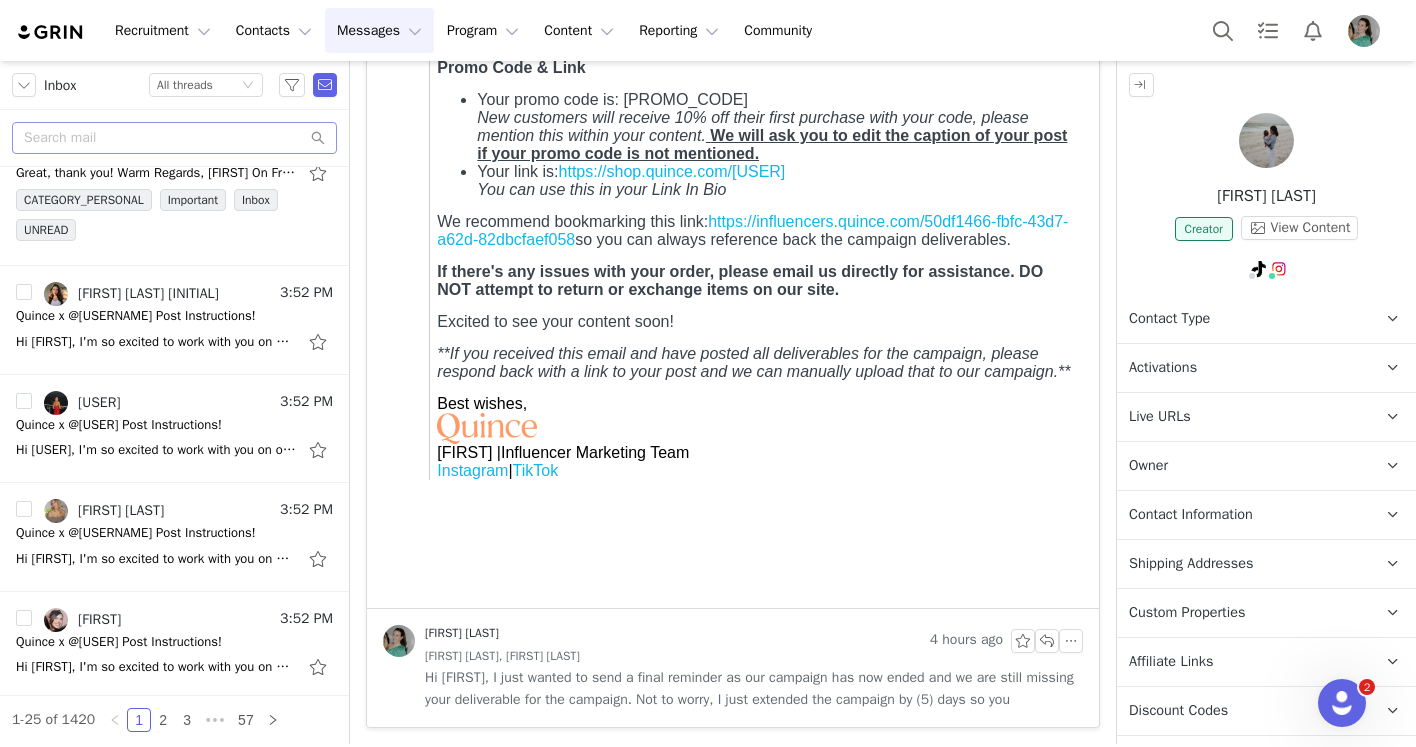 scroll, scrollTop: 0, scrollLeft: 0, axis: both 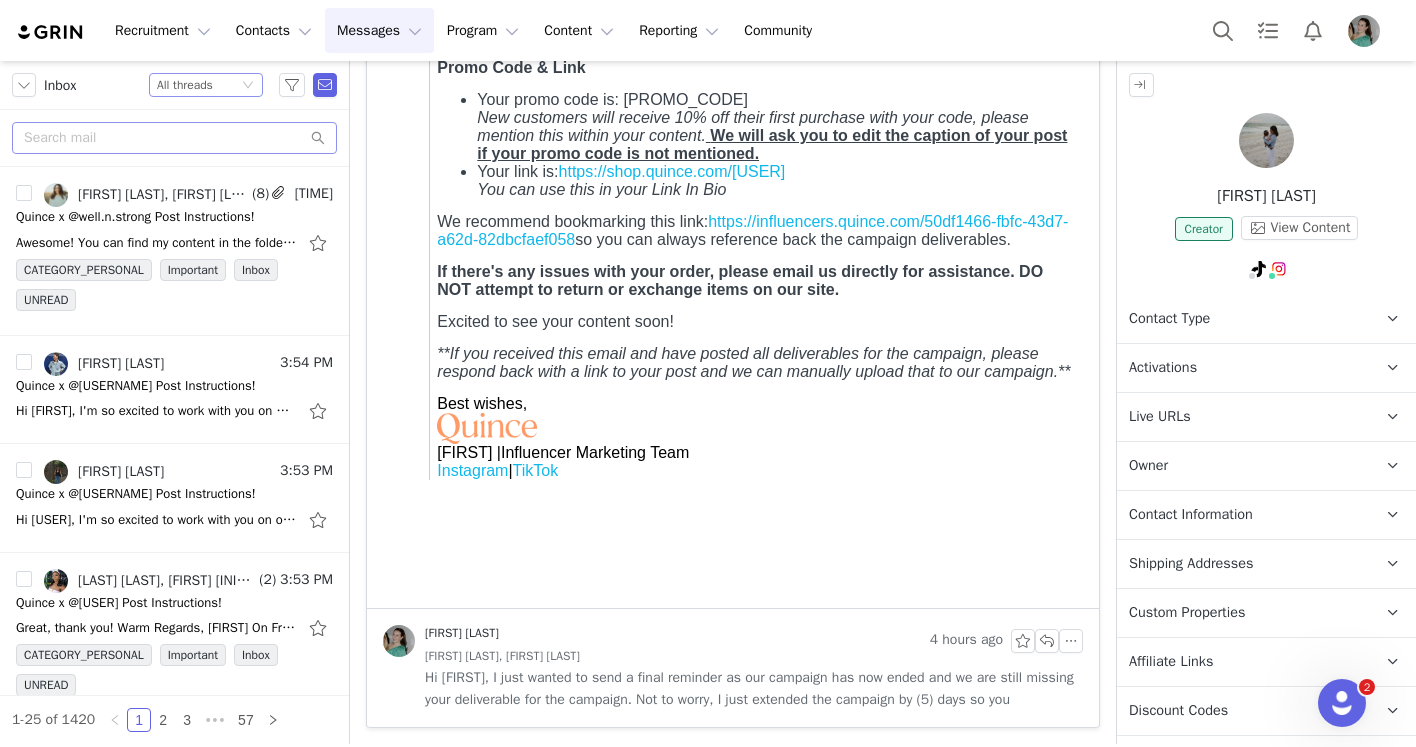 click on "Status All threads" at bounding box center [197, 85] 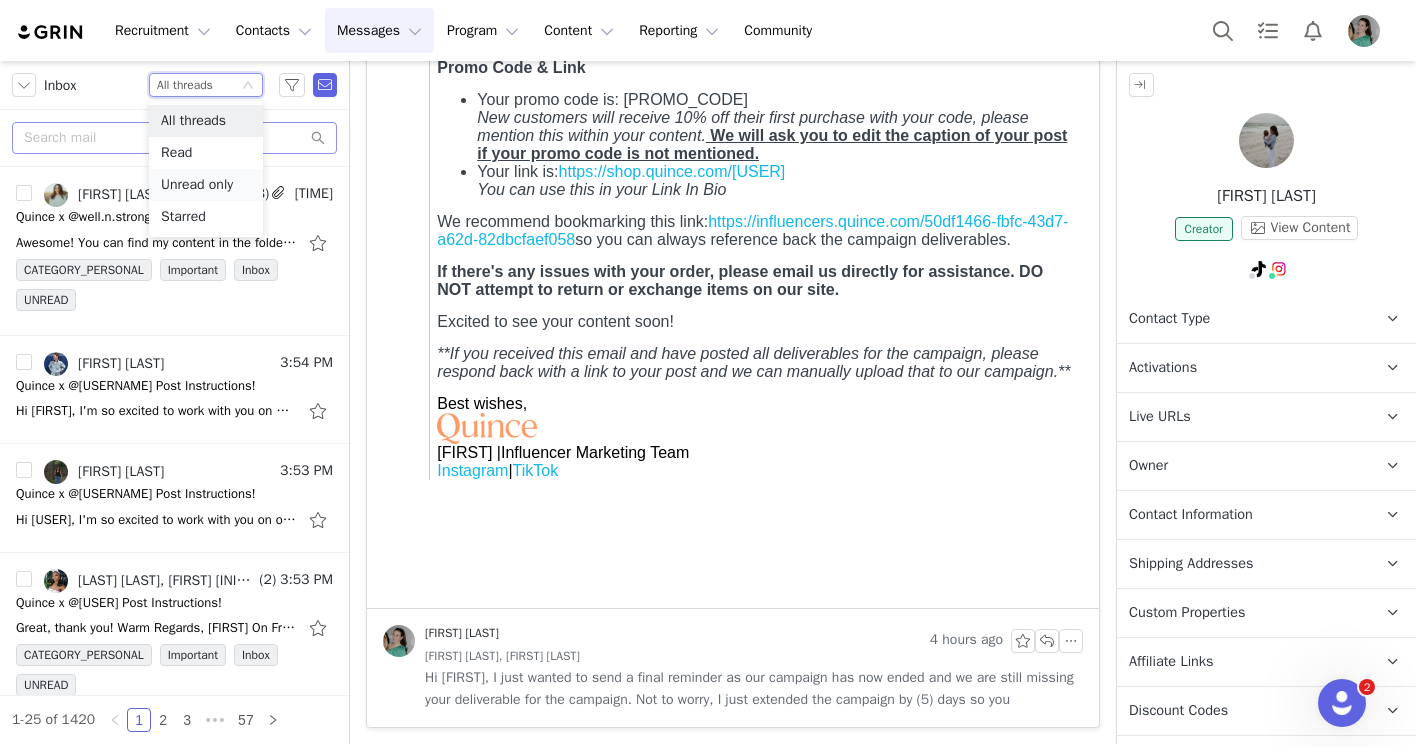 click on "Unread only" at bounding box center (206, 185) 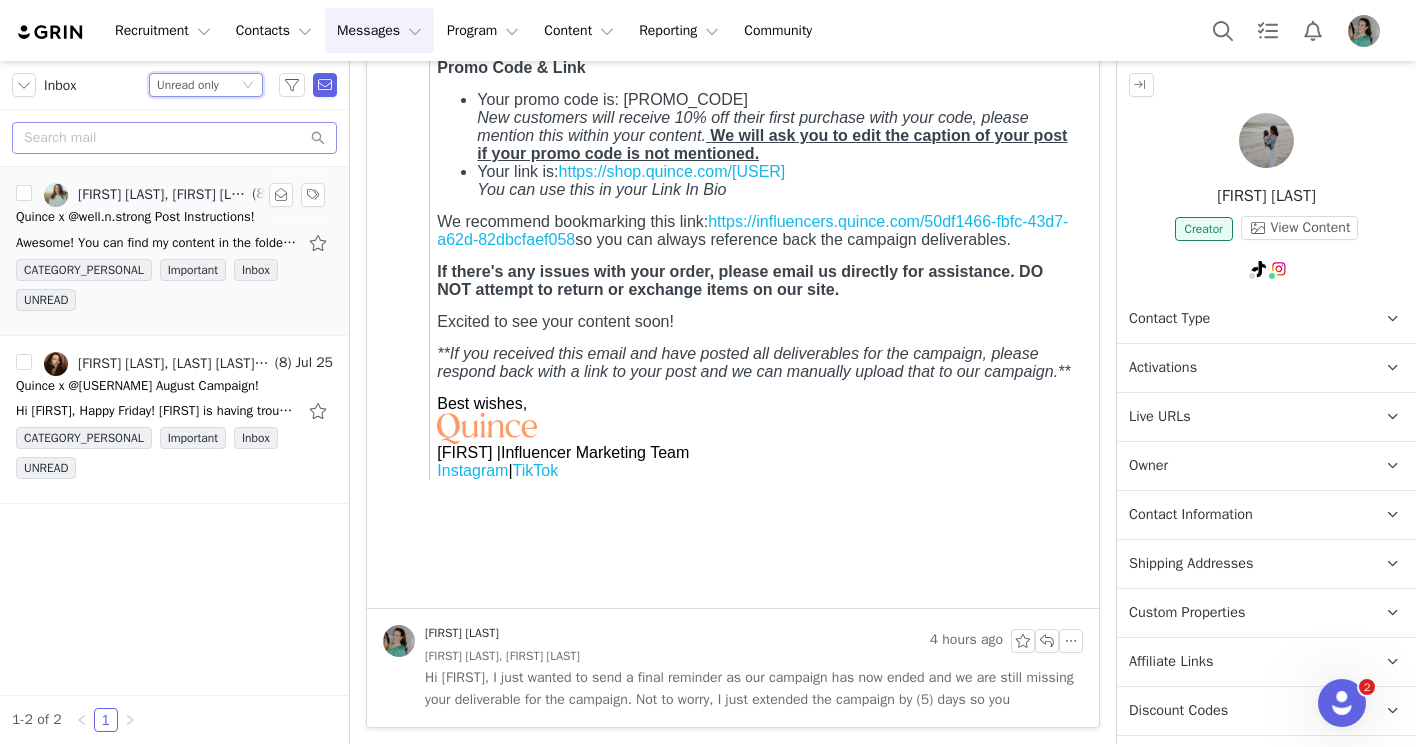 click on "Jacqueline Genova, Nuala Sullivan" at bounding box center [163, 195] 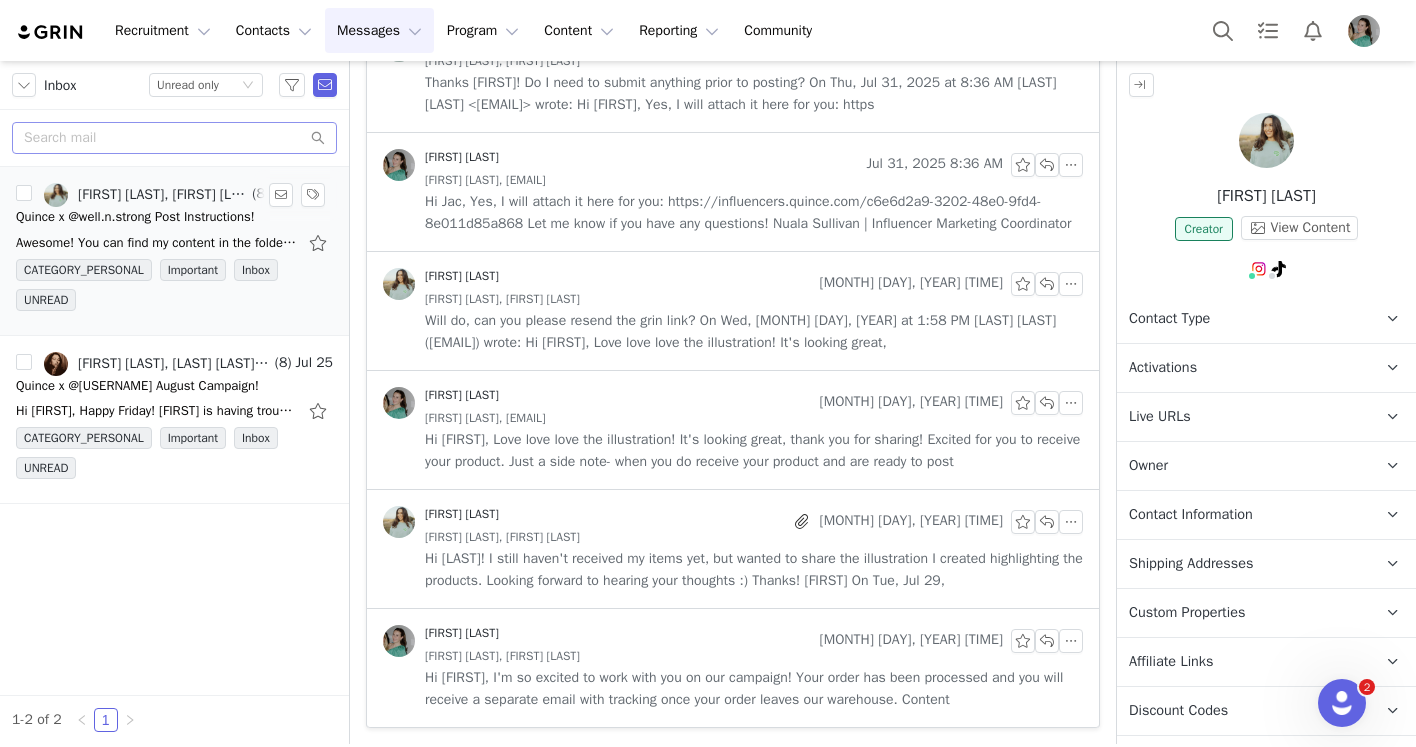 scroll, scrollTop: 0, scrollLeft: 0, axis: both 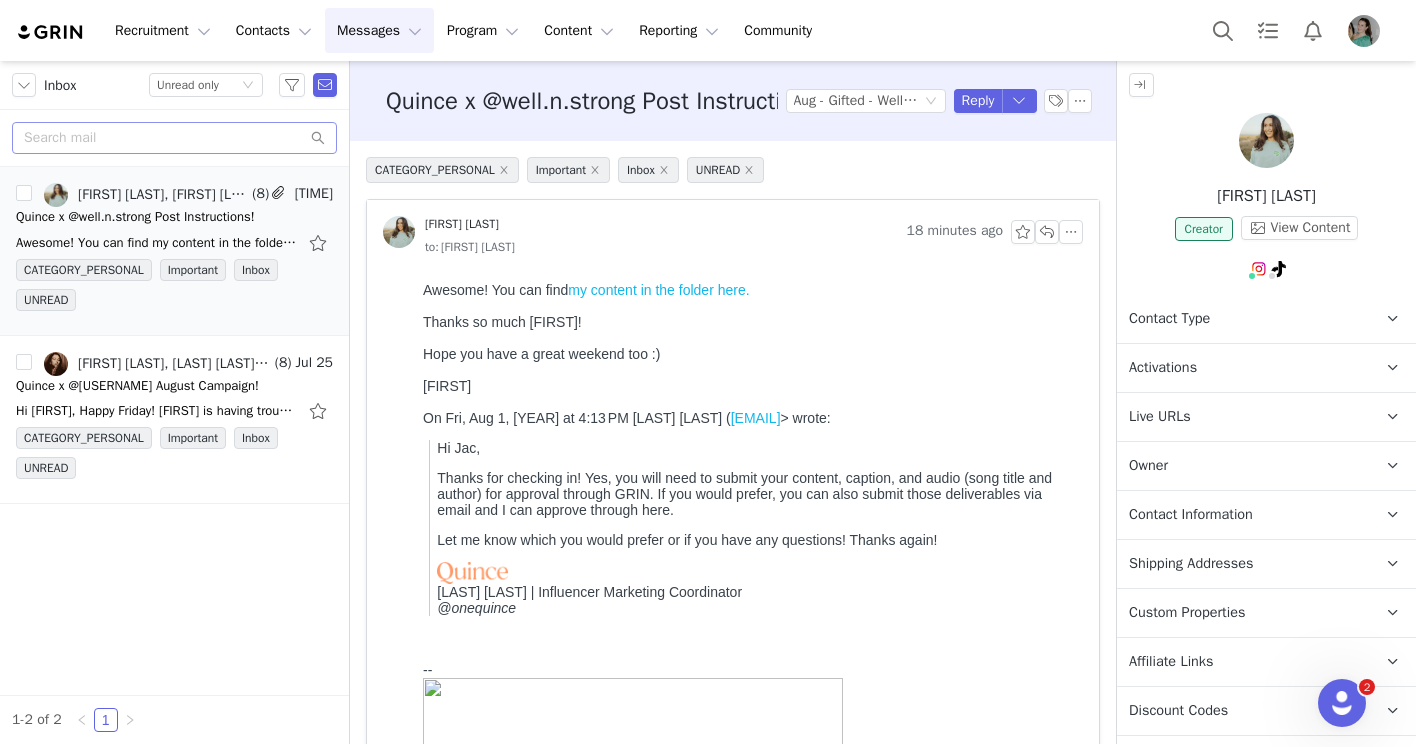 click on "my content in the folder here." at bounding box center [658, 290] 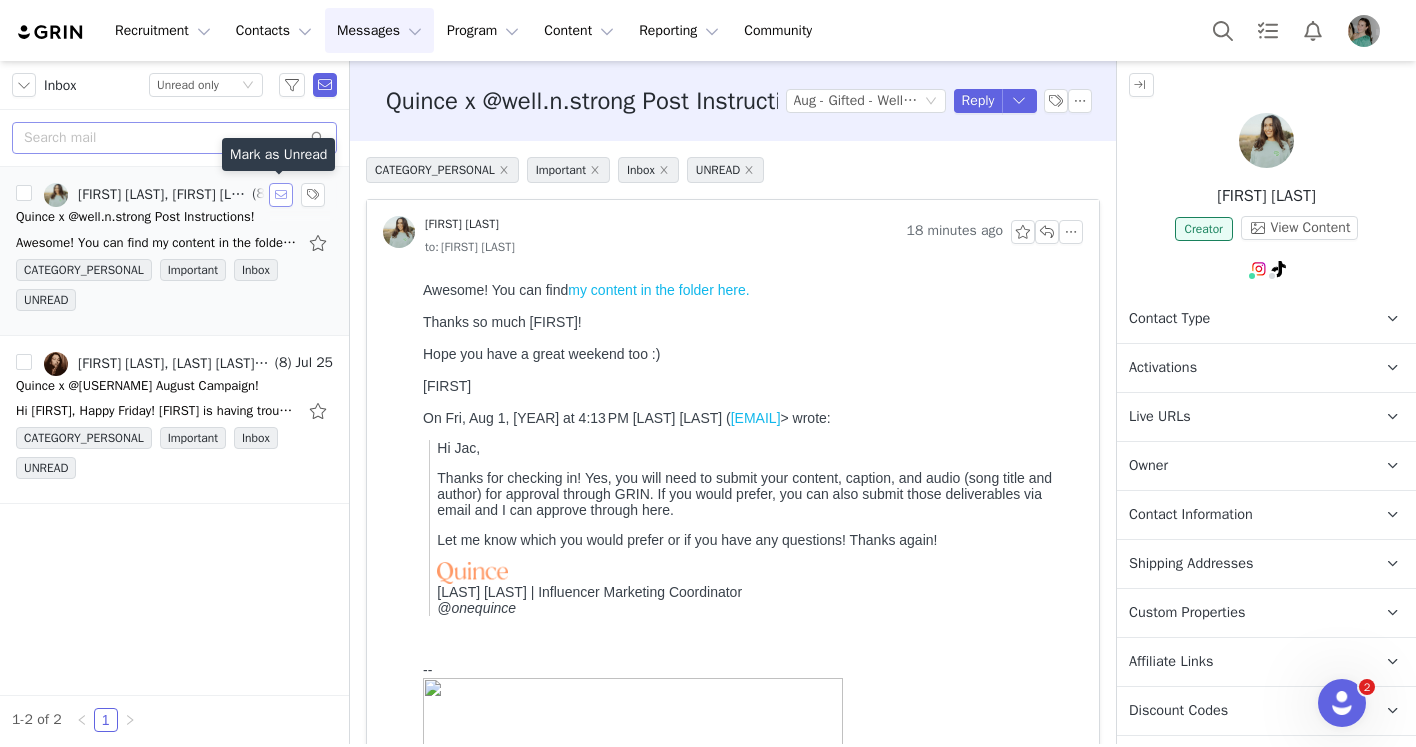 click at bounding box center (281, 195) 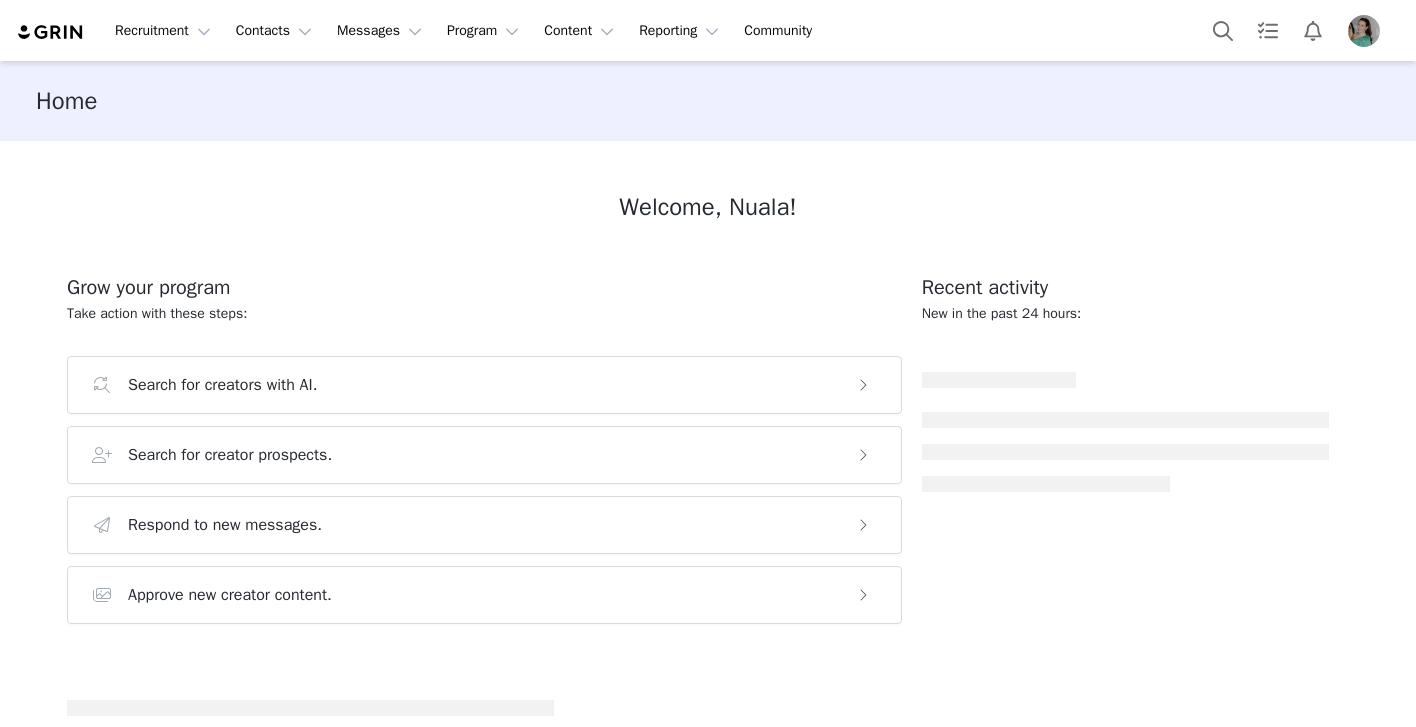 scroll, scrollTop: 0, scrollLeft: 0, axis: both 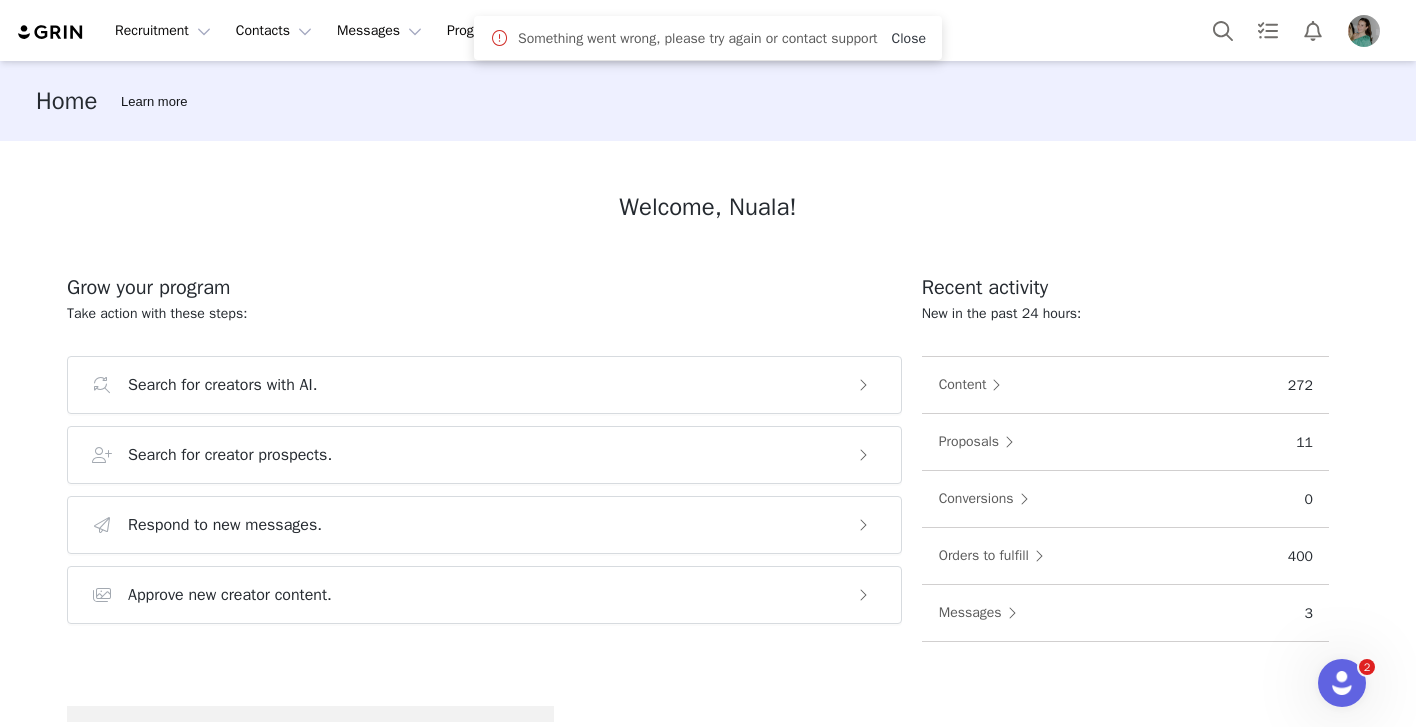 click on "Close" at bounding box center (909, 38) 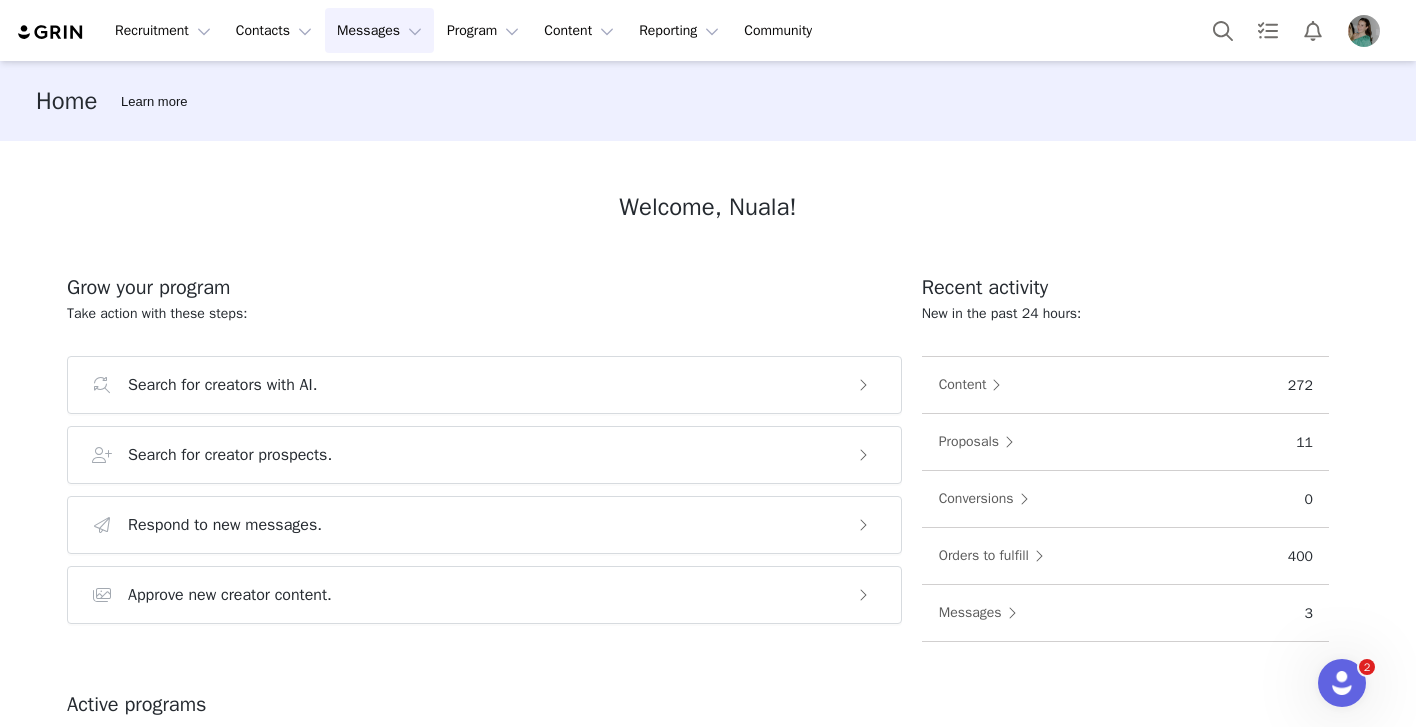 click on "Messages Messages" at bounding box center [379, 30] 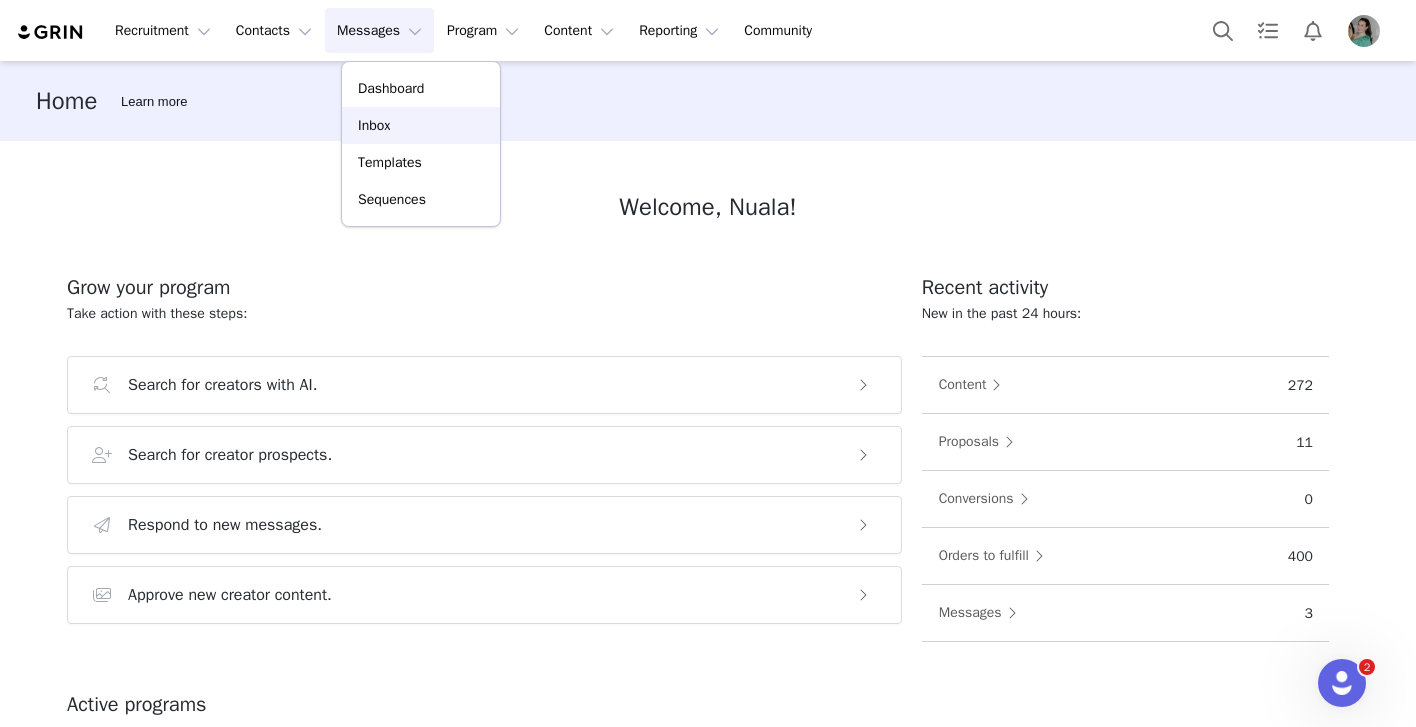 click on "Inbox" at bounding box center (421, 125) 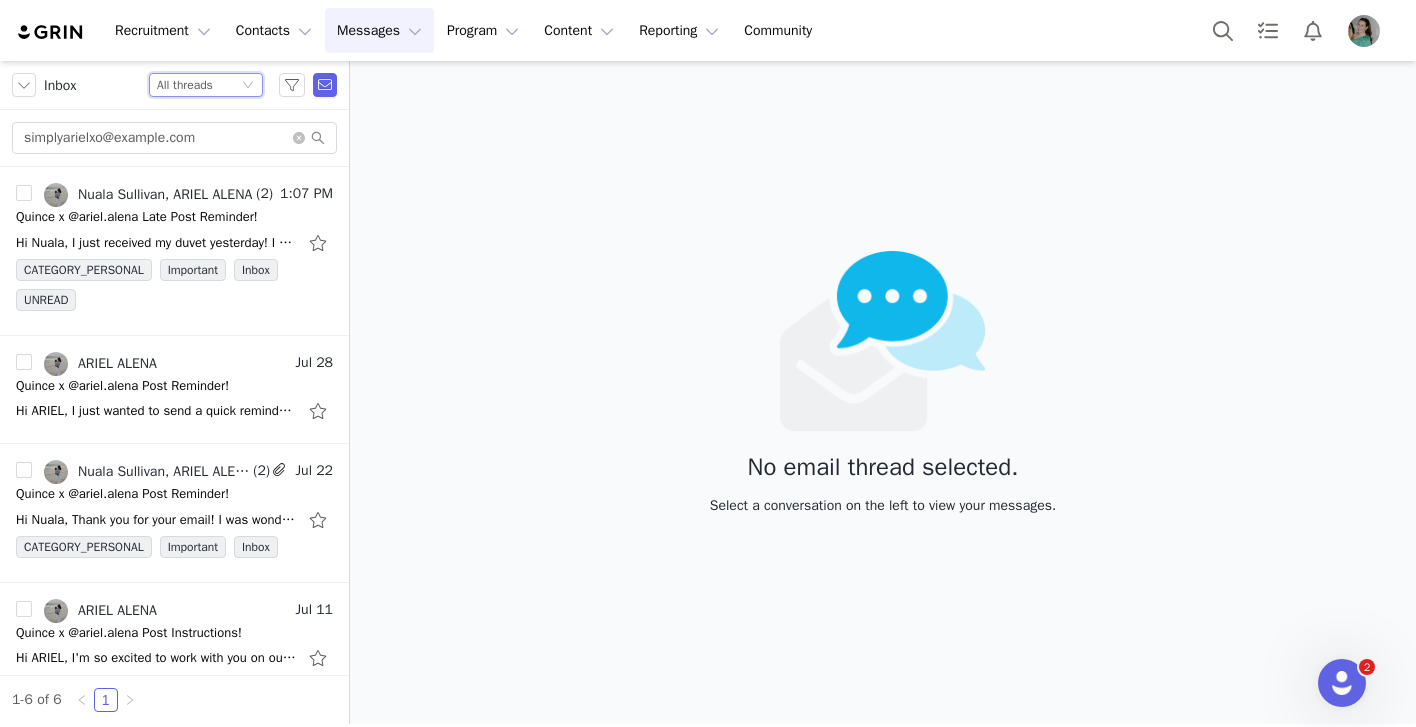 click on "Status All threads" at bounding box center (197, 85) 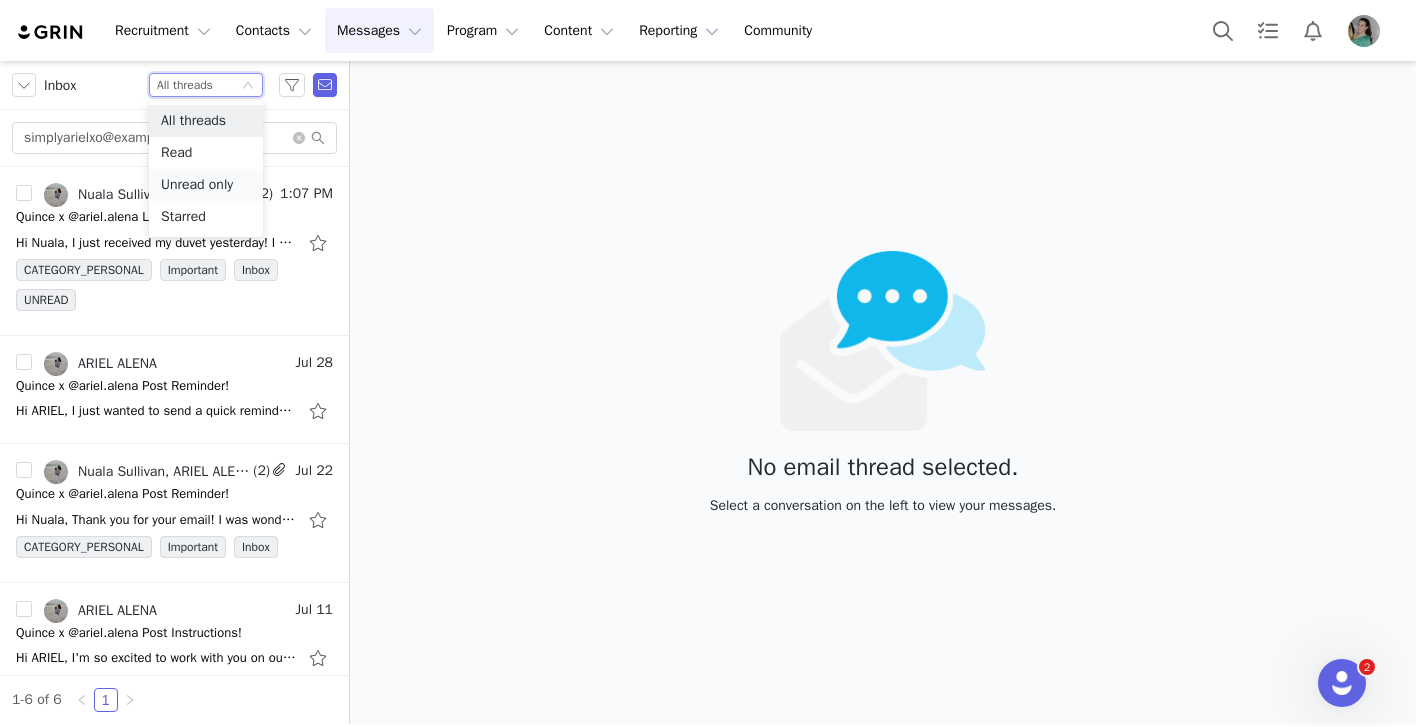 click on "Unread only" at bounding box center [206, 185] 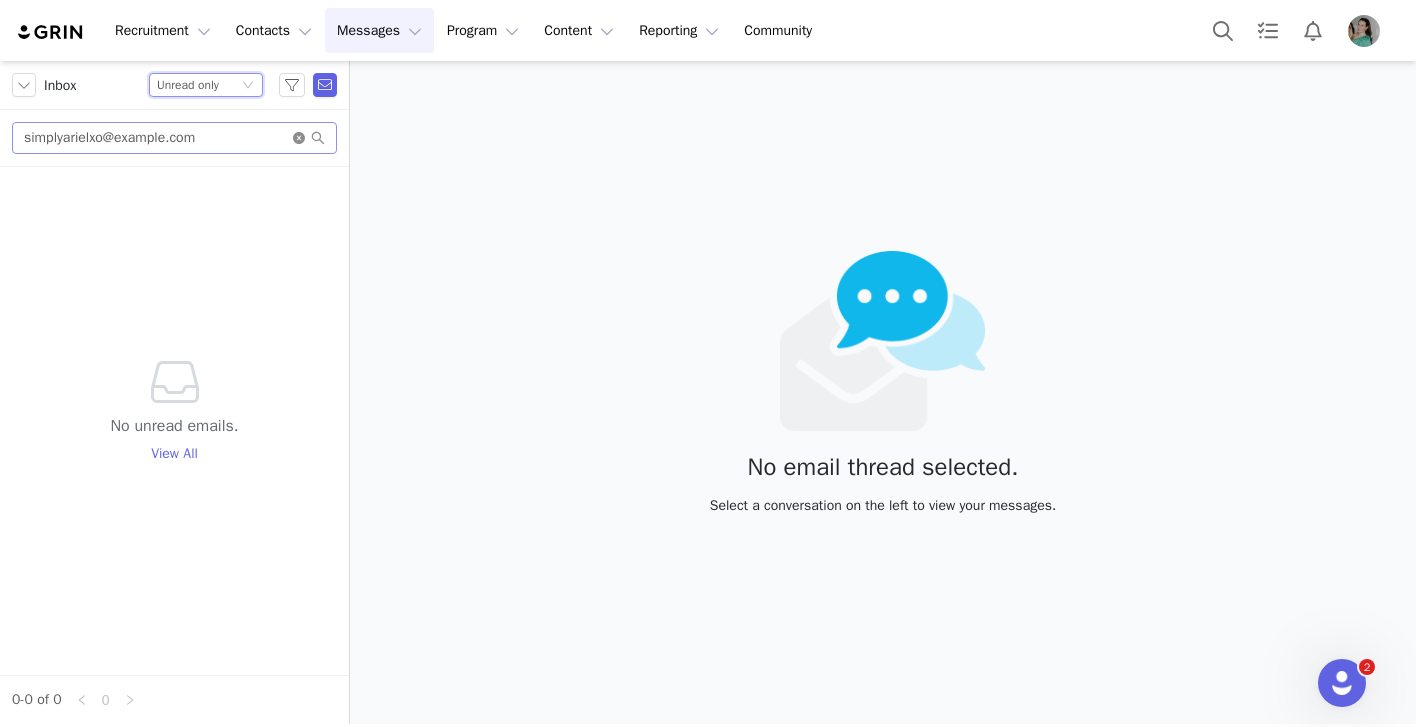 click 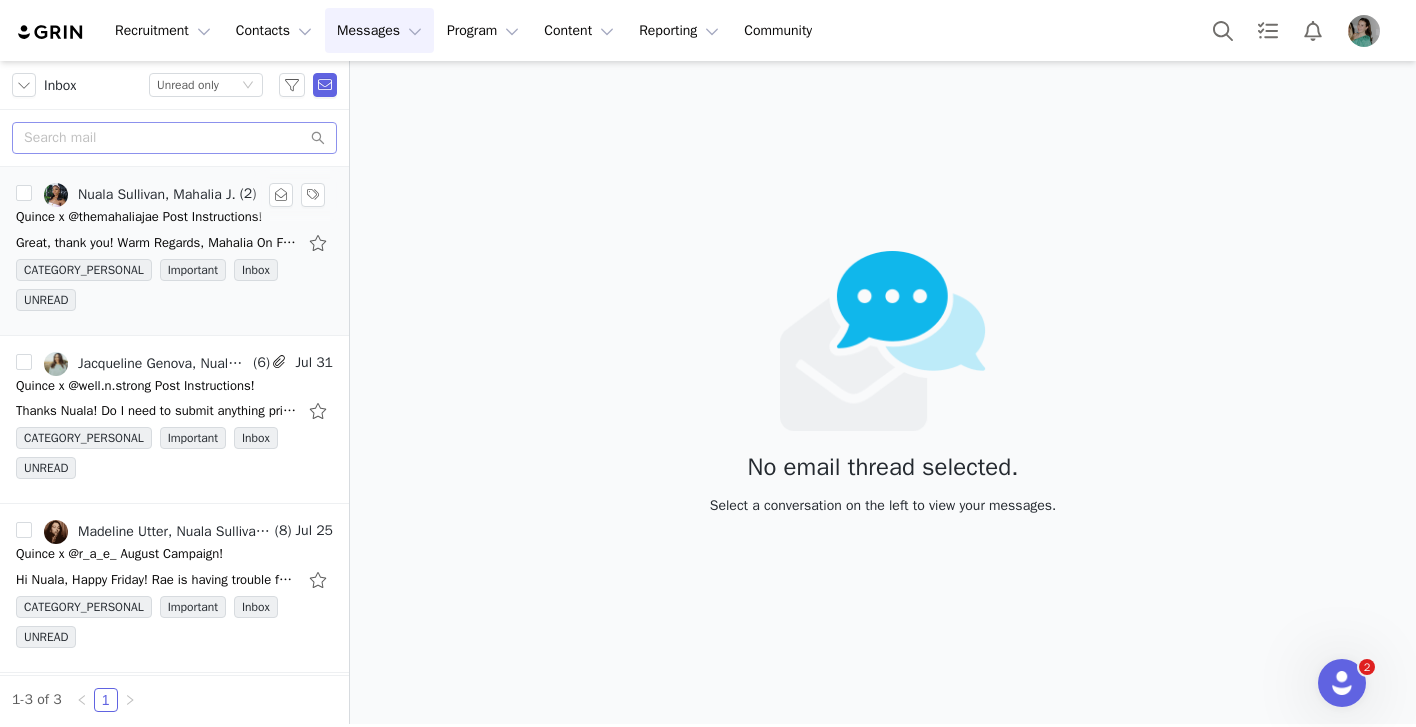 click on "Nuala Sullivan, Mahalia J." at bounding box center [157, 195] 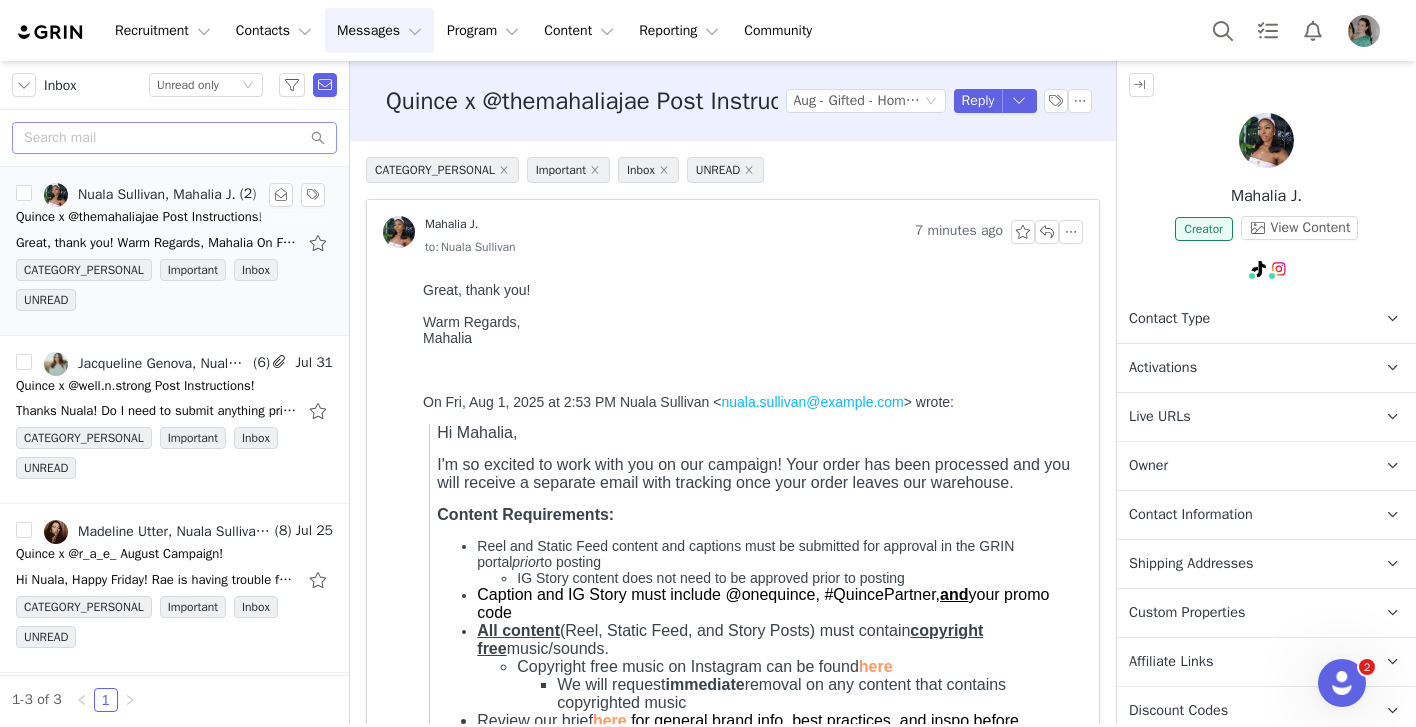 scroll, scrollTop: 0, scrollLeft: 0, axis: both 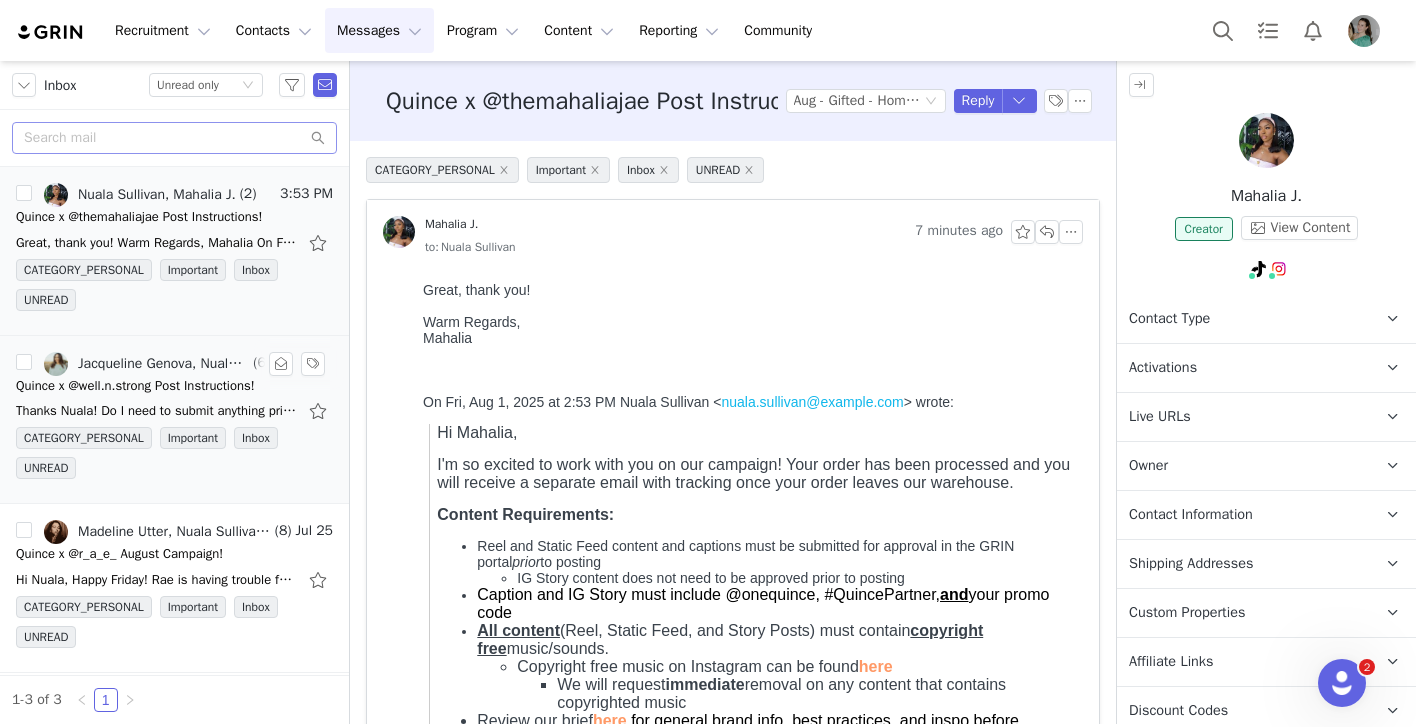 click on "Quince x @well.n.strong Post Instructions!" at bounding box center [135, 386] 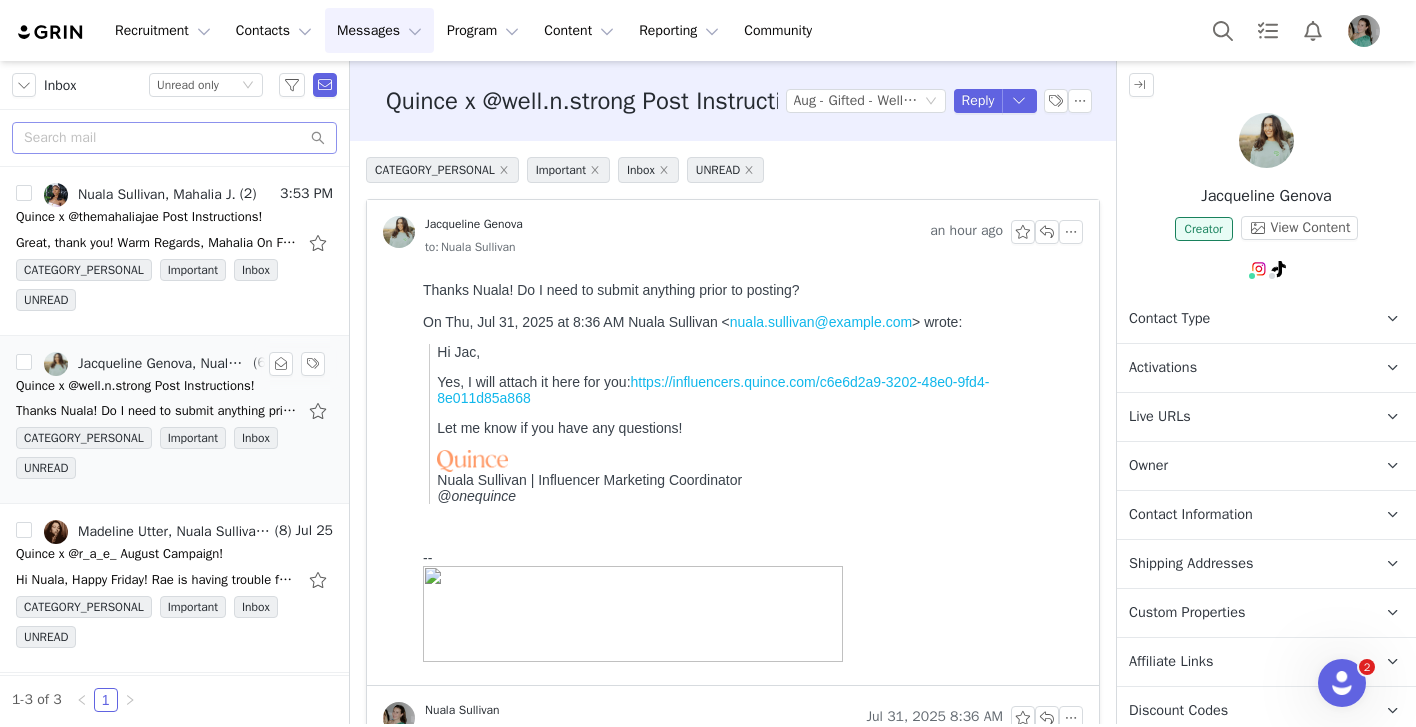 scroll, scrollTop: 0, scrollLeft: 0, axis: both 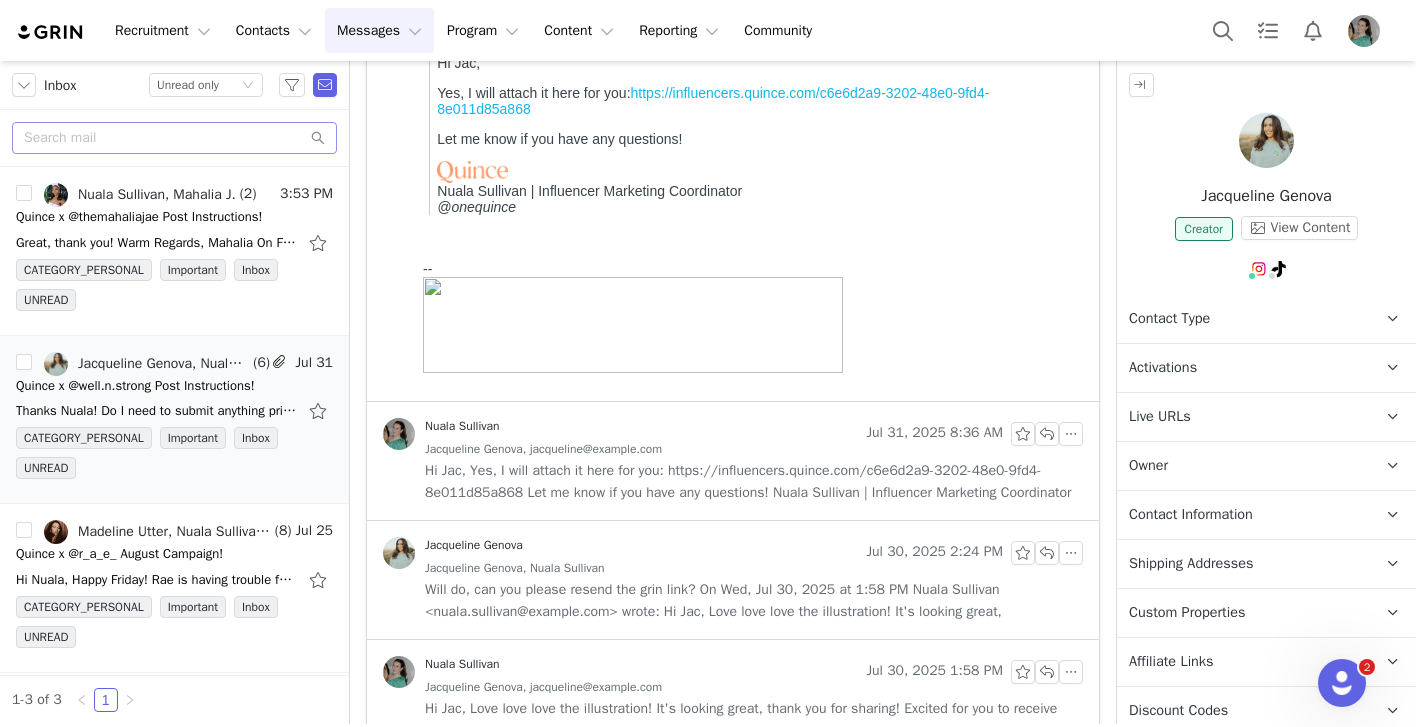 drag, startPoint x: 293, startPoint y: 217, endPoint x: 708, endPoint y: 491, distance: 497.29367 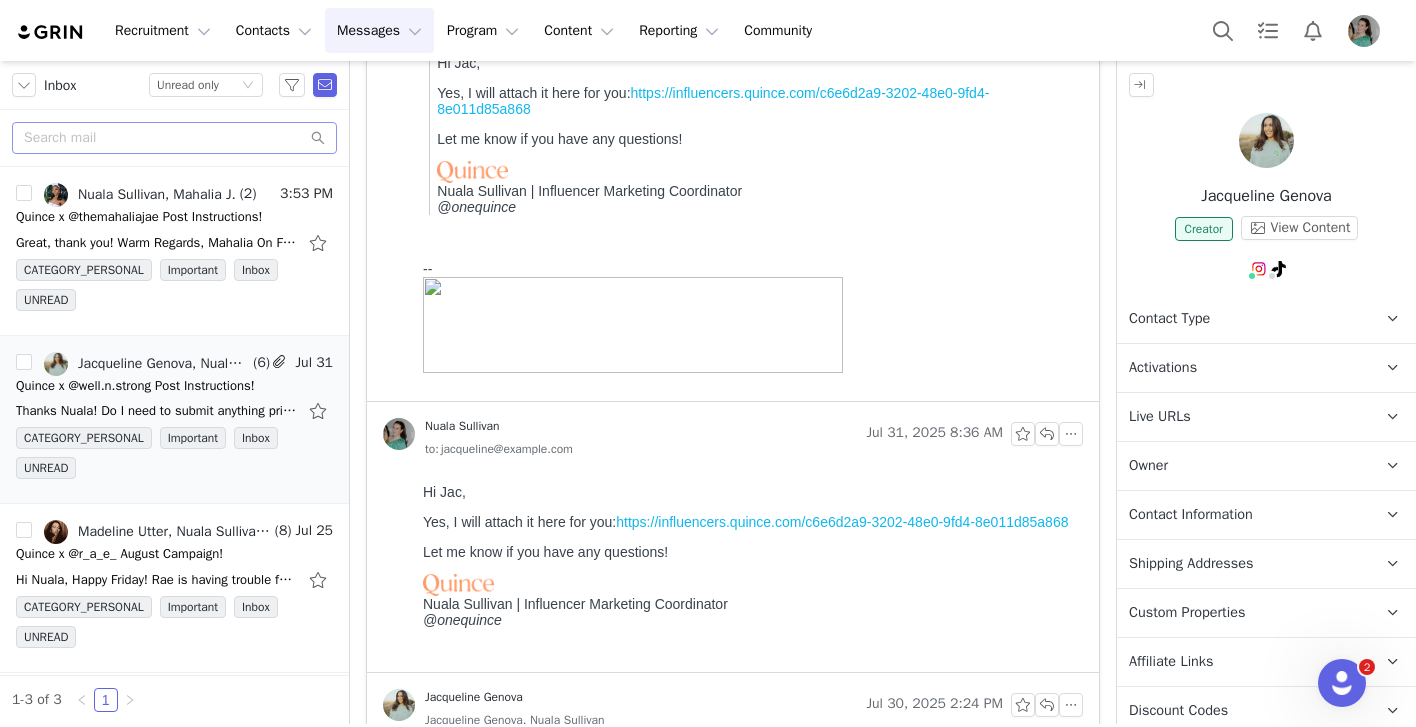 scroll, scrollTop: 0, scrollLeft: 0, axis: both 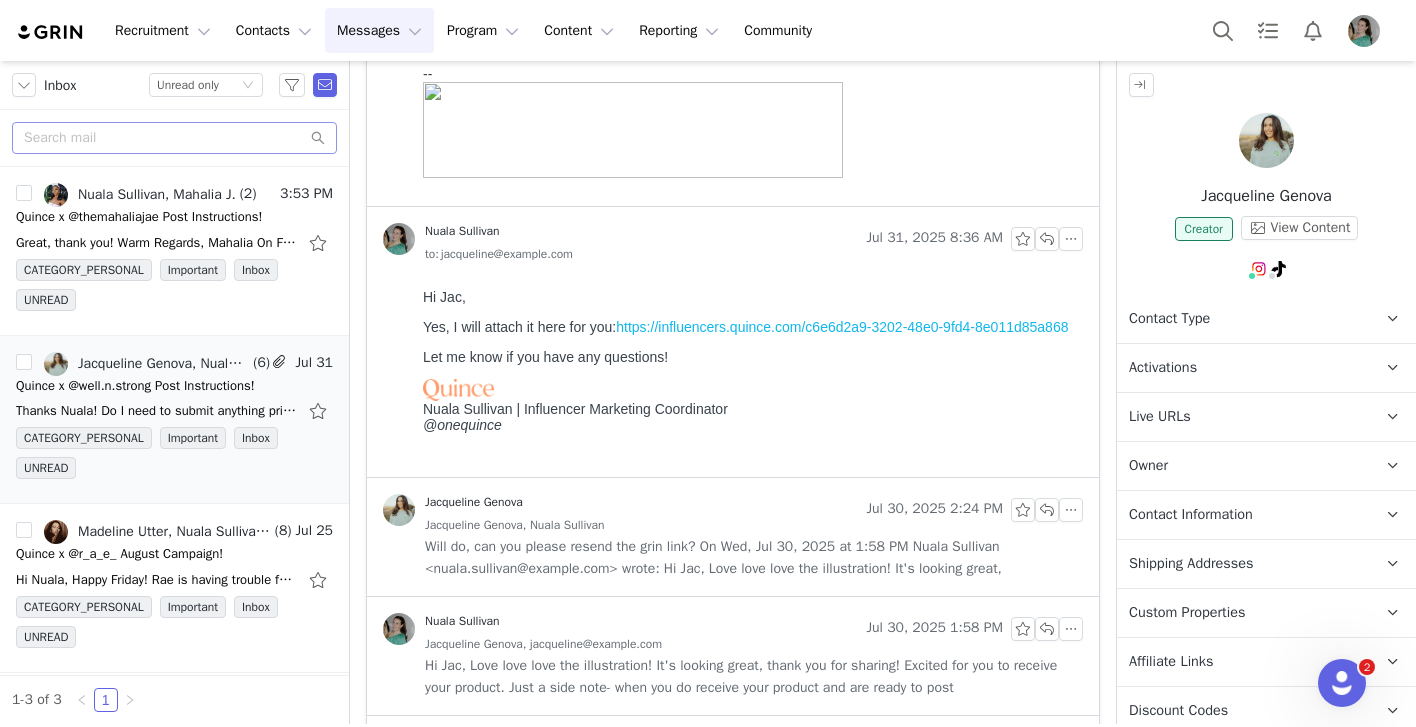 click on "https://influencers.quince.com/c6e6d2a9-3202-48e0-9fd4-8e011d85a868" at bounding box center [842, 327] 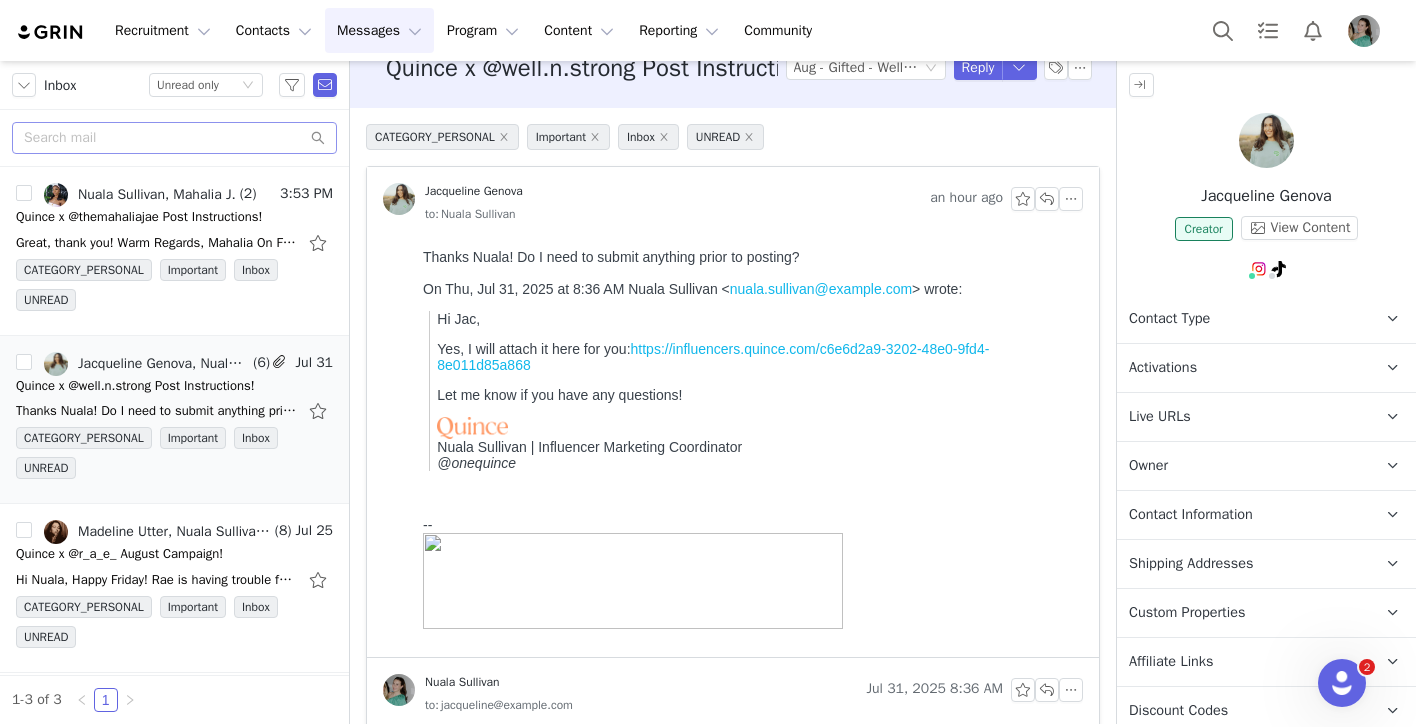 scroll, scrollTop: 0, scrollLeft: 0, axis: both 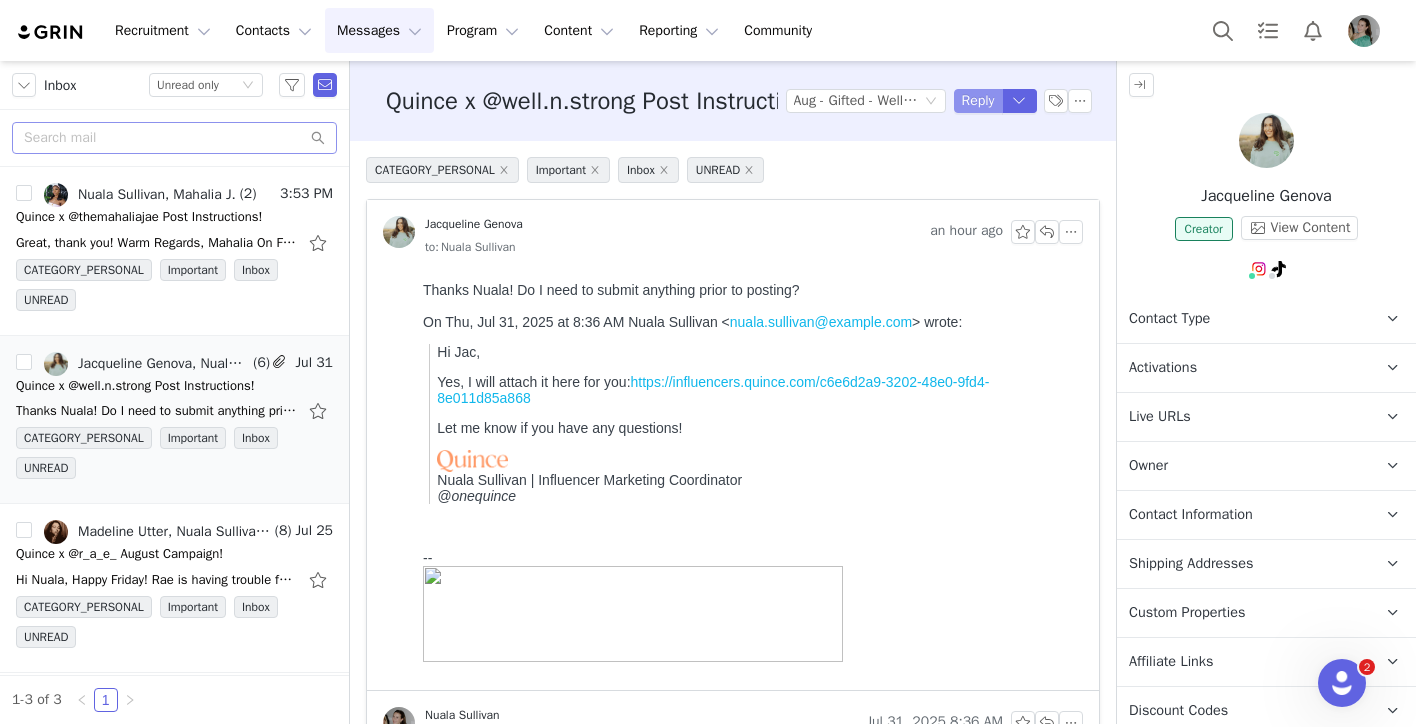 click on "Reply" at bounding box center [978, 101] 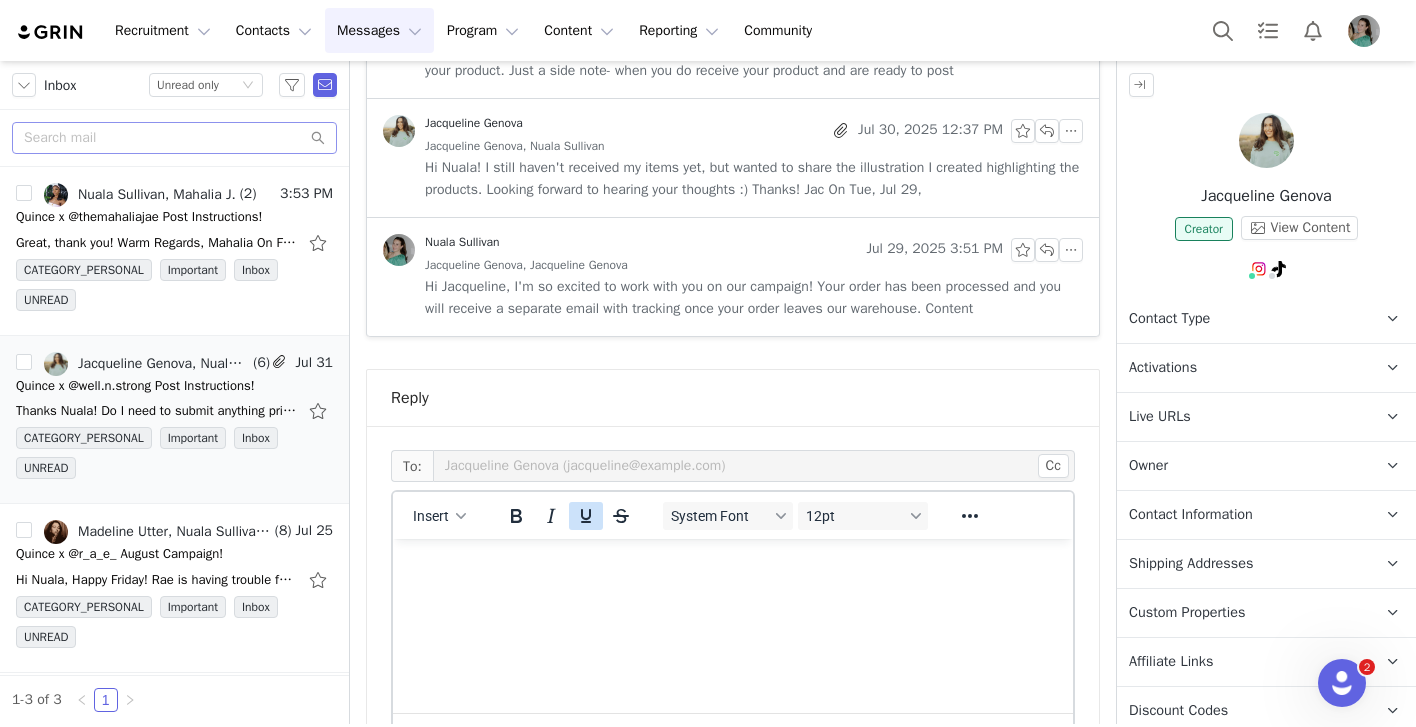 scroll, scrollTop: 0, scrollLeft: 0, axis: both 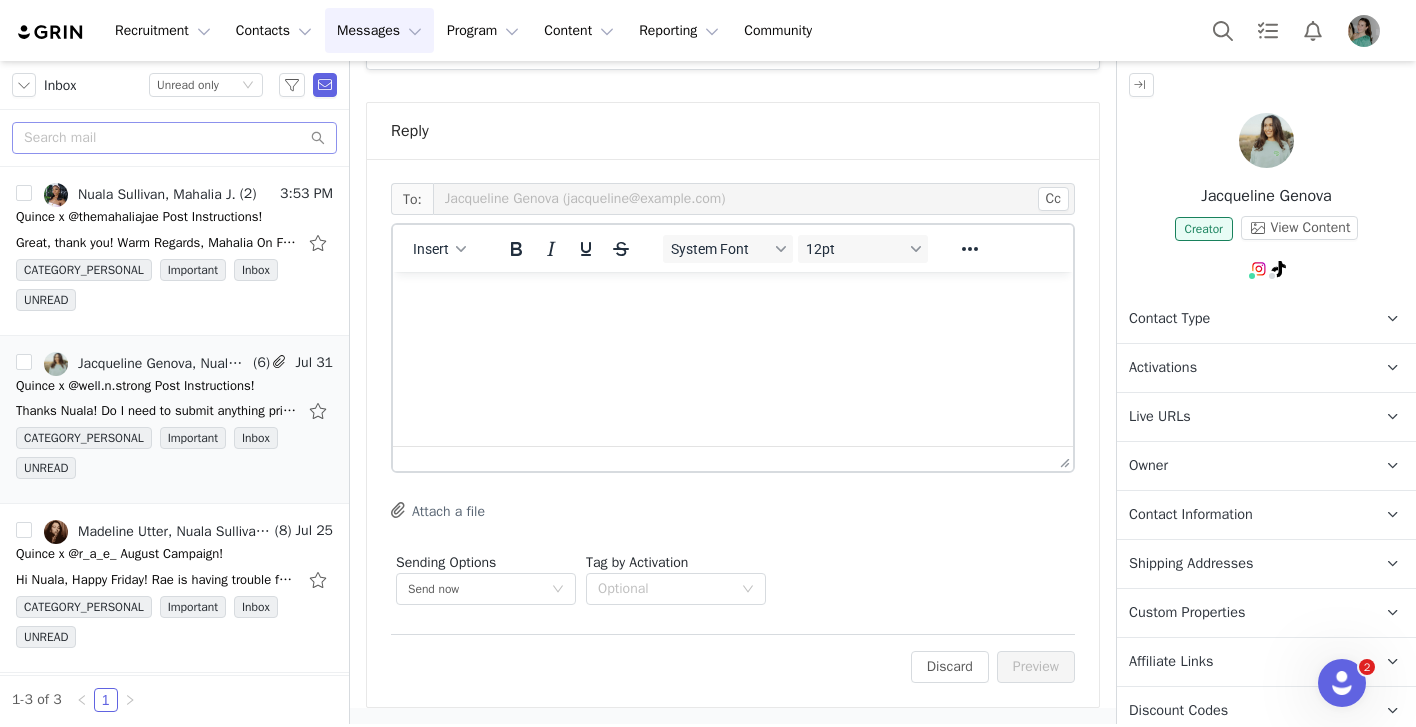 click at bounding box center [733, 299] 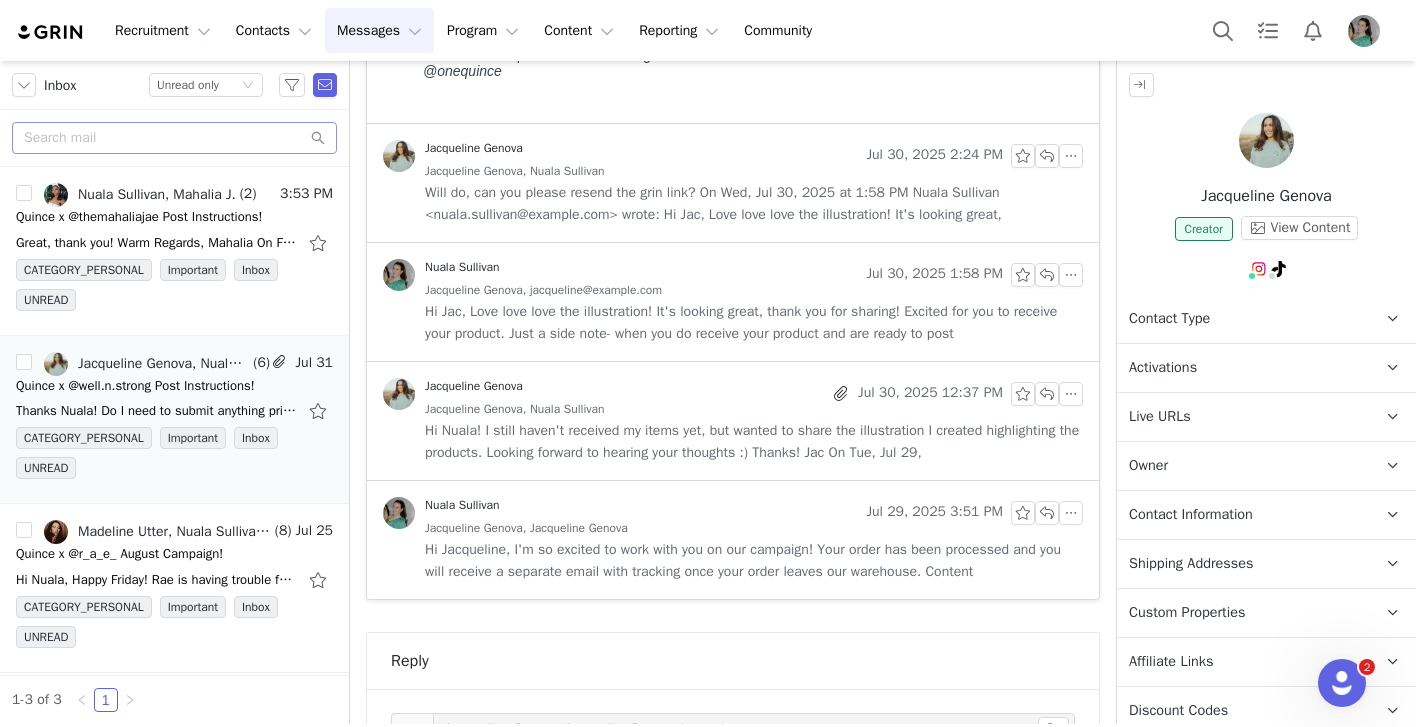 scroll, scrollTop: 1368, scrollLeft: 0, axis: vertical 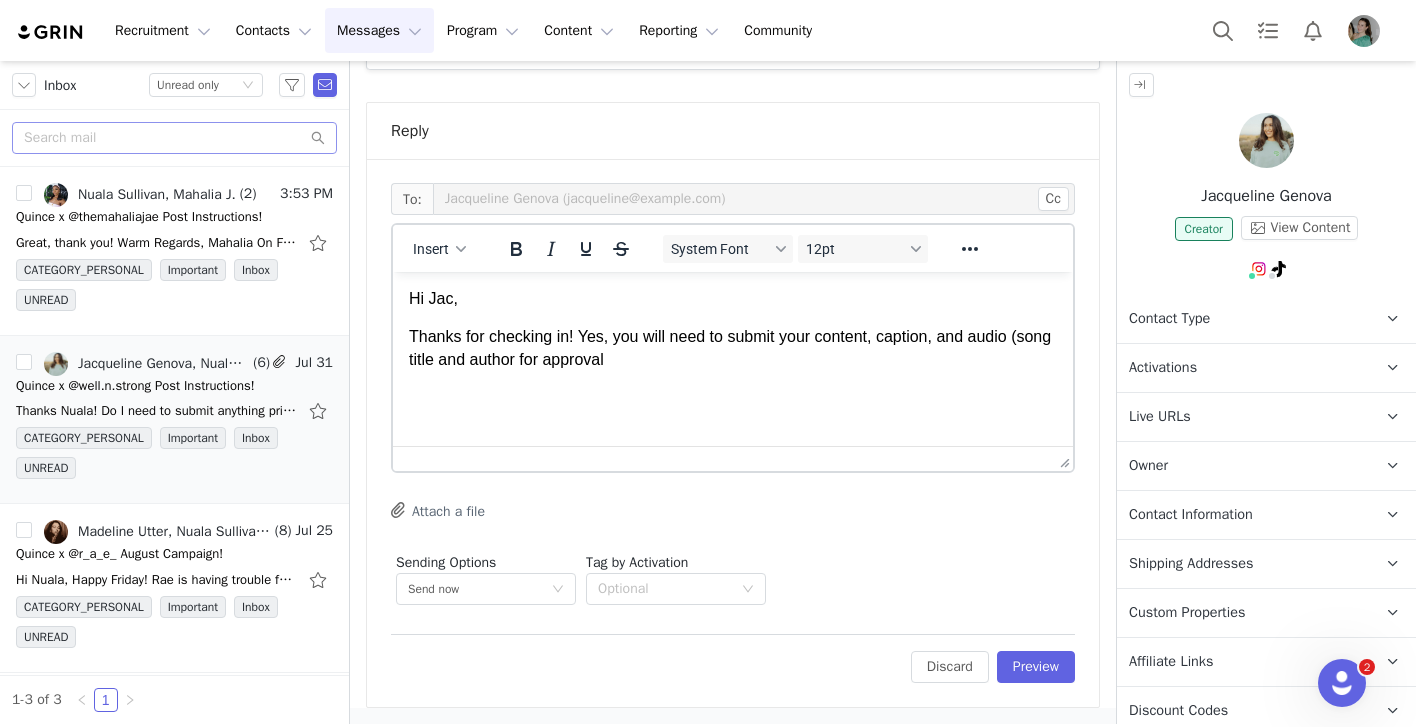 click on "Thanks for checking in! Yes, you will need to submit your content, caption, and audio (song title and author for approval" at bounding box center (733, 348) 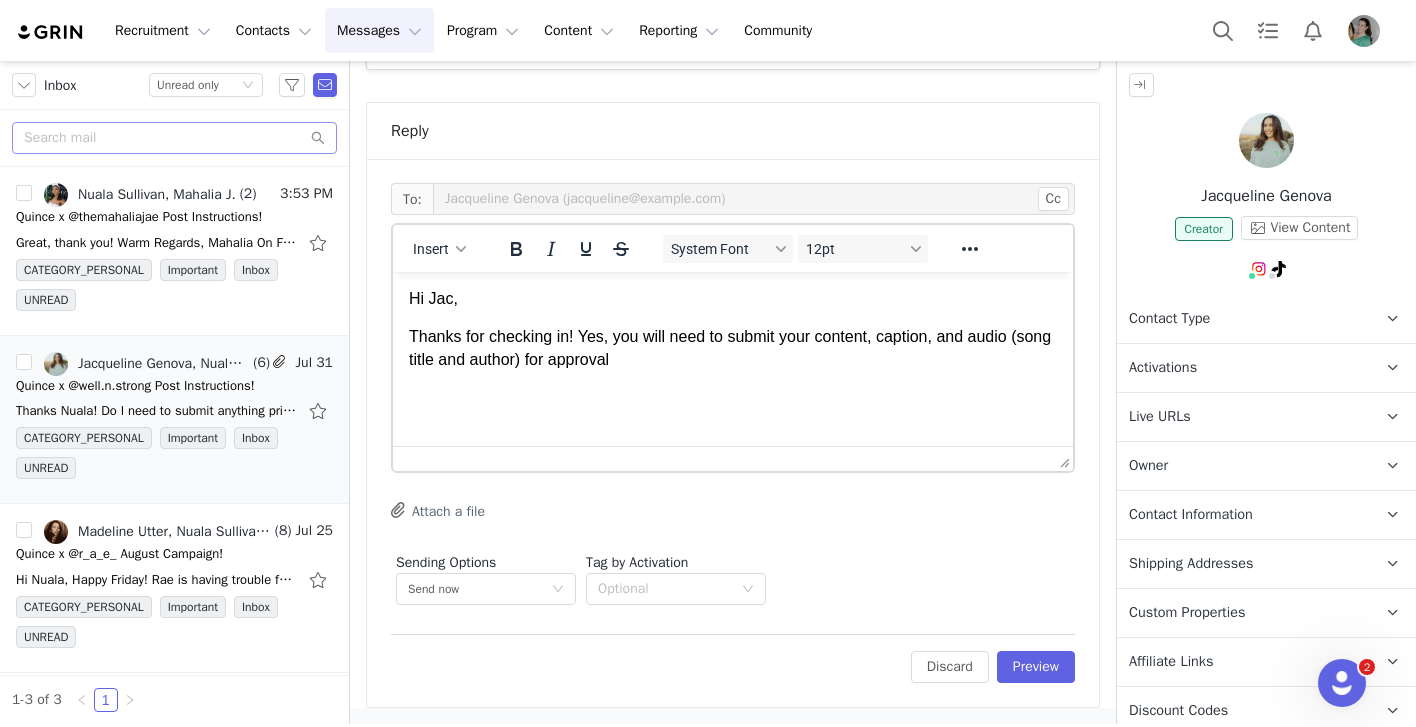 click on "Thanks for checking in! Yes, you will need to submit your content, caption, and audio (song title and author) for approval" at bounding box center [733, 348] 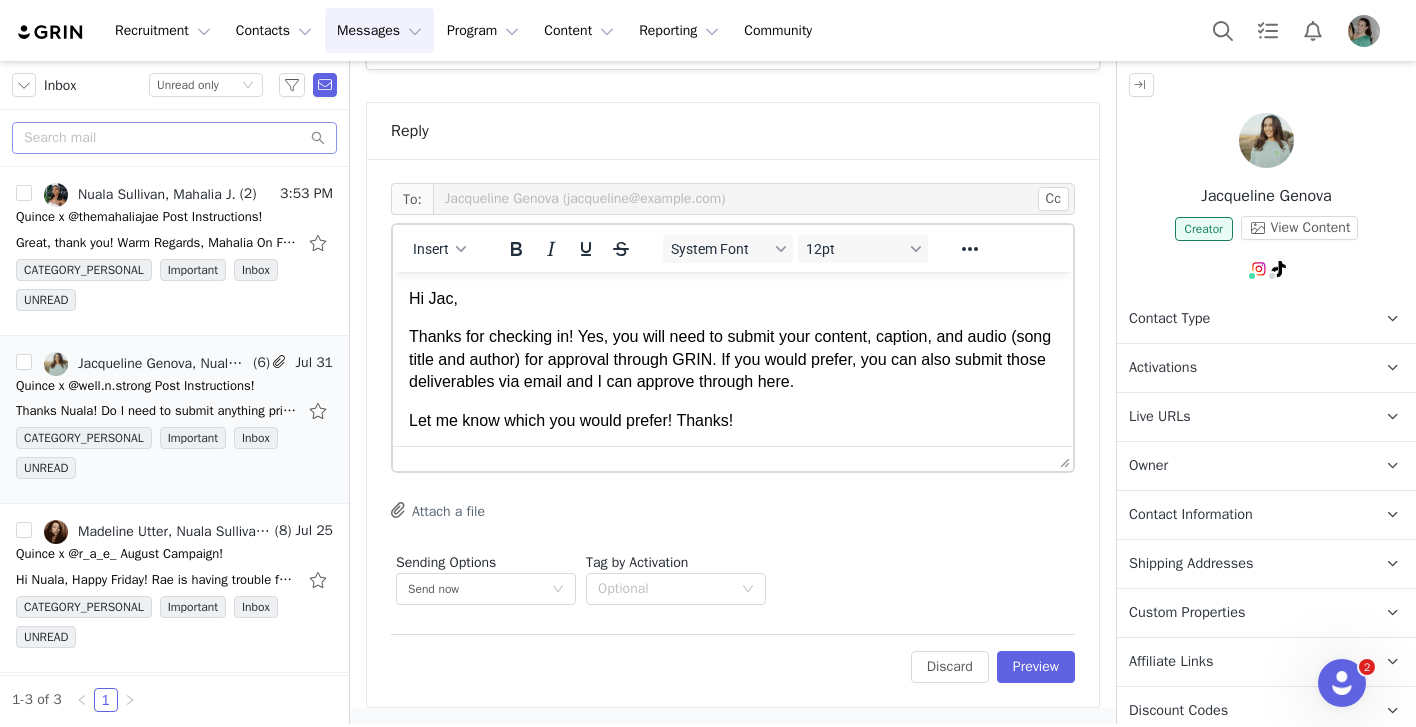 scroll, scrollTop: 24, scrollLeft: 0, axis: vertical 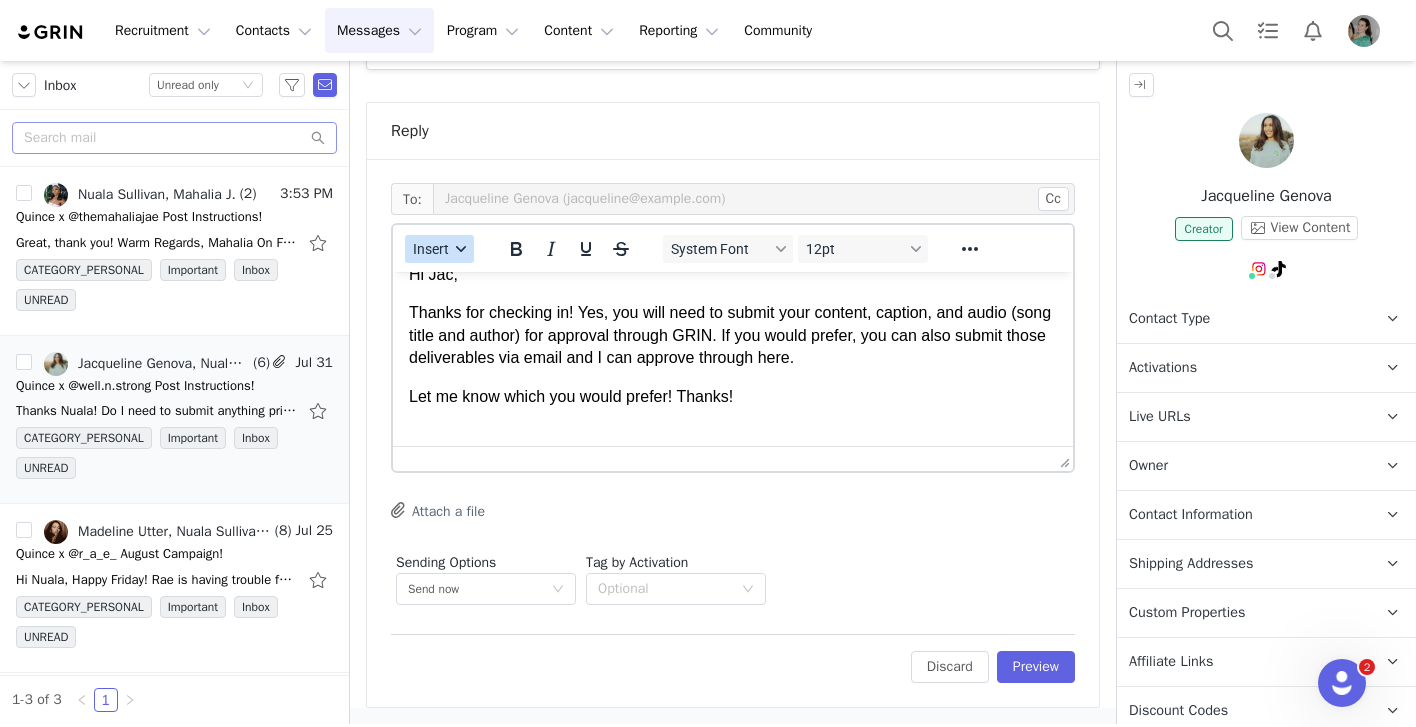 click on "Insert" at bounding box center (439, 249) 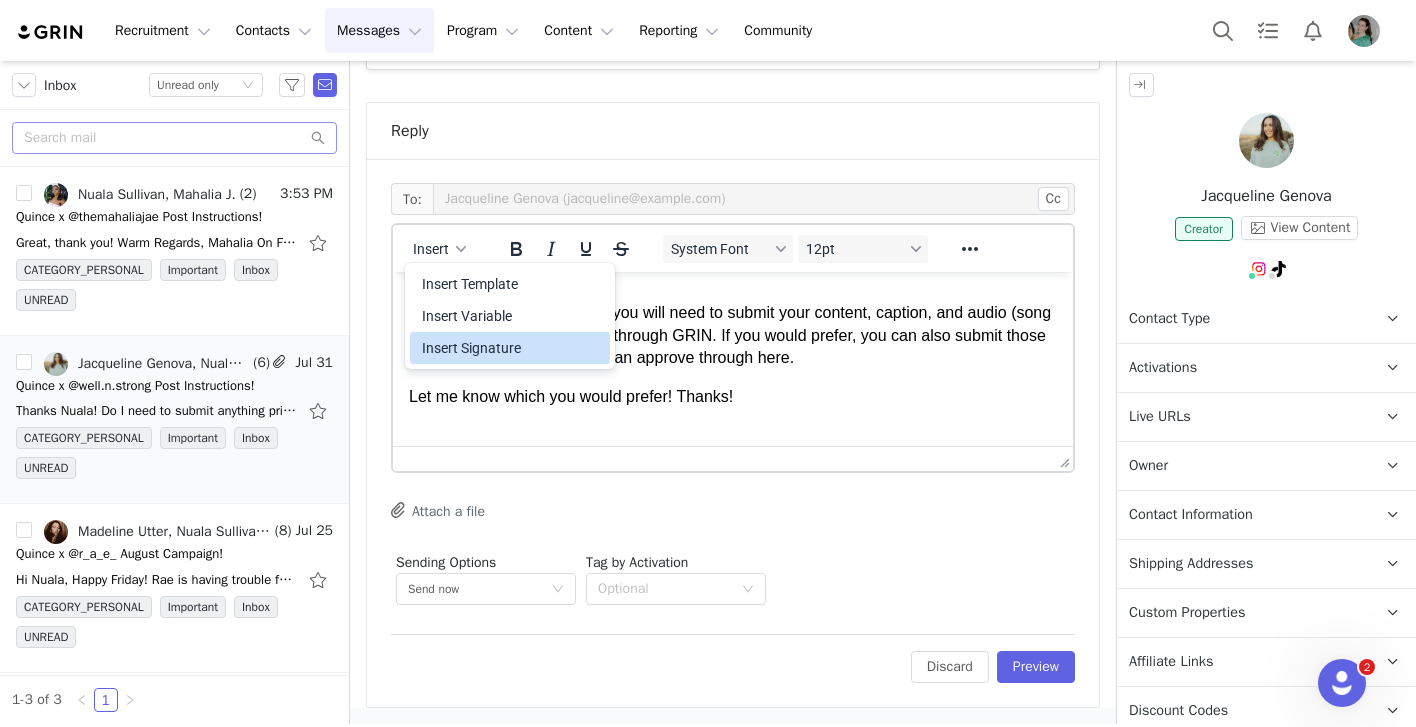 click on "Insert Signature" at bounding box center [512, 348] 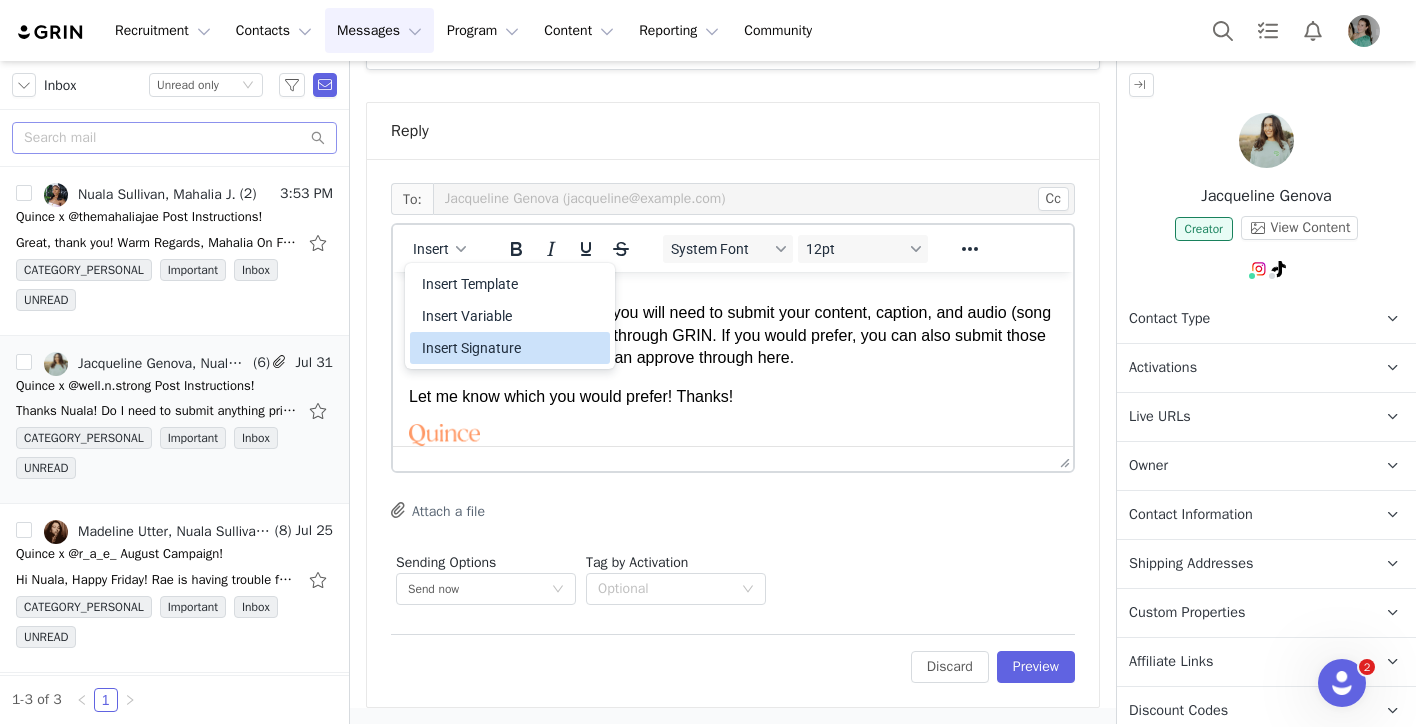 scroll, scrollTop: 73, scrollLeft: 0, axis: vertical 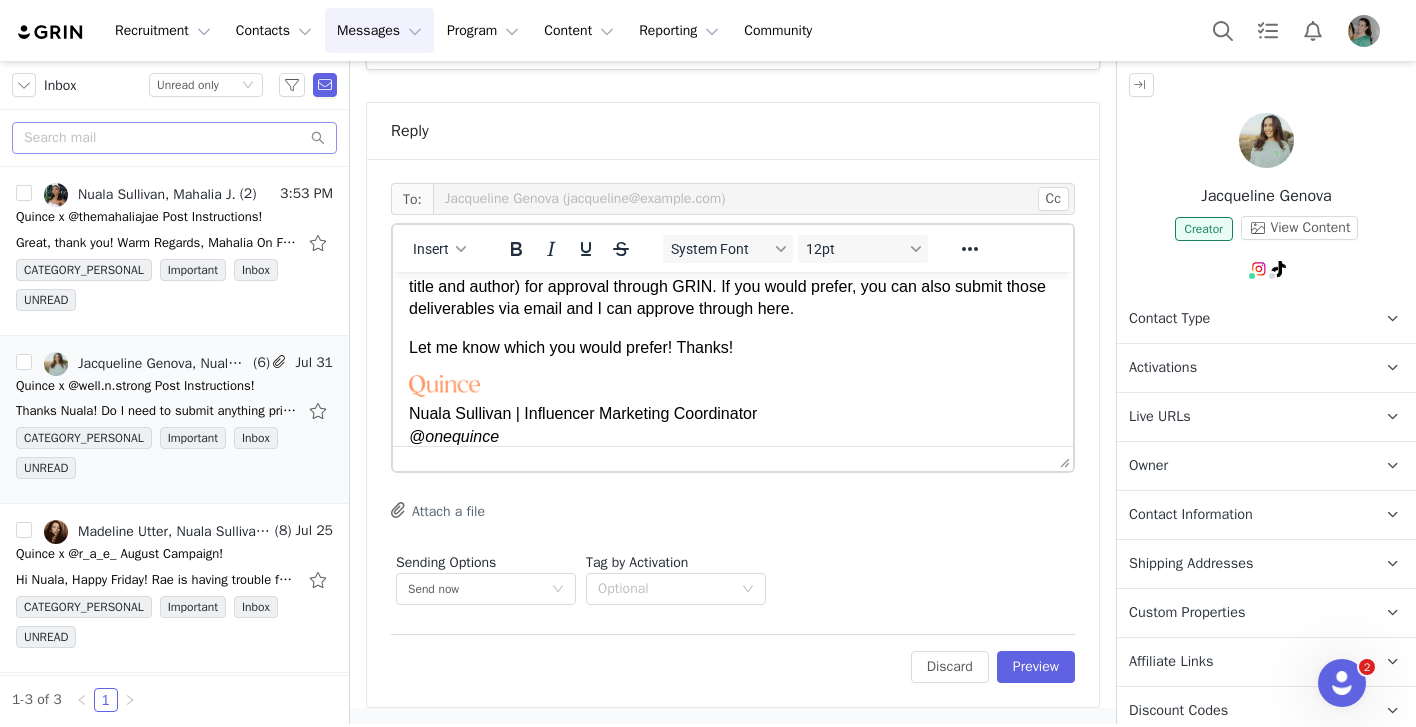 click on "Let me know which you would prefer! Thanks!" at bounding box center (733, 348) 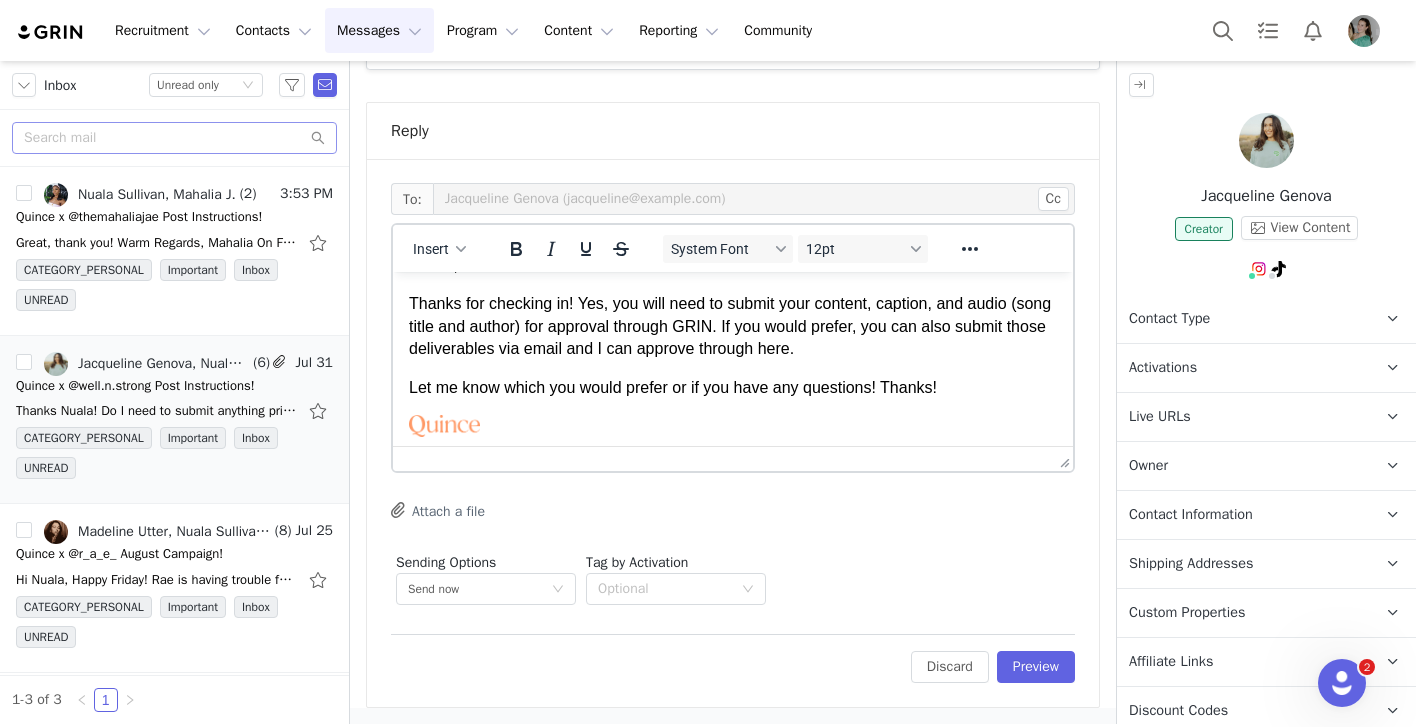 scroll, scrollTop: 34, scrollLeft: 0, axis: vertical 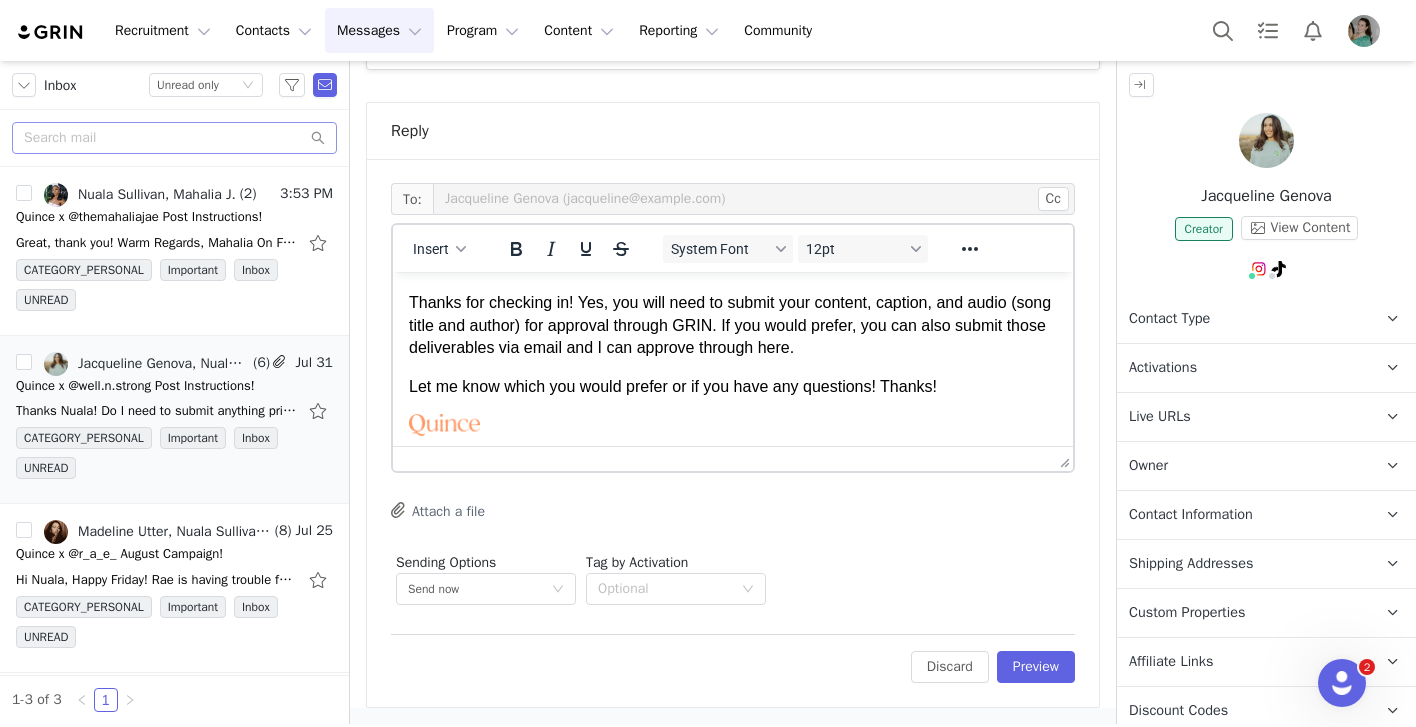 click on "Let me know which you would prefer or if you have any questions! Thanks!" at bounding box center (733, 387) 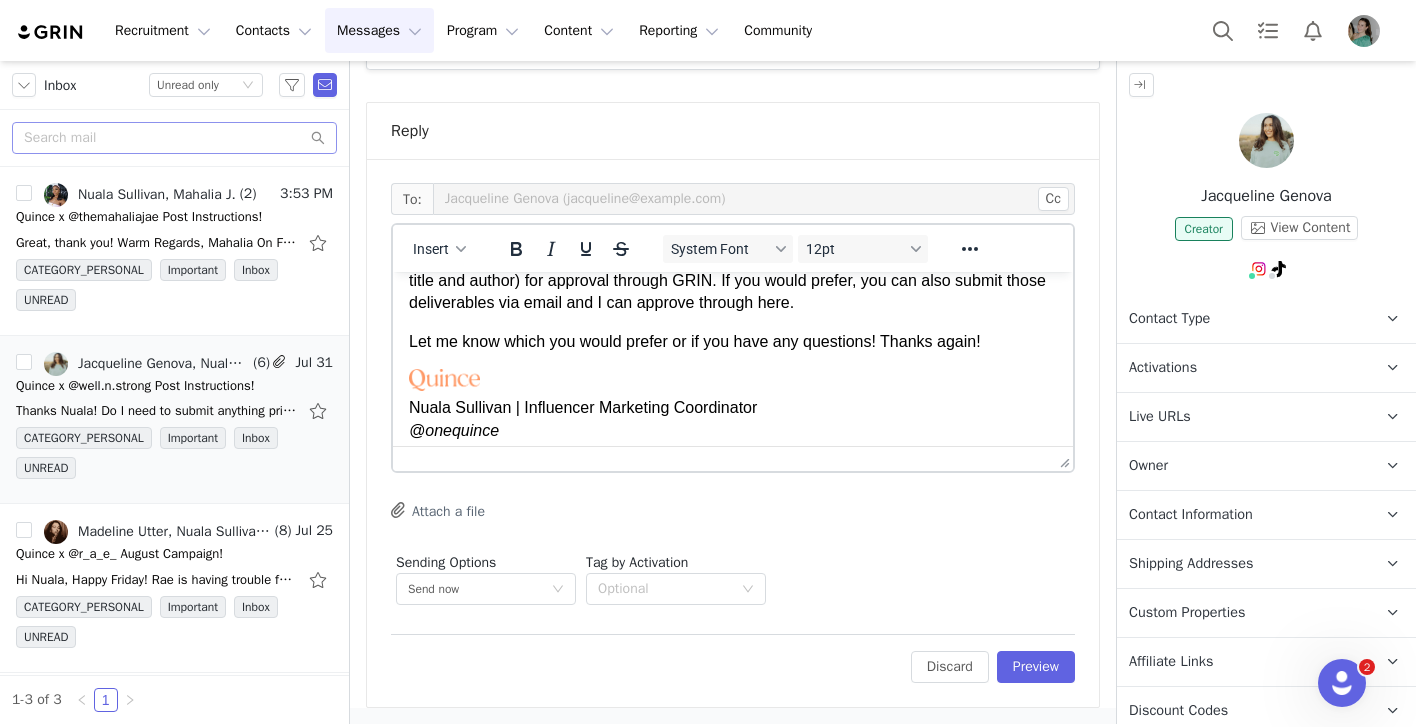 scroll, scrollTop: 91, scrollLeft: 0, axis: vertical 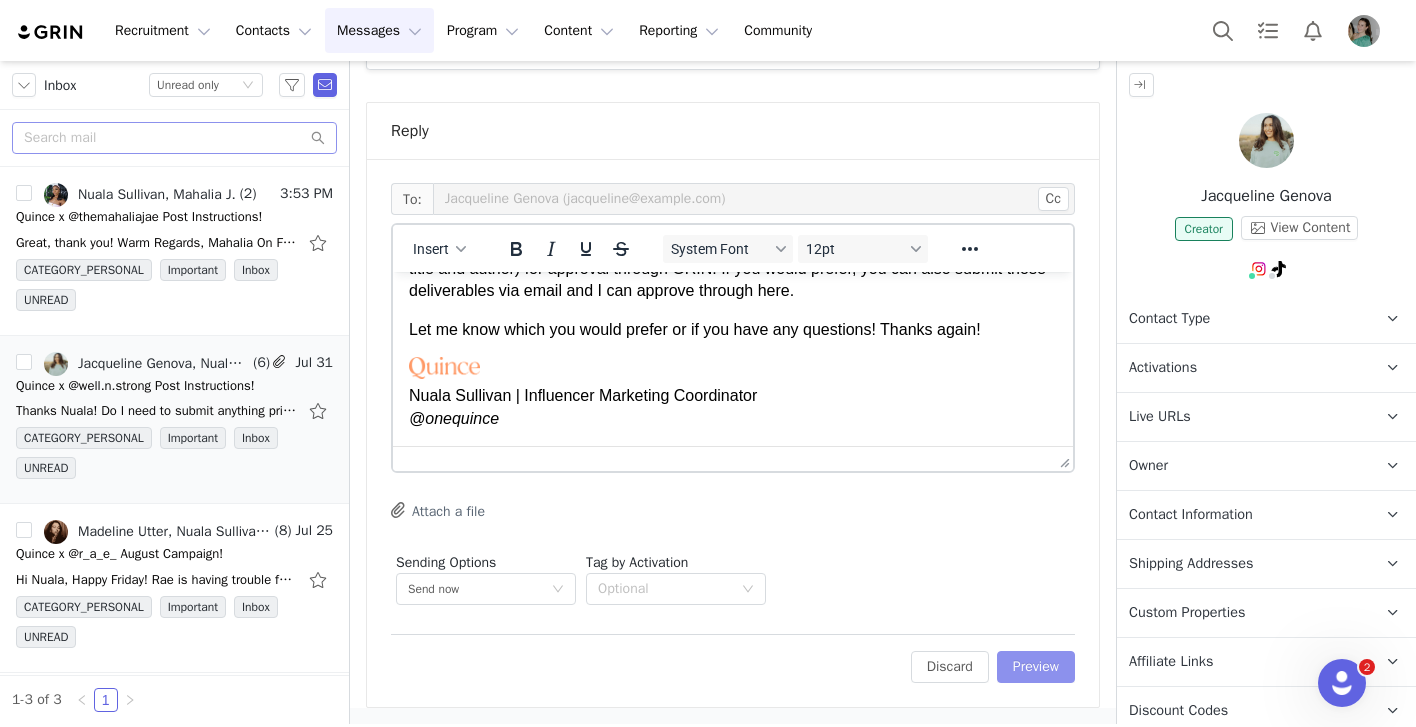 click on "Preview" at bounding box center (1036, 667) 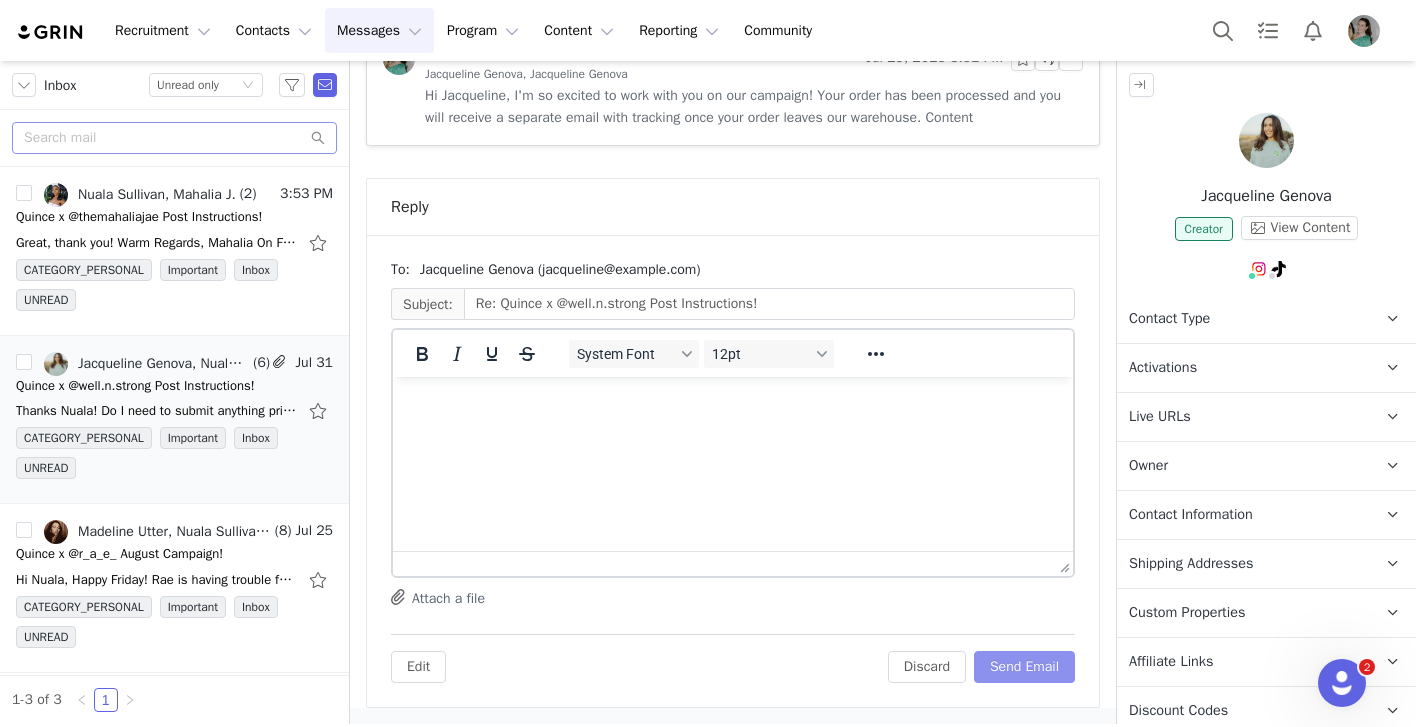 scroll, scrollTop: 1292, scrollLeft: 0, axis: vertical 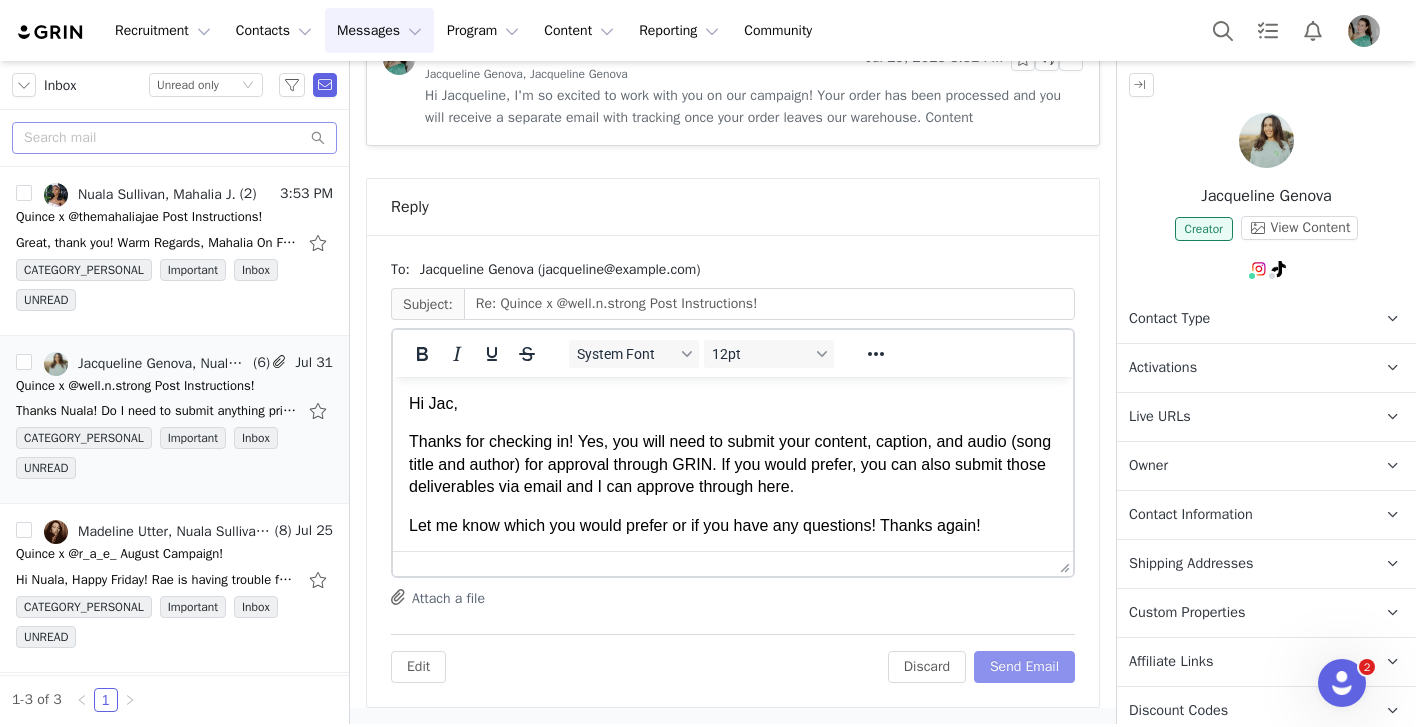 click on "Send Email" at bounding box center [1024, 667] 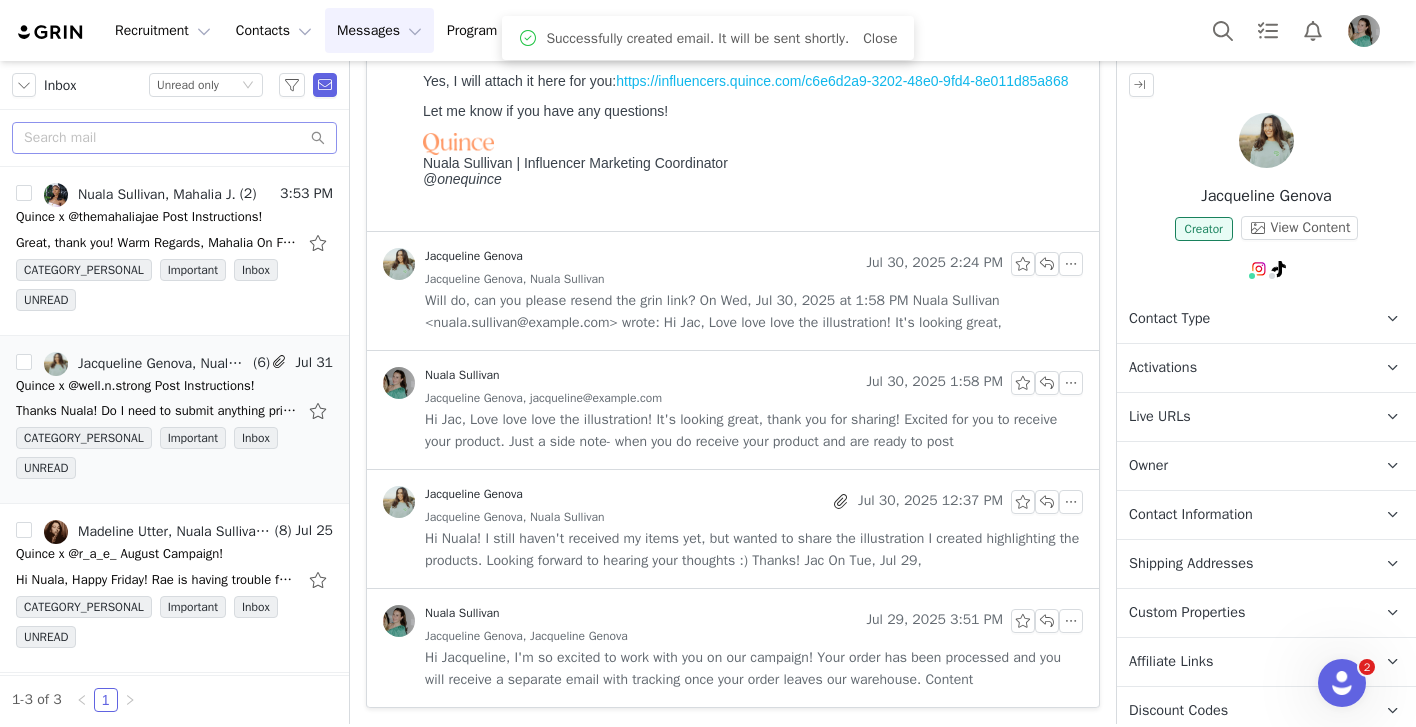scroll, scrollTop: 730, scrollLeft: 0, axis: vertical 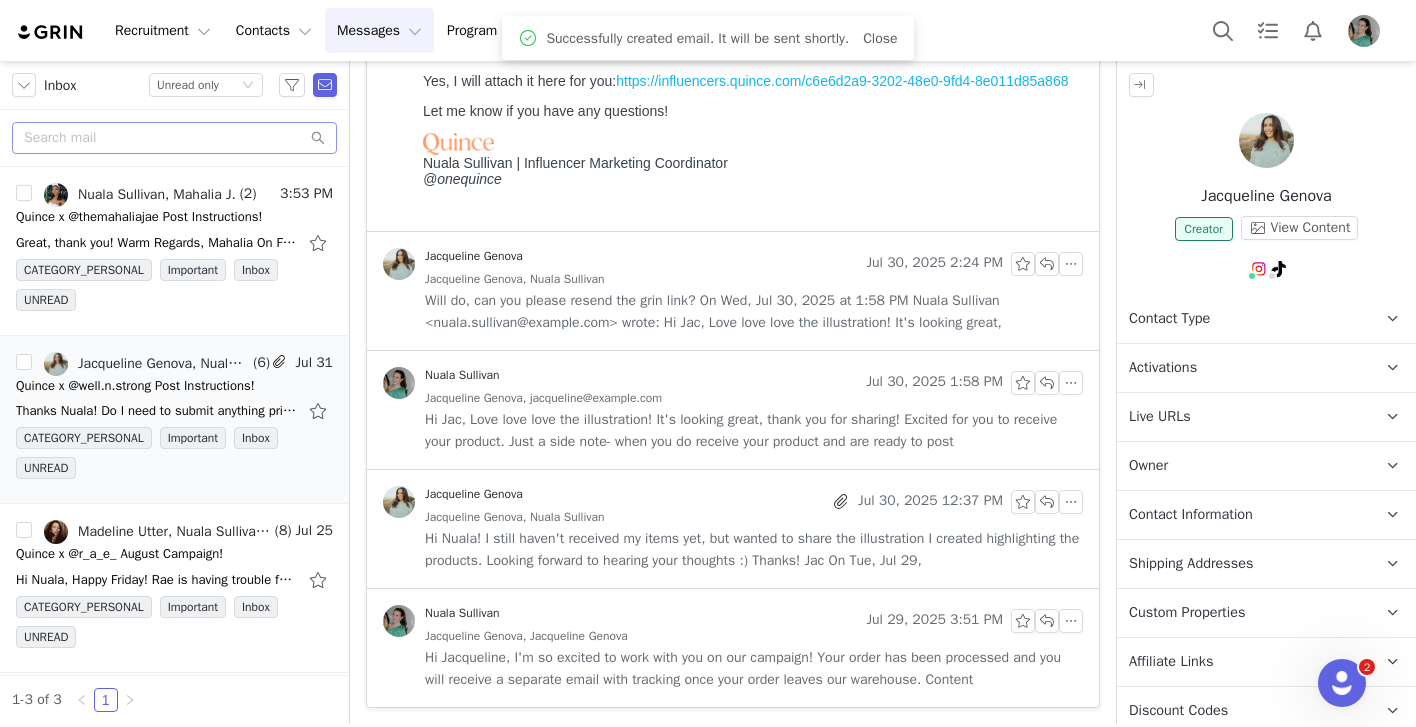 click on "Activations" at bounding box center (1242, 368) 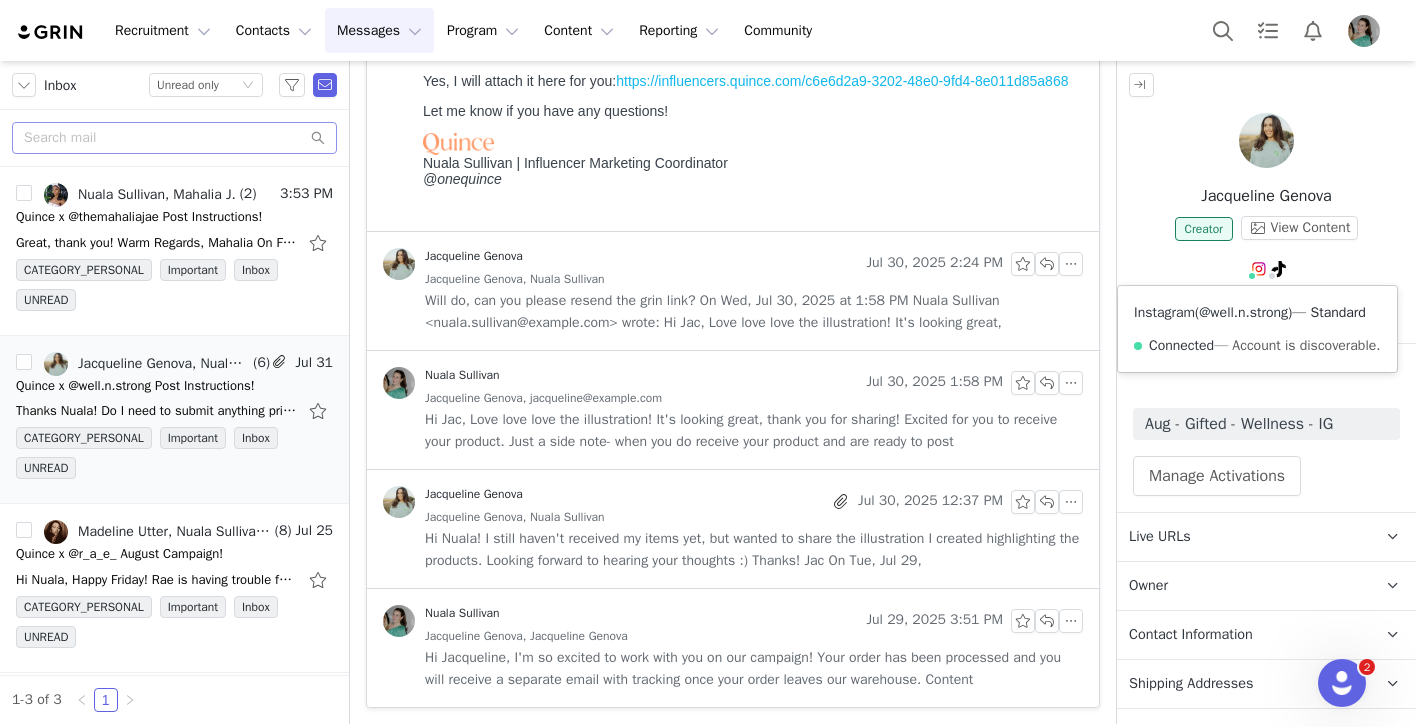 click on "@well.n.strong" at bounding box center (1243, 312) 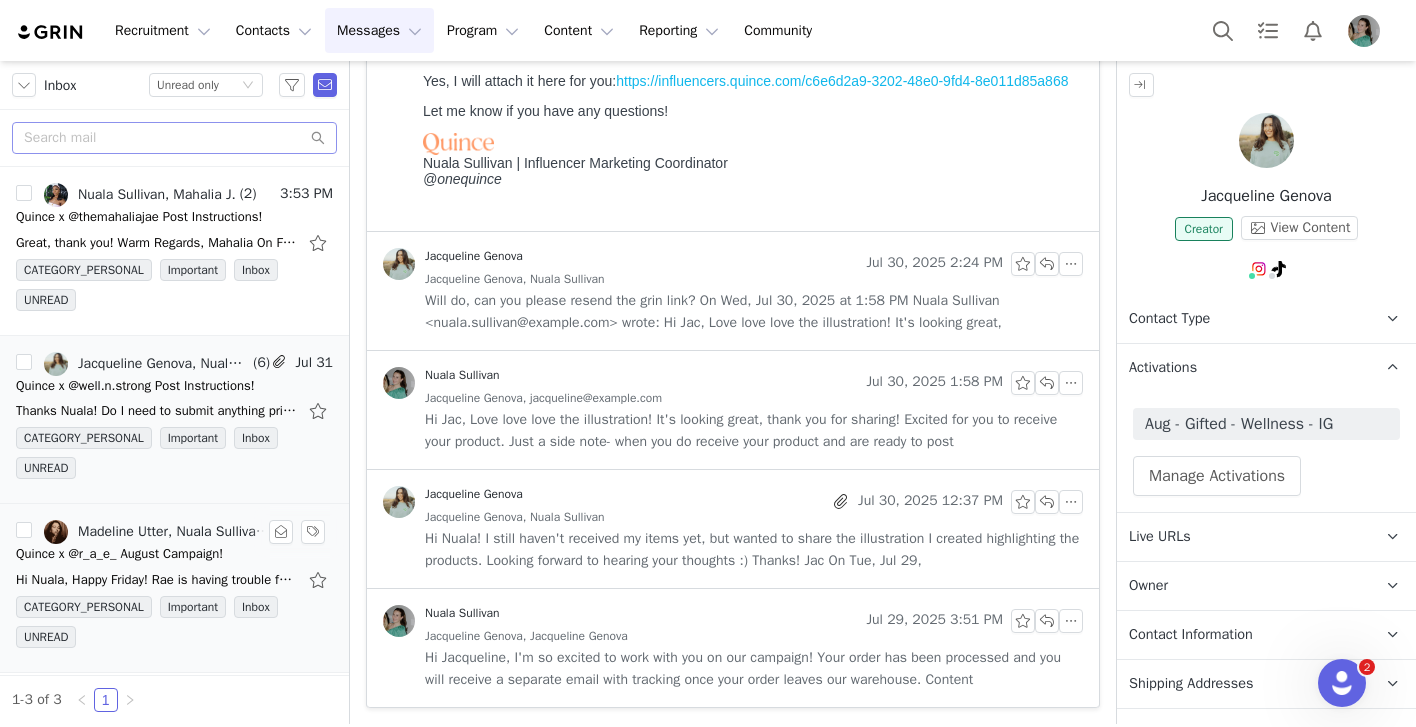 click on "Quince x @r_a_e_ August Campaign!" at bounding box center (119, 554) 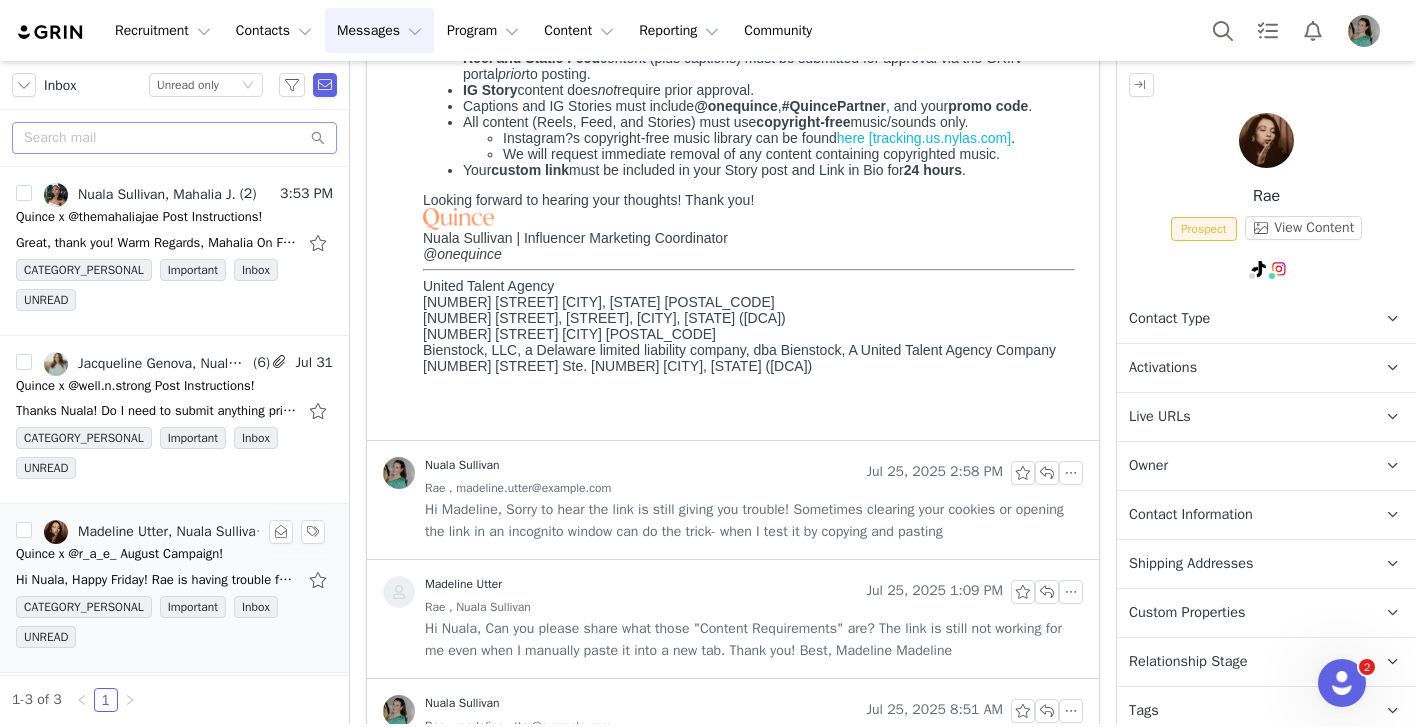 scroll, scrollTop: 0, scrollLeft: 0, axis: both 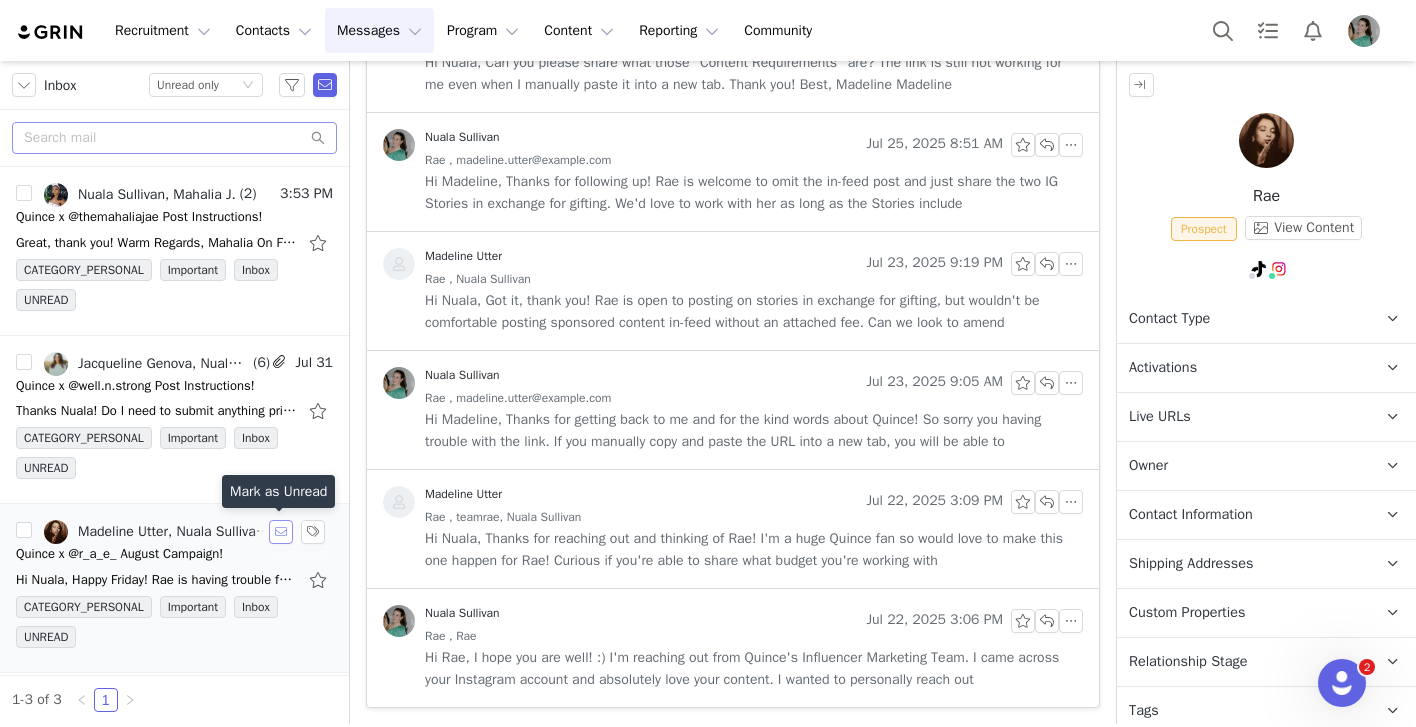click at bounding box center [281, 532] 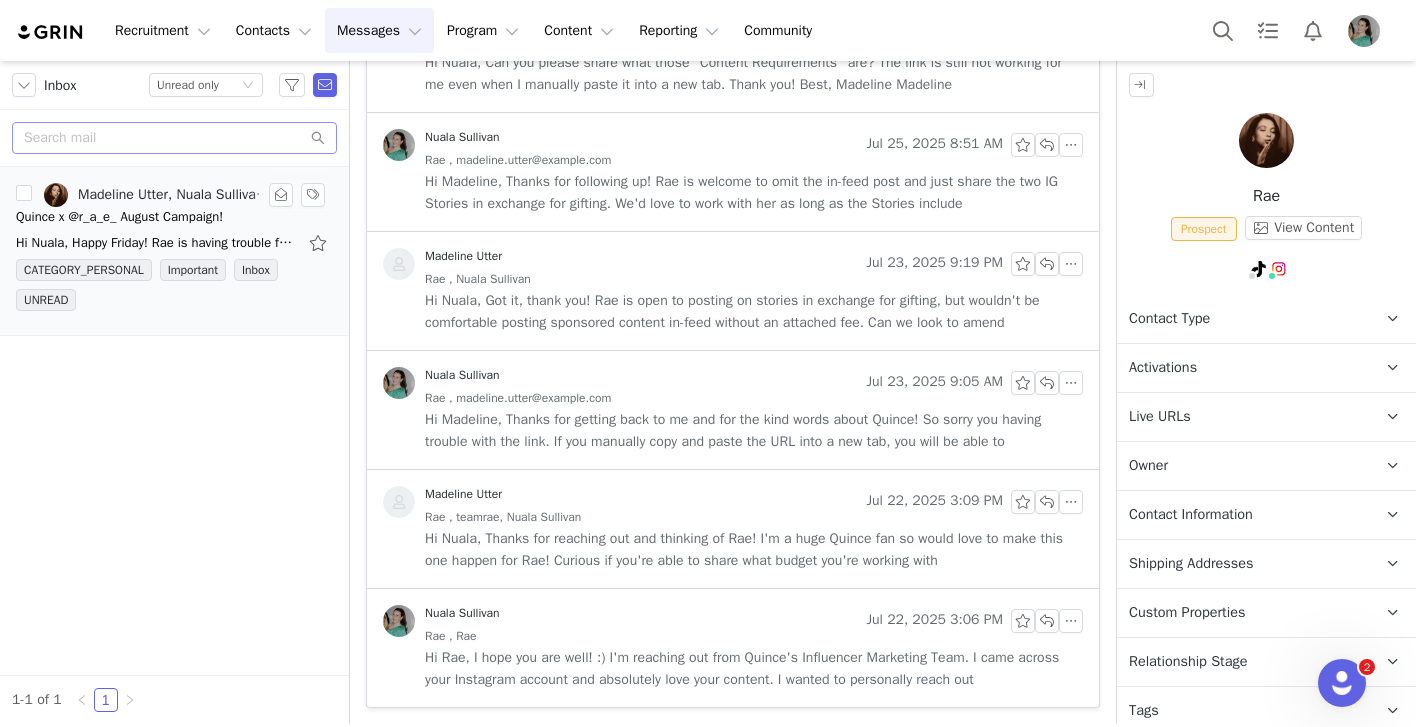 click on "Contact Information" at bounding box center (1242, 515) 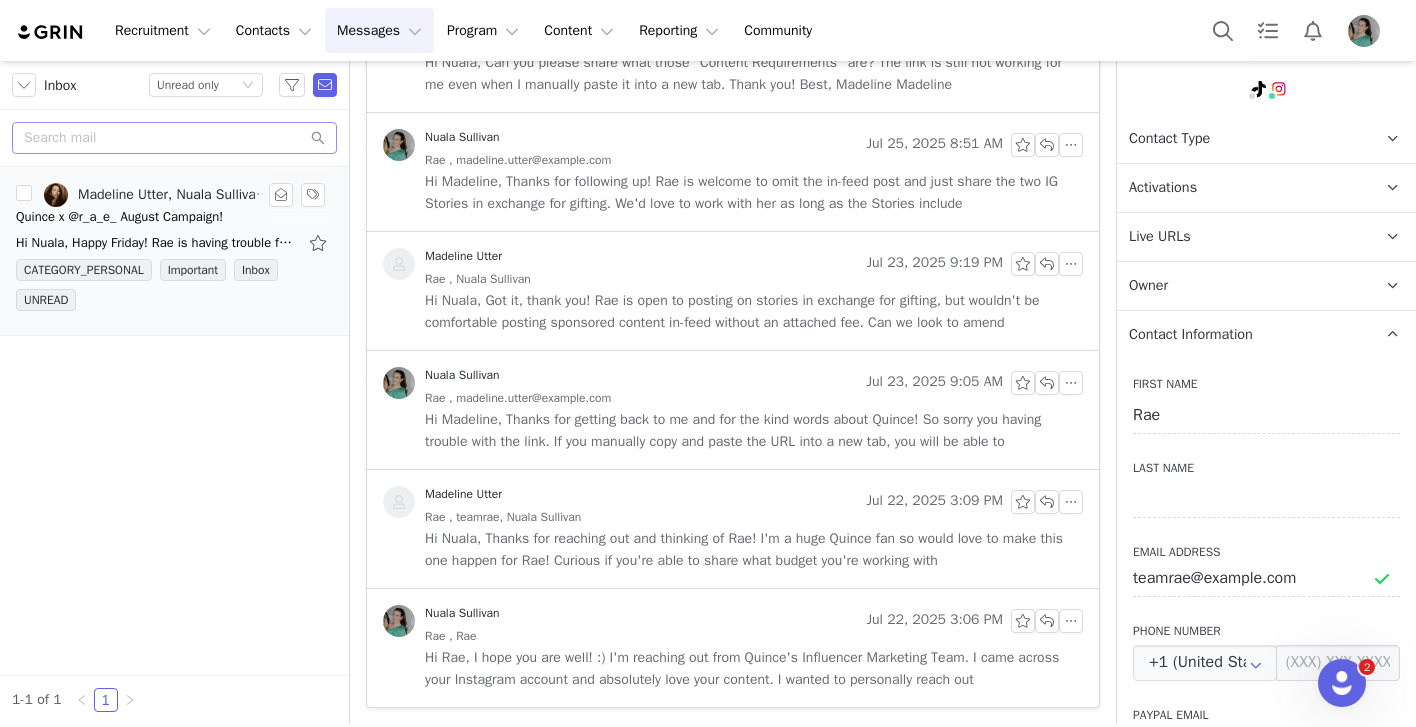 scroll, scrollTop: 196, scrollLeft: 0, axis: vertical 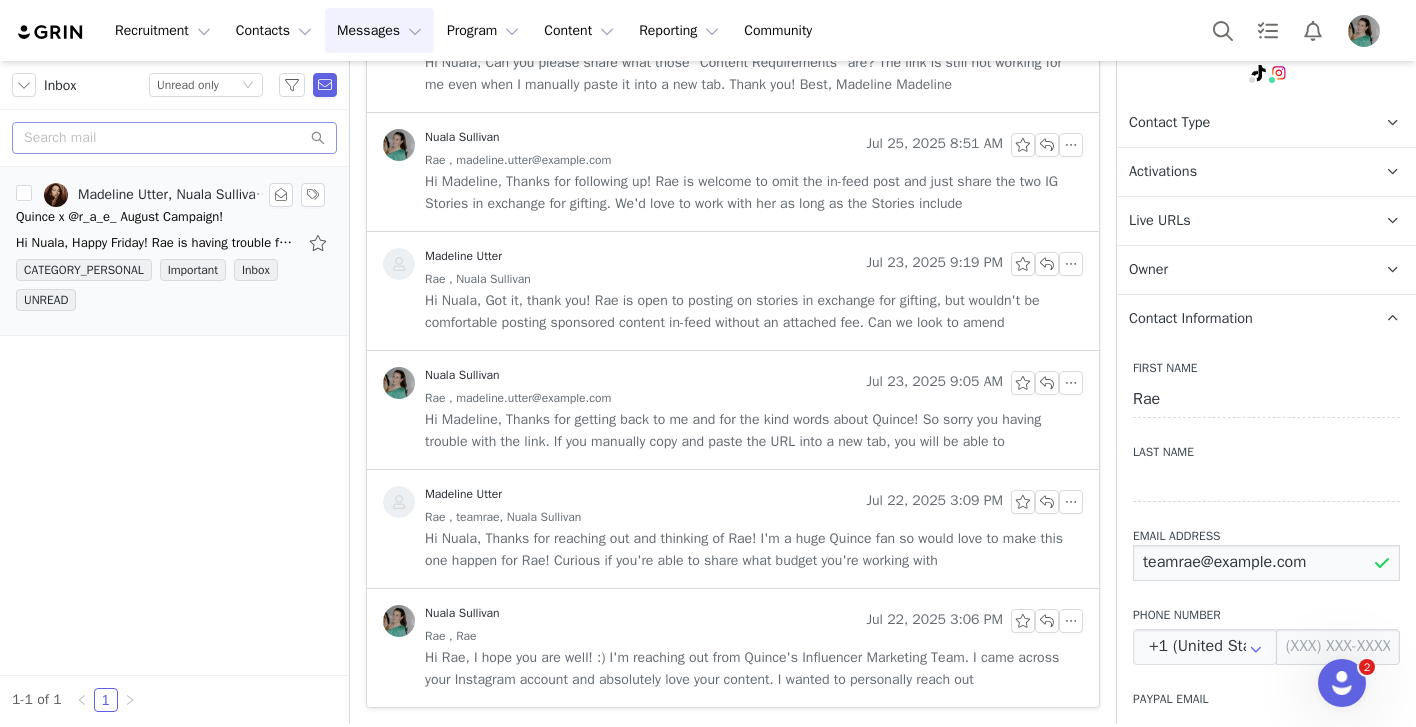 click on "teamrae@unitedtalent.com" at bounding box center (1266, 563) 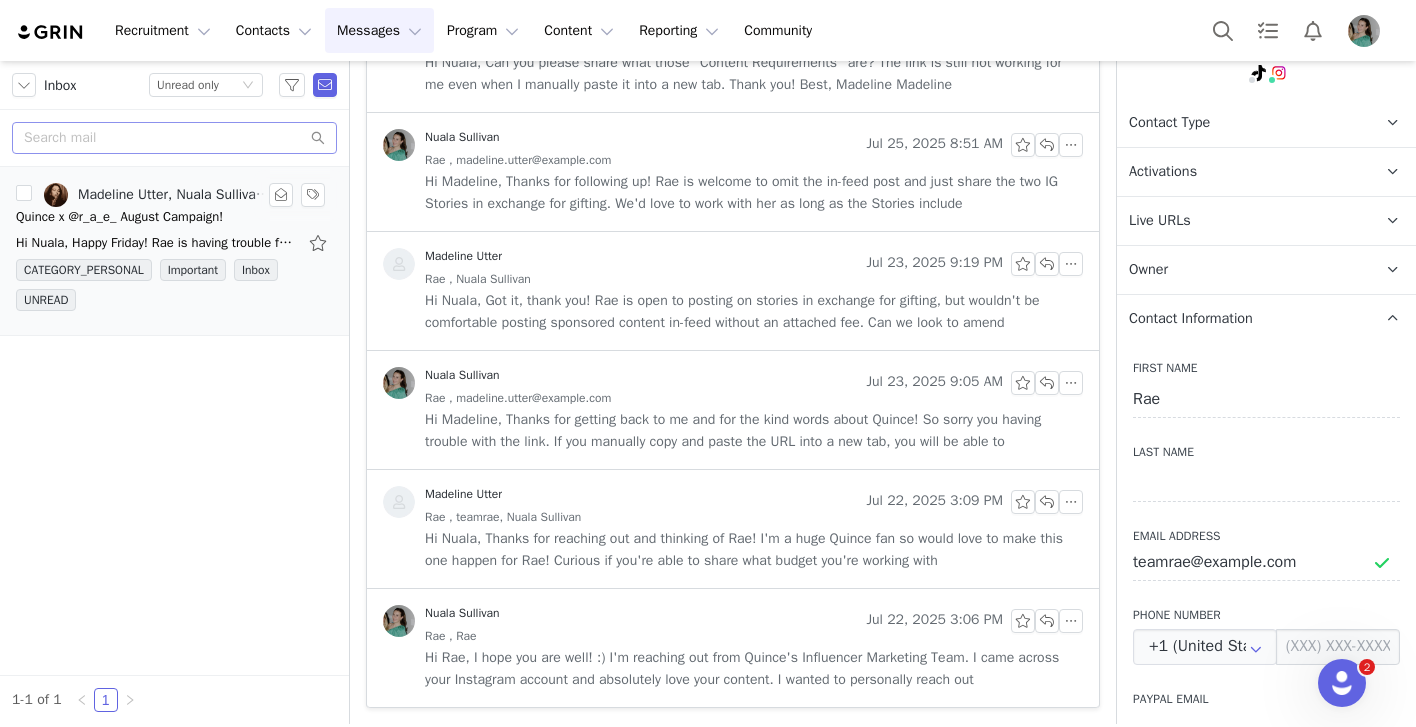 click on "Activations" at bounding box center [1242, 172] 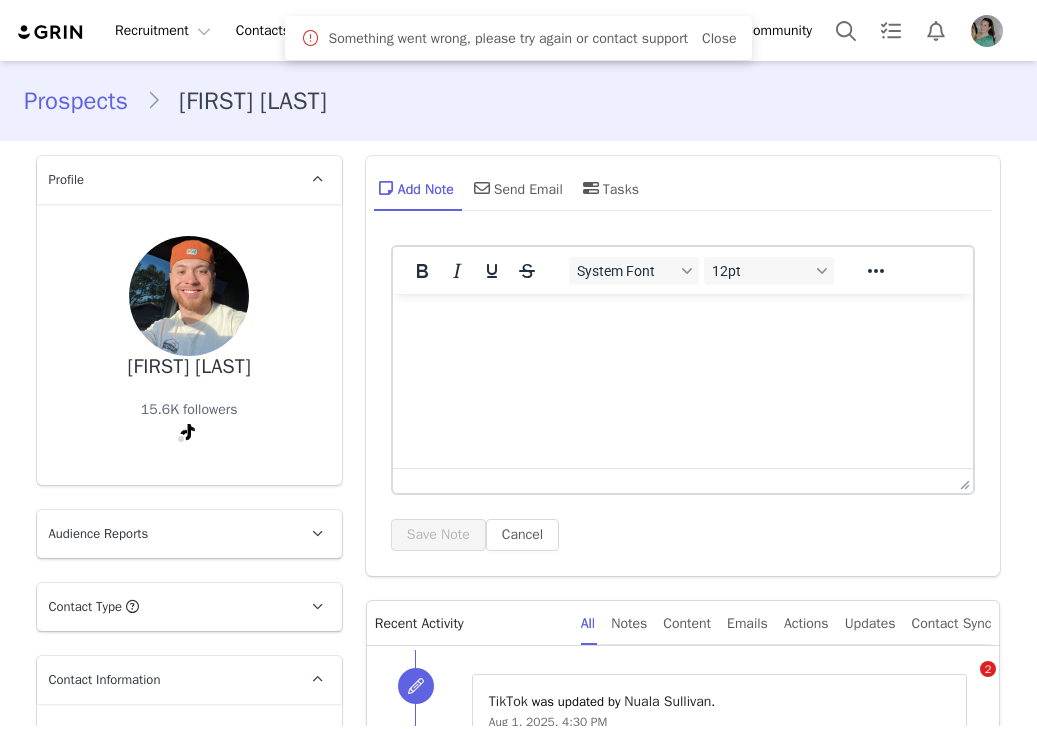 scroll, scrollTop: 0, scrollLeft: 0, axis: both 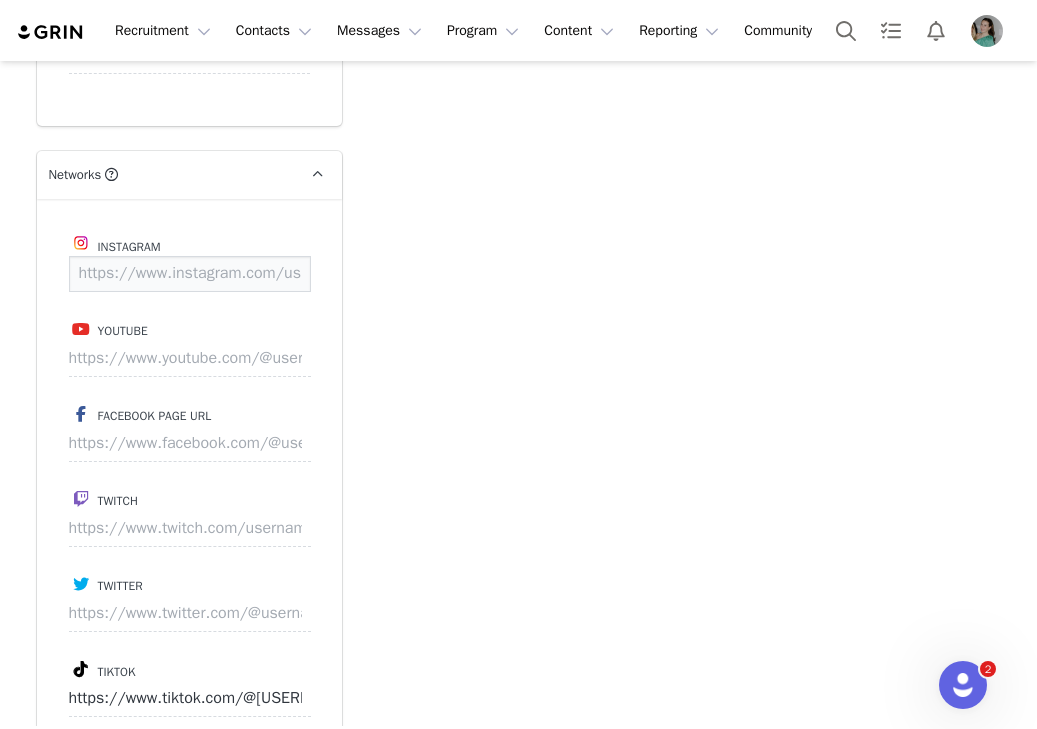 click at bounding box center (190, 274) 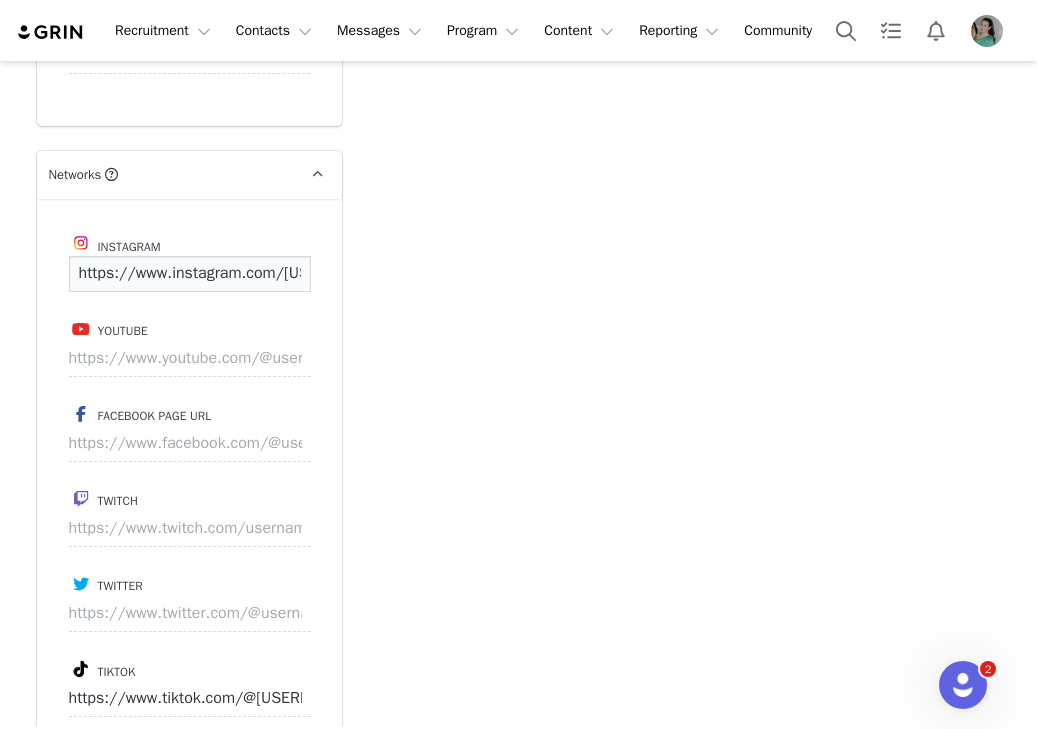 scroll, scrollTop: 0, scrollLeft: 116, axis: horizontal 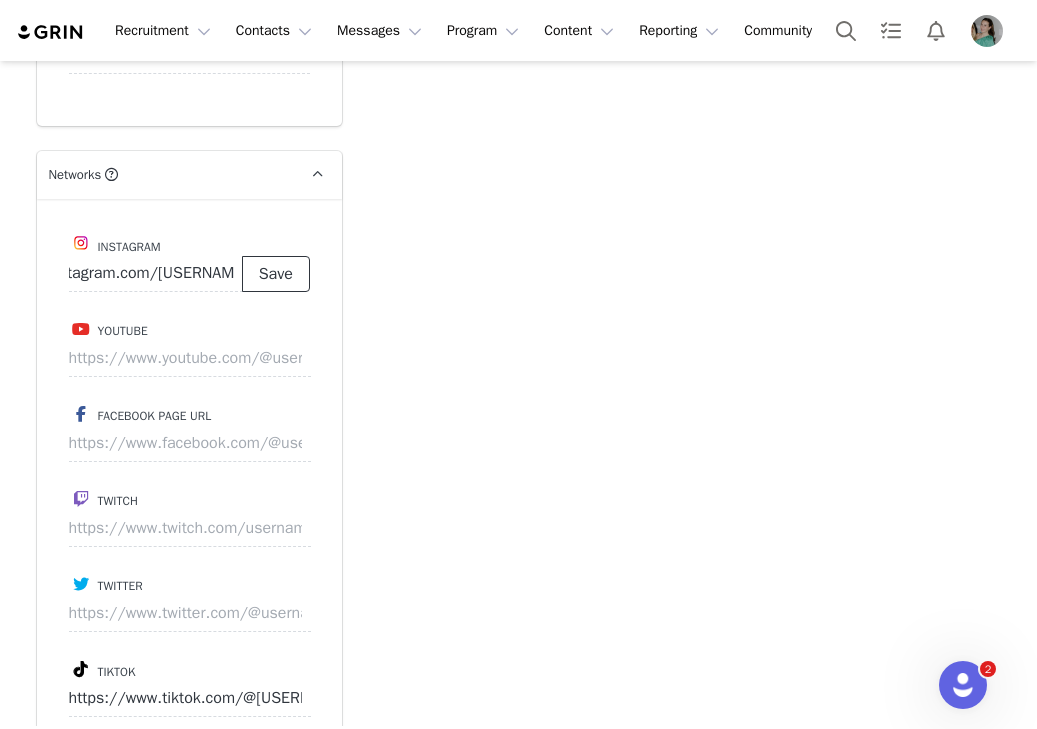 click on "Save" at bounding box center [276, 274] 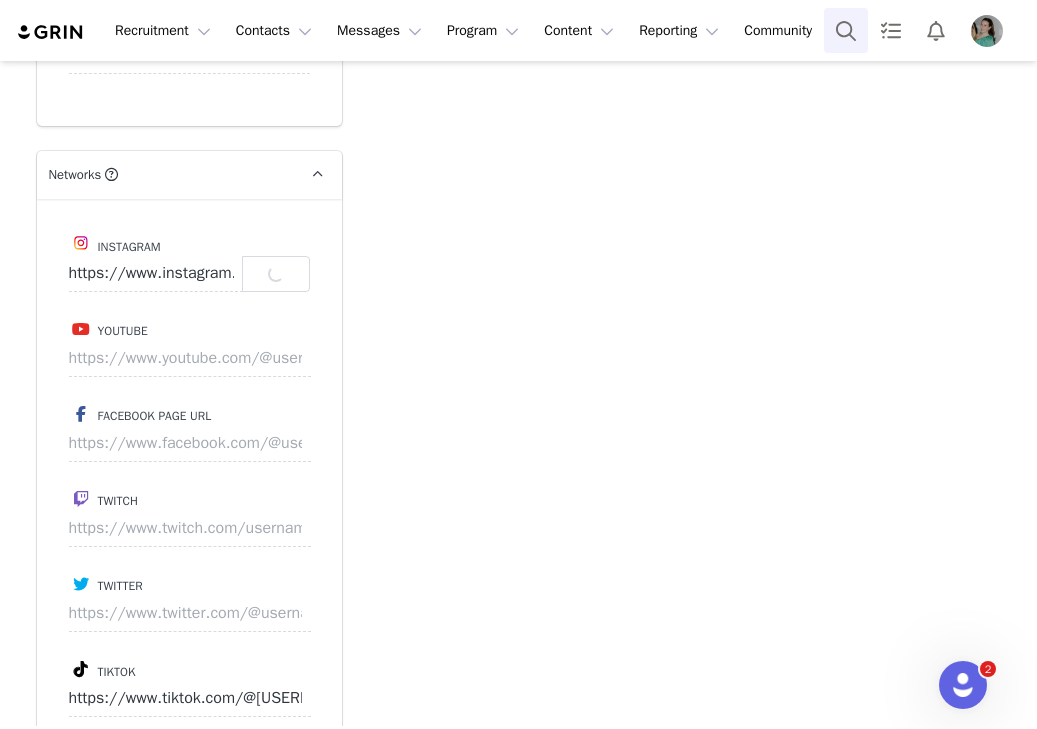 type on "https://www.instagram.com/cb_da5h" 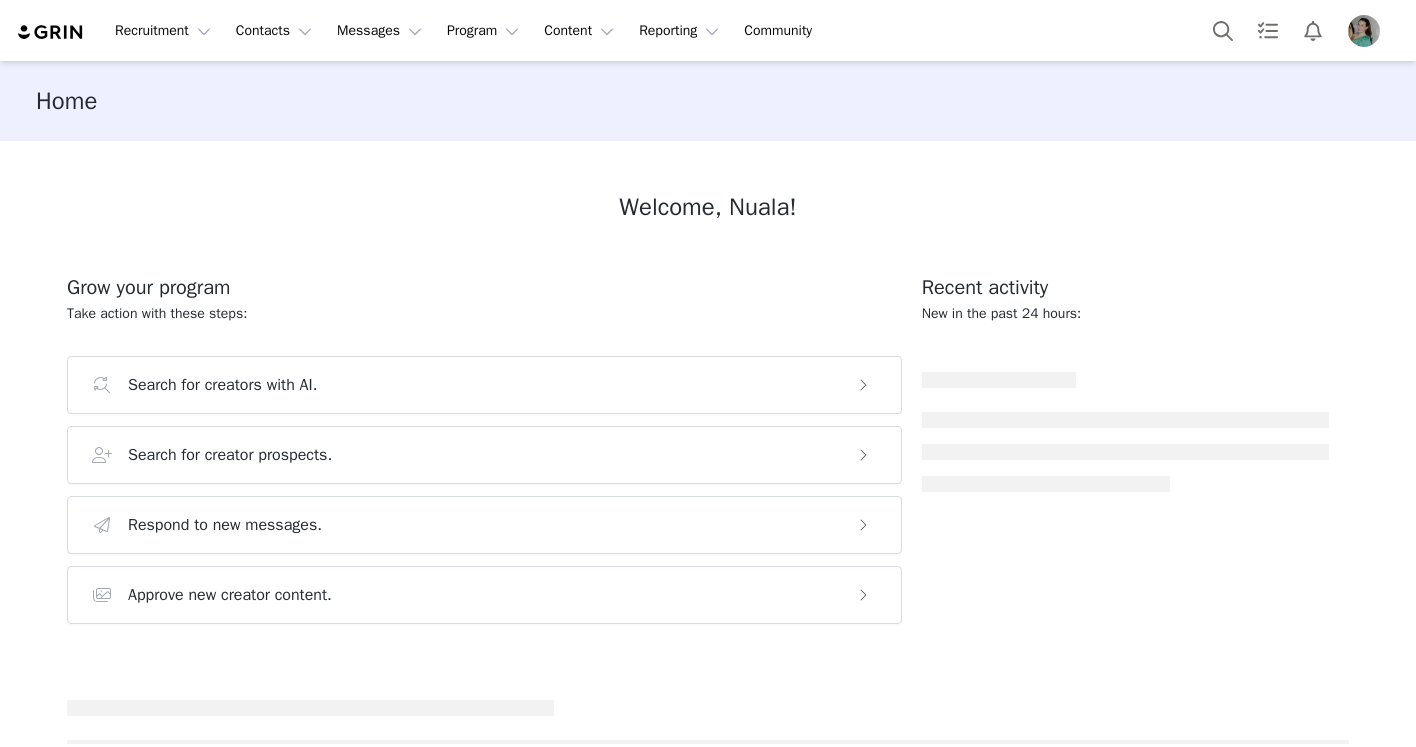 scroll, scrollTop: 0, scrollLeft: 0, axis: both 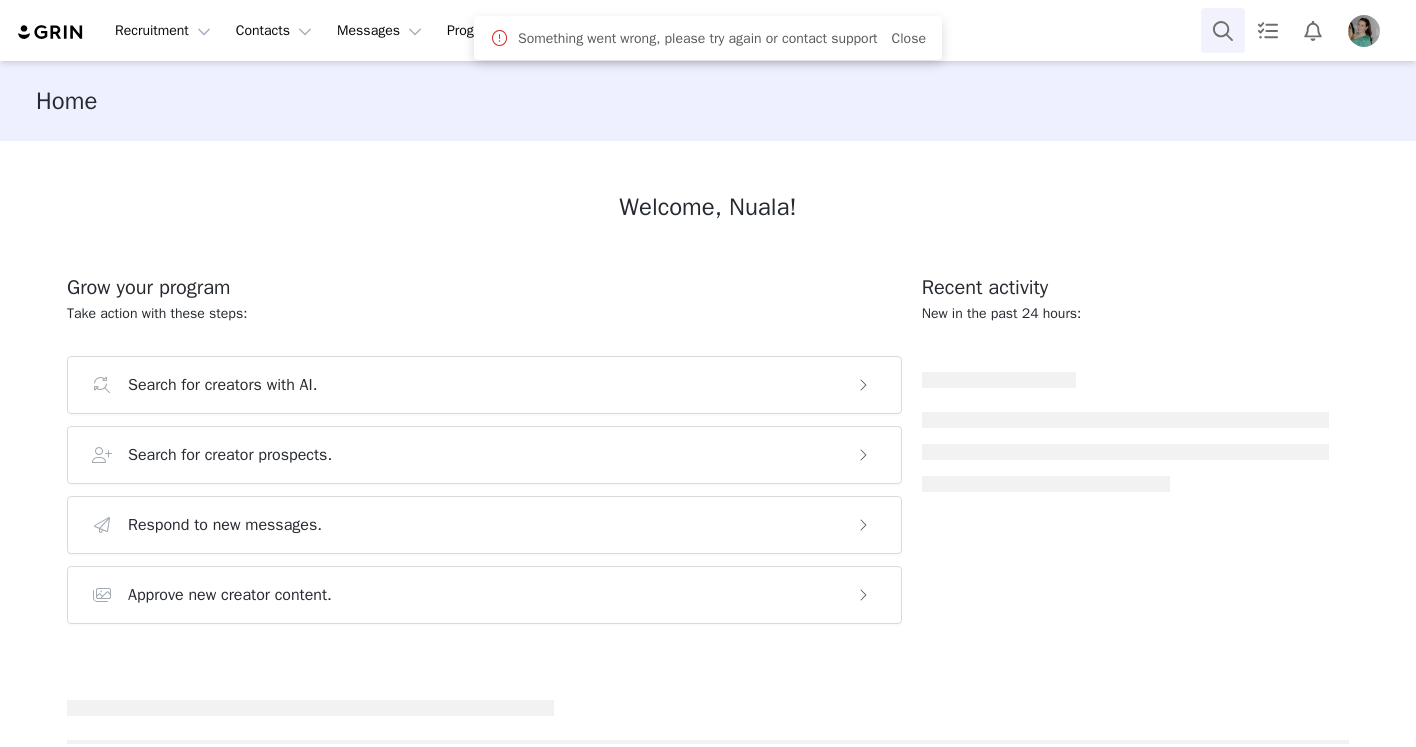 click at bounding box center (1223, 30) 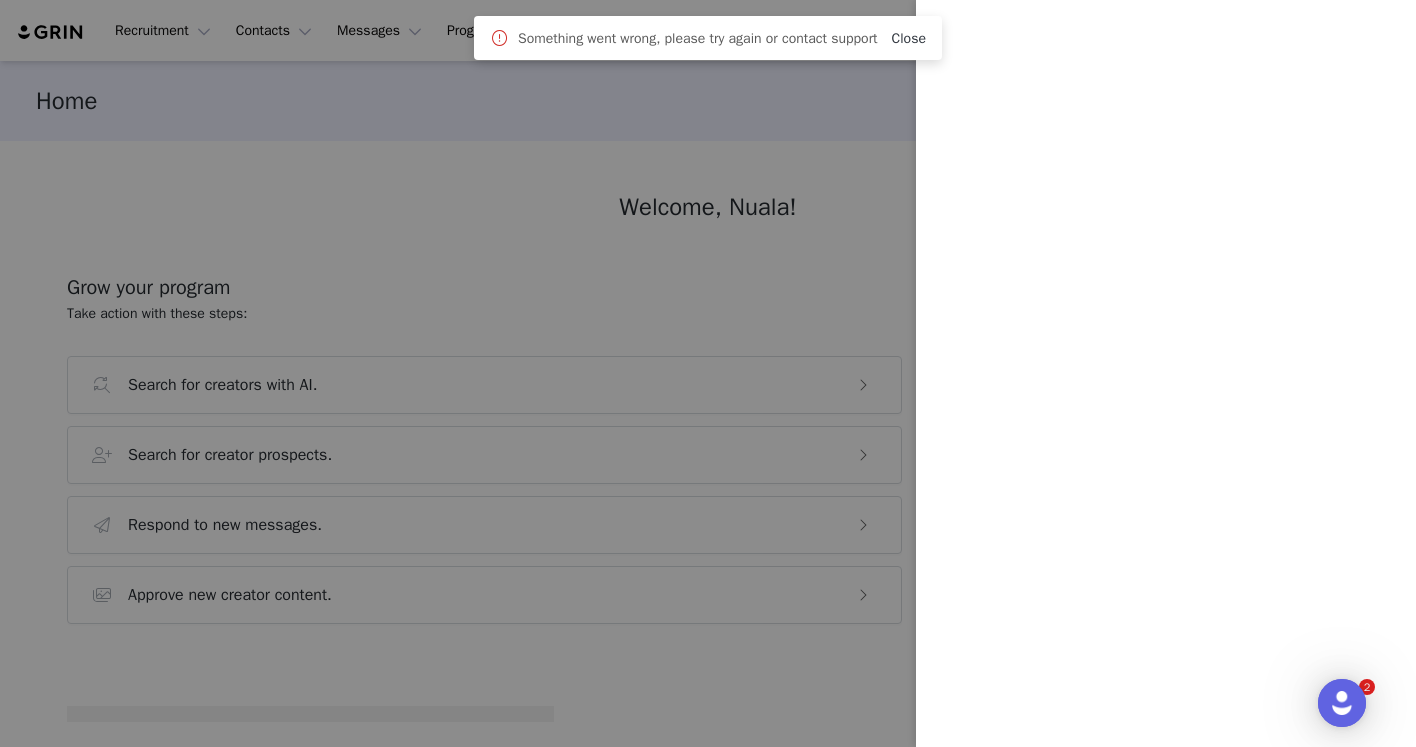 scroll, scrollTop: 0, scrollLeft: 0, axis: both 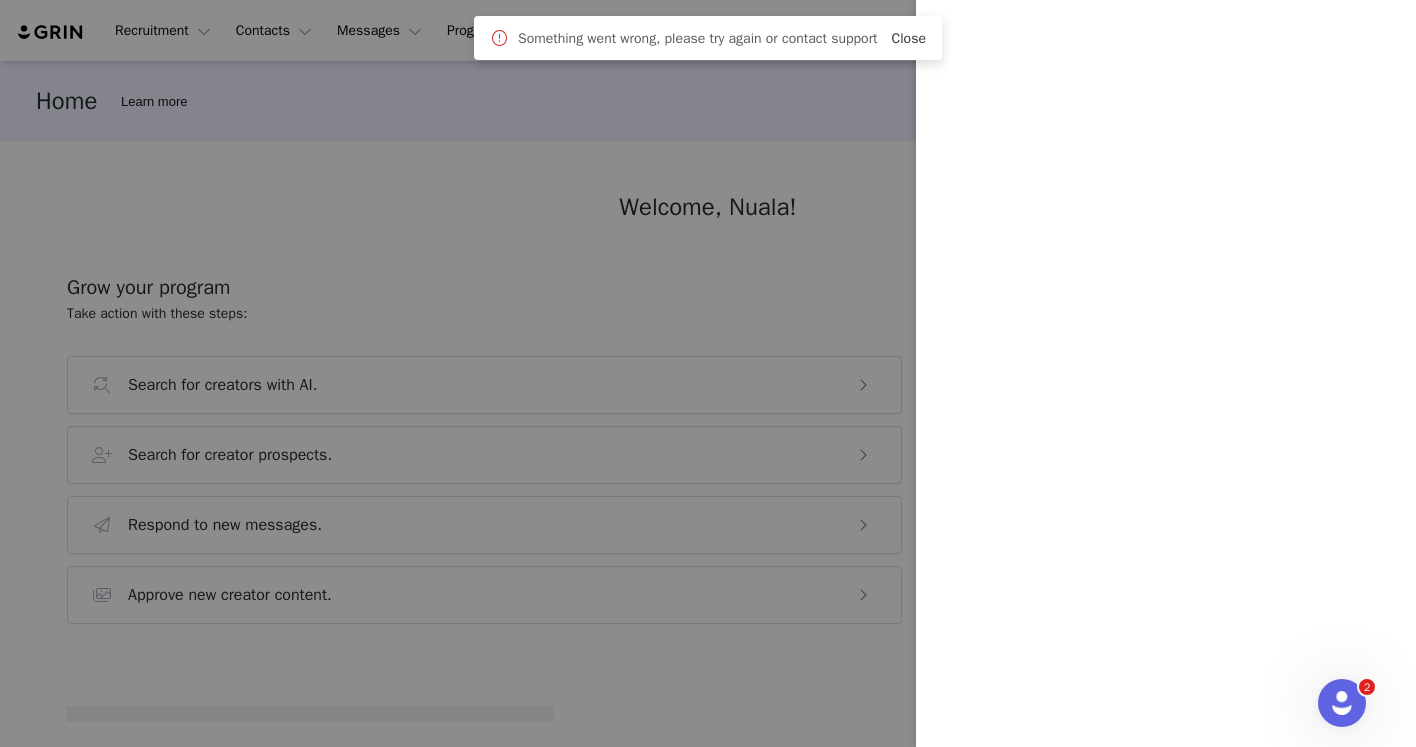 click on "Close" at bounding box center [909, 38] 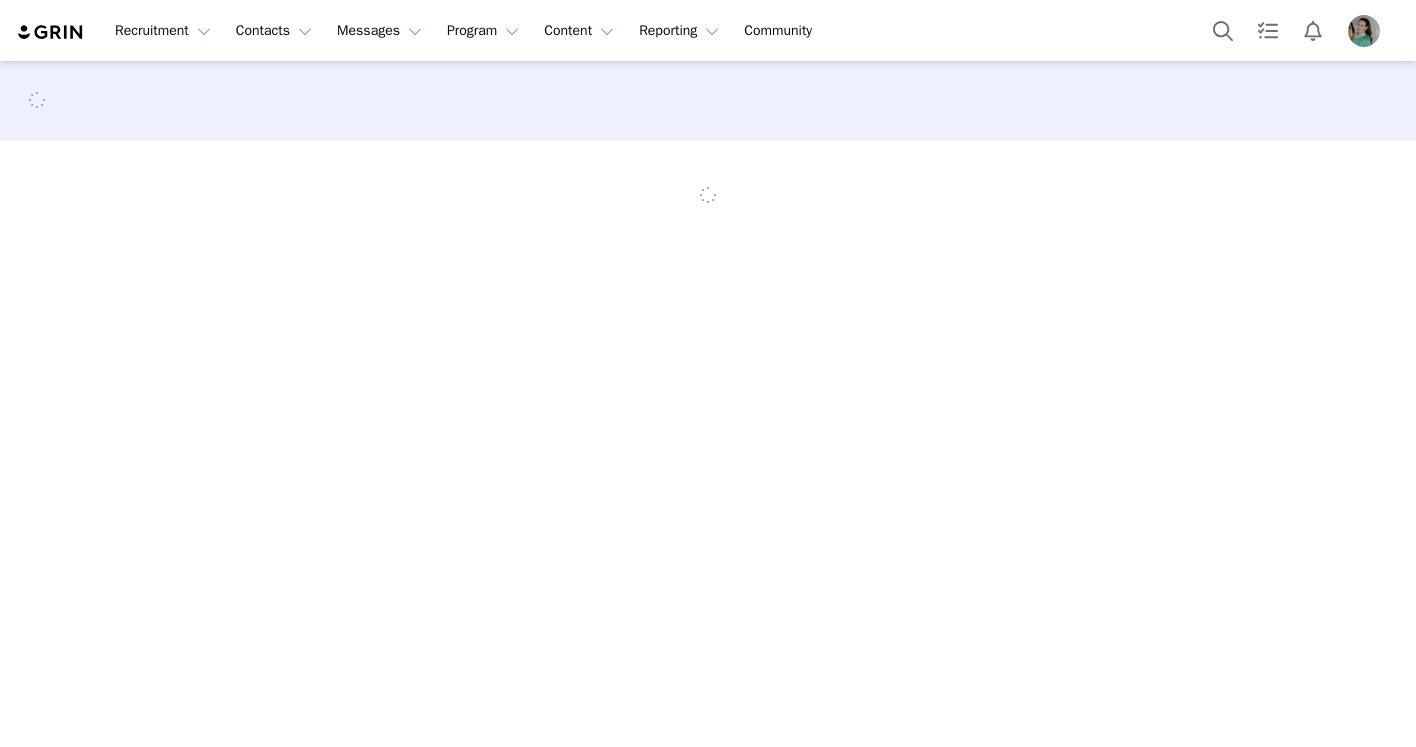 scroll, scrollTop: 0, scrollLeft: 0, axis: both 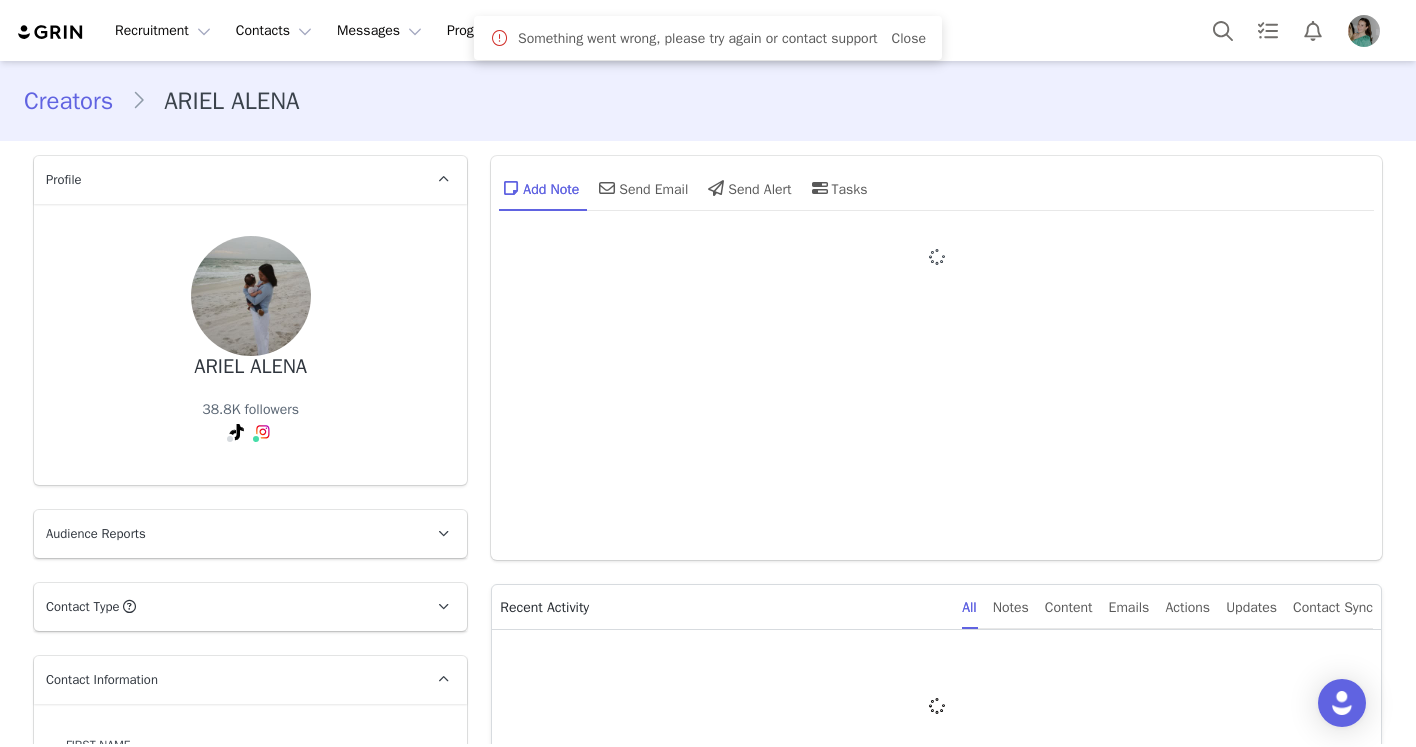 type on "+1 (United States)" 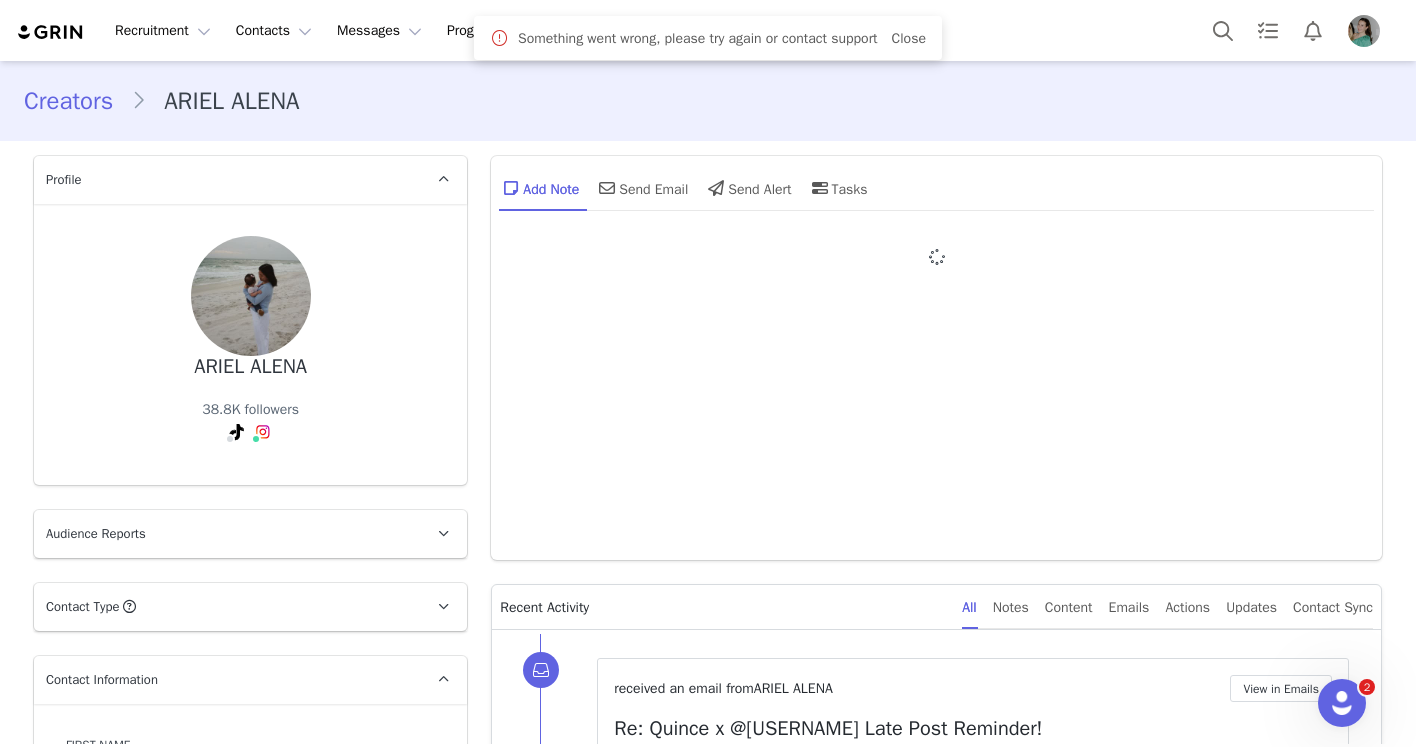 scroll, scrollTop: 0, scrollLeft: 0, axis: both 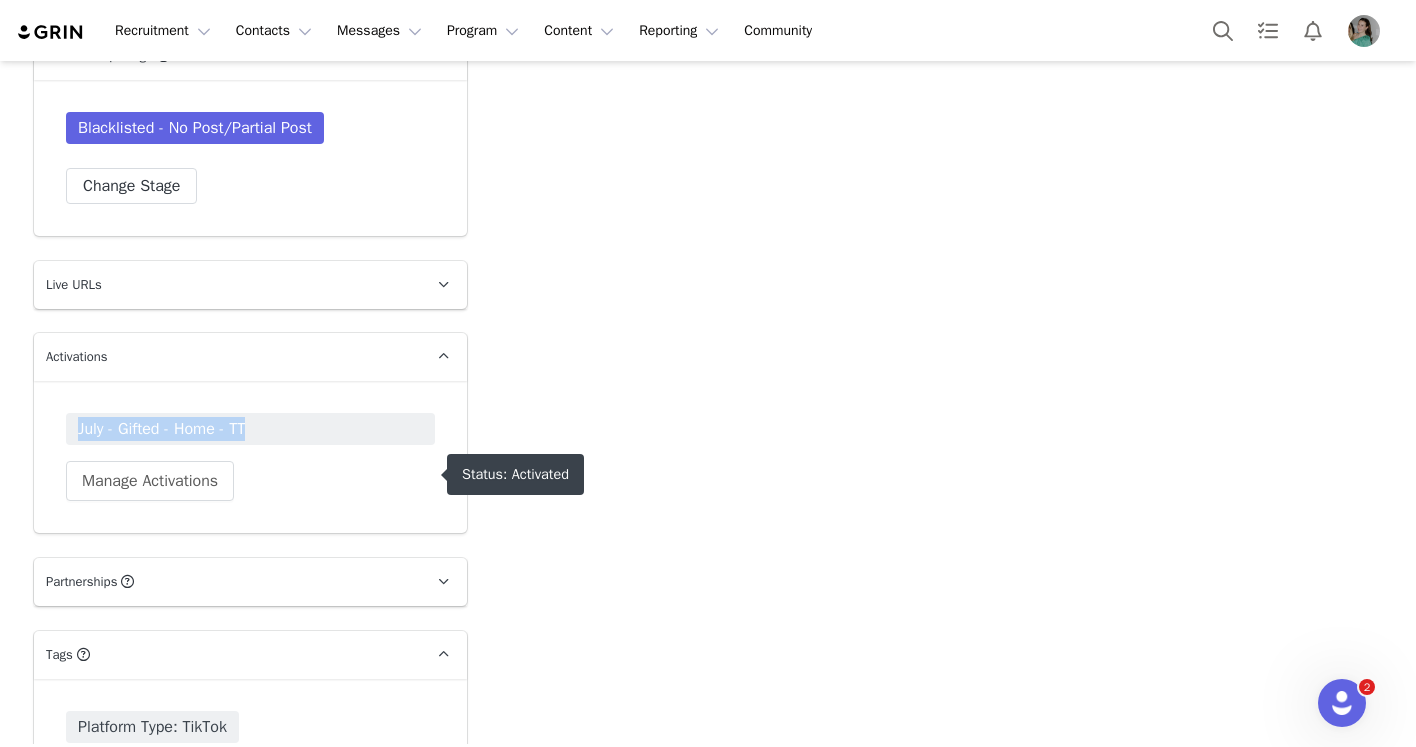 drag, startPoint x: 271, startPoint y: 478, endPoint x: 68, endPoint y: 478, distance: 203 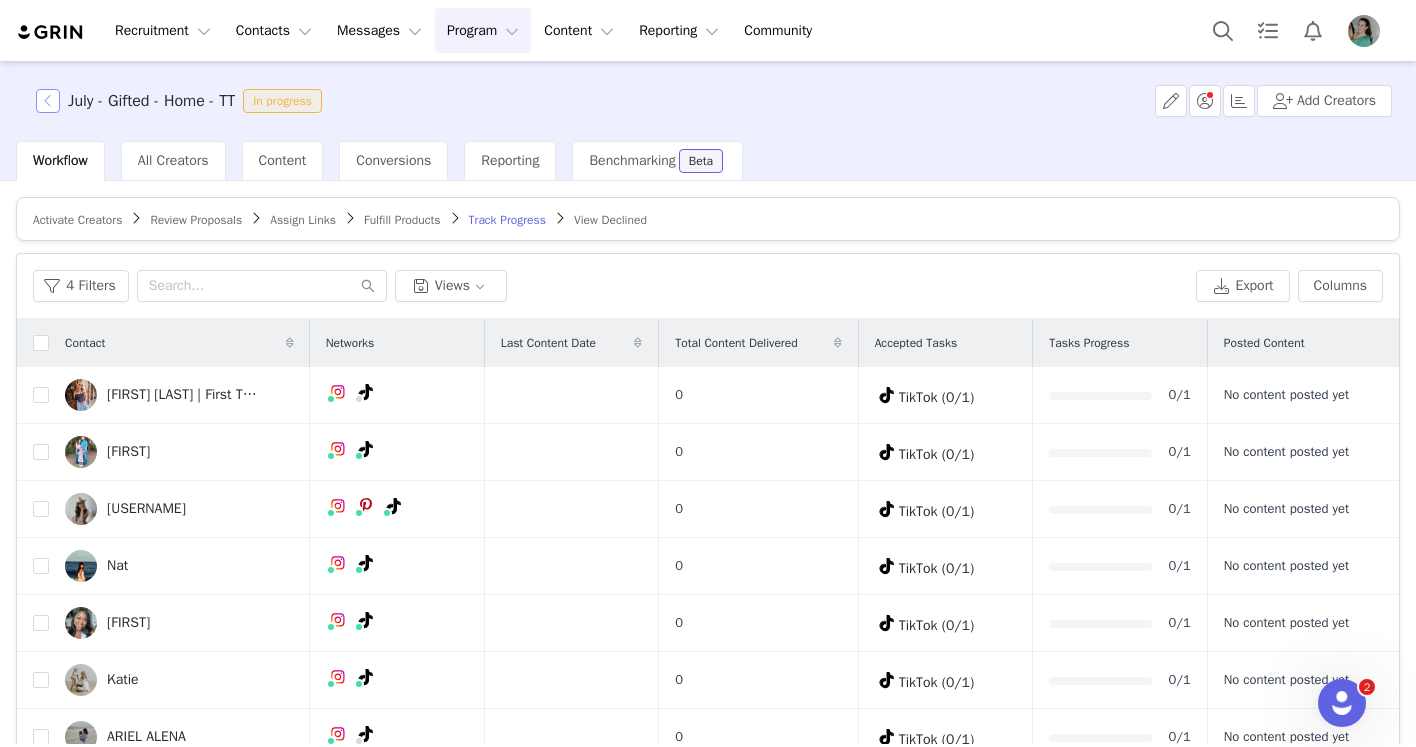 click at bounding box center [48, 101] 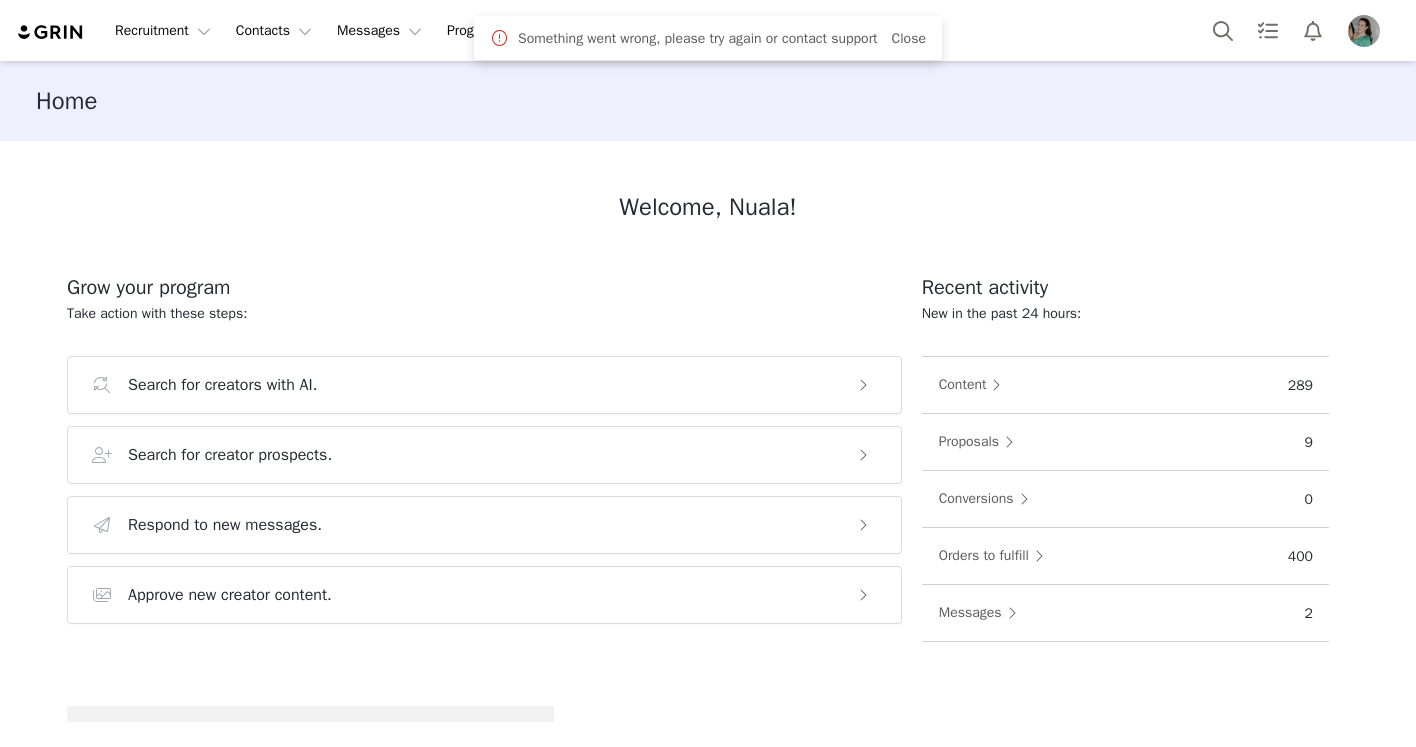 scroll, scrollTop: 0, scrollLeft: 0, axis: both 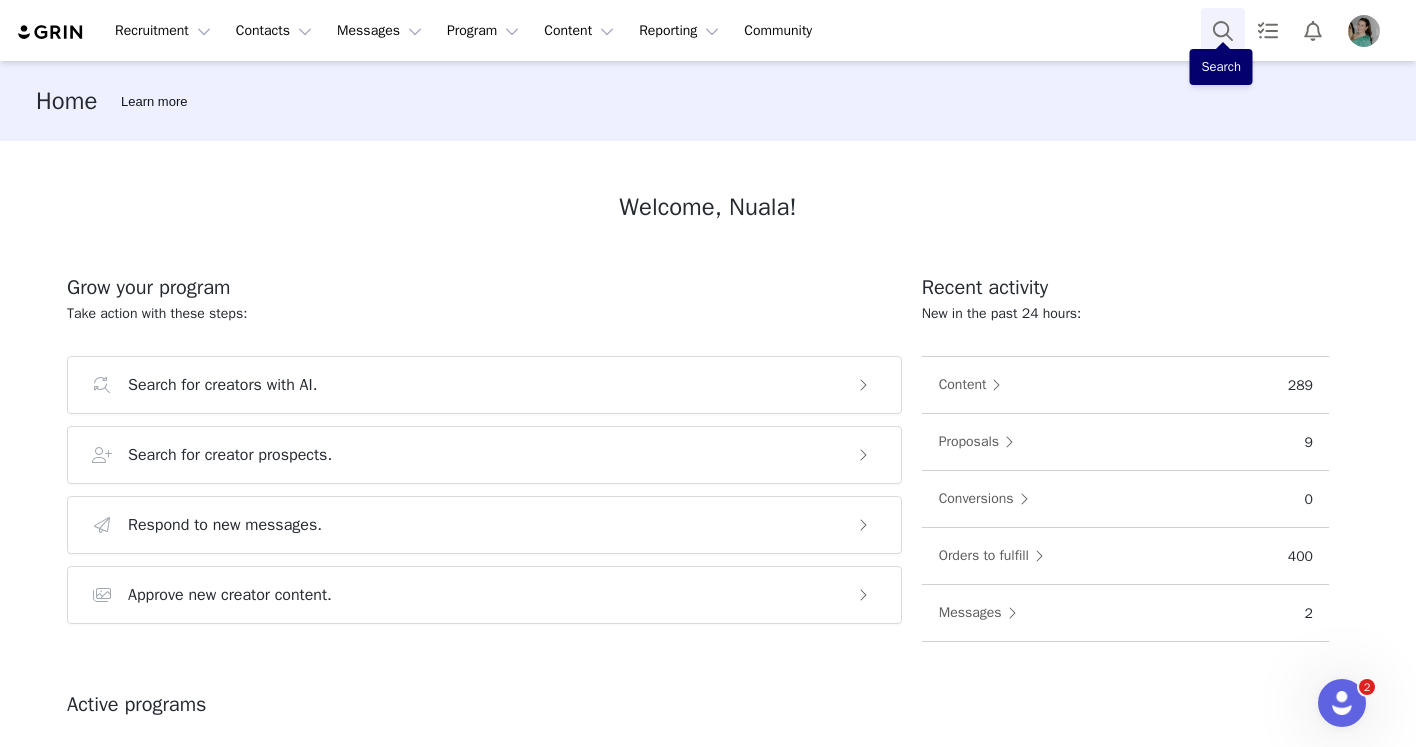 click at bounding box center (1223, 30) 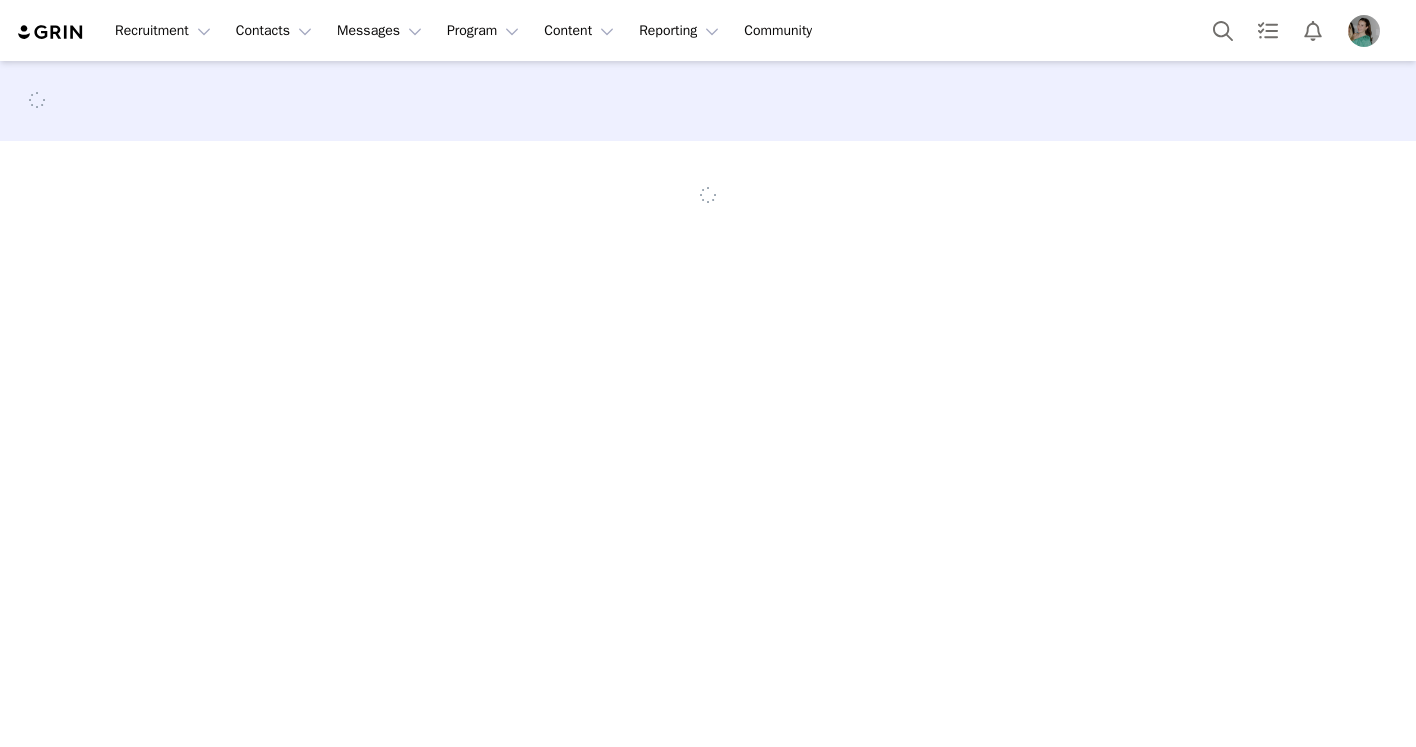 scroll, scrollTop: 0, scrollLeft: 0, axis: both 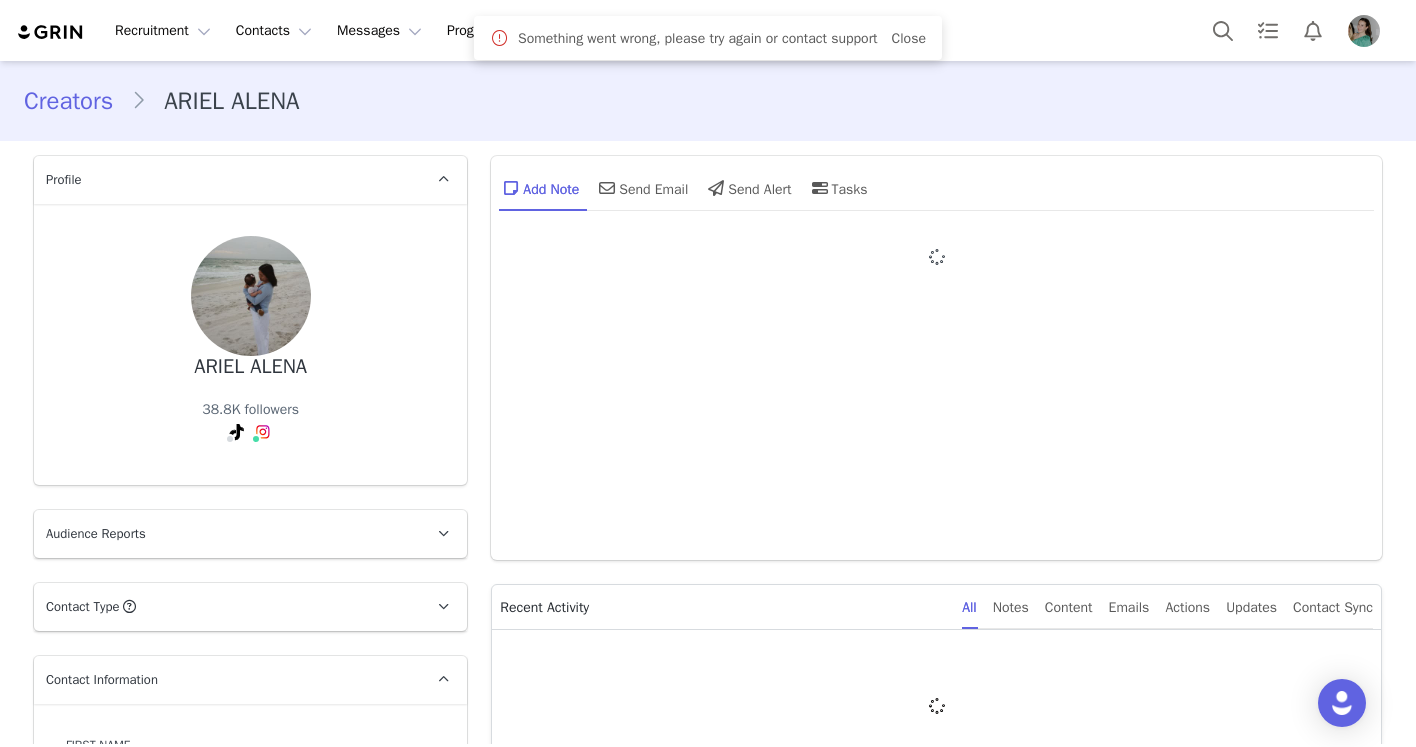 type on "+1 (United States)" 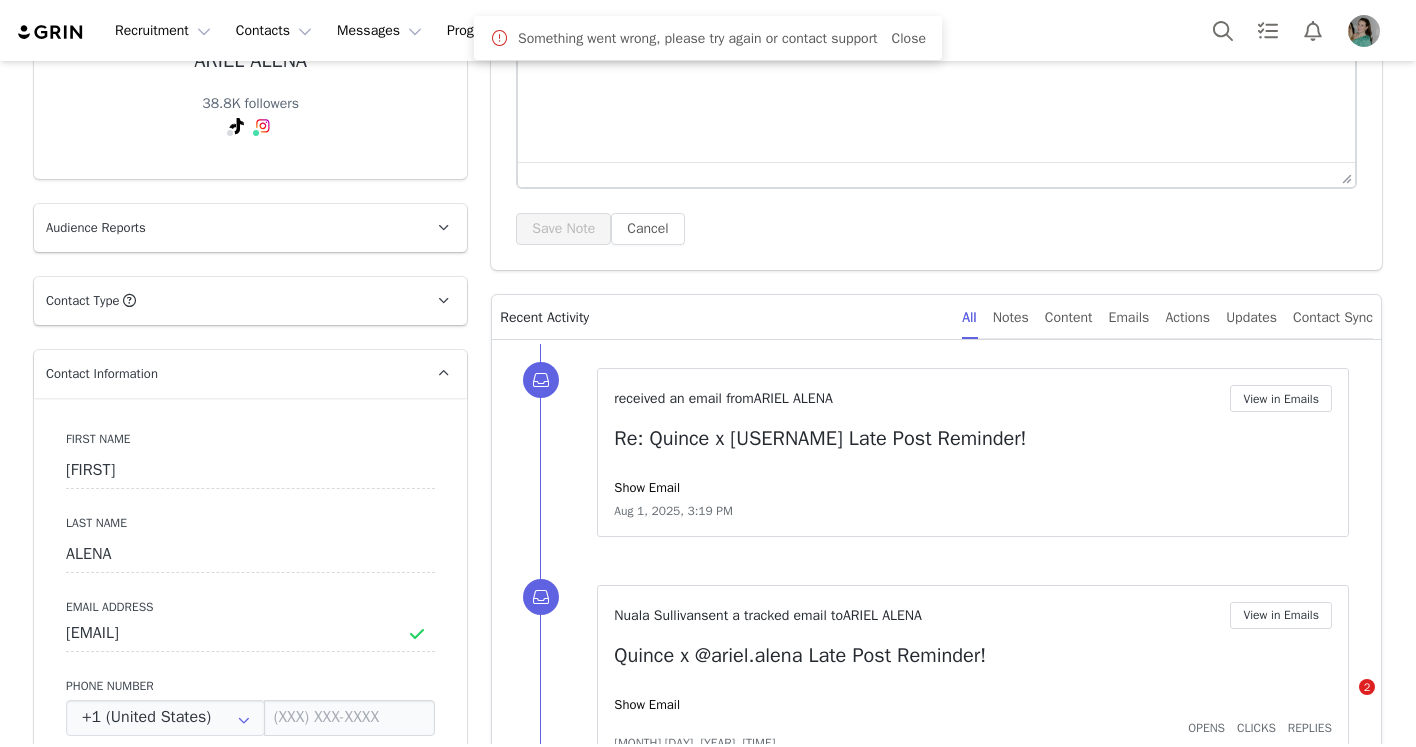 scroll, scrollTop: 495, scrollLeft: 0, axis: vertical 